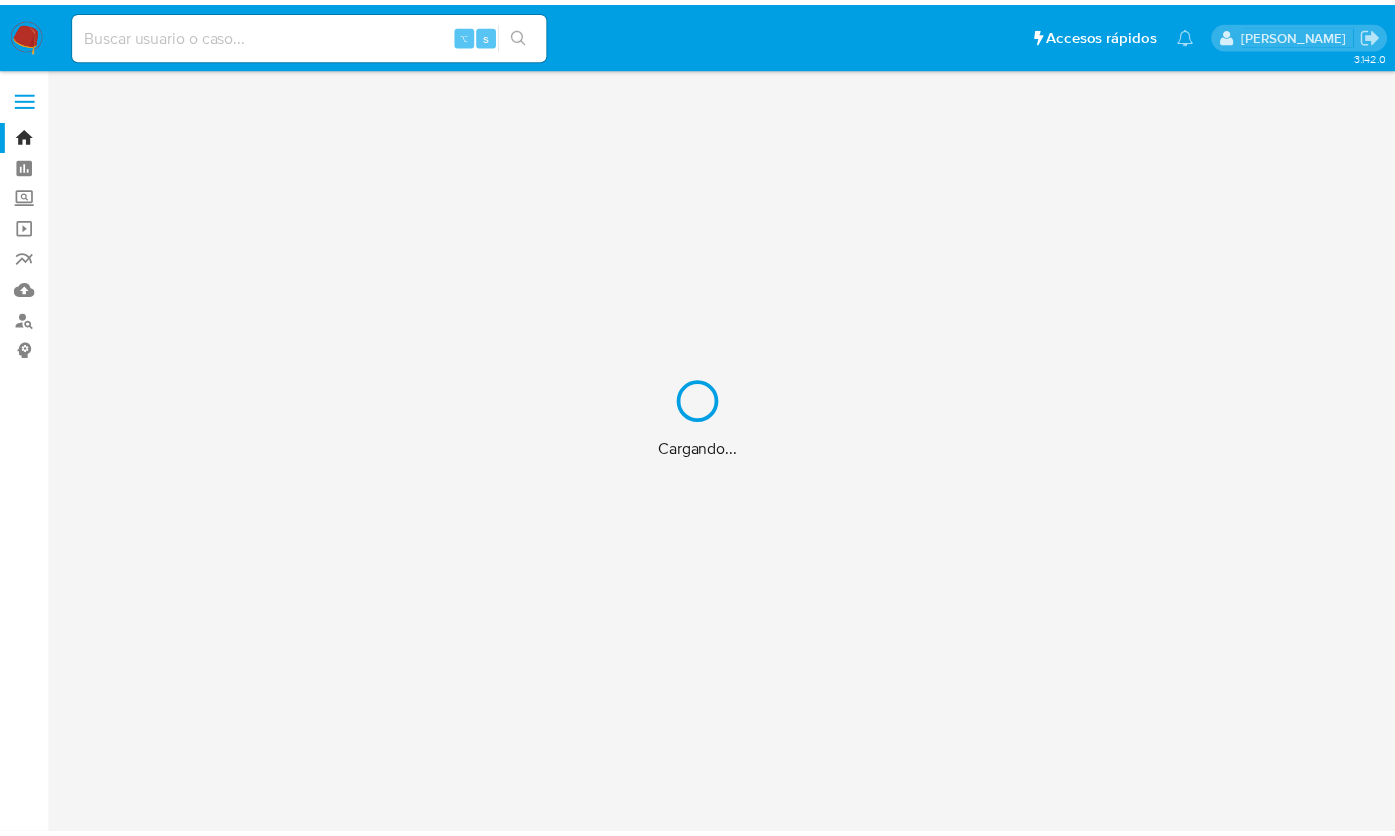 scroll, scrollTop: 0, scrollLeft: 0, axis: both 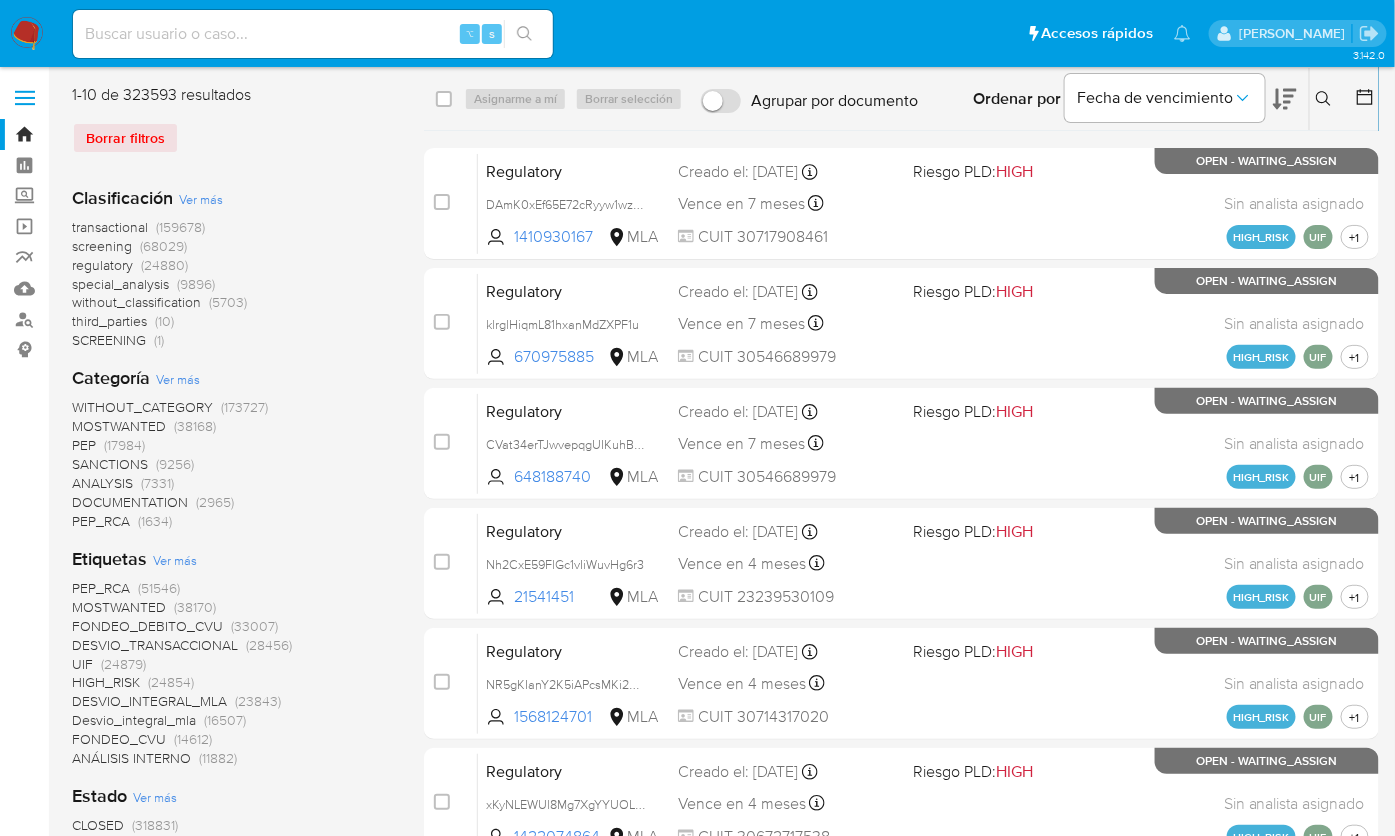 click at bounding box center (27, 34) 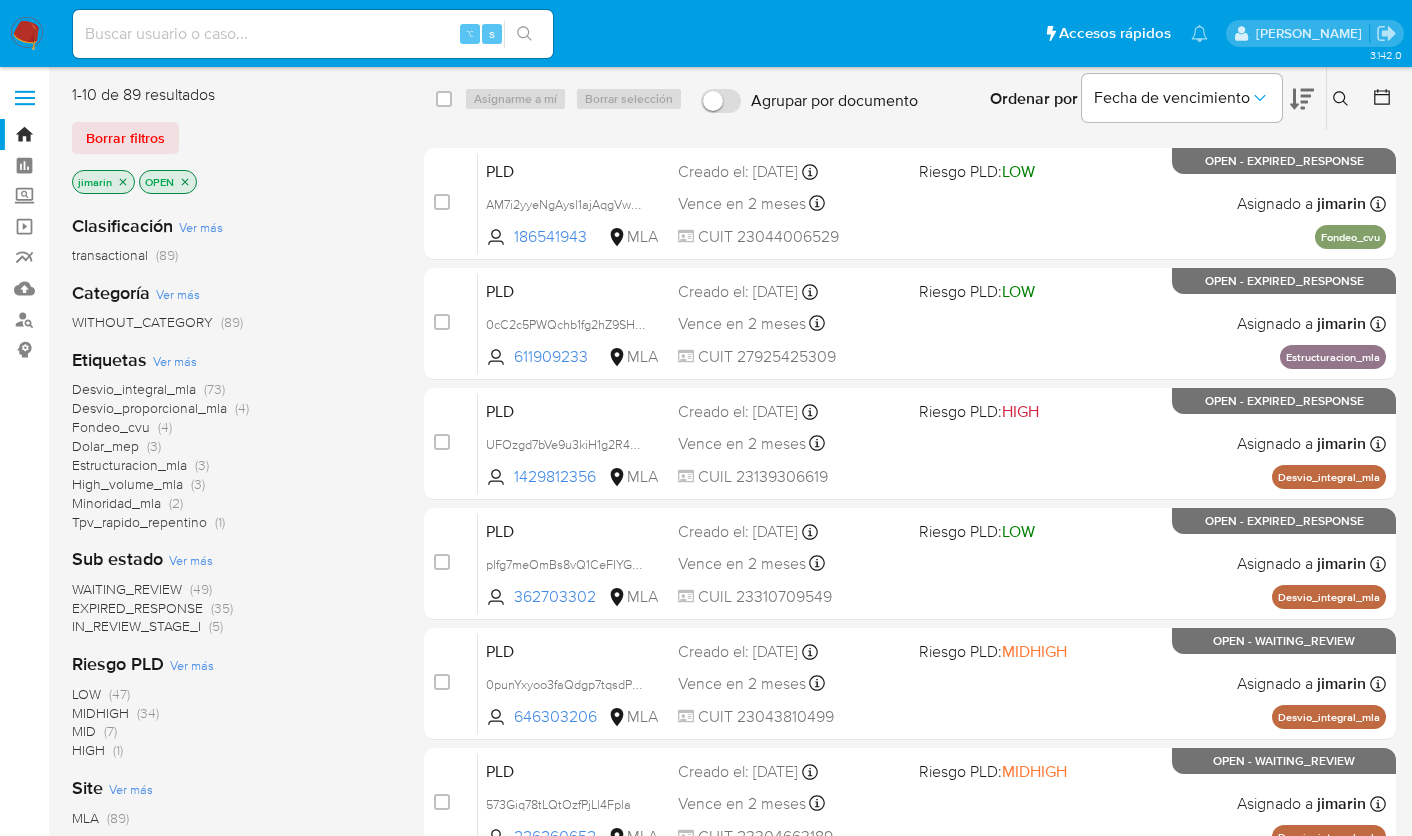 scroll, scrollTop: 0, scrollLeft: 0, axis: both 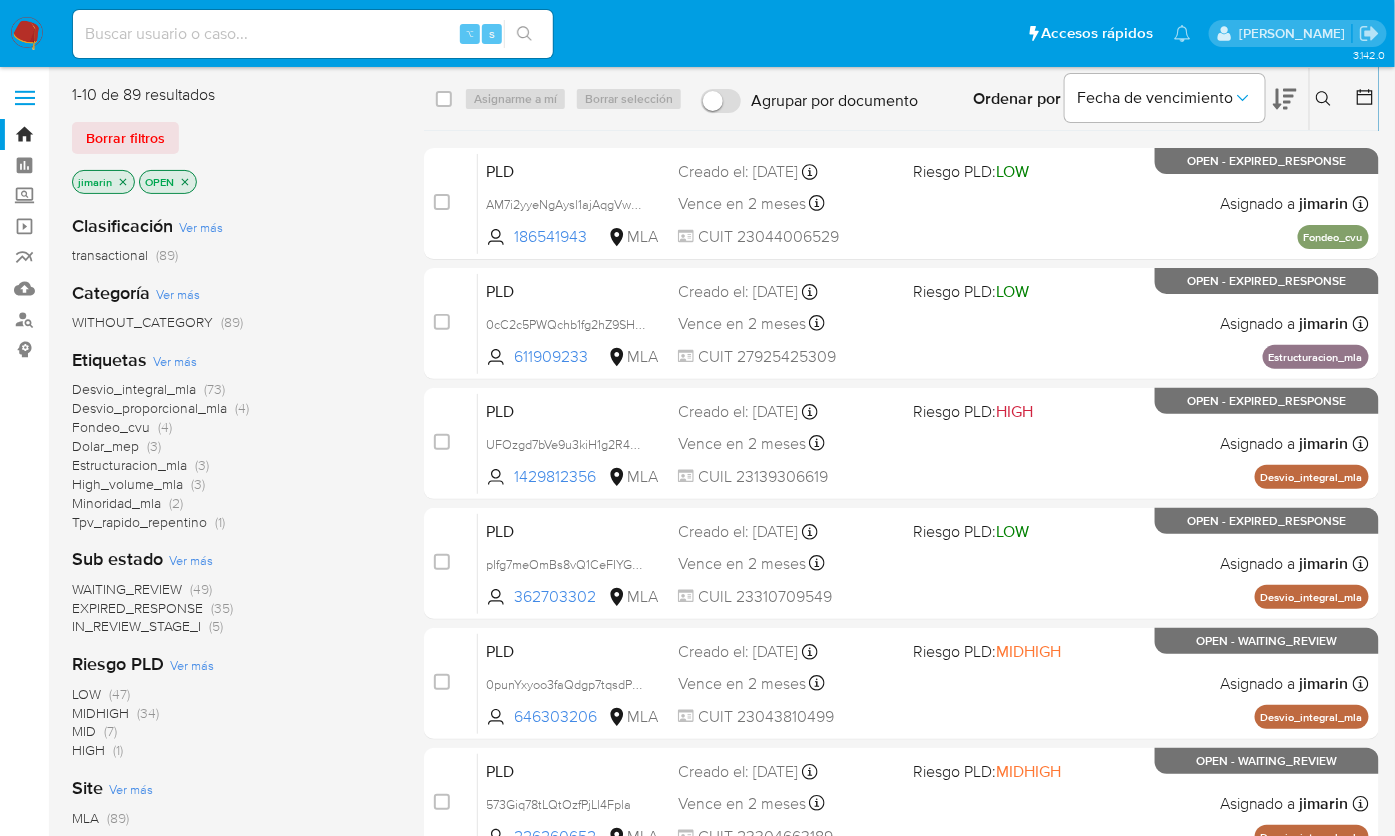click 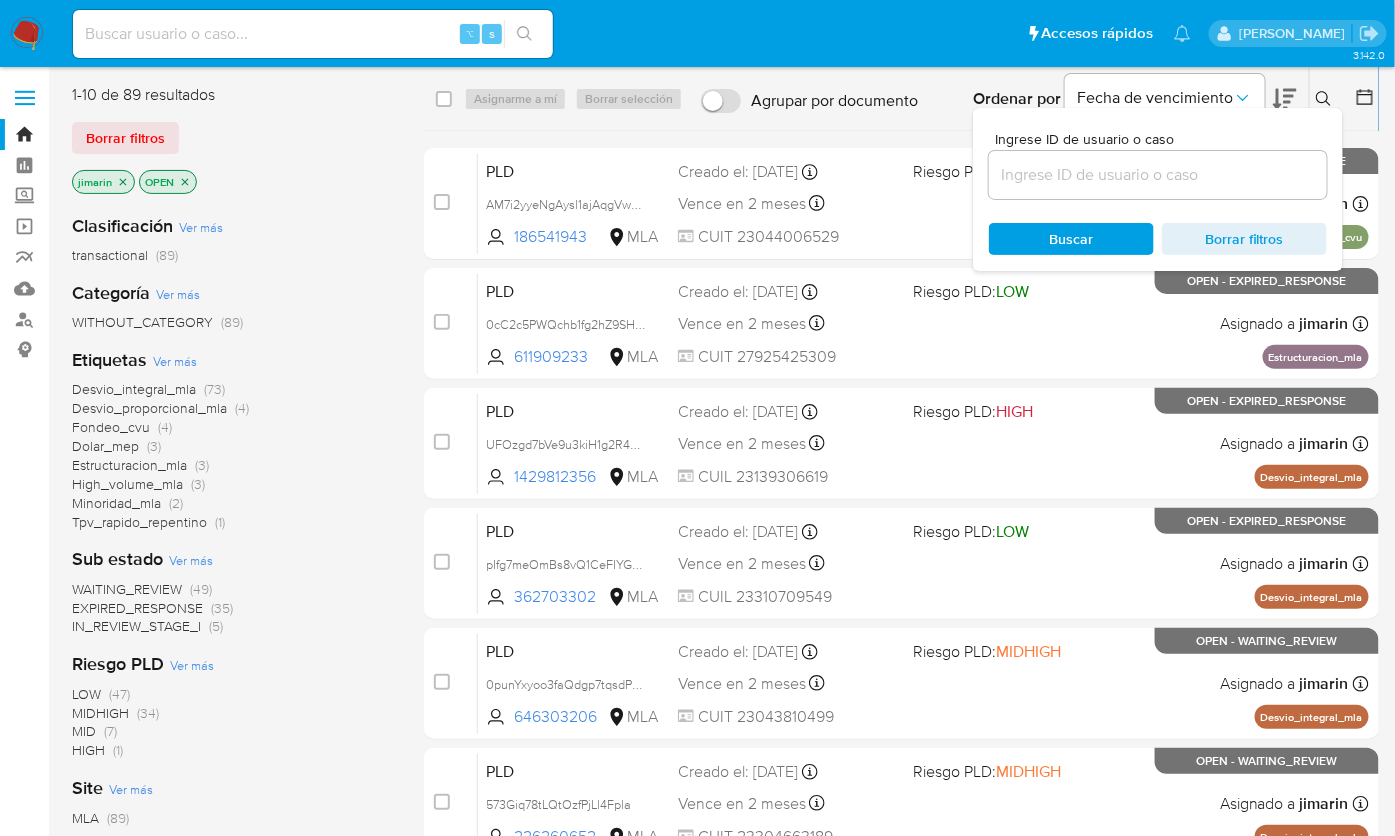 click at bounding box center (1158, 175) 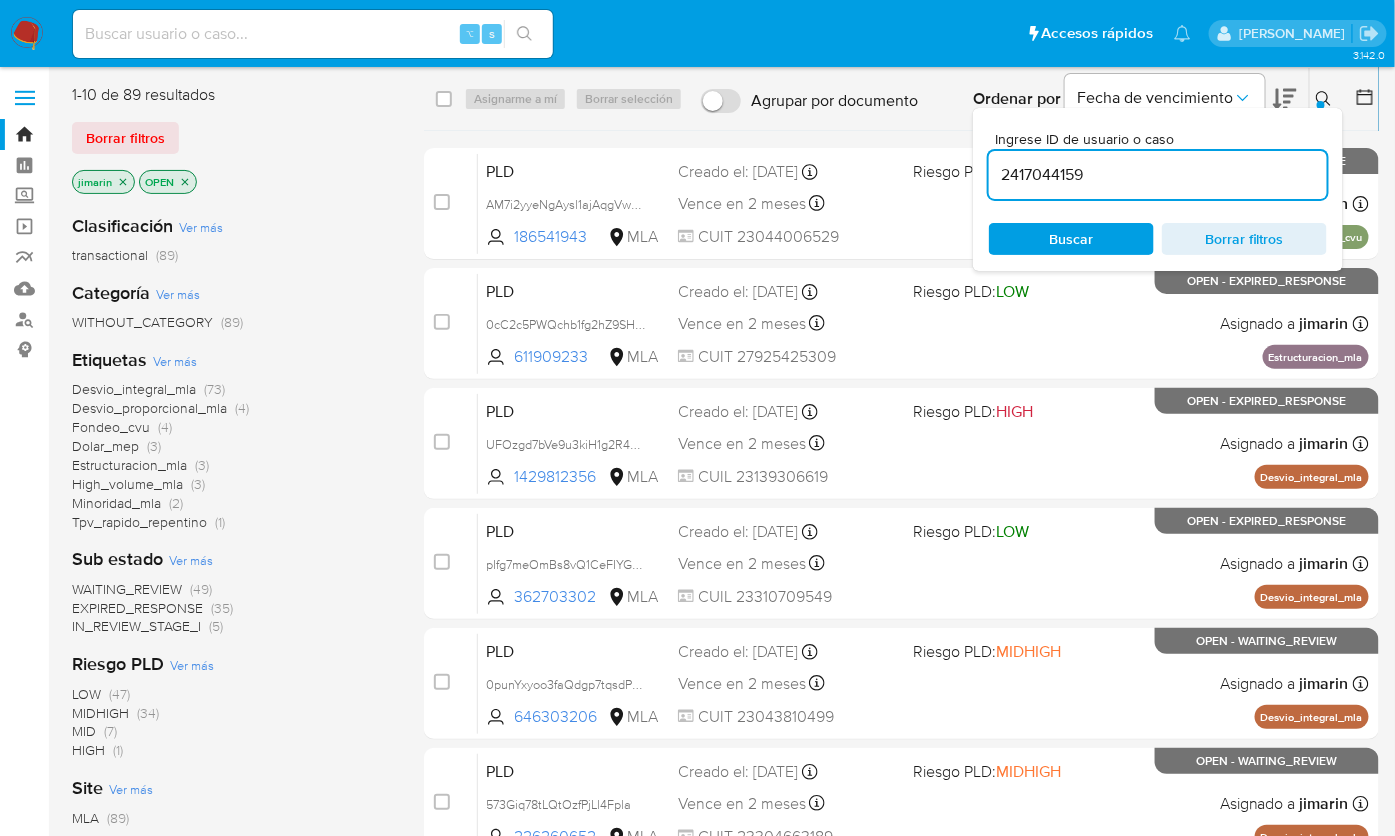type on "2417044159" 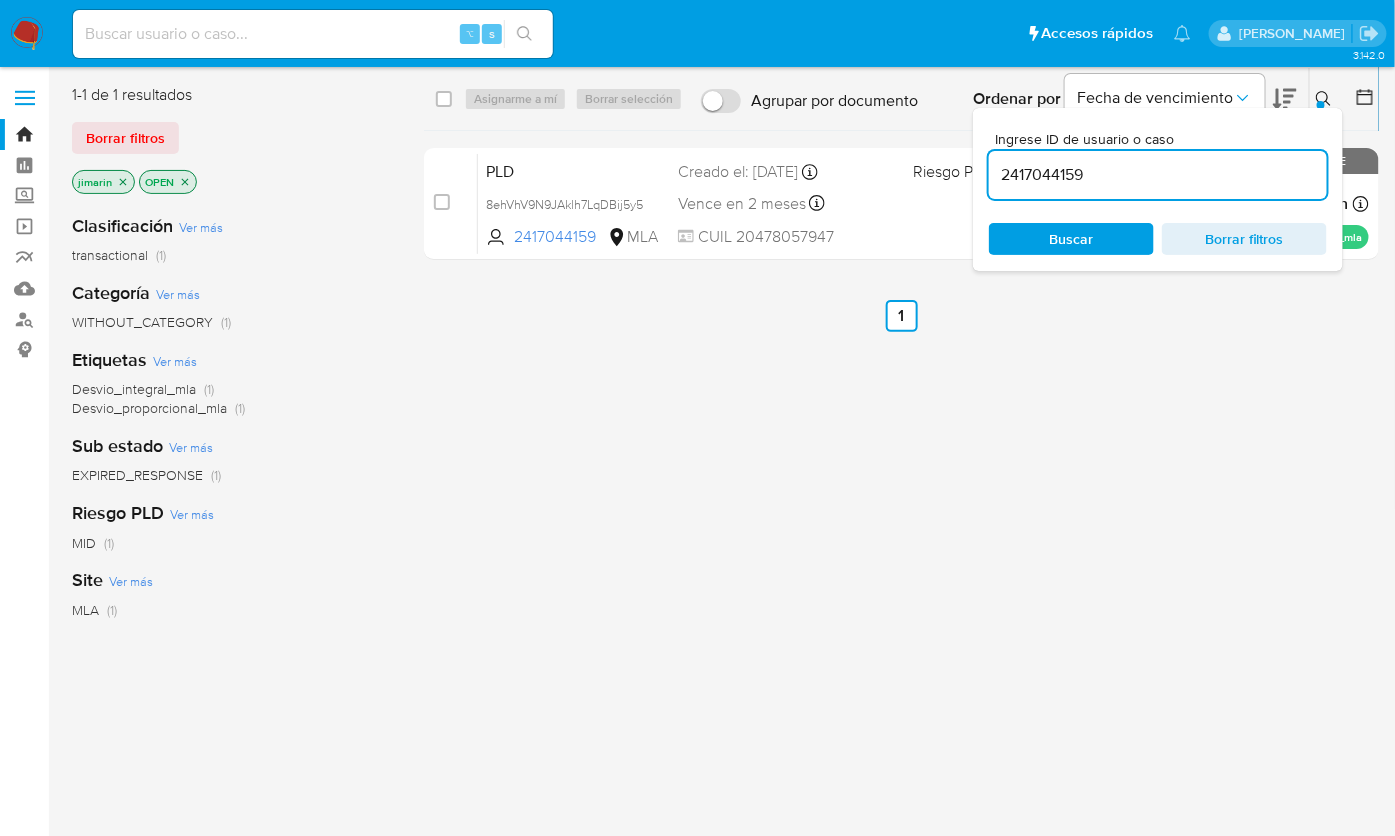 click 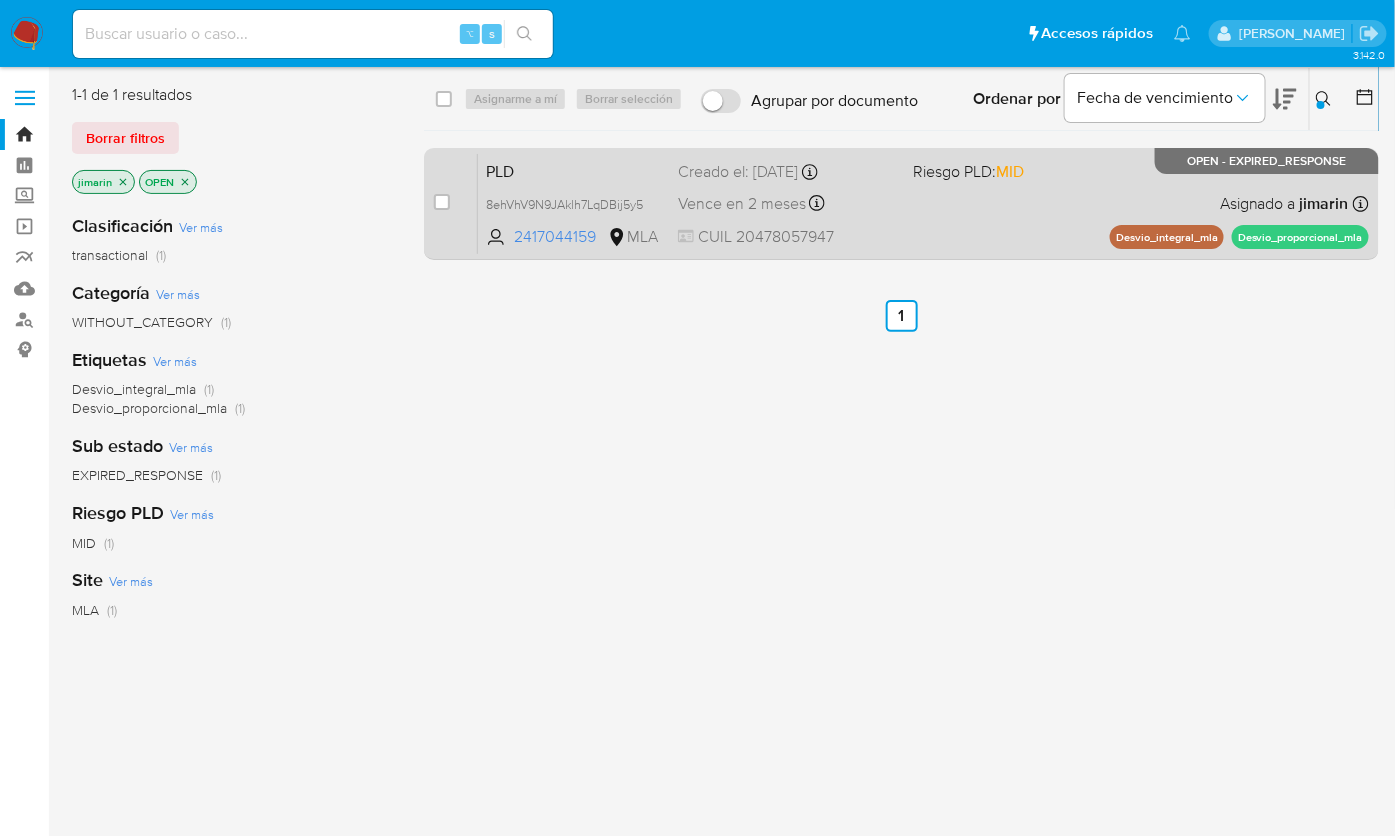 click on "case-item-checkbox   No es posible asignar el caso PLD 8ehVhV9N9JAklh7LqDBij5y5 2417044159 MLA Riesgo PLD:  MID Creado el: 12/06/2025   Creado el: 12/06/2025 03:05:01 Vence en 2 meses   Vence el 10/09/2025 03:05:01 CUIL   20478057947 Asignado a   jimarin   Asignado el: 18/06/2025 14:19:21 Desvio_integral_mla Desvio_proporcional_mla OPEN - EXPIRED_RESPONSE" at bounding box center [901, 204] 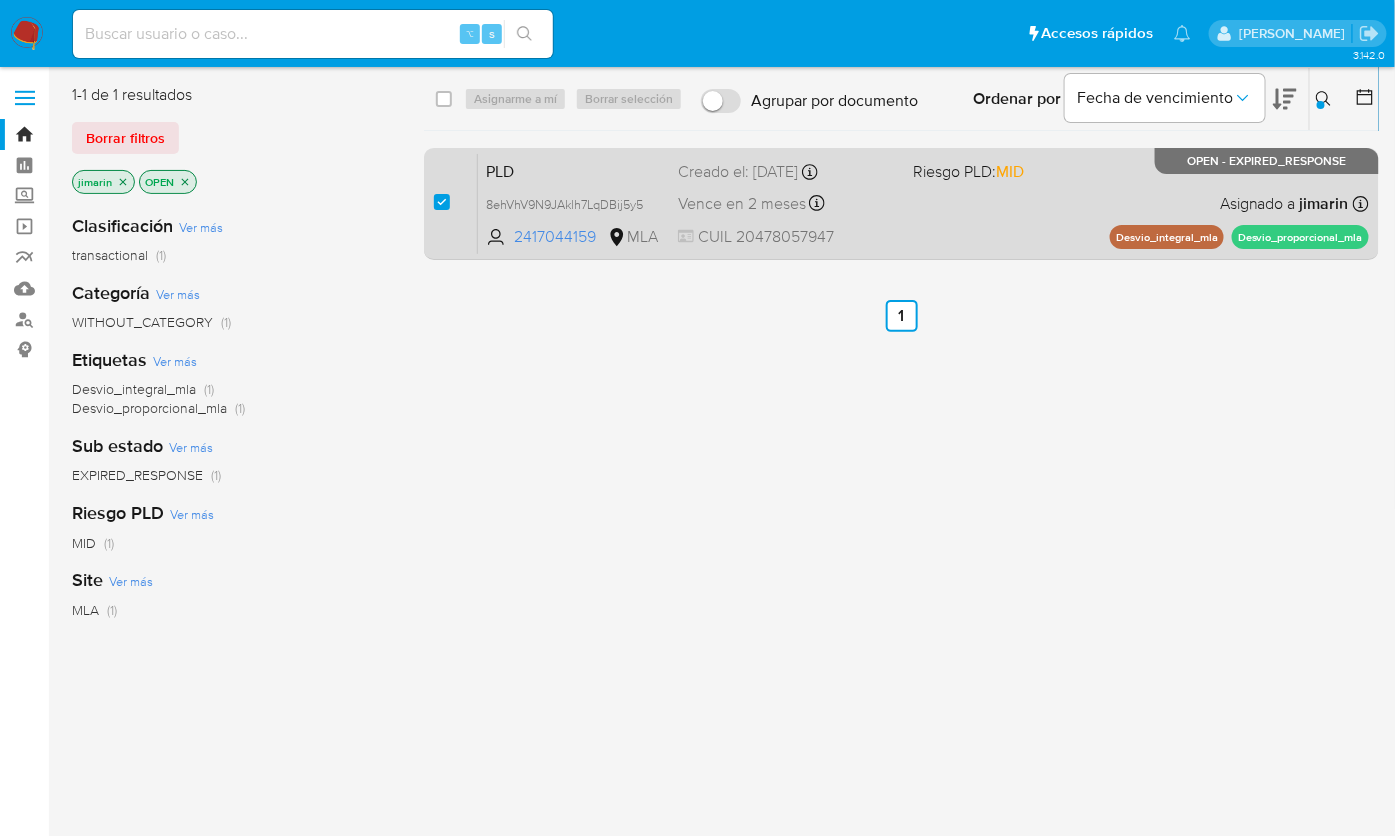 checkbox on "true" 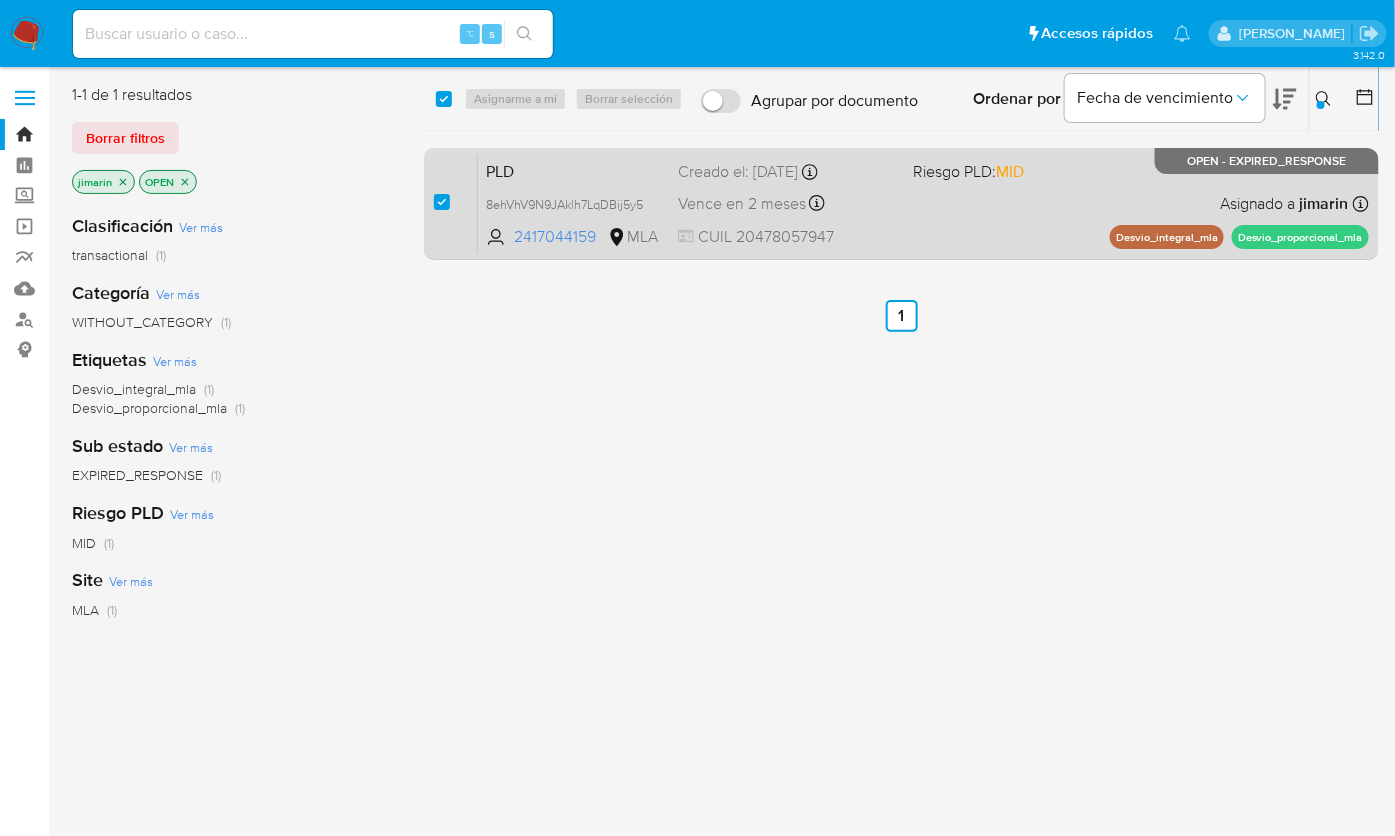 checkbox on "true" 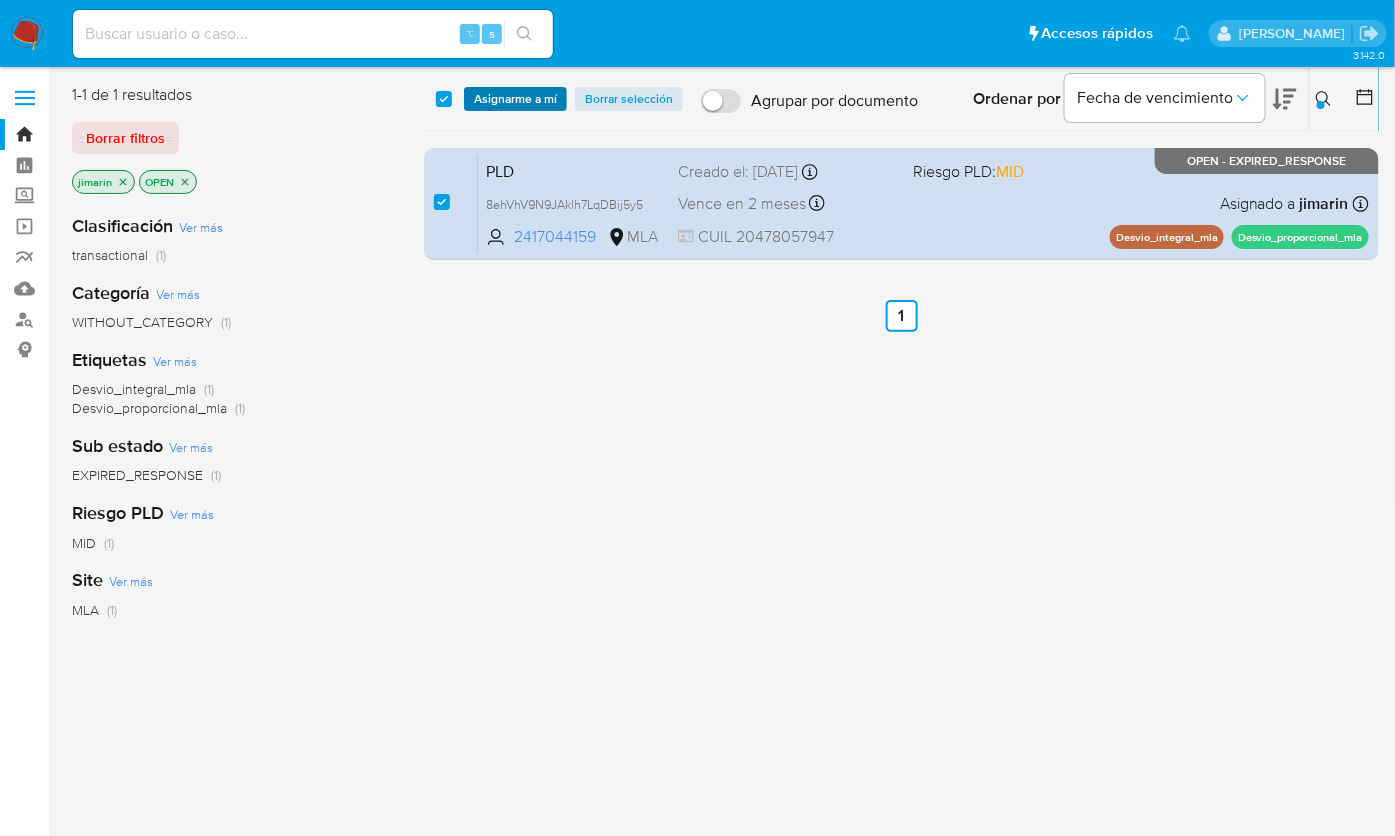 click on "Asignarme a mí" at bounding box center (515, 99) 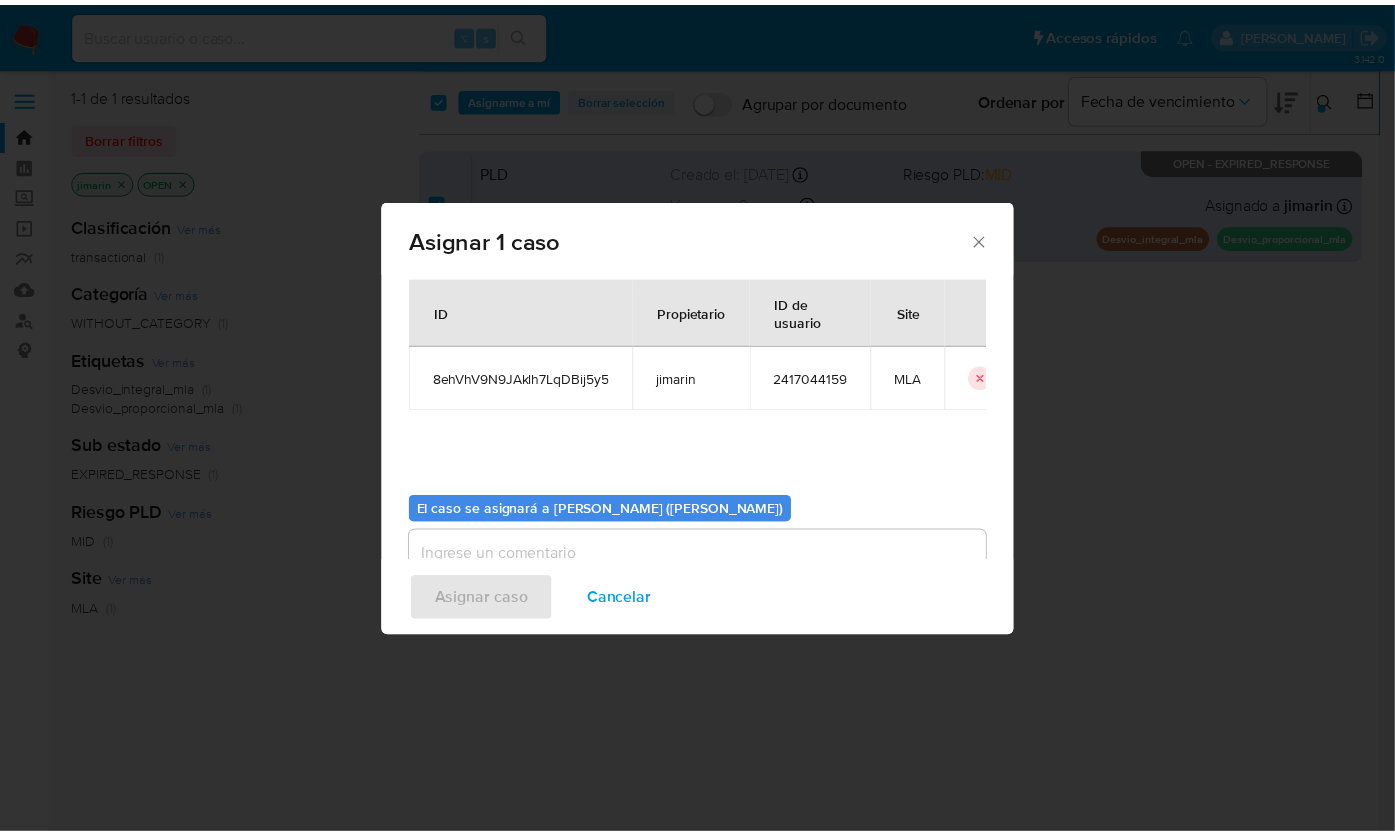 scroll, scrollTop: 102, scrollLeft: 0, axis: vertical 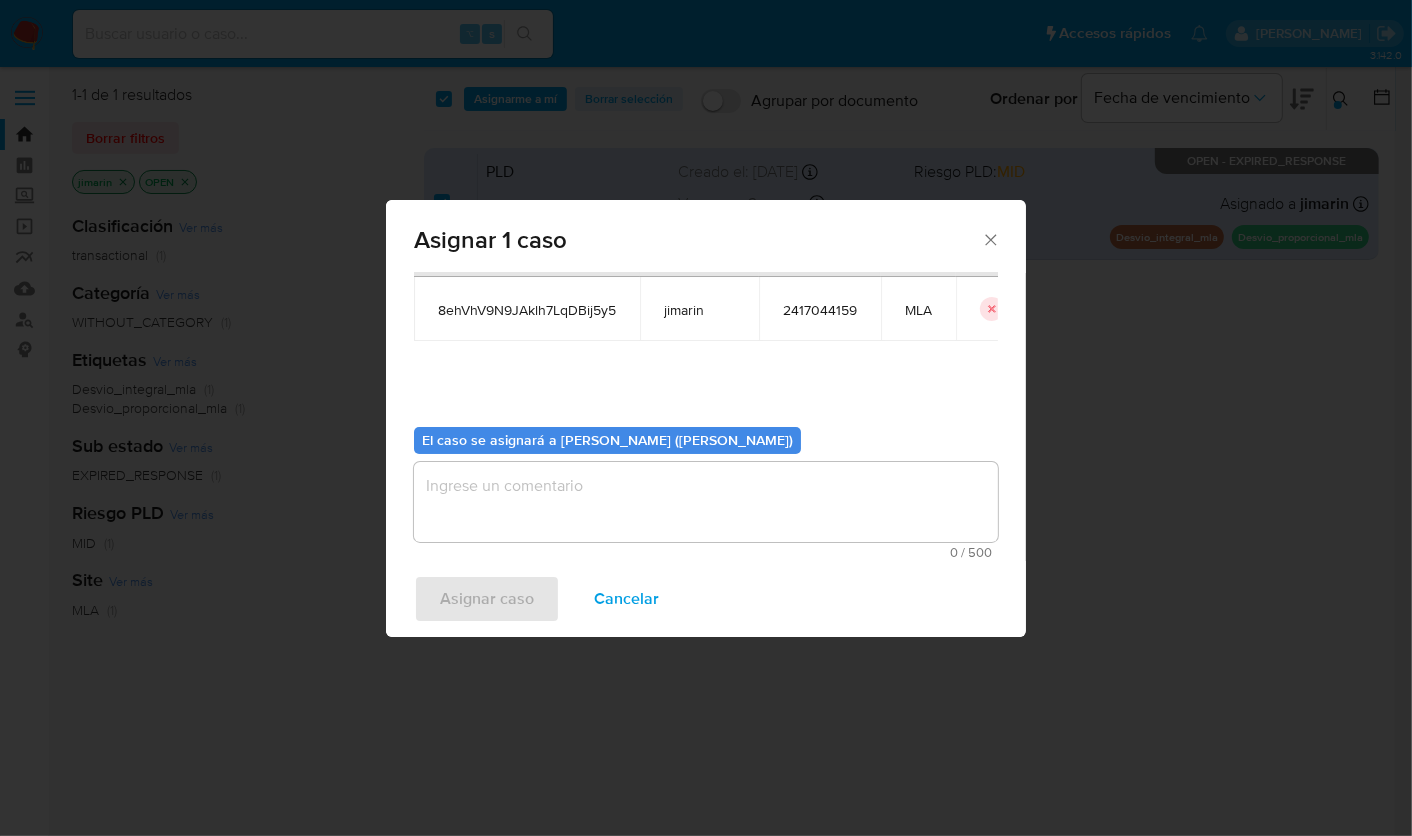 drag, startPoint x: 597, startPoint y: 511, endPoint x: 571, endPoint y: 530, distance: 32.202484 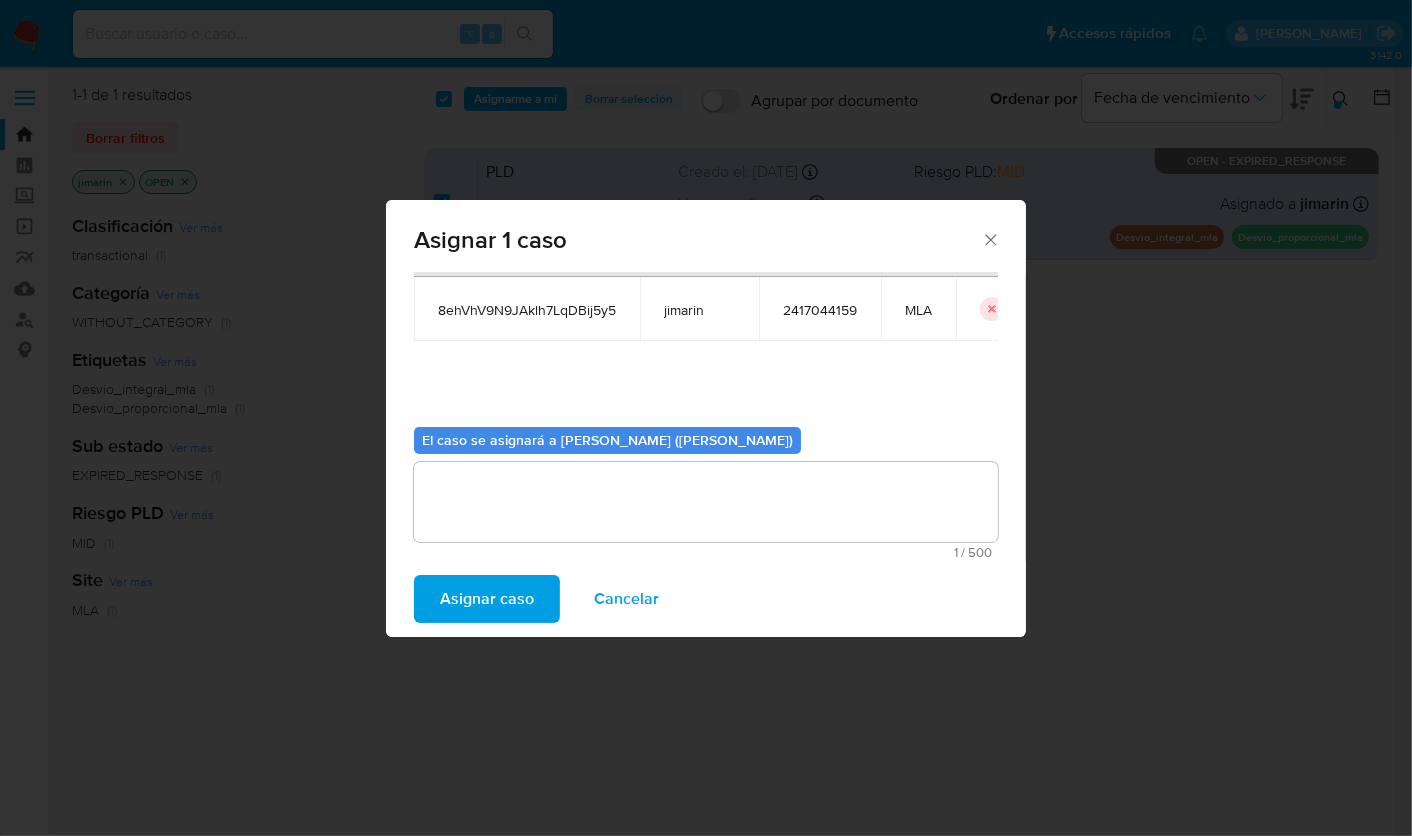 click on "Asignar caso" at bounding box center [487, 599] 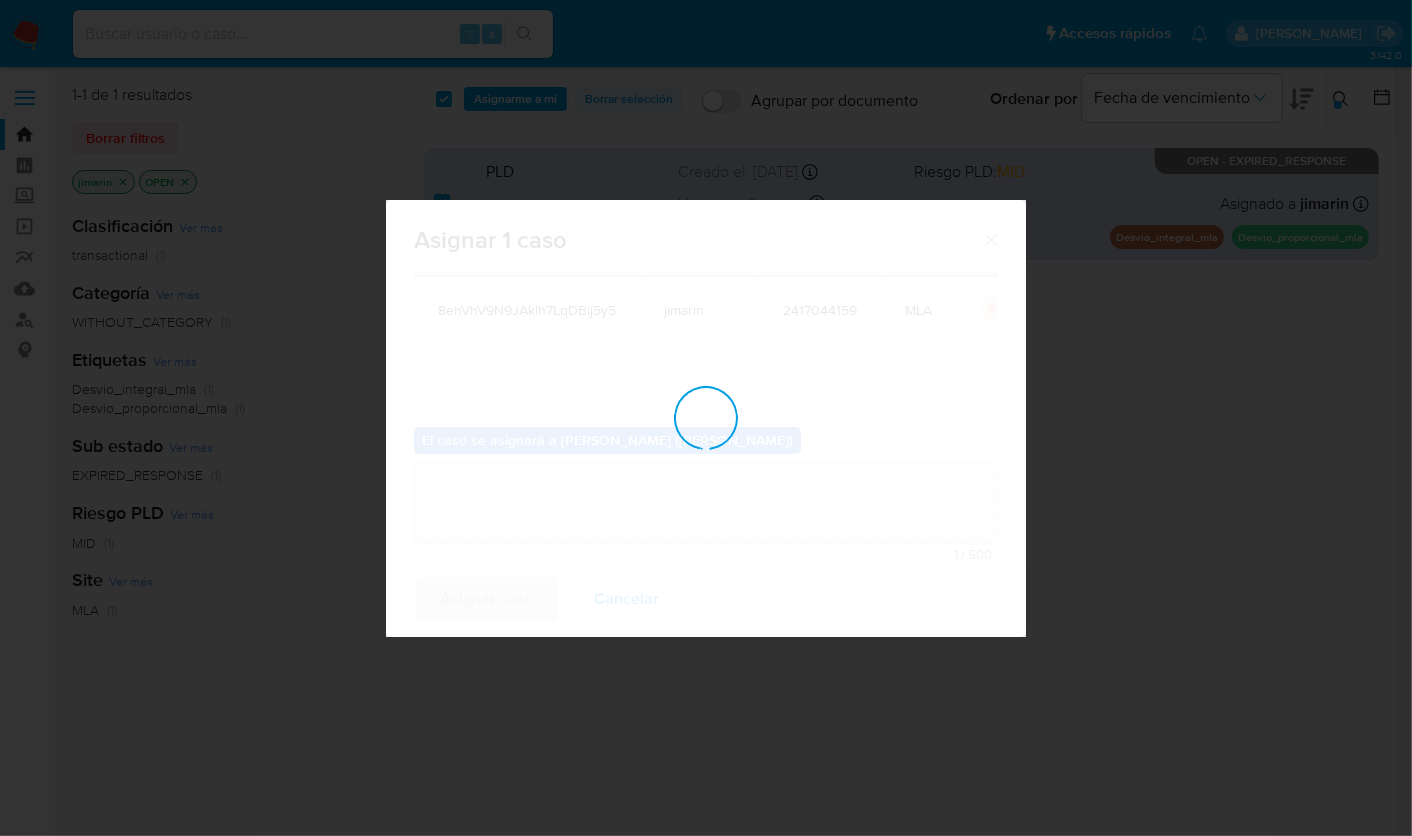 type 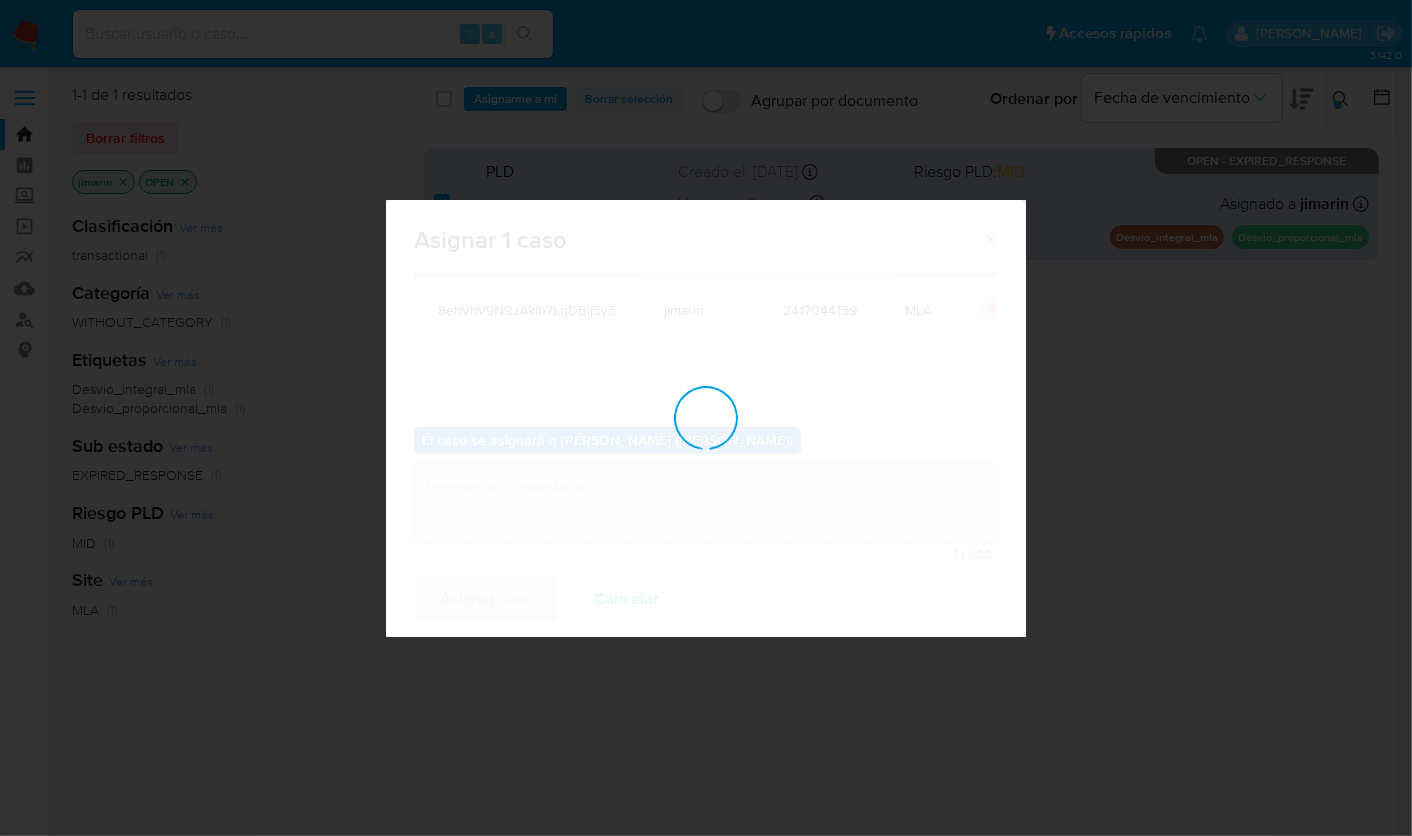 checkbox on "false" 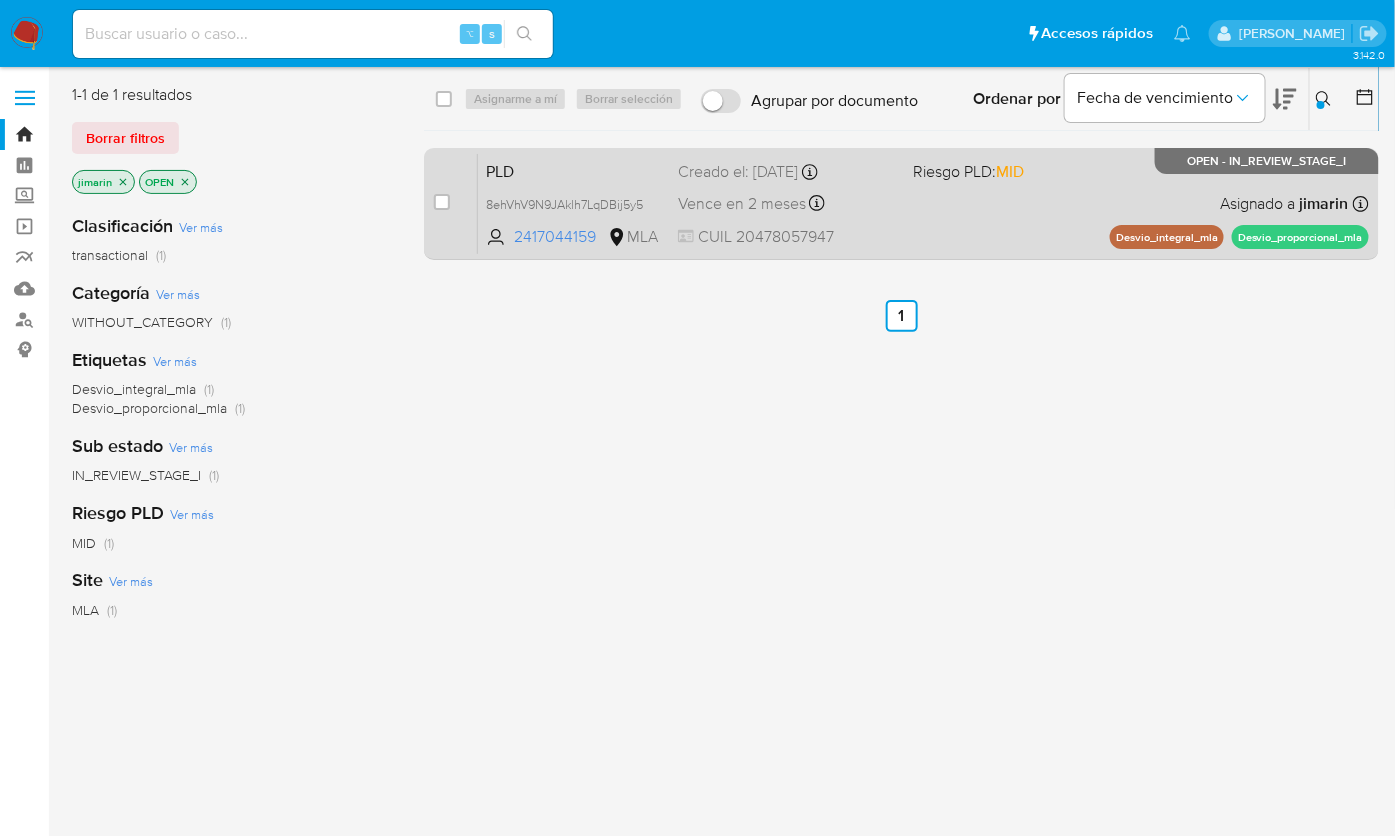 click on "PLD 8ehVhV9N9JAklh7LqDBij5y5 2417044159 MLA Riesgo PLD:  MID Creado el: 12/06/2025   Creado el: 12/06/2025 03:05:01 Vence en 2 meses   Vence el 10/09/2025 03:05:01 CUIL   20478057947 Asignado a   jimarin   Asignado el: 18/06/2025 14:19:21 Desvio_integral_mla Desvio_proporcional_mla OPEN - IN_REVIEW_STAGE_I" at bounding box center (923, 203) 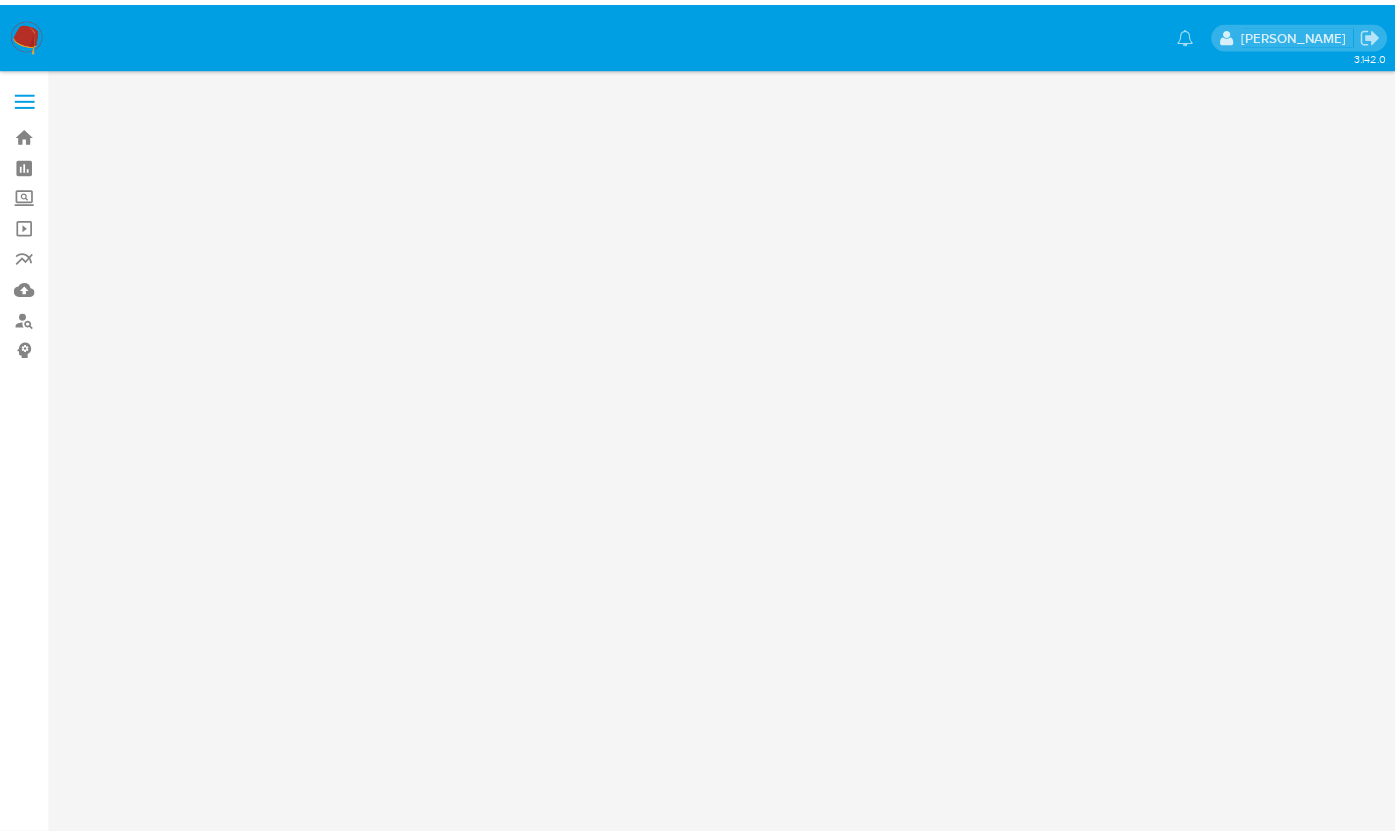scroll, scrollTop: 0, scrollLeft: 0, axis: both 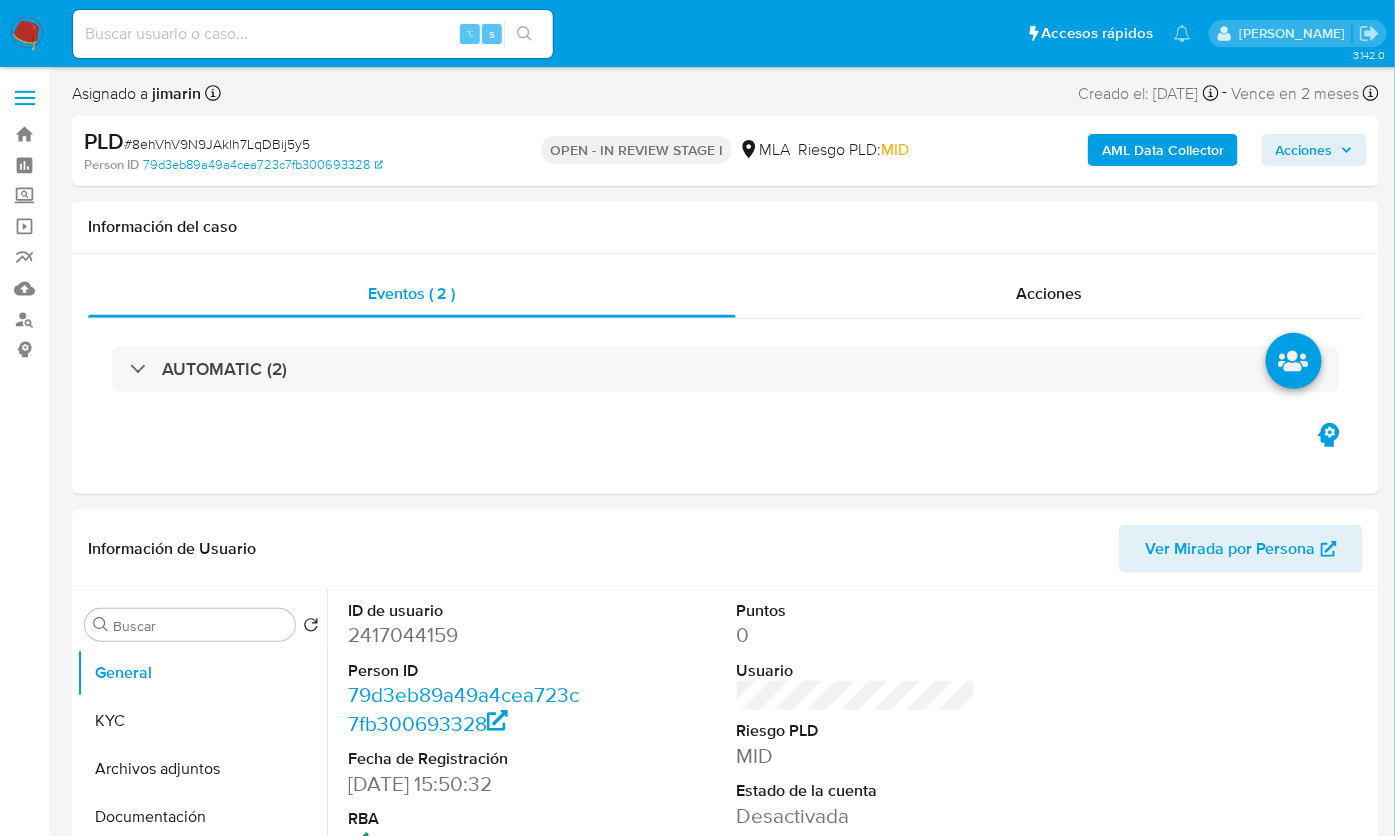 select on "10" 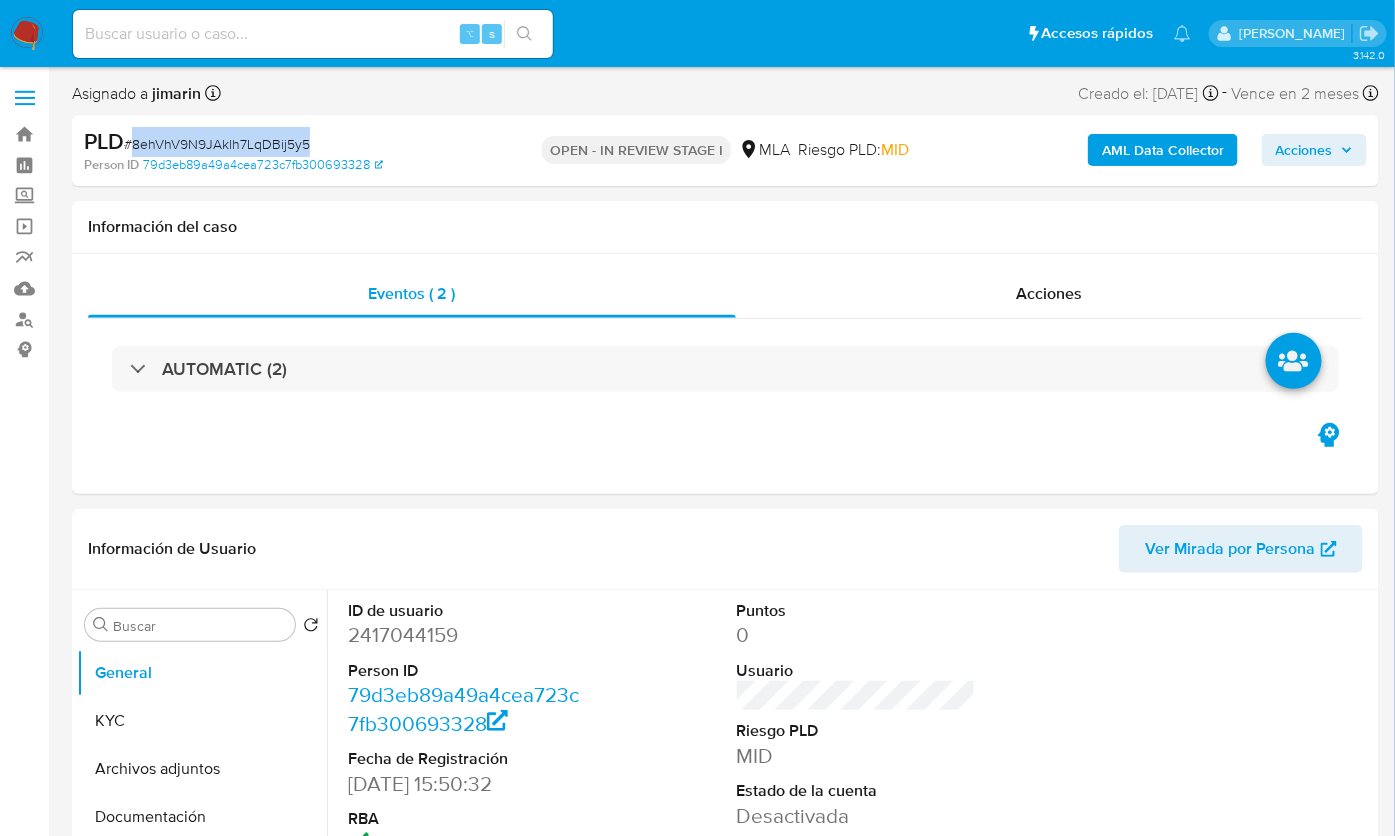 click on "# 8ehVhV9N9JAklh7LqDBij5y5" at bounding box center [217, 144] 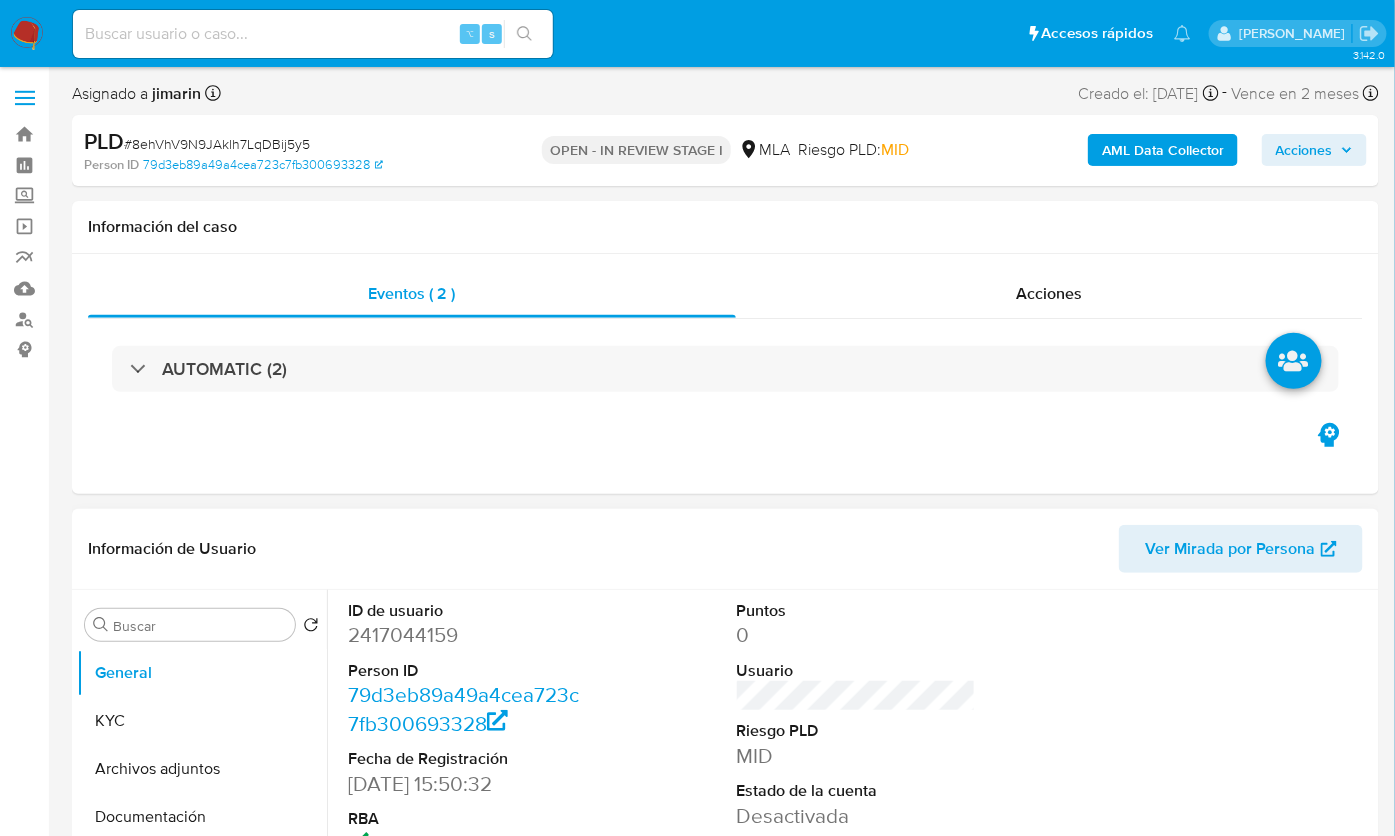 drag, startPoint x: 474, startPoint y: 517, endPoint x: 532, endPoint y: 586, distance: 90.13878 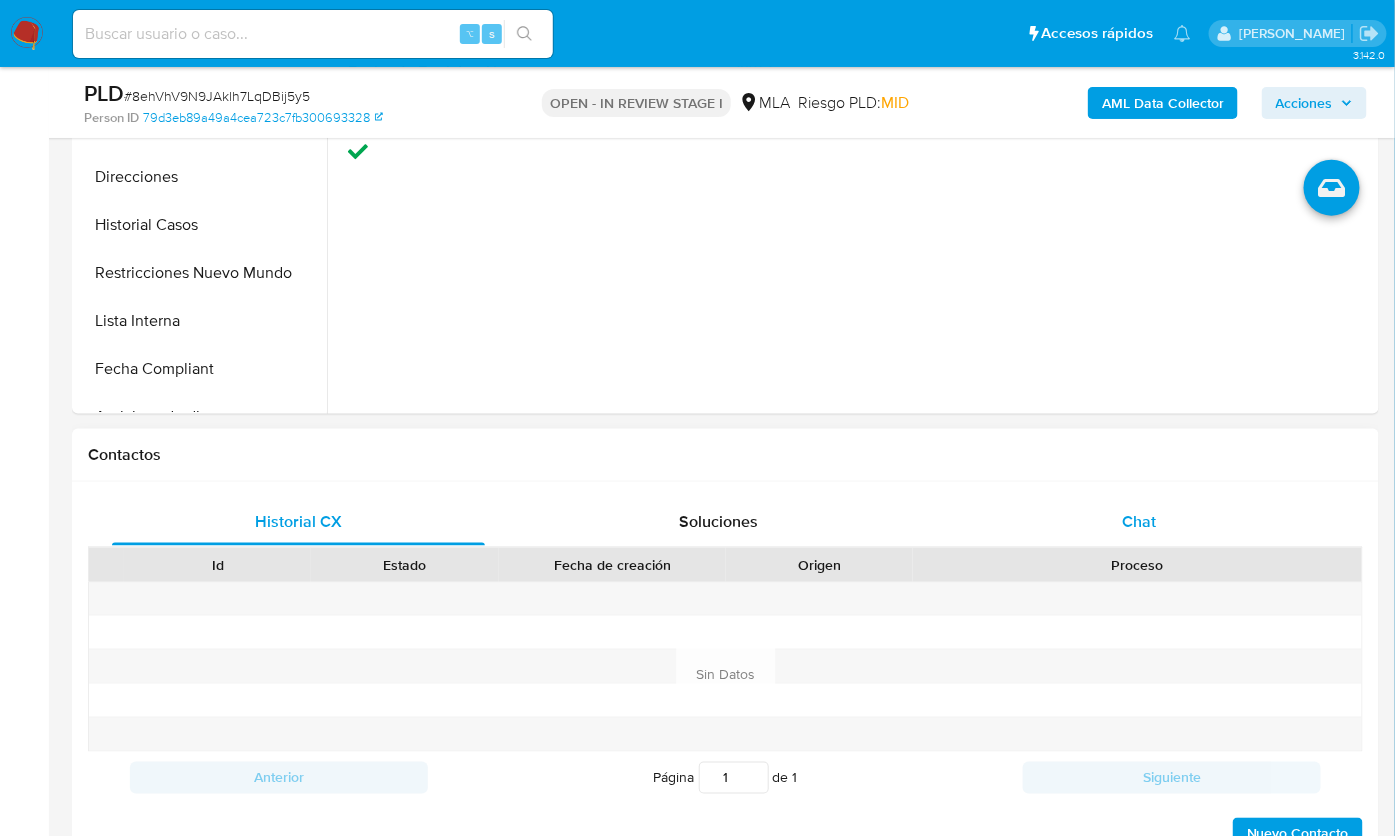 click on "Chat" at bounding box center (1140, 522) 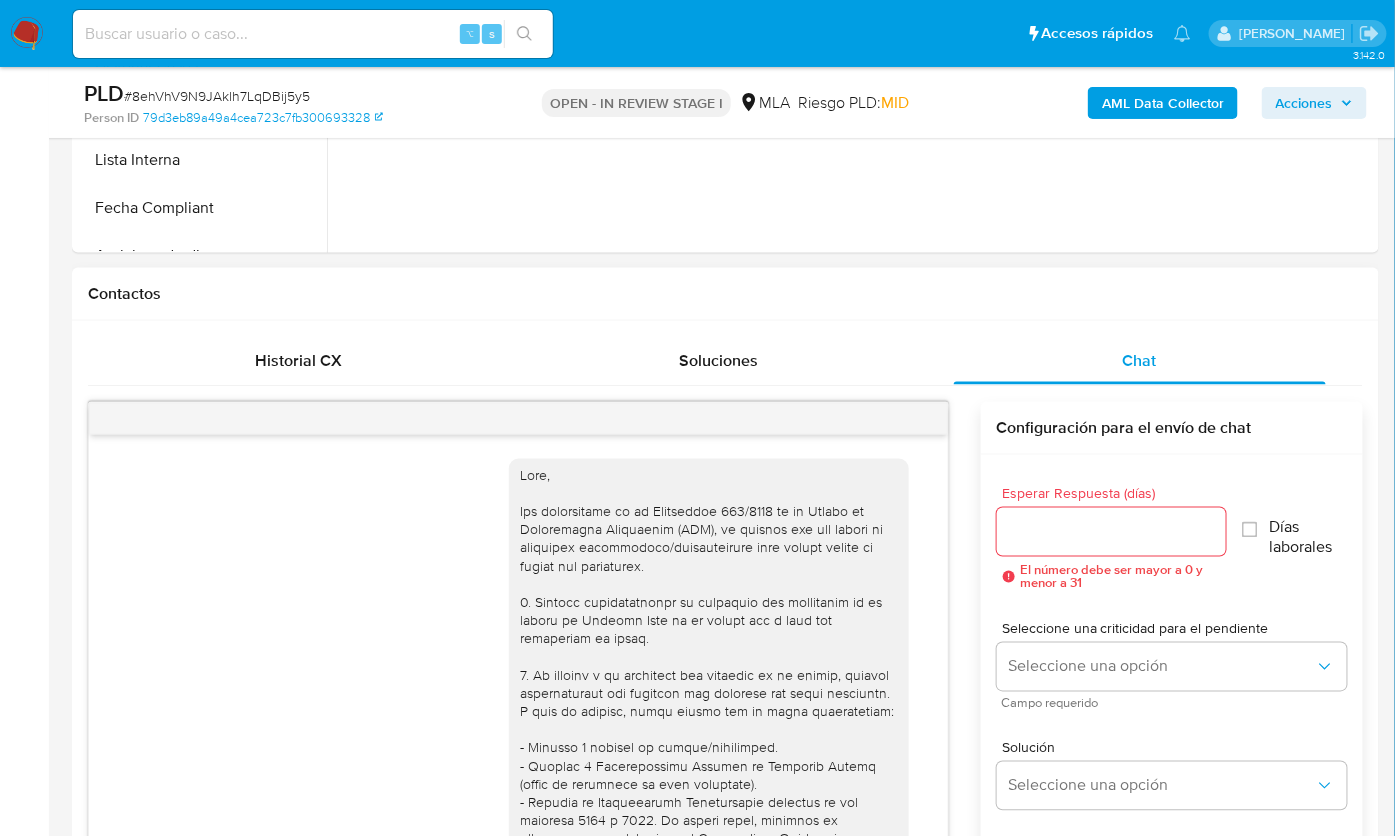scroll, scrollTop: 806, scrollLeft: 0, axis: vertical 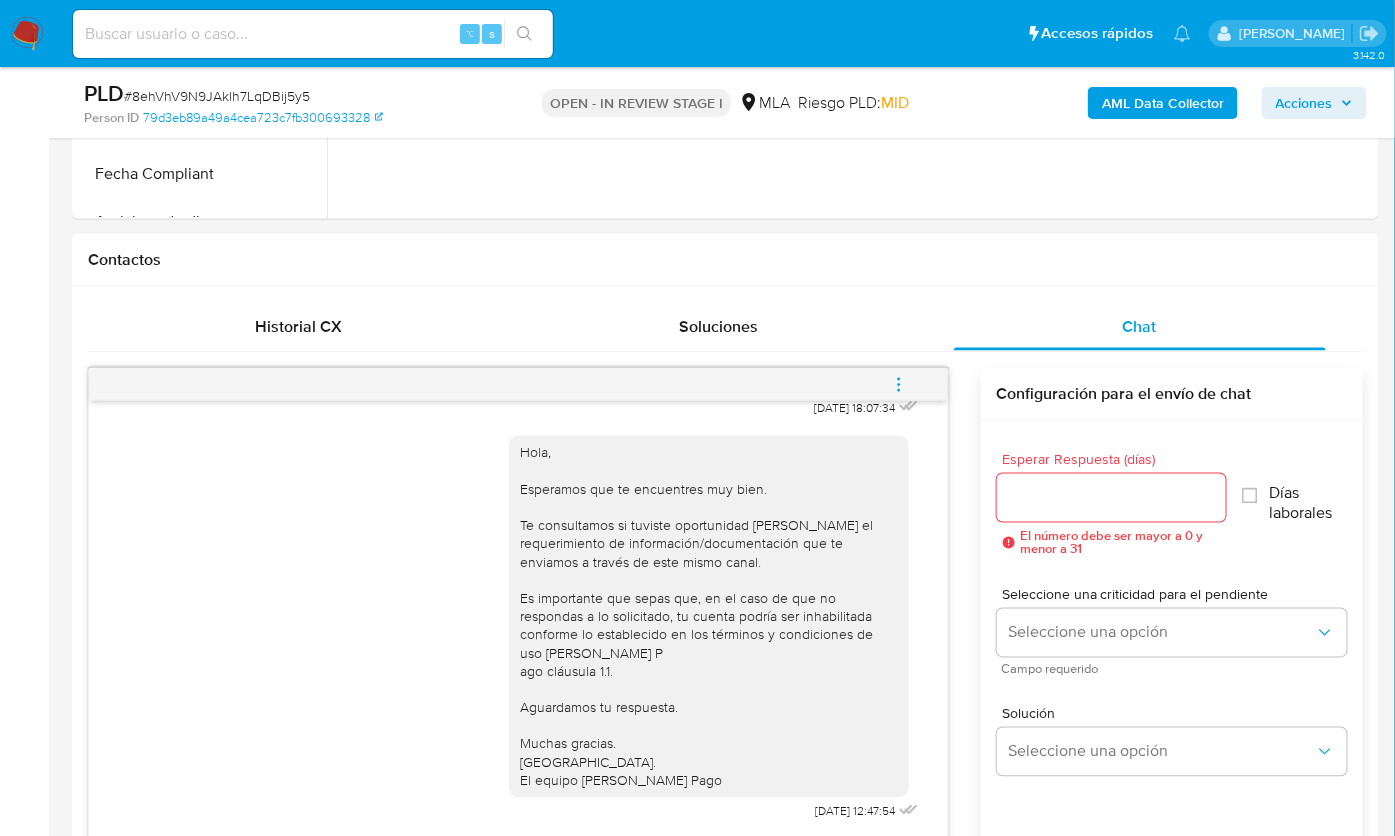 click 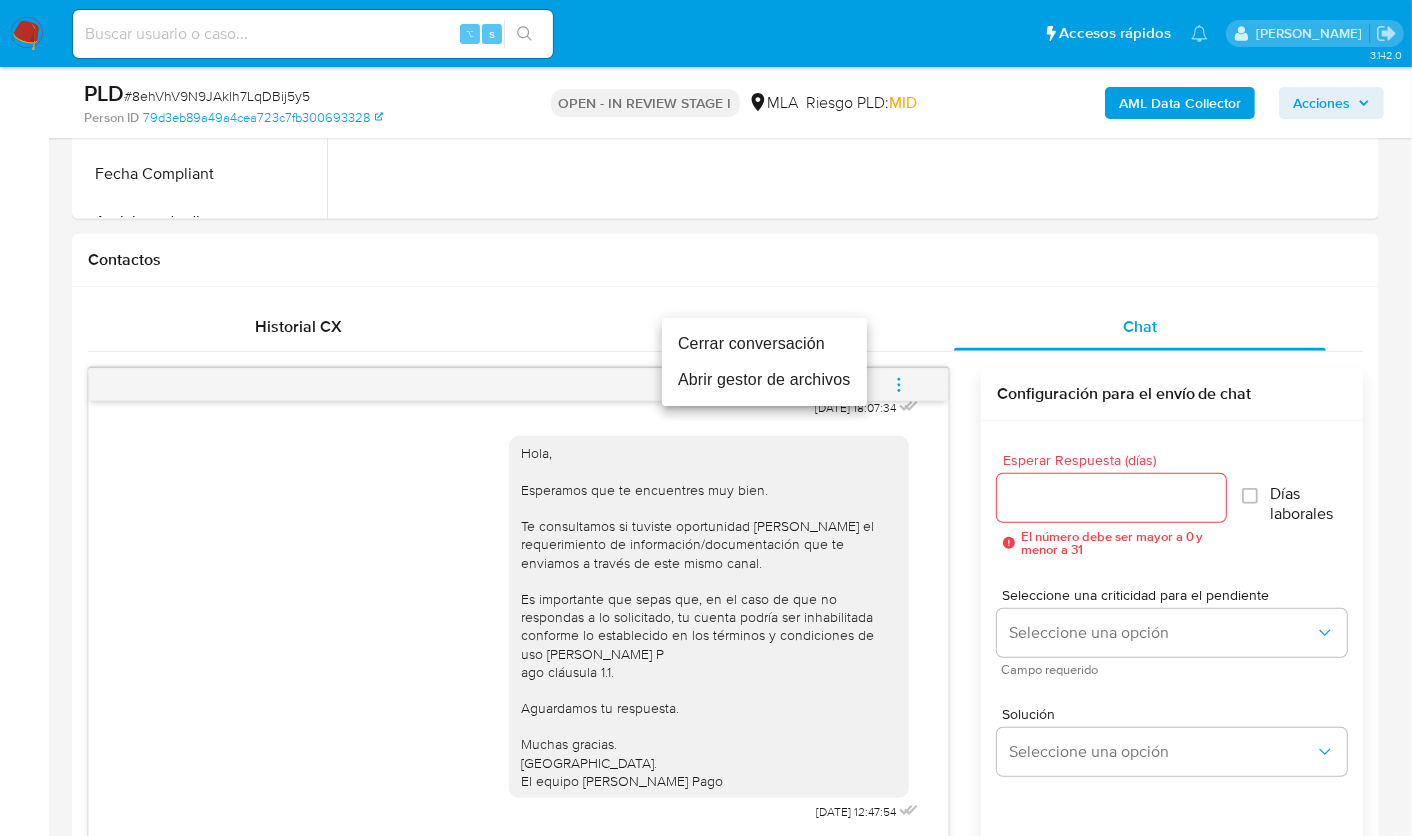 click on "Cerrar conversación" at bounding box center [764, 344] 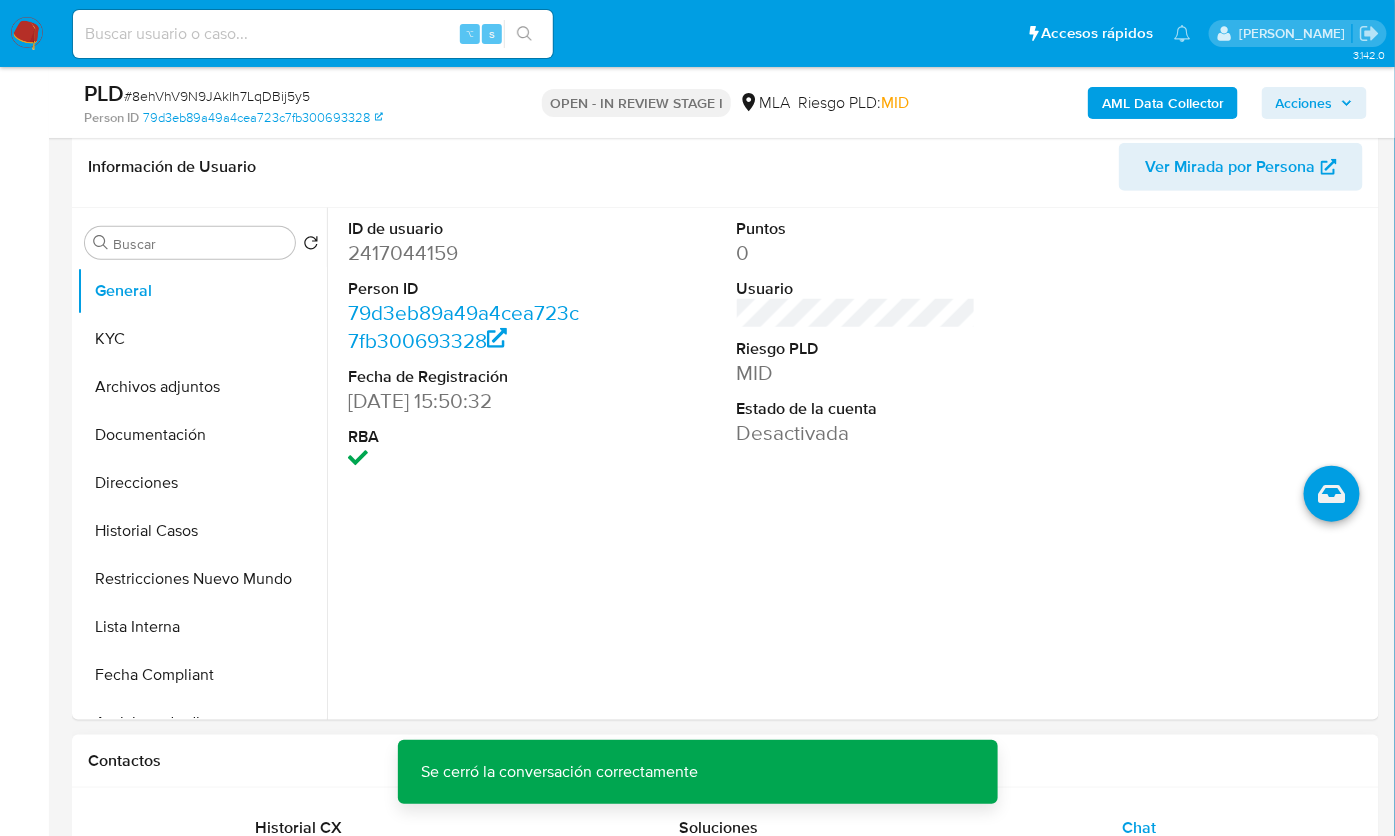 scroll, scrollTop: 304, scrollLeft: 0, axis: vertical 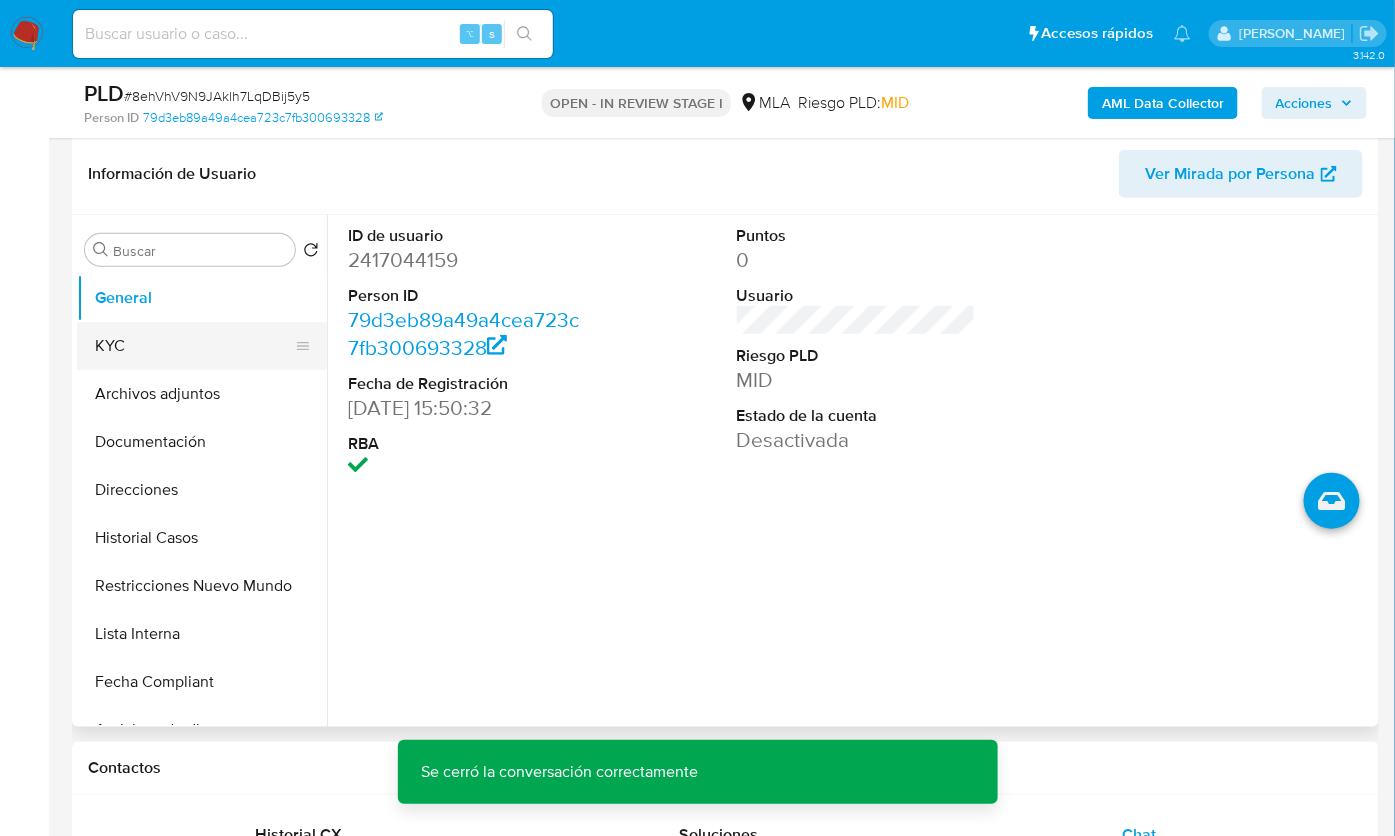 click on "KYC" at bounding box center (194, 346) 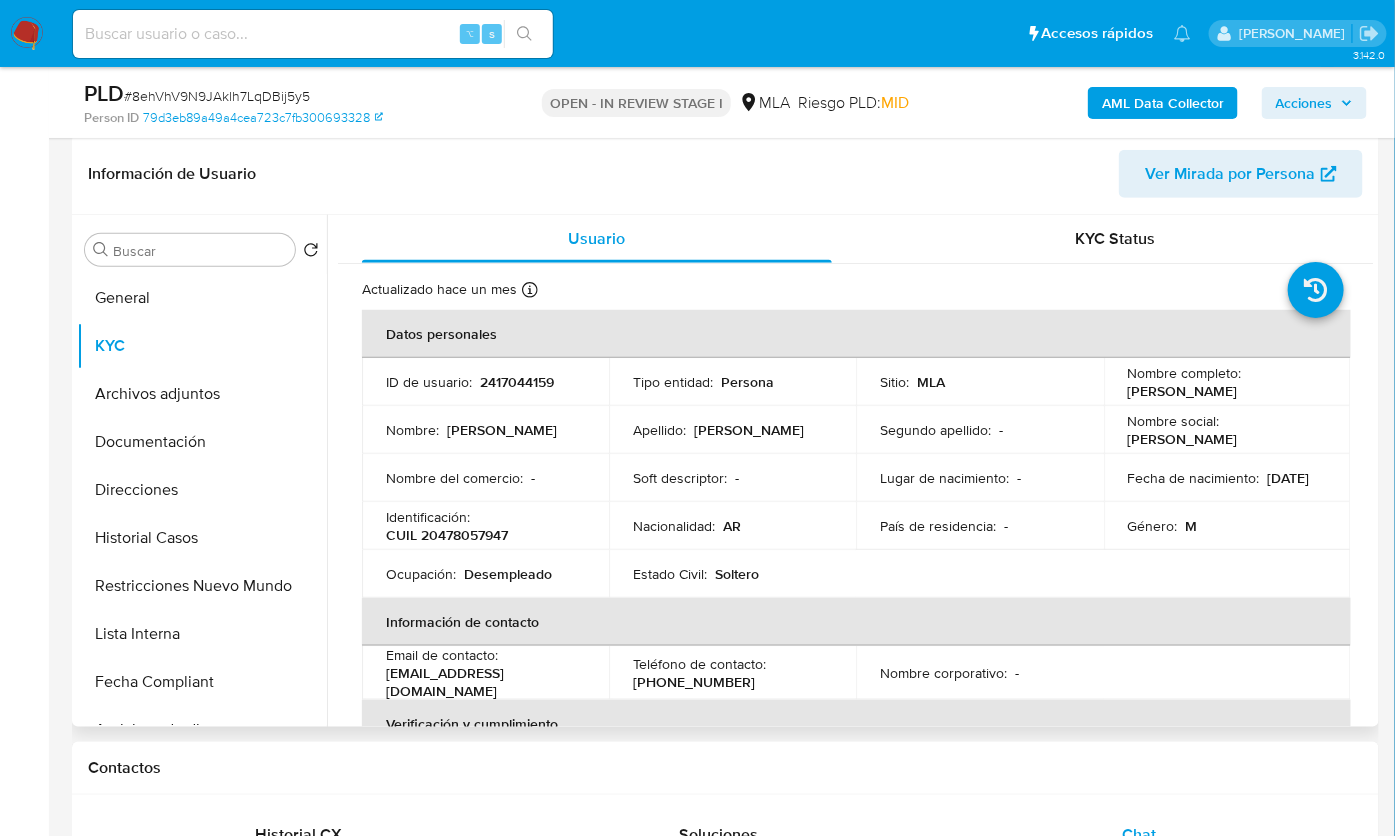 click on "CUIL 20478057947" at bounding box center (447, 535) 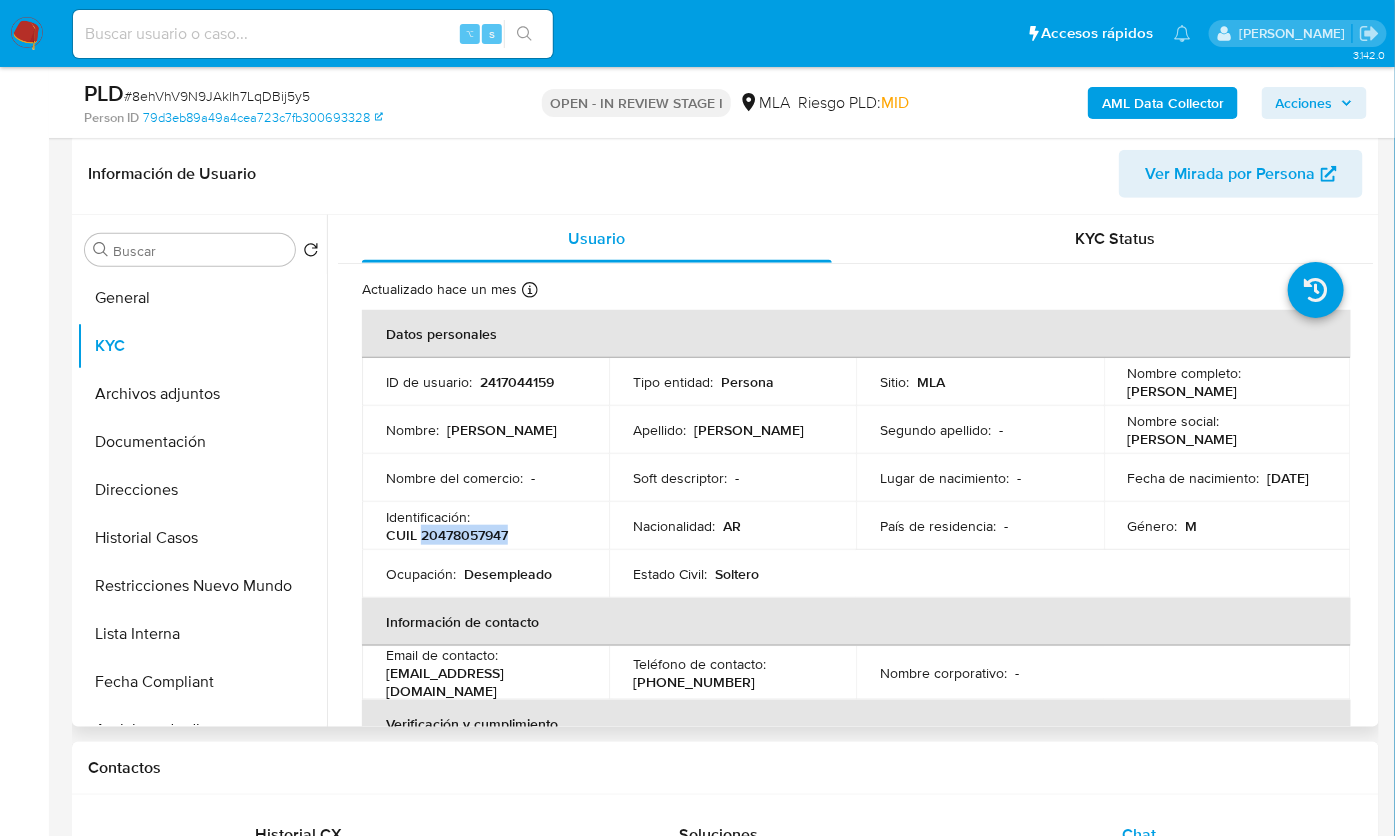 click on "CUIL 20478057947" at bounding box center [447, 535] 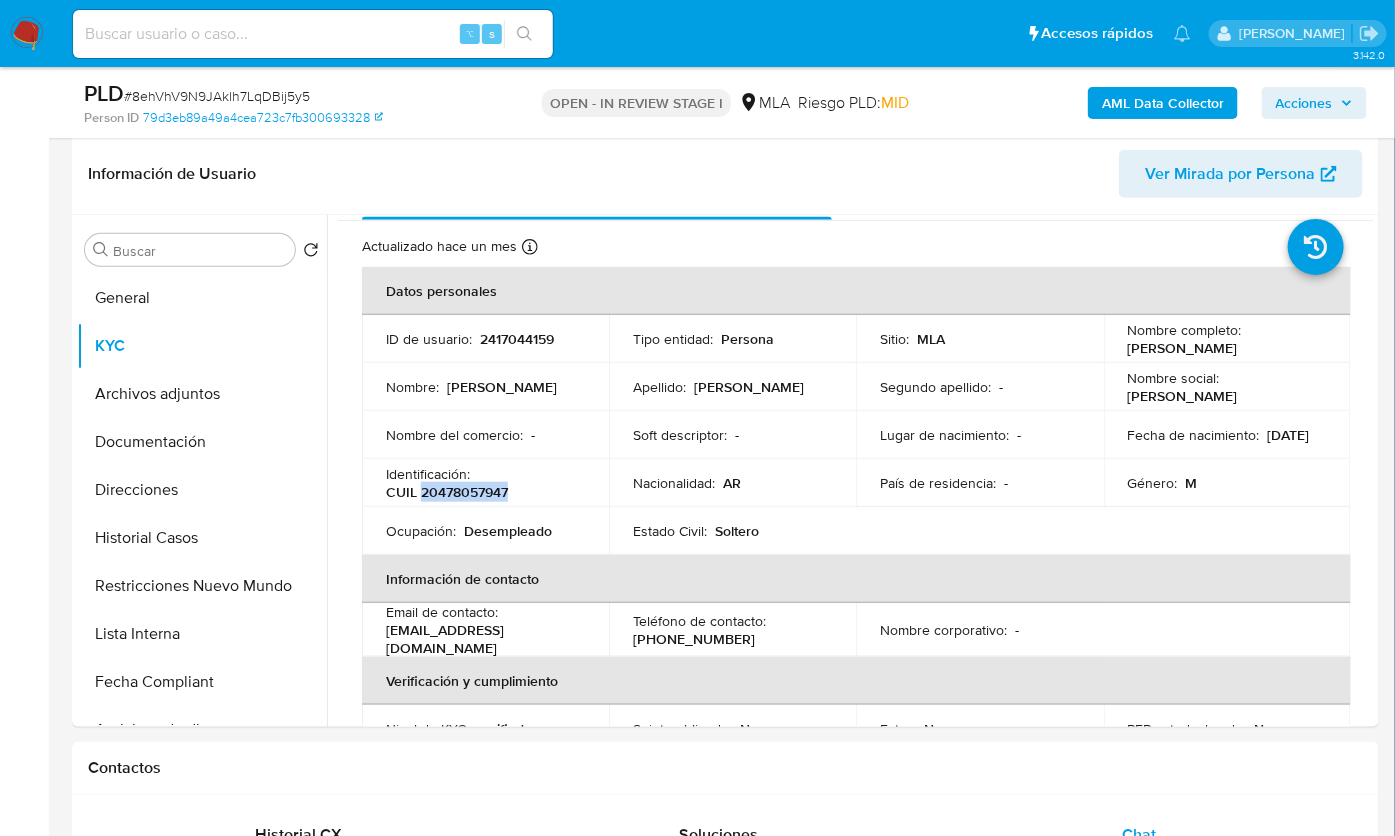 scroll, scrollTop: 163, scrollLeft: 0, axis: vertical 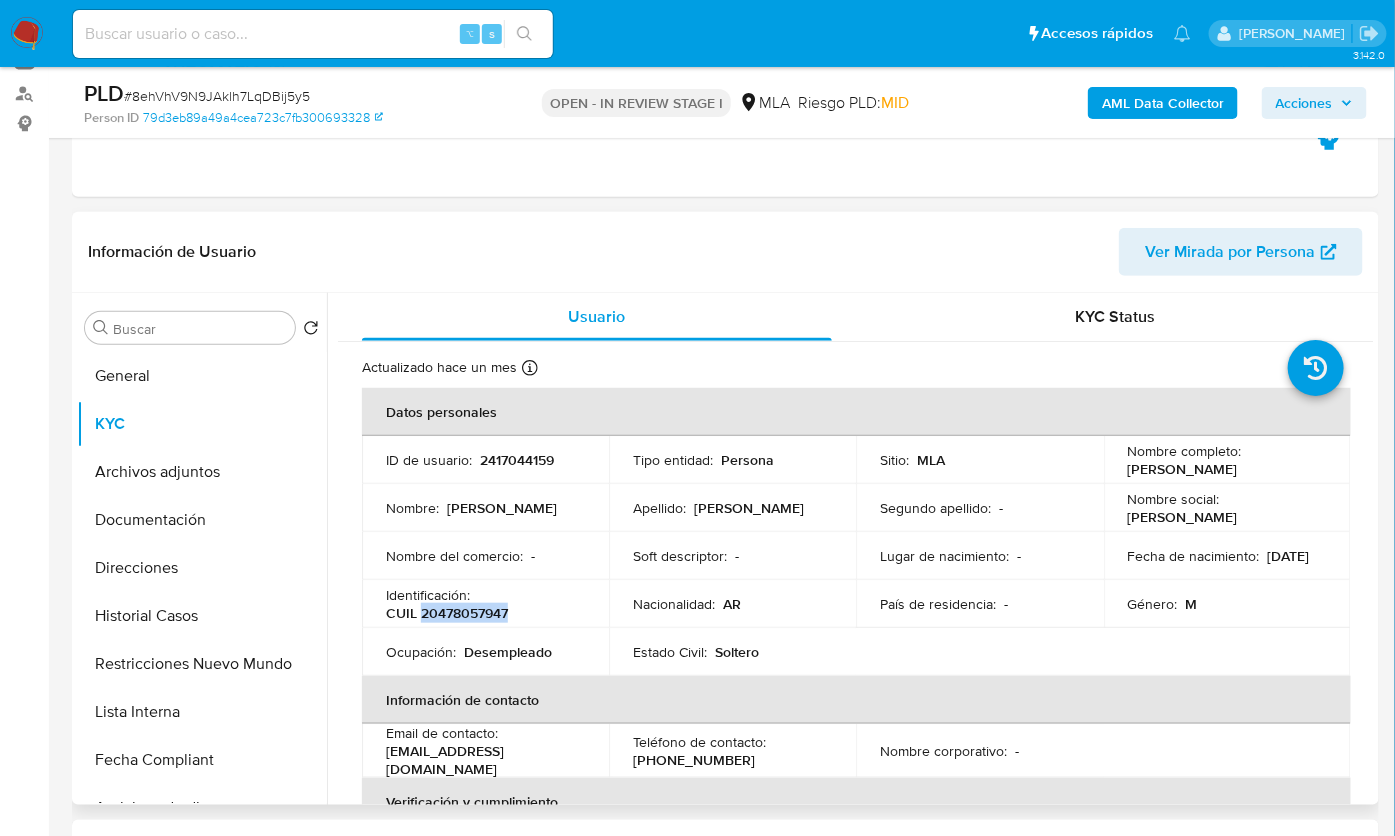 click on "ID de usuario :    2417044159" at bounding box center [485, 460] 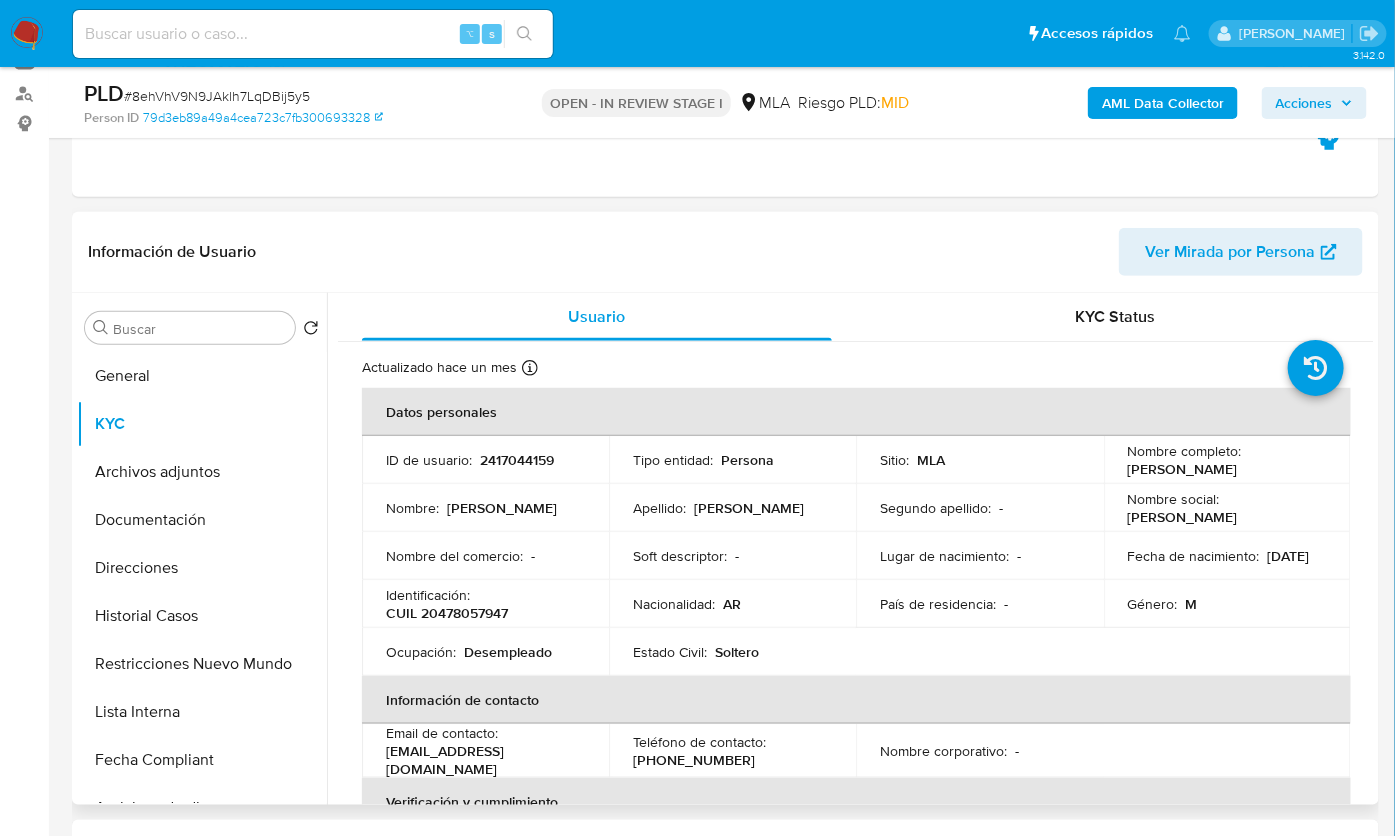 click on "ID de usuario :    2417044159" at bounding box center (485, 460) 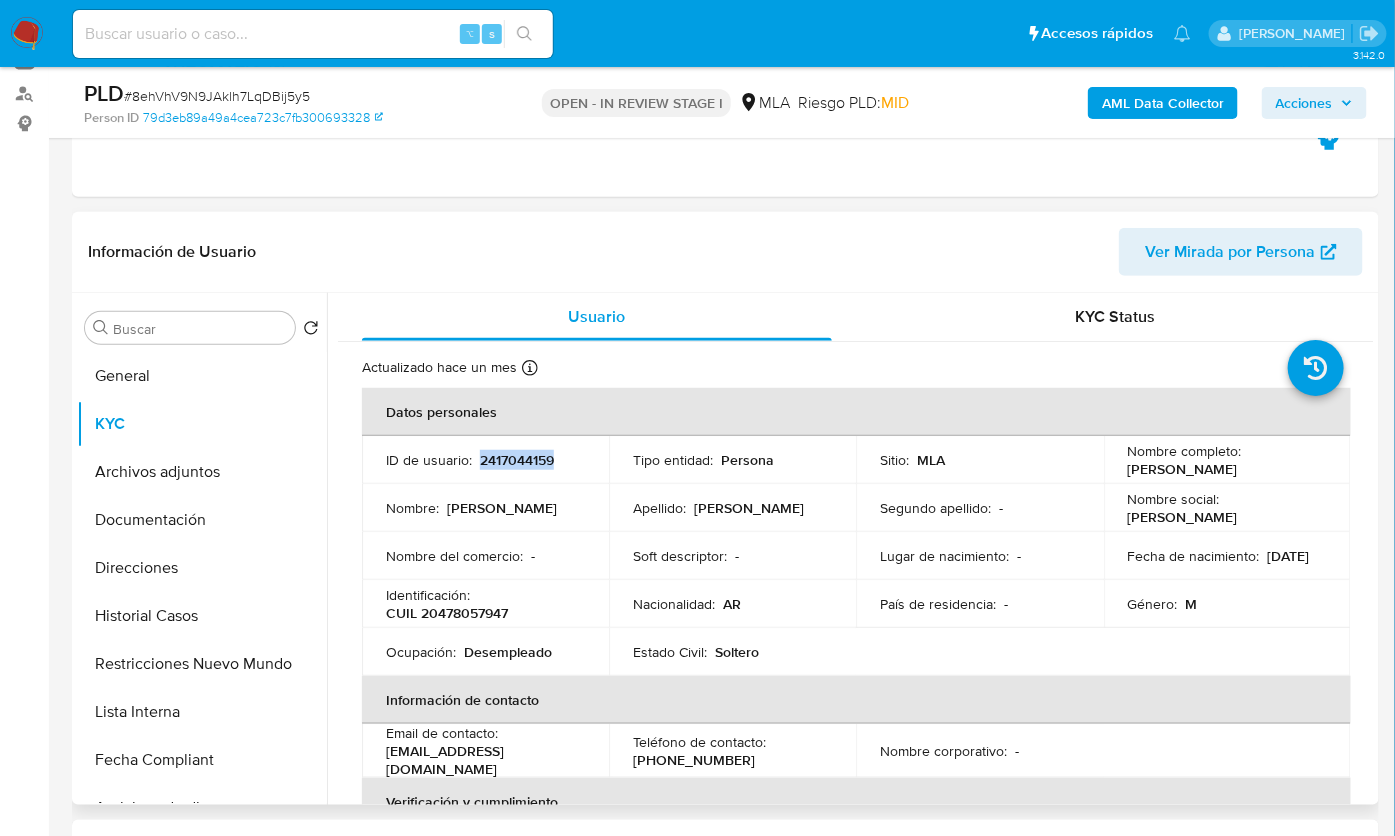 click on "2417044159" at bounding box center (517, 460) 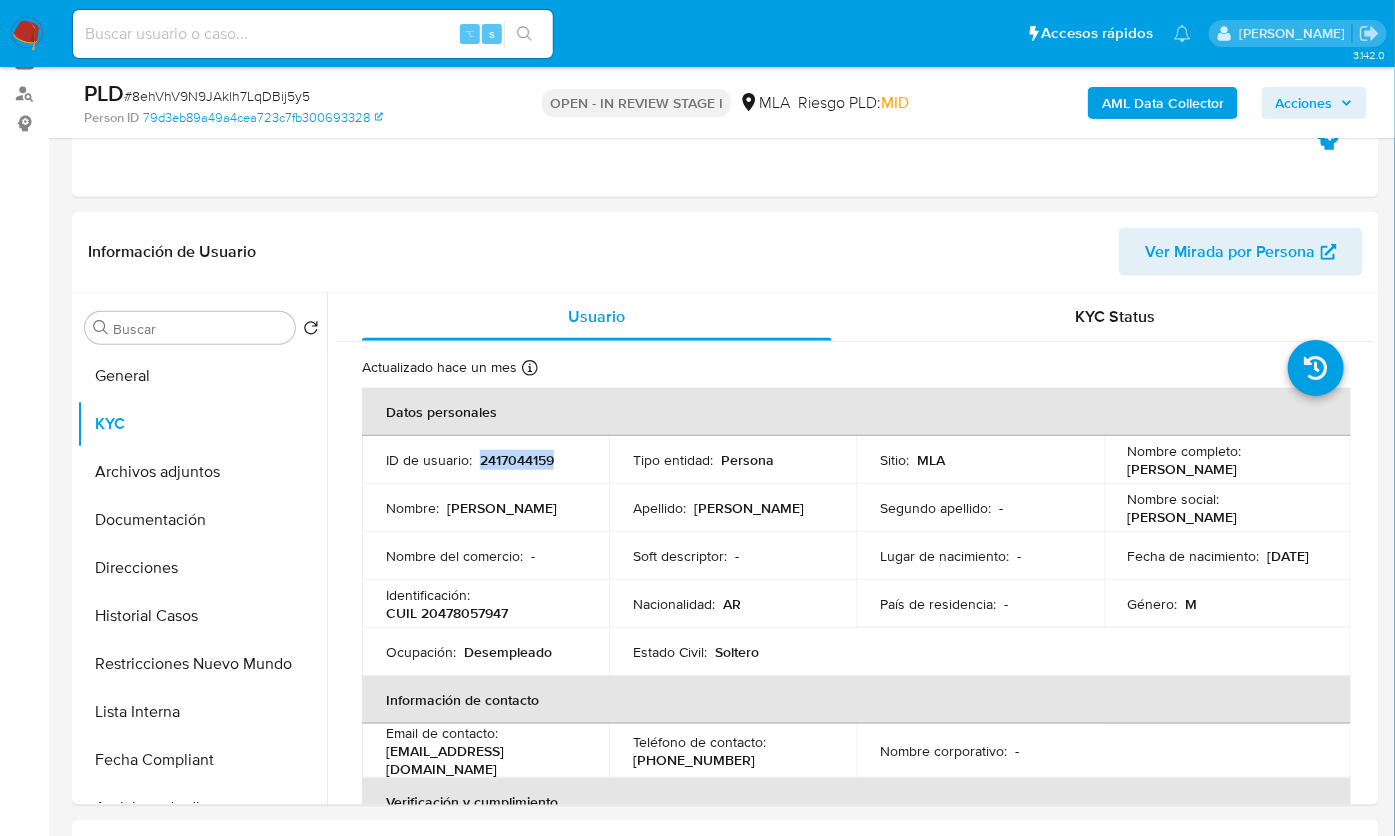 copy on "2417044159" 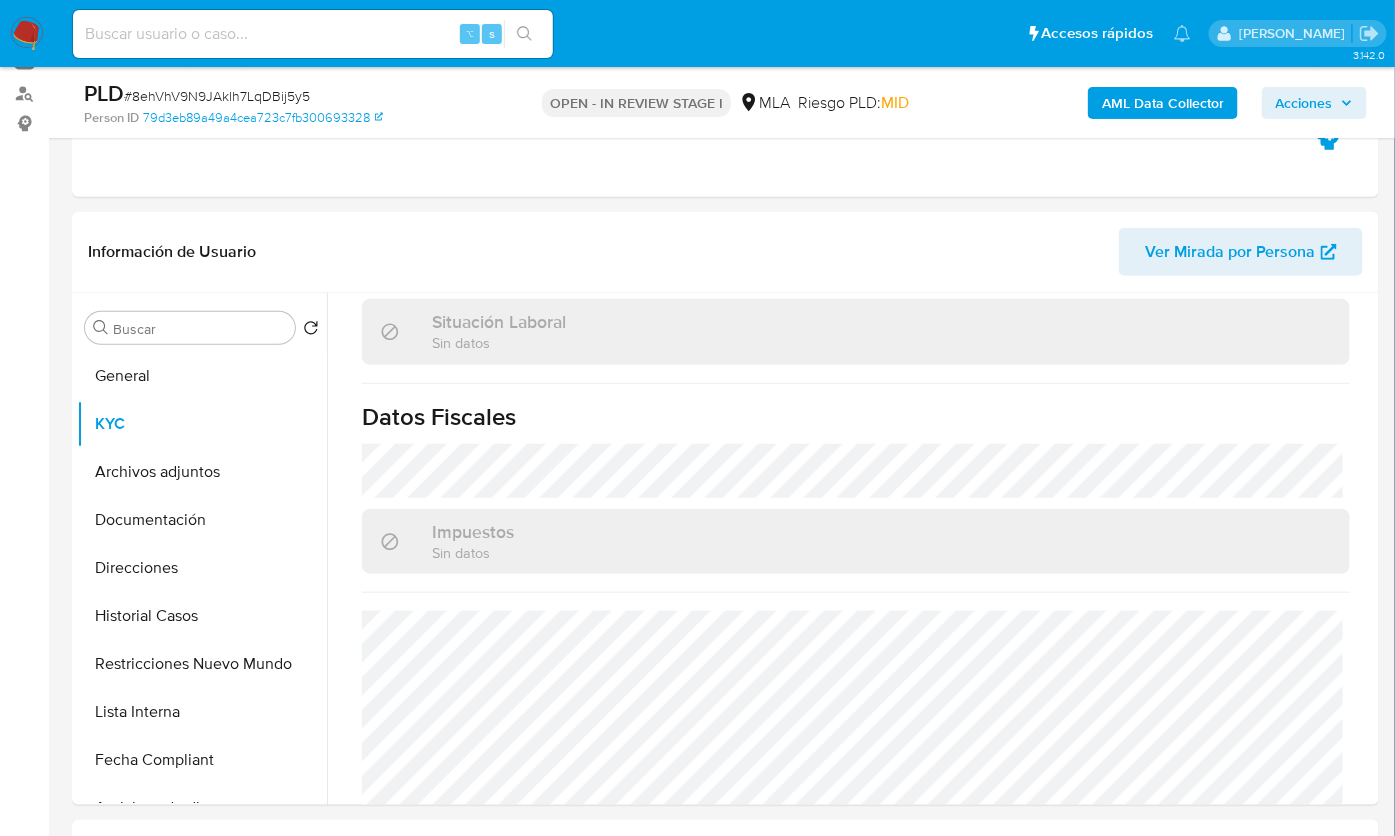 scroll, scrollTop: 1076, scrollLeft: 0, axis: vertical 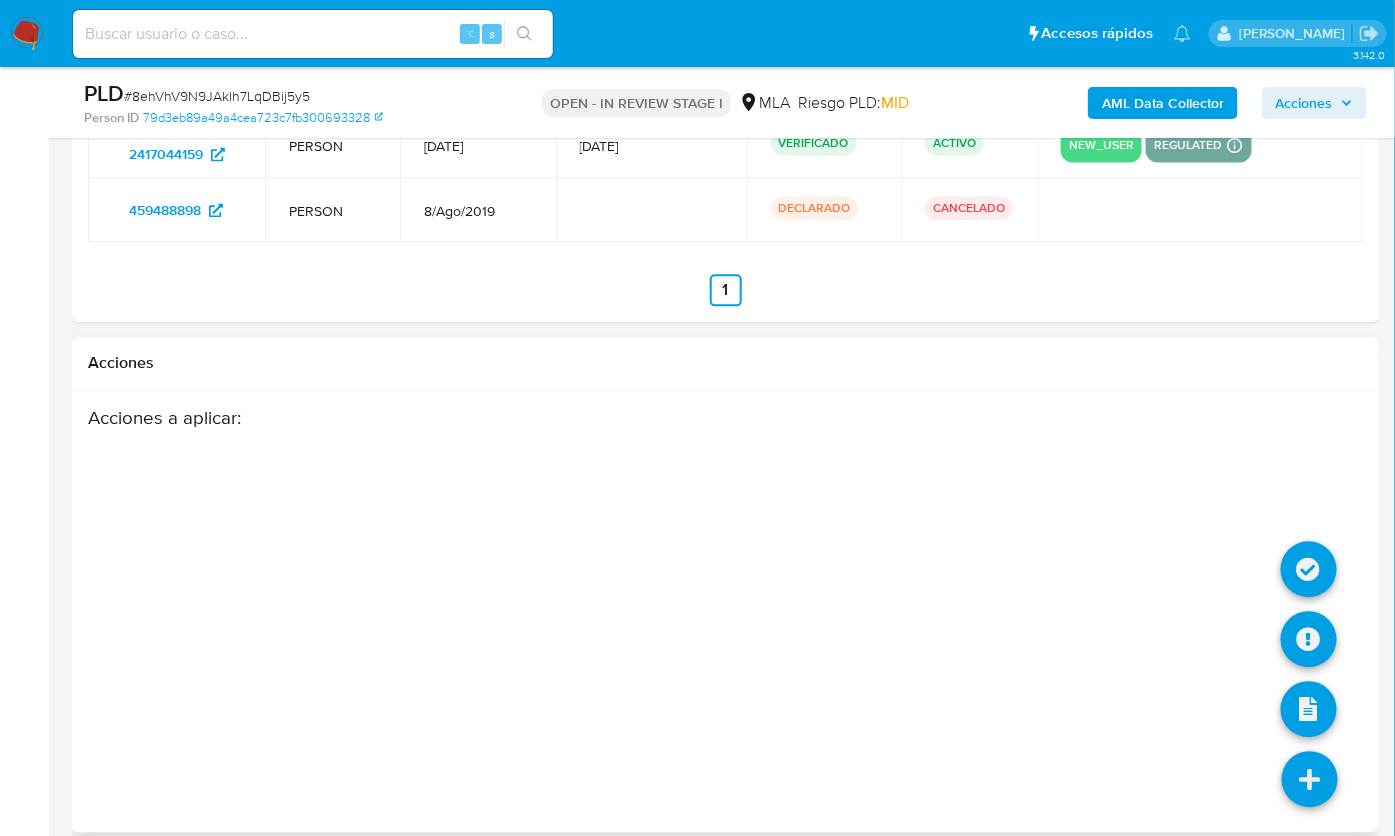click at bounding box center [1310, 779] 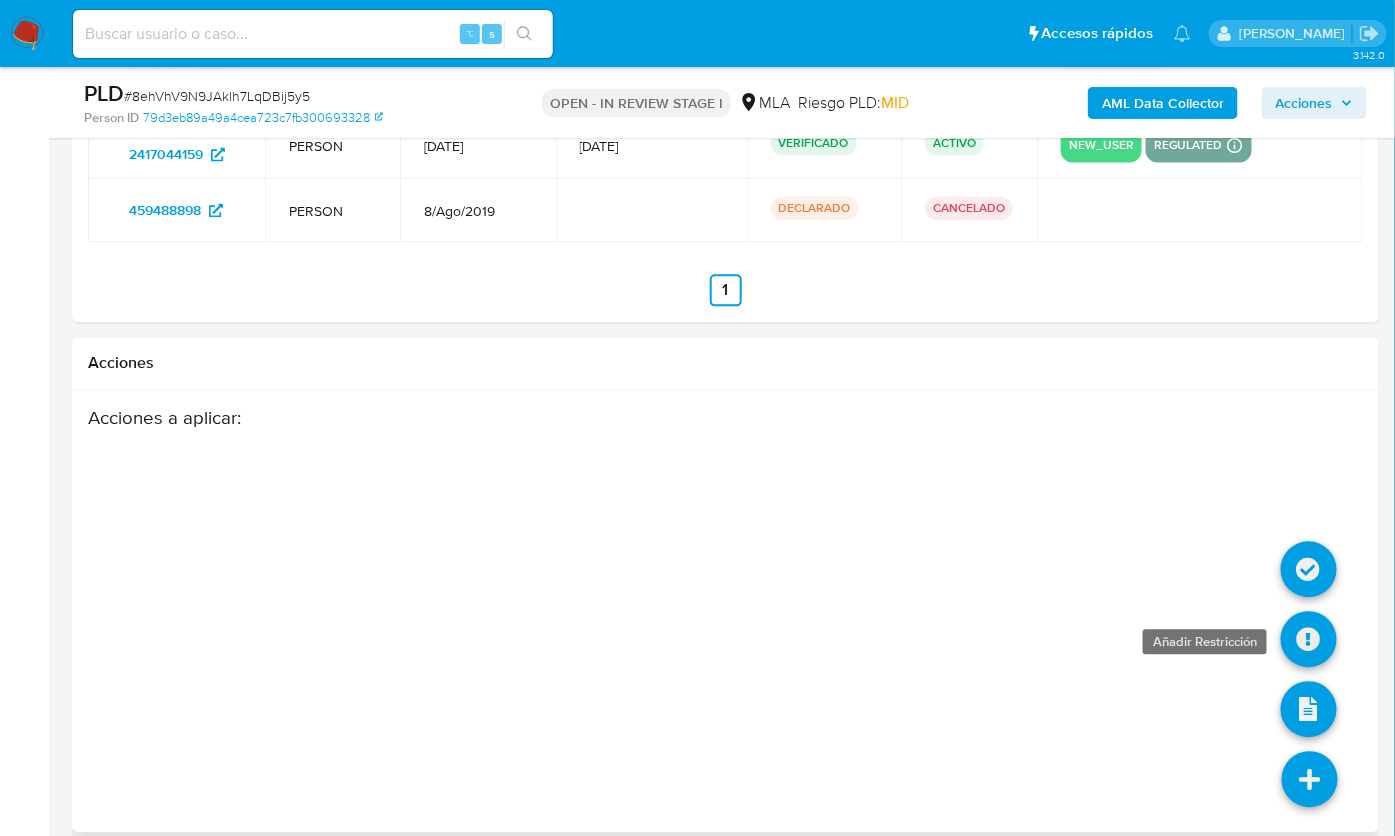 click at bounding box center (1309, 639) 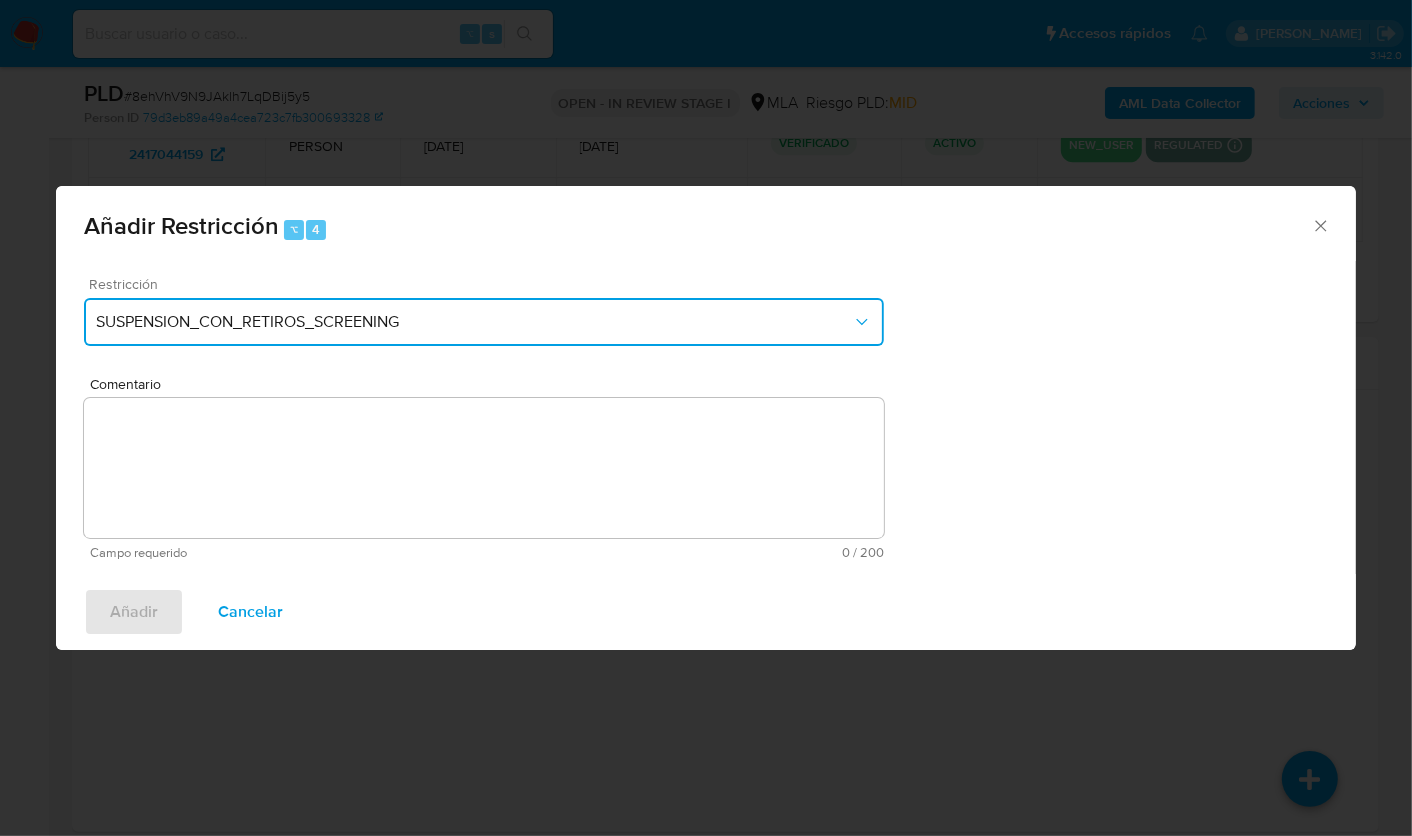 click on "SUSPENSION_CON_RETIROS_SCREENING" at bounding box center (474, 322) 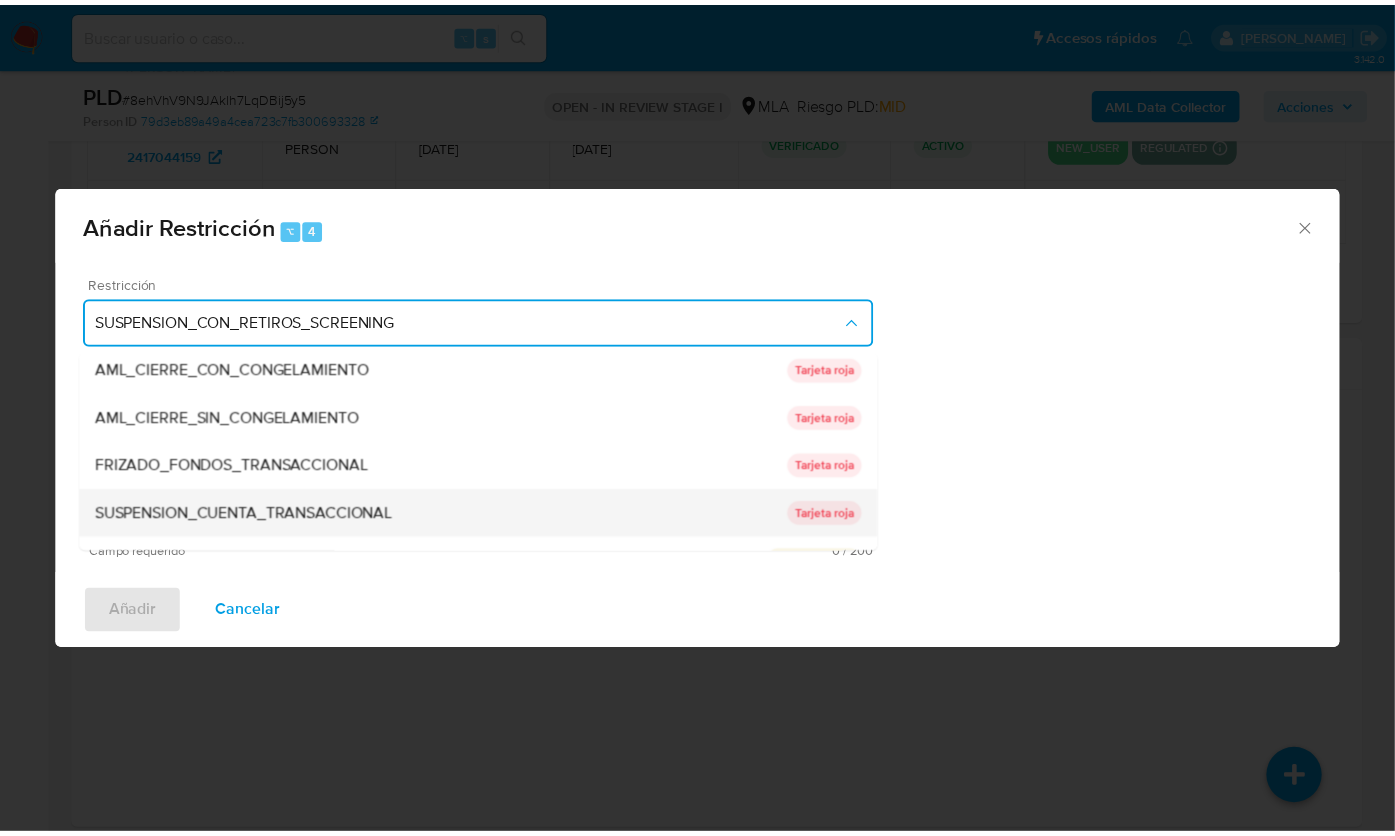 scroll, scrollTop: 103, scrollLeft: 0, axis: vertical 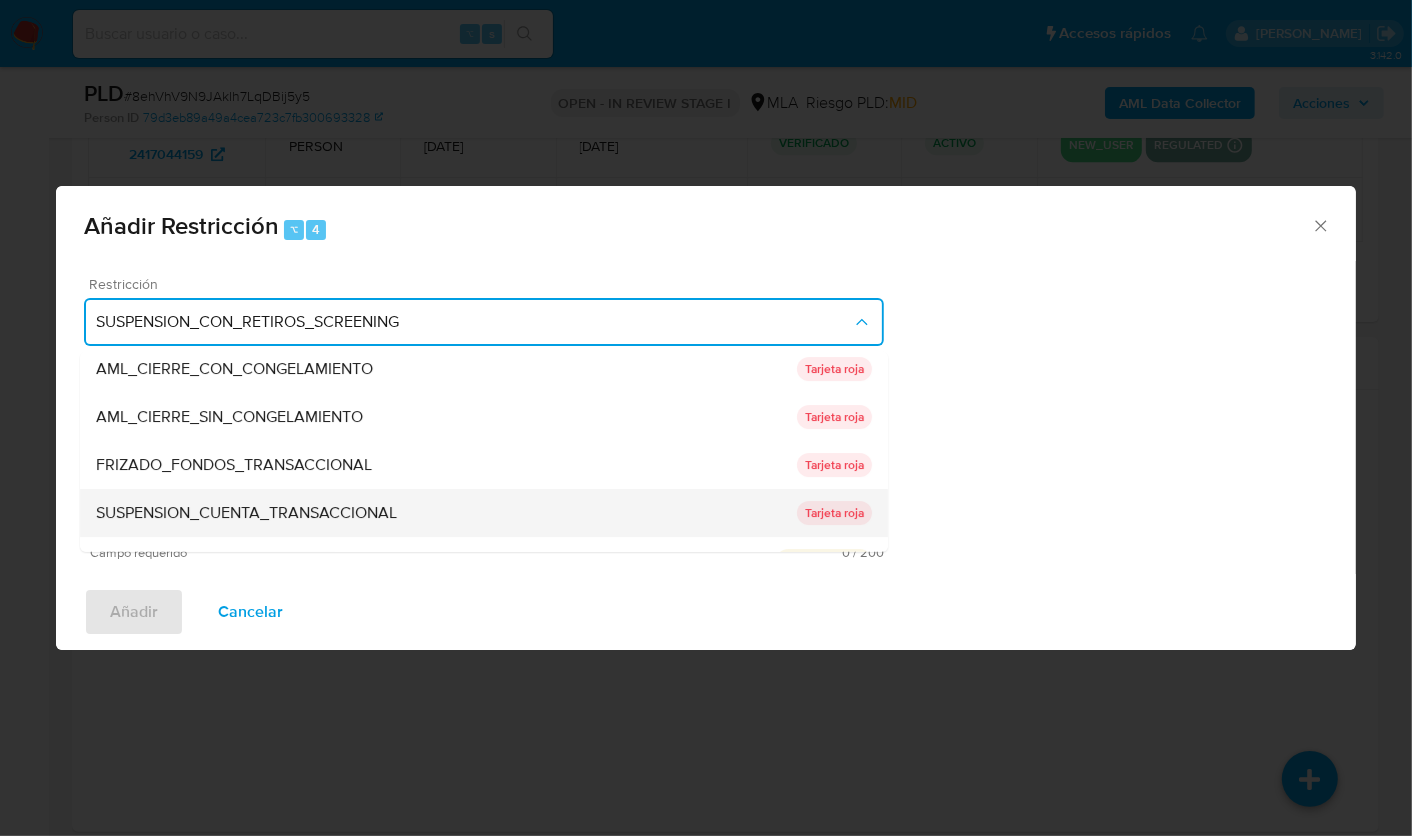 click on "SUSPENSION_CUENTA_TRANSACCIONAL" at bounding box center (446, 513) 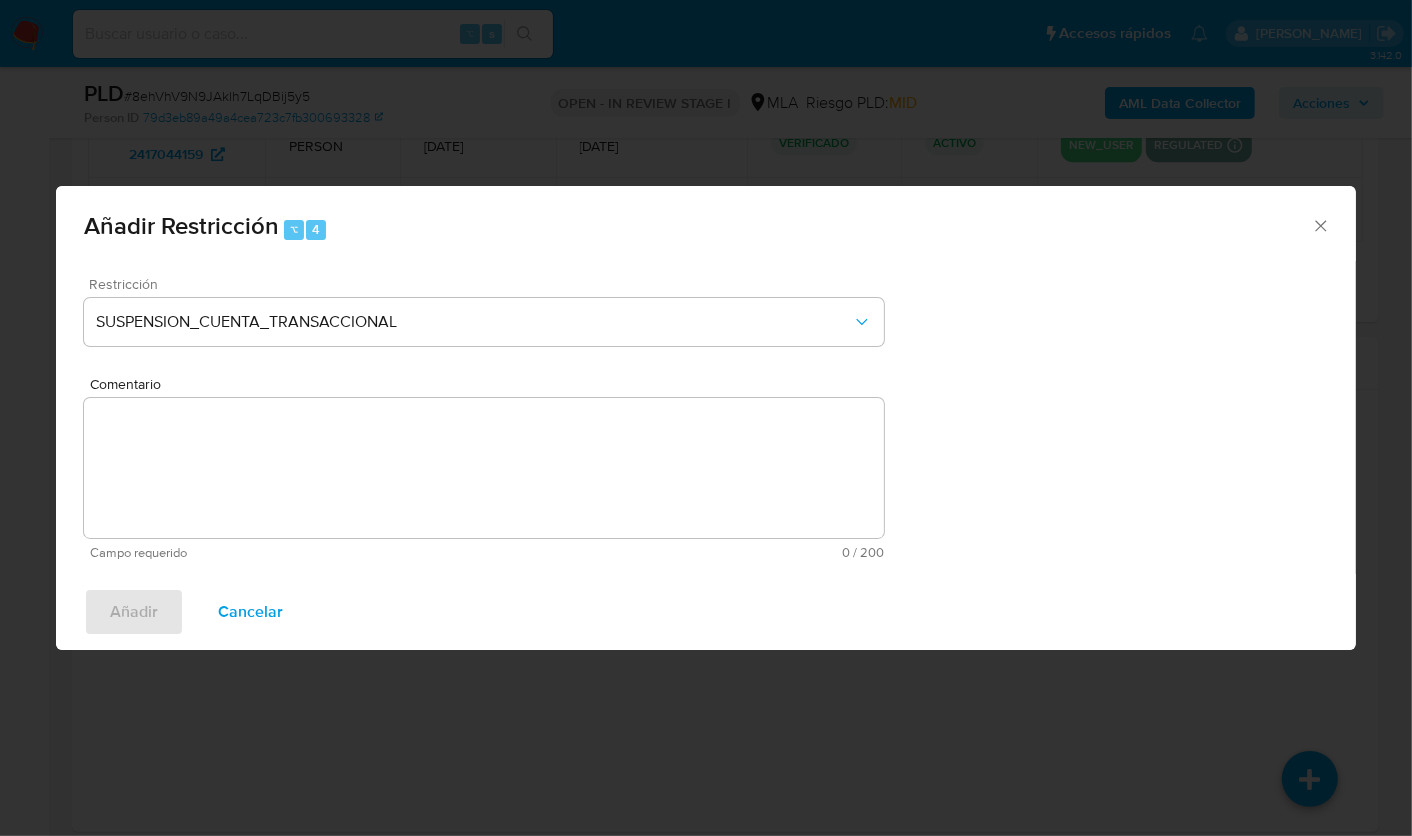 click on "Comentario" at bounding box center [484, 468] 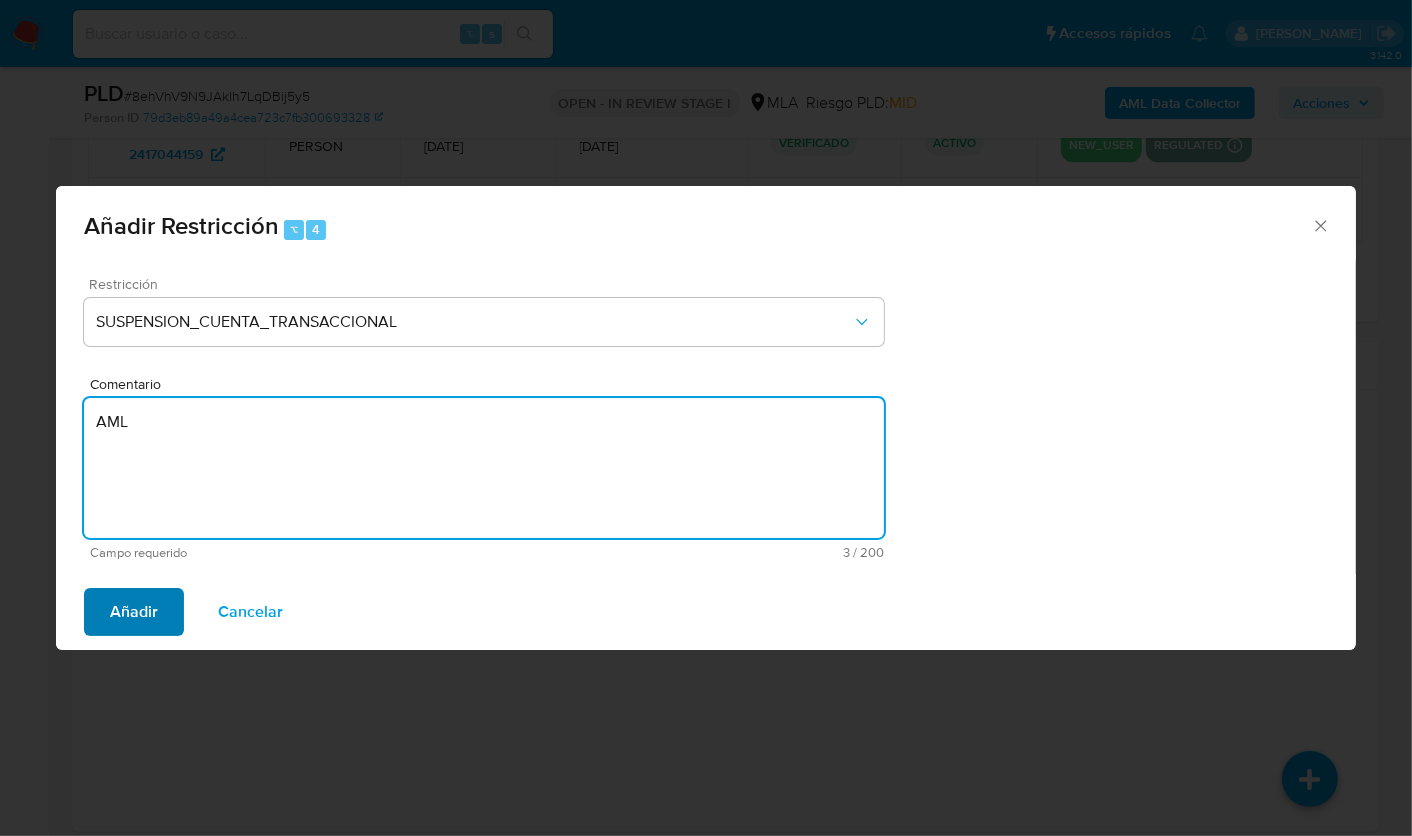 type on "AML" 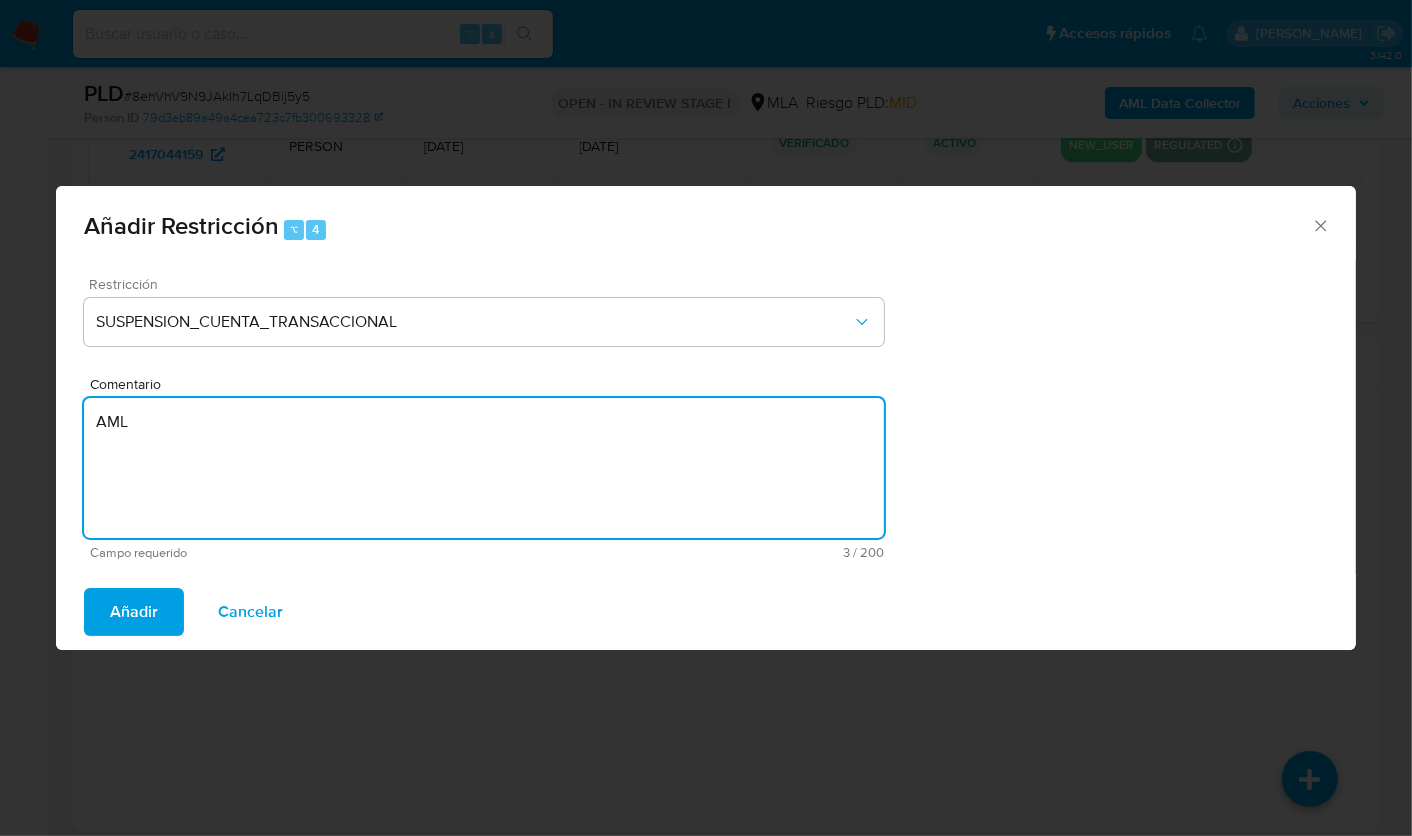 click on "Añadir" at bounding box center (134, 612) 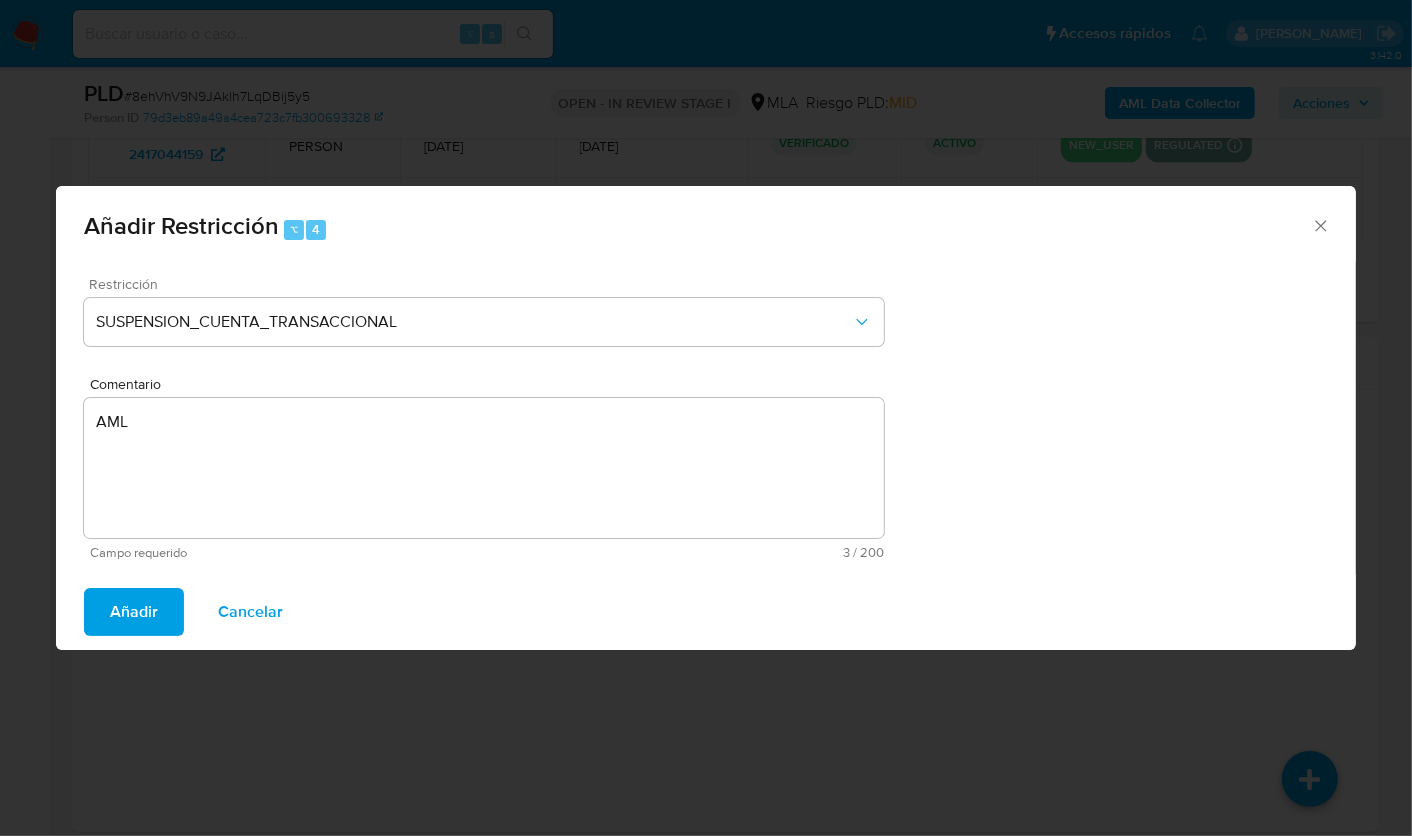 click on "Añadir" at bounding box center [134, 612] 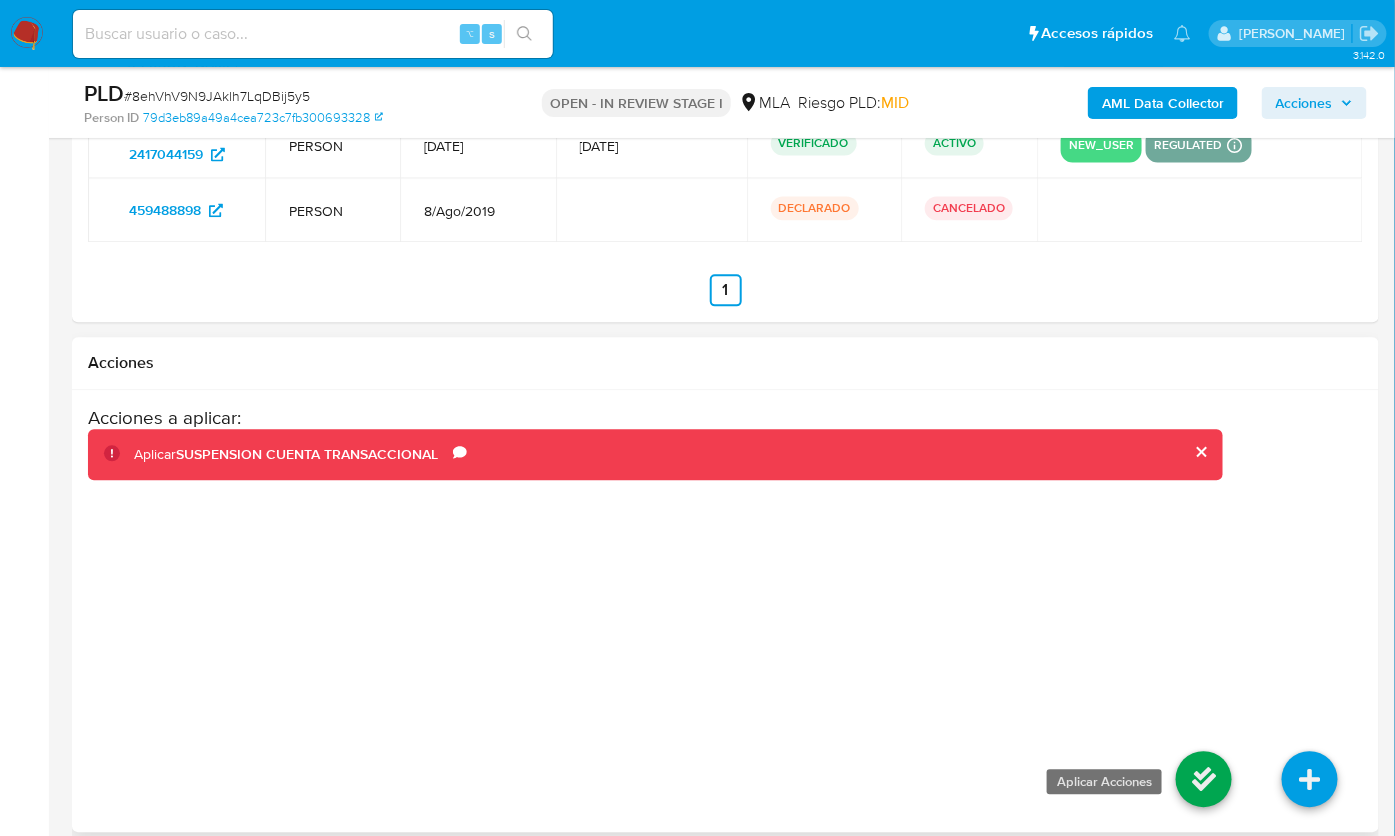 click at bounding box center (1204, 779) 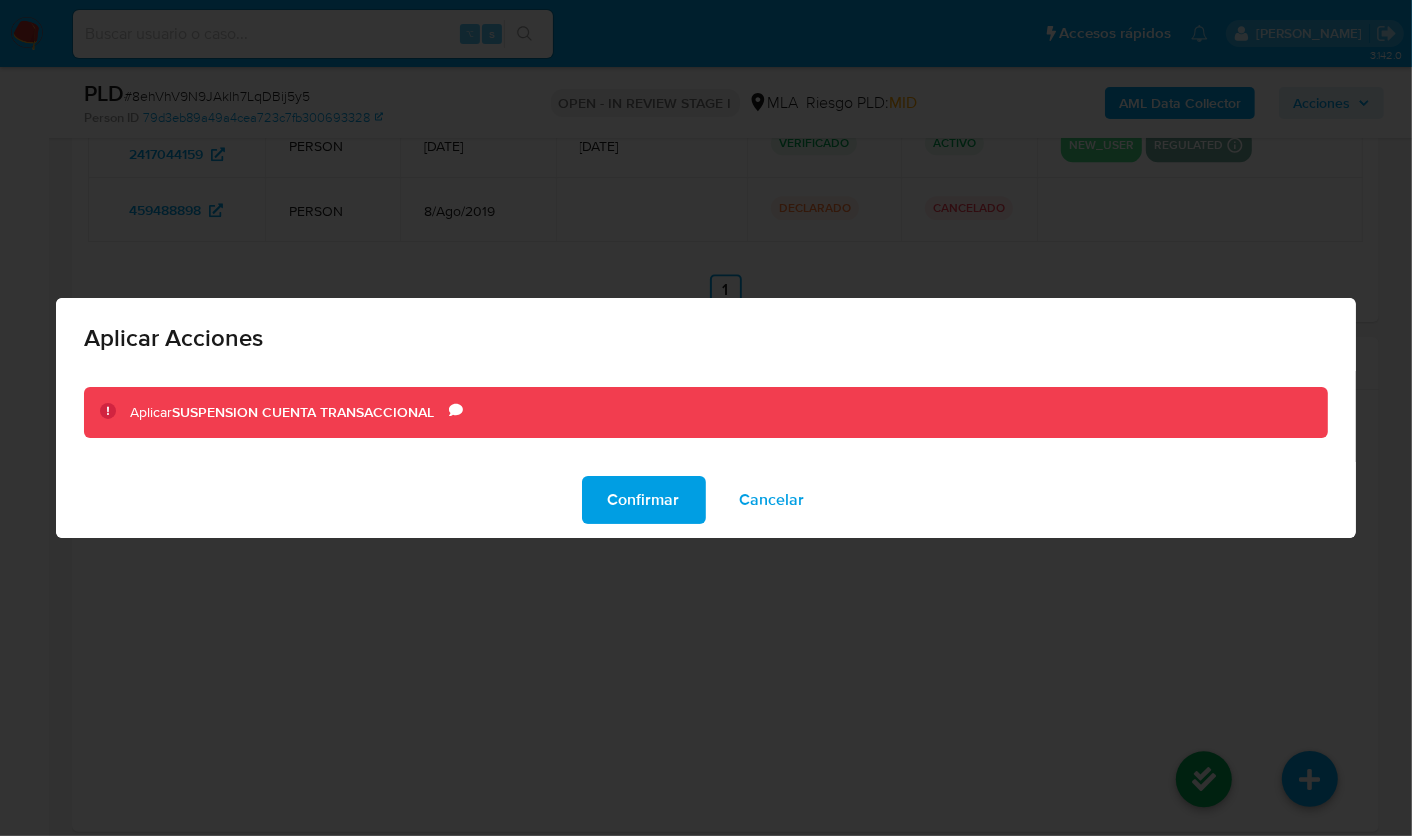 click on "Confirmar" at bounding box center (644, 500) 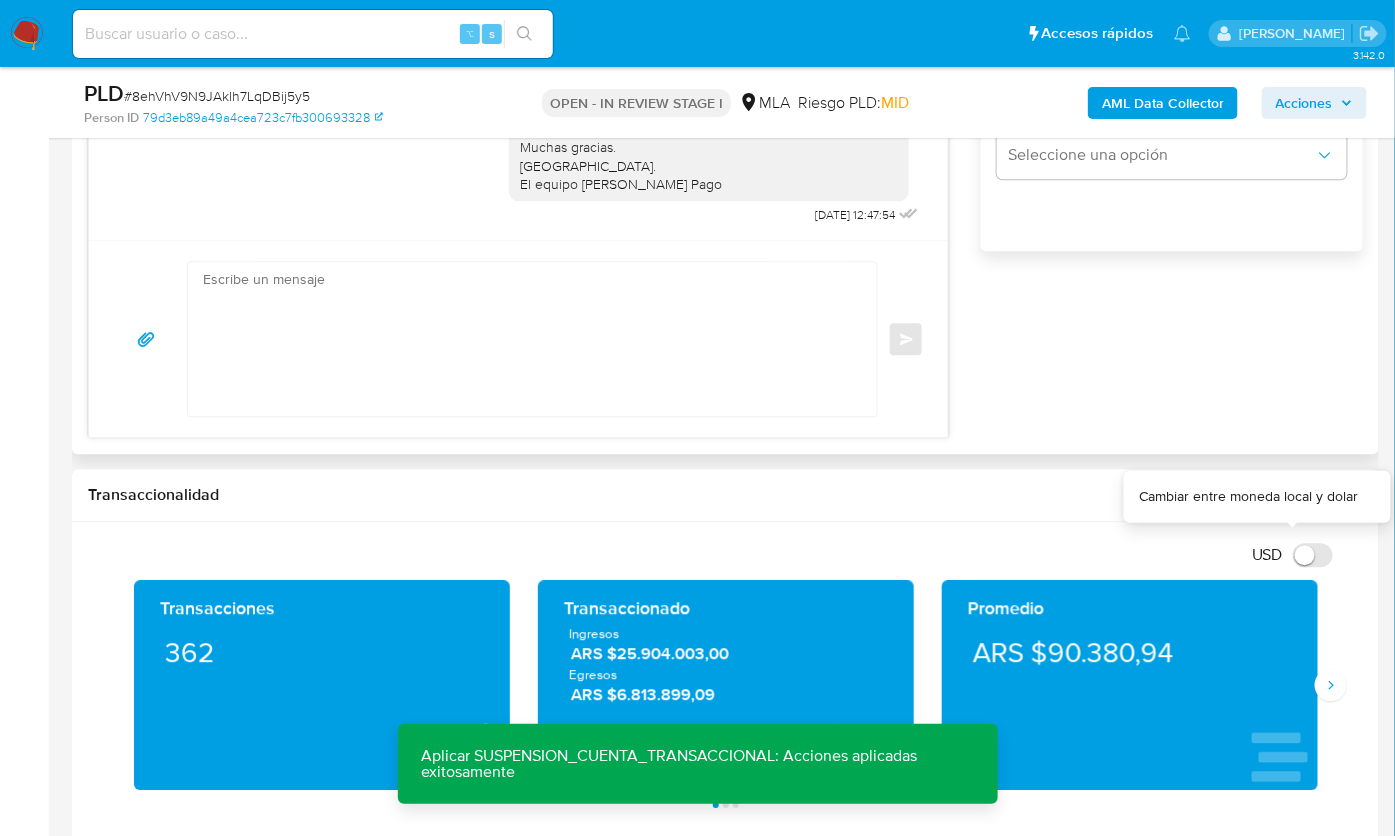 scroll, scrollTop: 792, scrollLeft: 0, axis: vertical 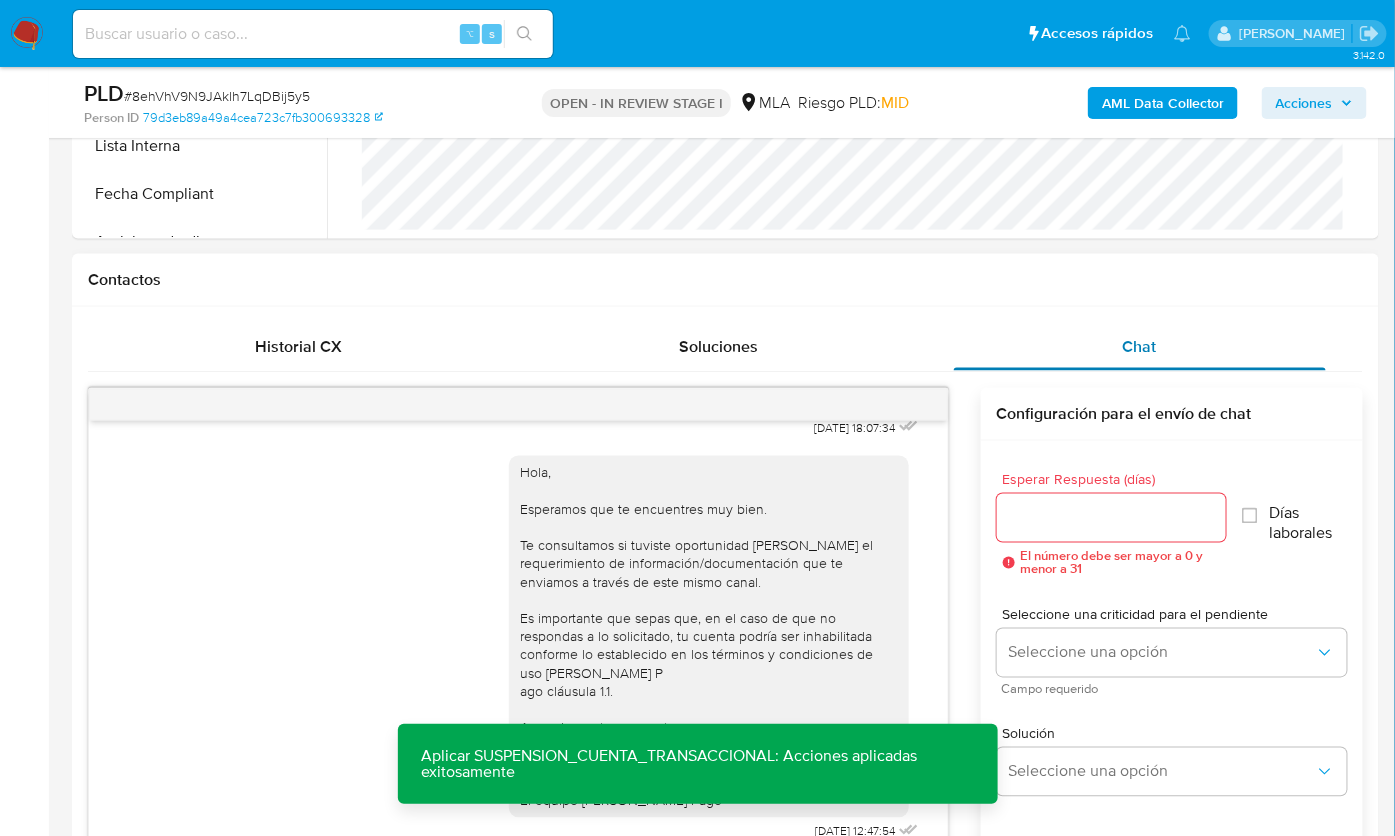 click on "Chat" at bounding box center [1140, 347] 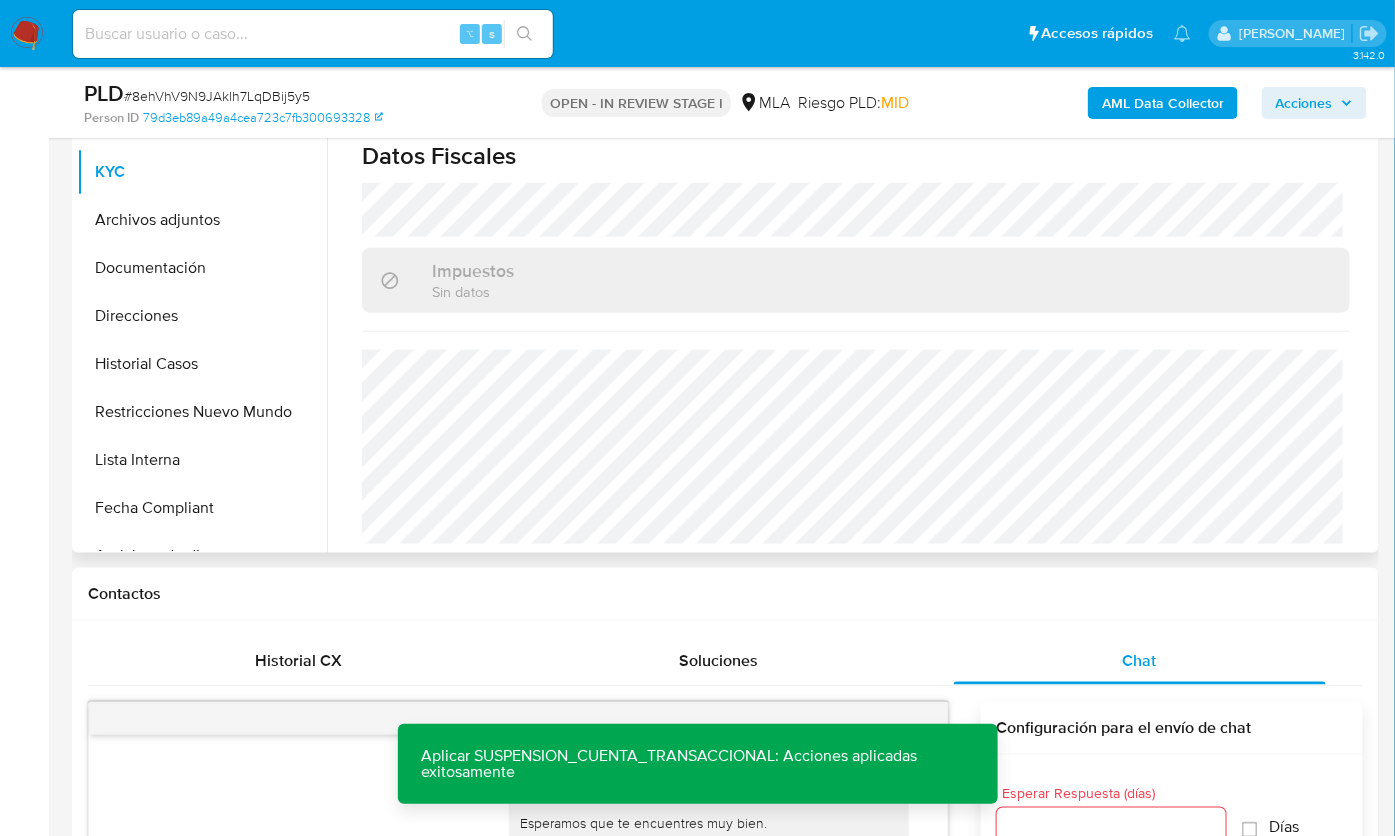 scroll, scrollTop: 182, scrollLeft: 0, axis: vertical 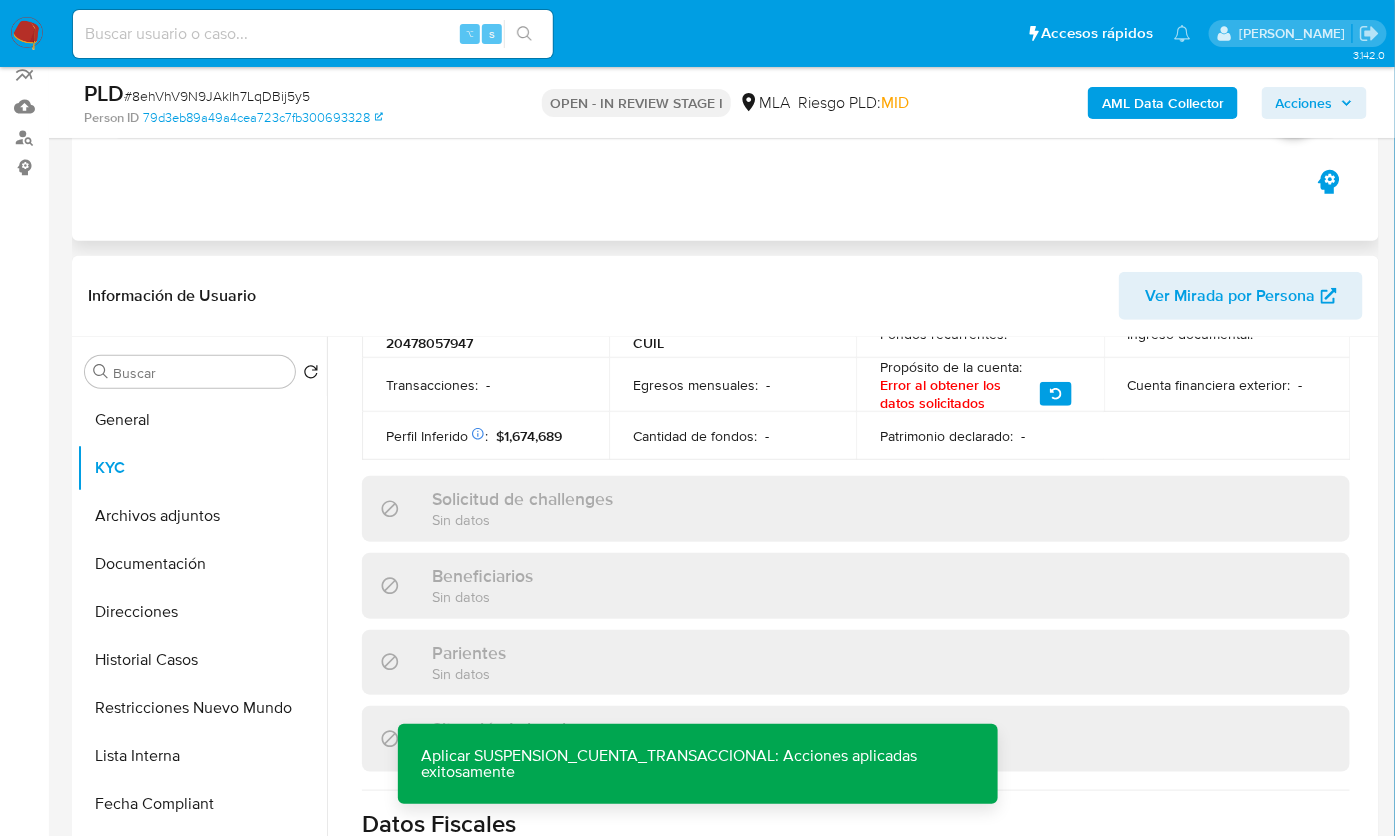 click on "Eventos ( 2 ) Acciones AUTOMATIC (2)" at bounding box center [725, 121] 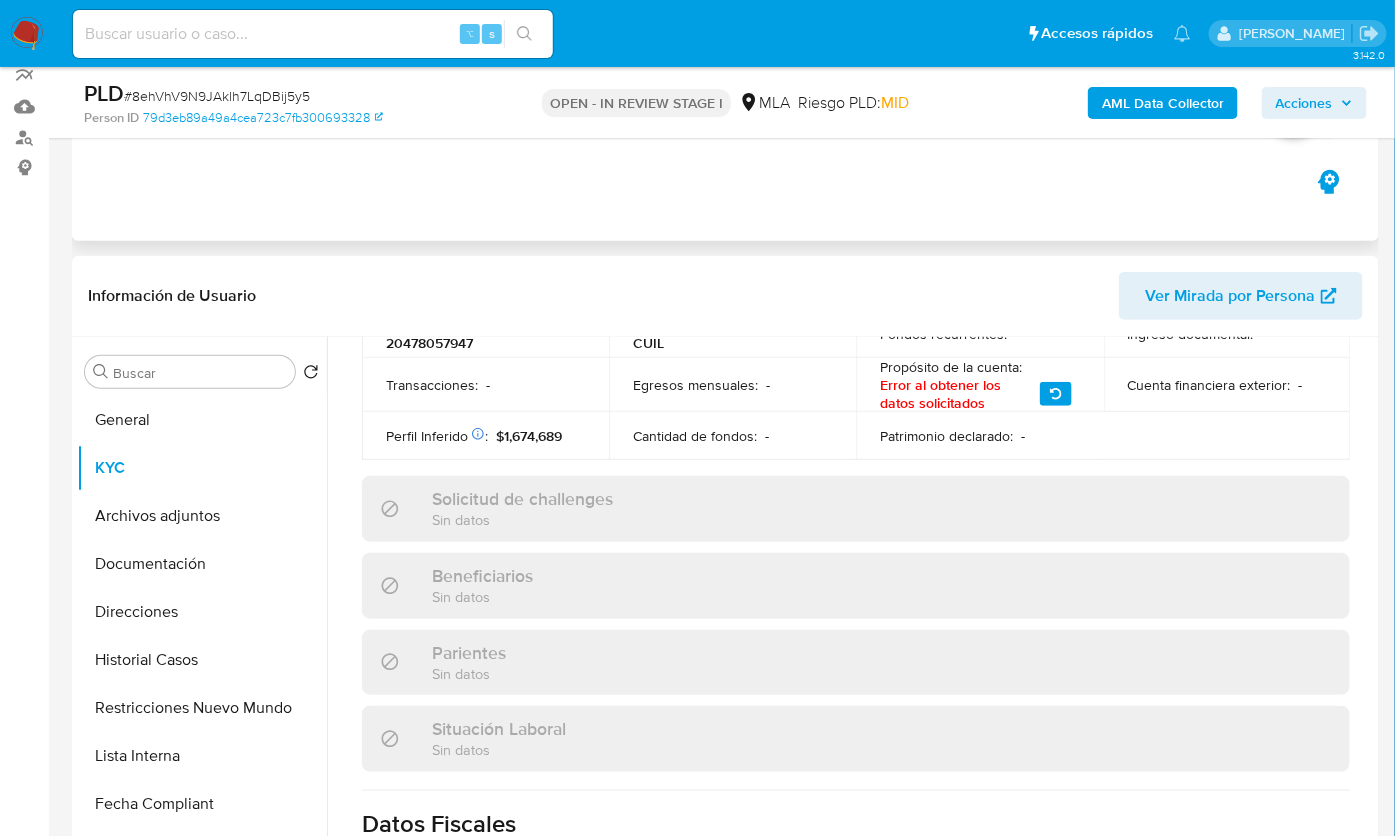 click on "Eventos ( 2 ) Acciones AUTOMATIC (2)" at bounding box center [725, 121] 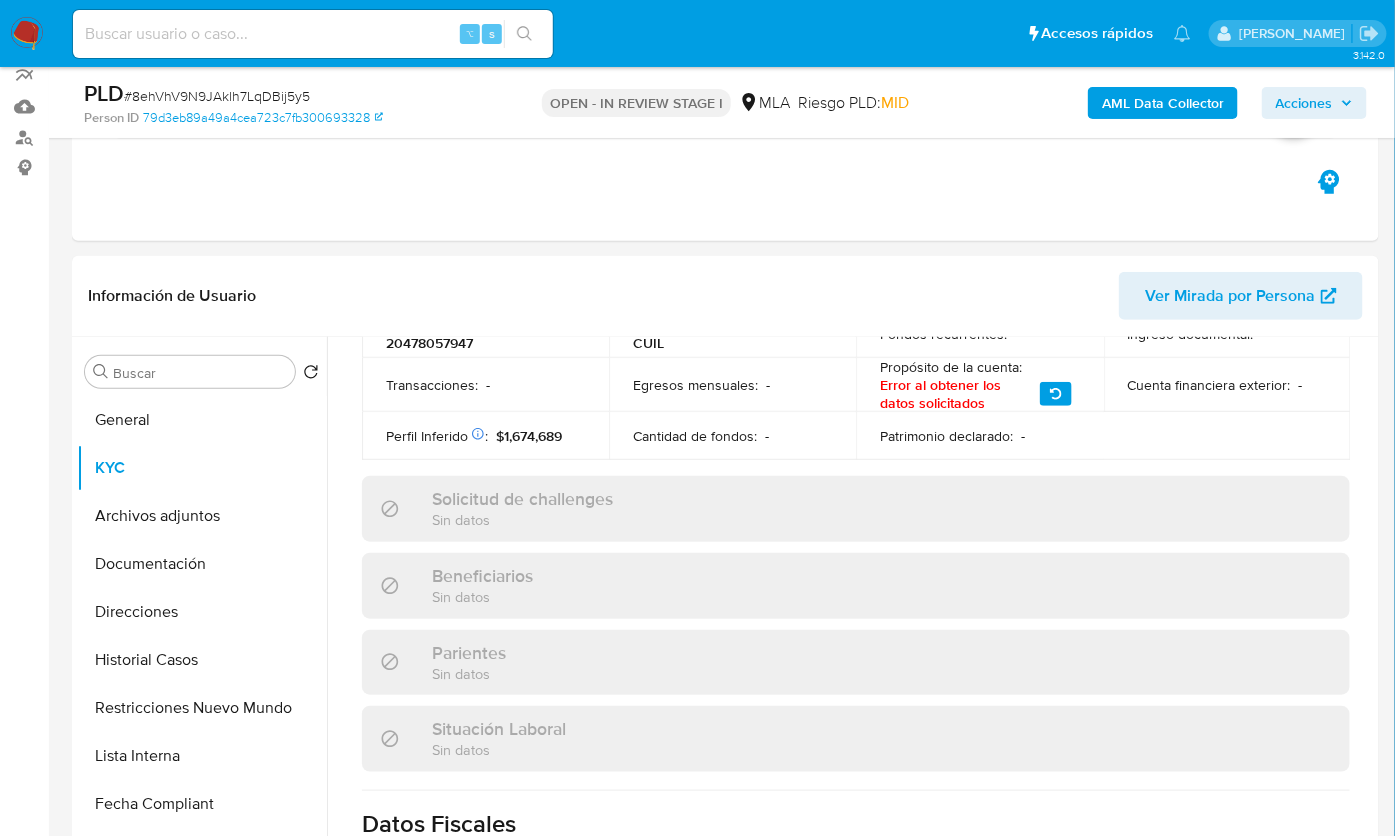 scroll, scrollTop: 183, scrollLeft: 0, axis: vertical 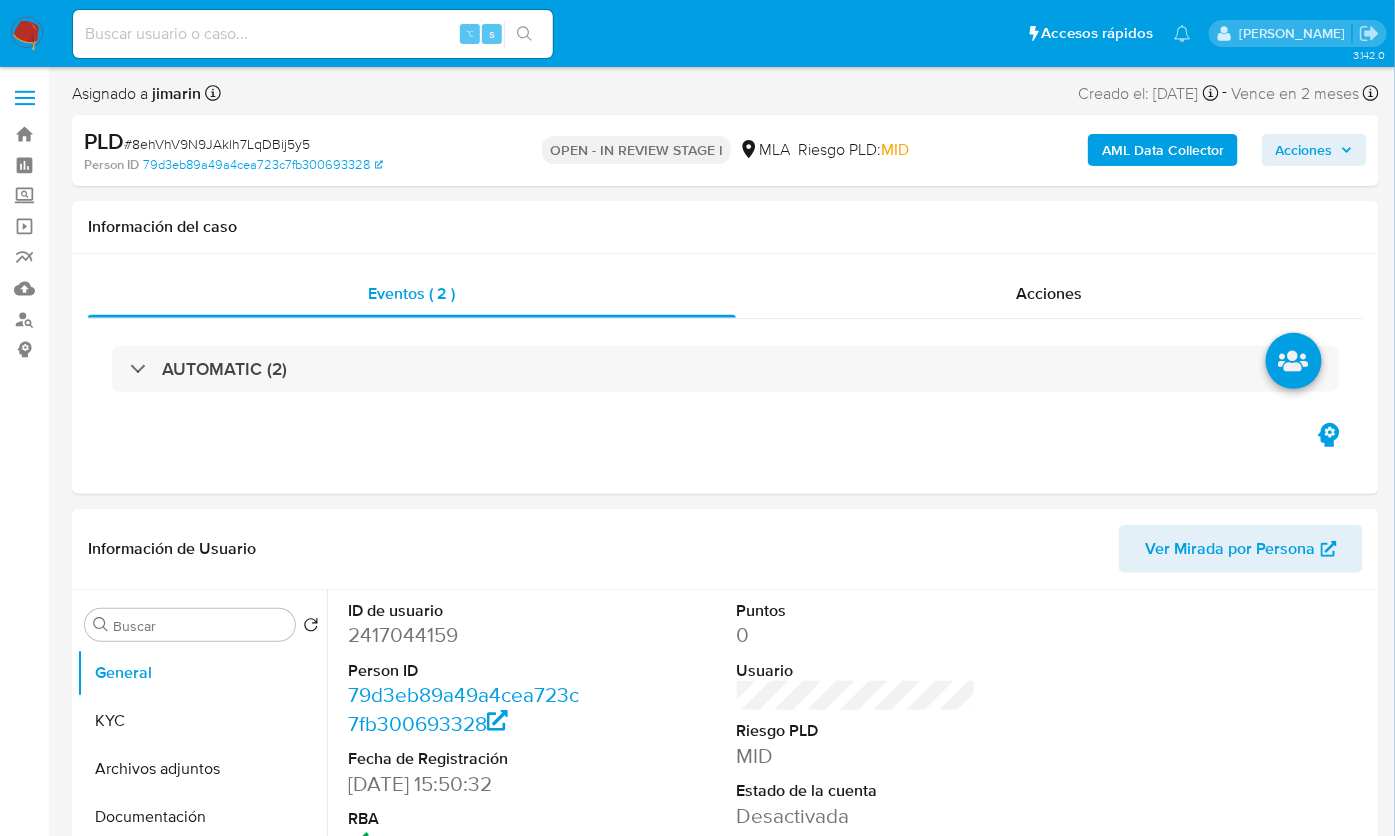 select on "10" 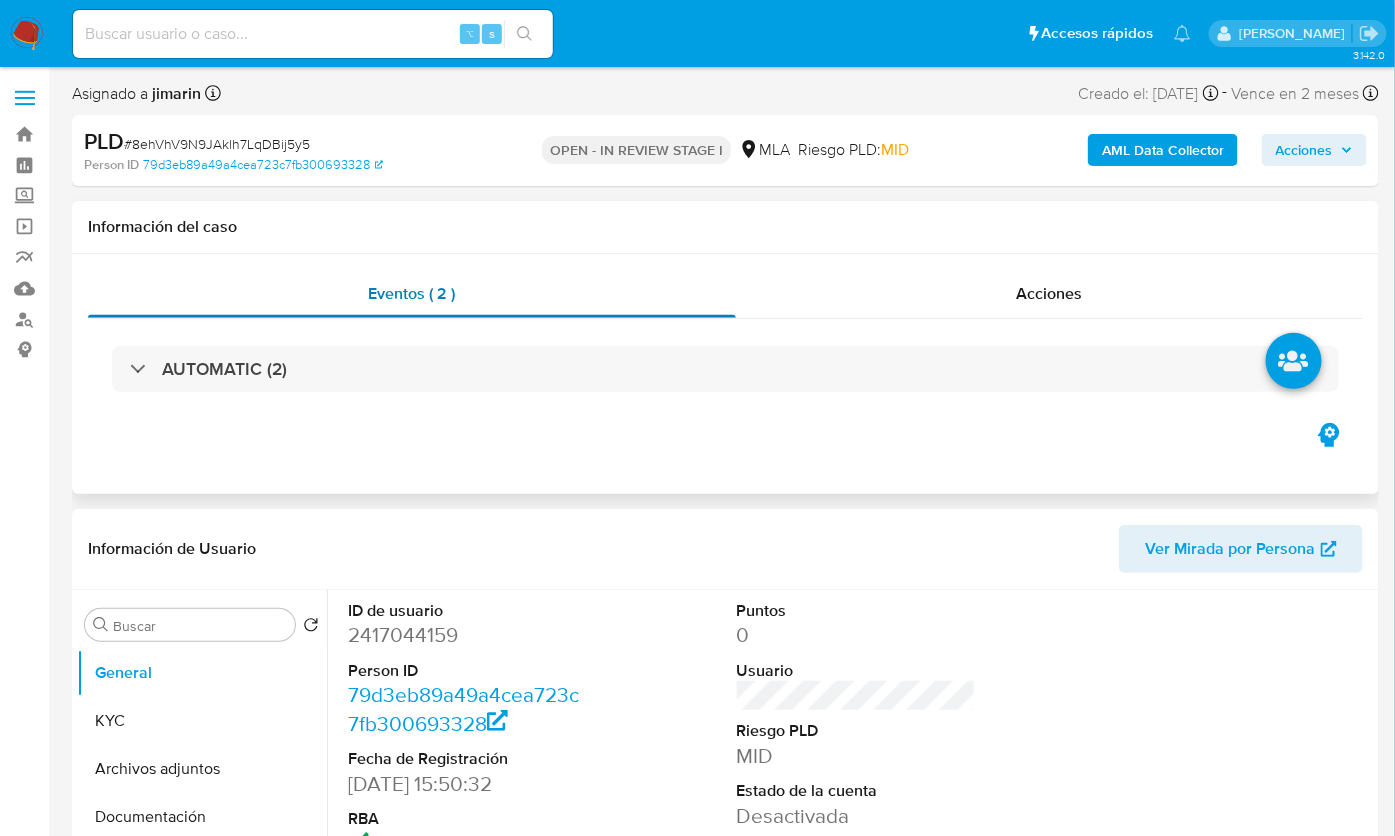 click on "Eventos ( 2 )" at bounding box center (412, 293) 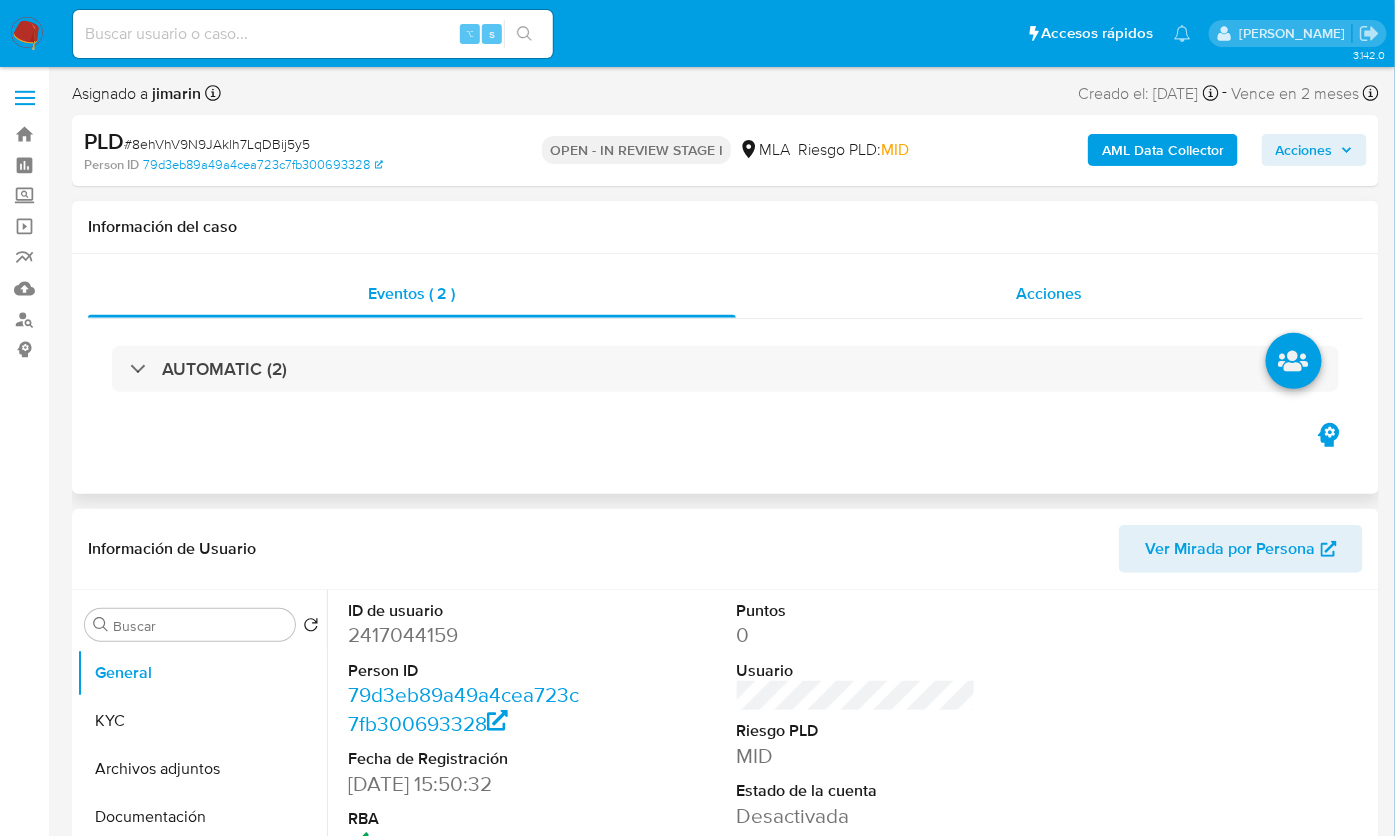 click on "Acciones" at bounding box center (1050, 293) 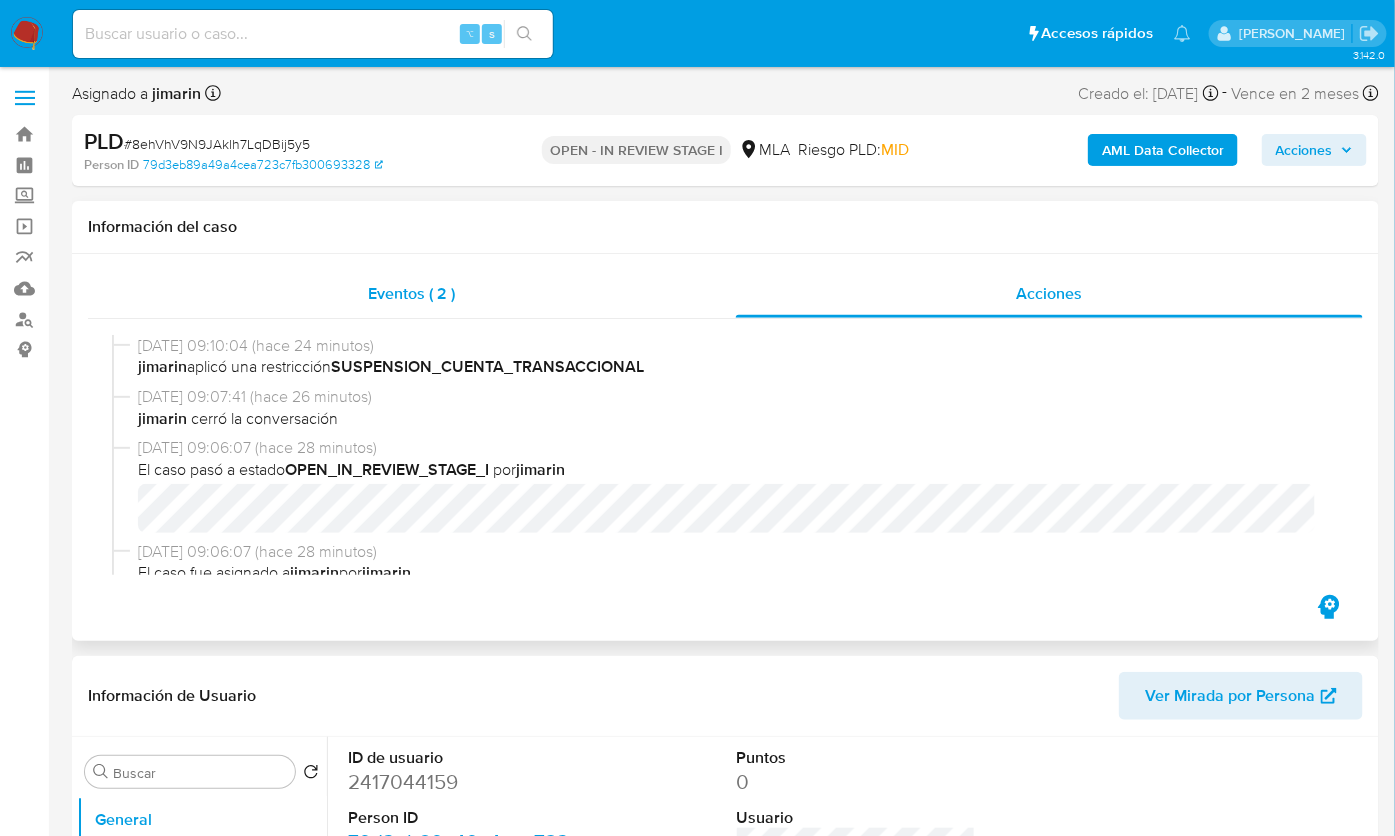 click on "Eventos ( 2 )" at bounding box center (412, 294) 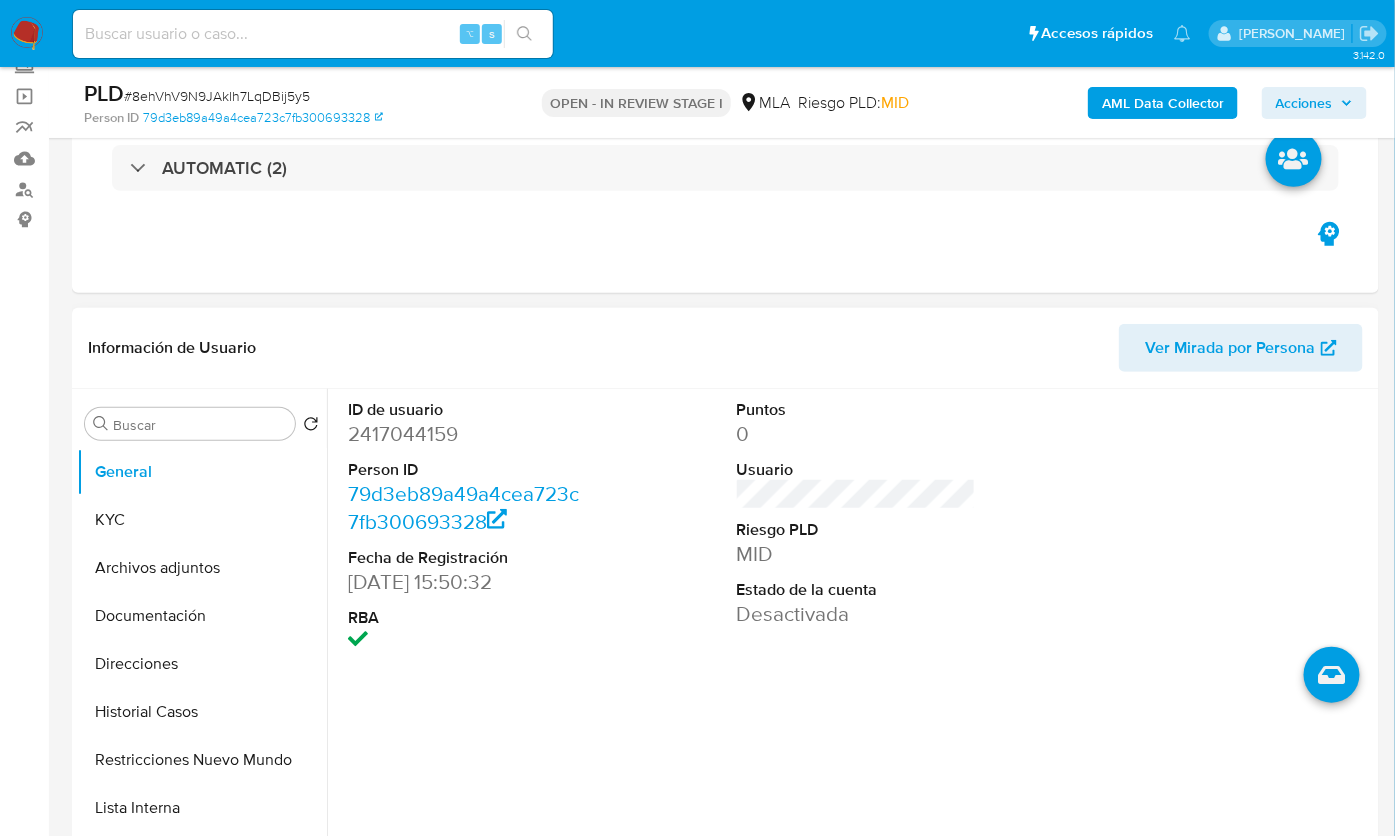 scroll, scrollTop: 132, scrollLeft: 0, axis: vertical 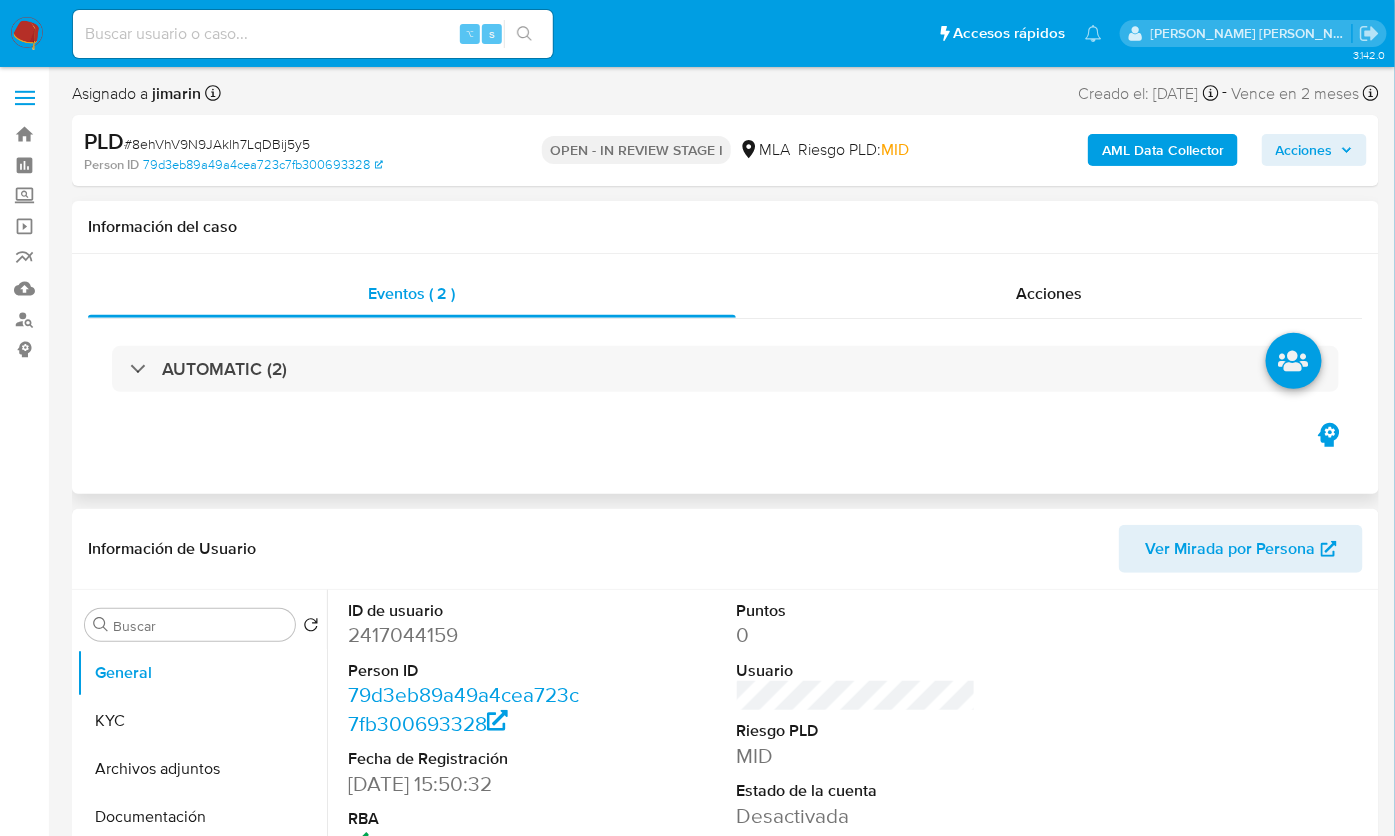 select on "10" 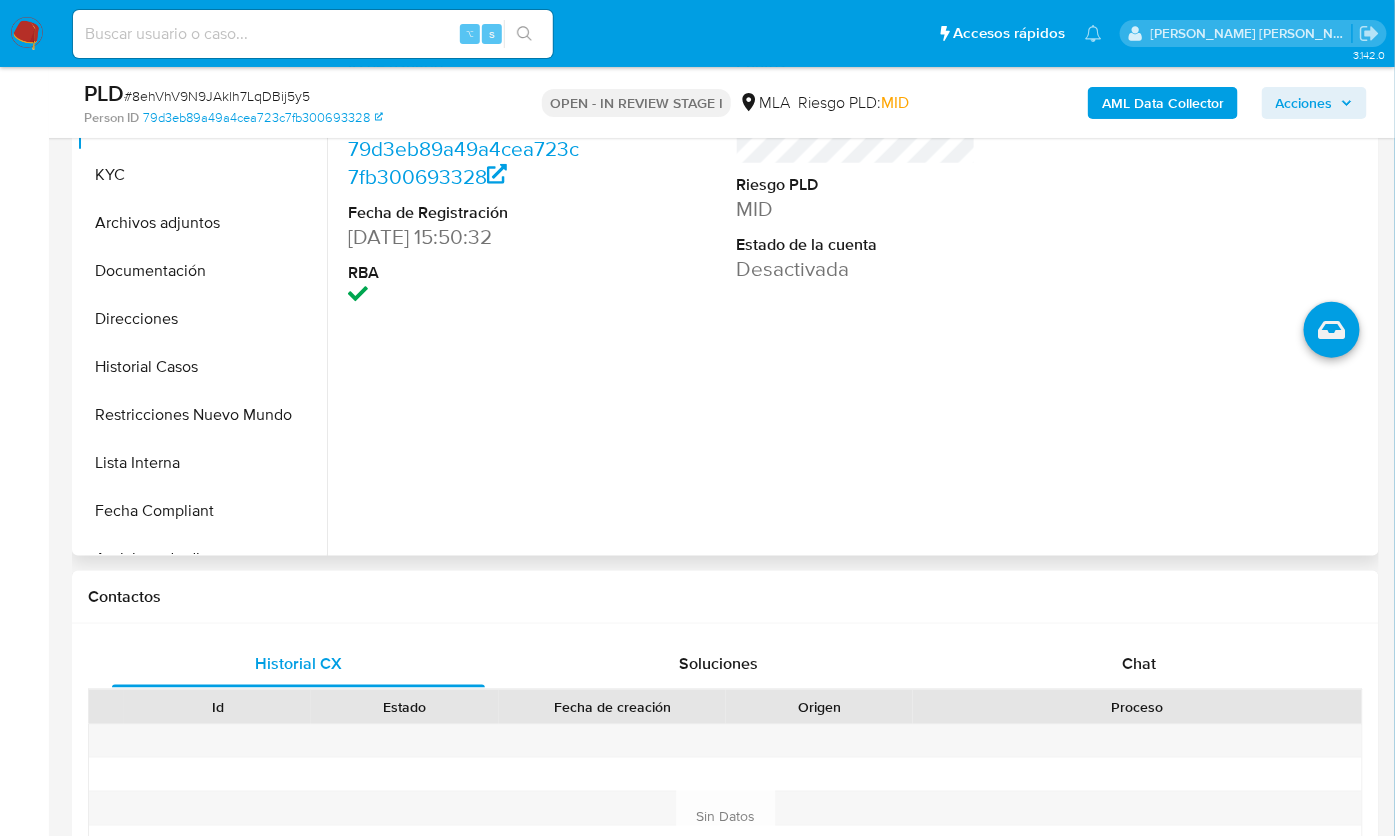 scroll, scrollTop: 470, scrollLeft: 0, axis: vertical 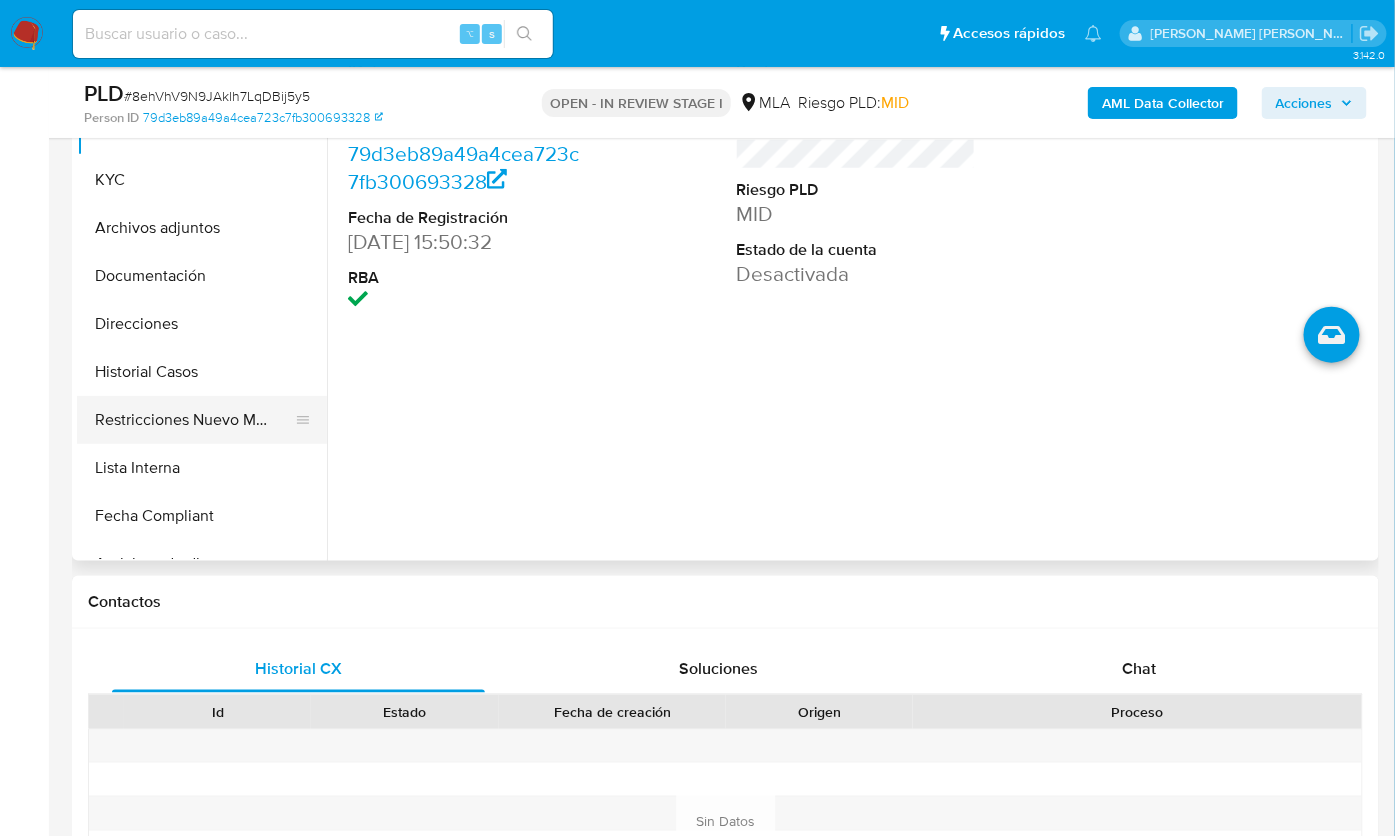 click on "Restricciones Nuevo Mundo" at bounding box center [194, 420] 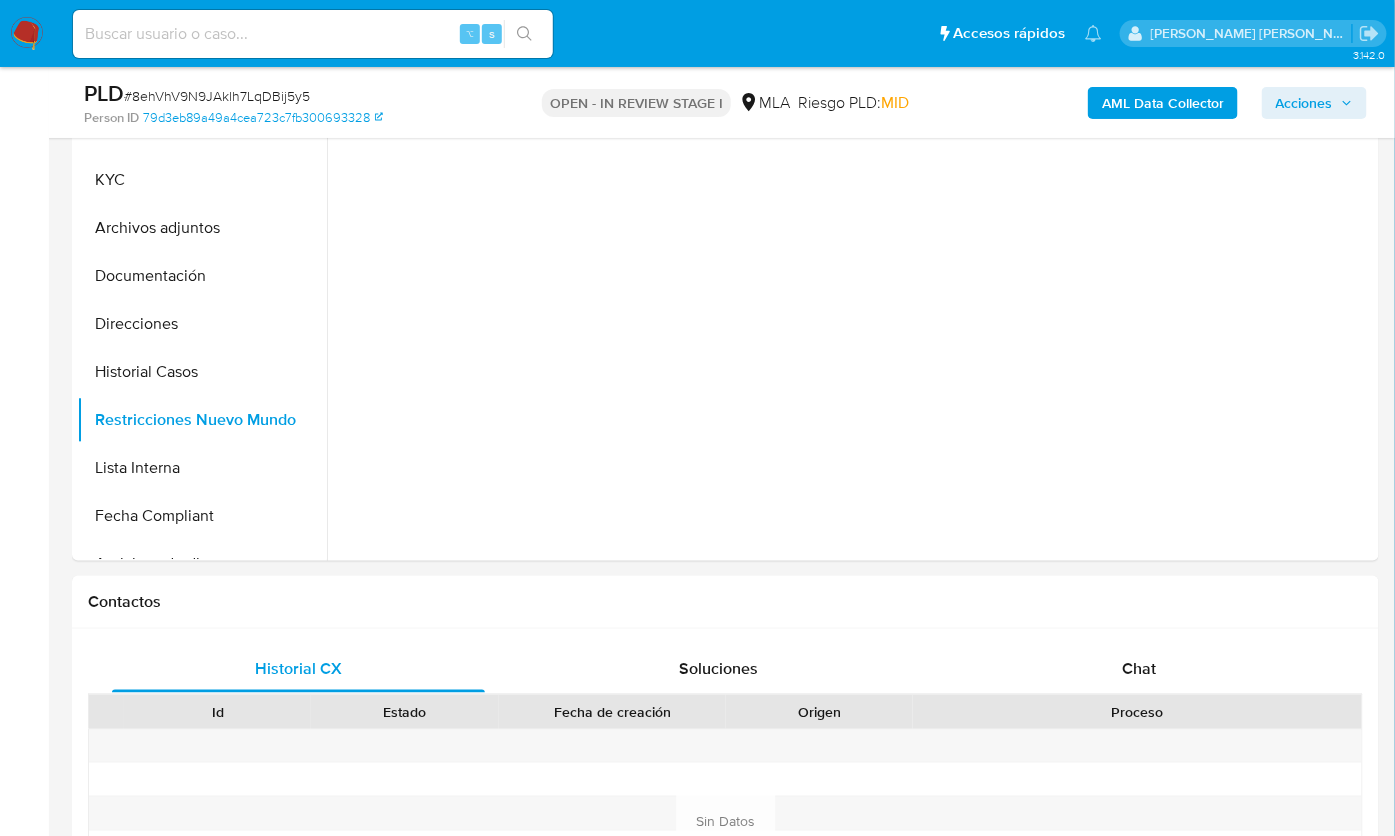 click on "AML Data Collector" at bounding box center (1163, 103) 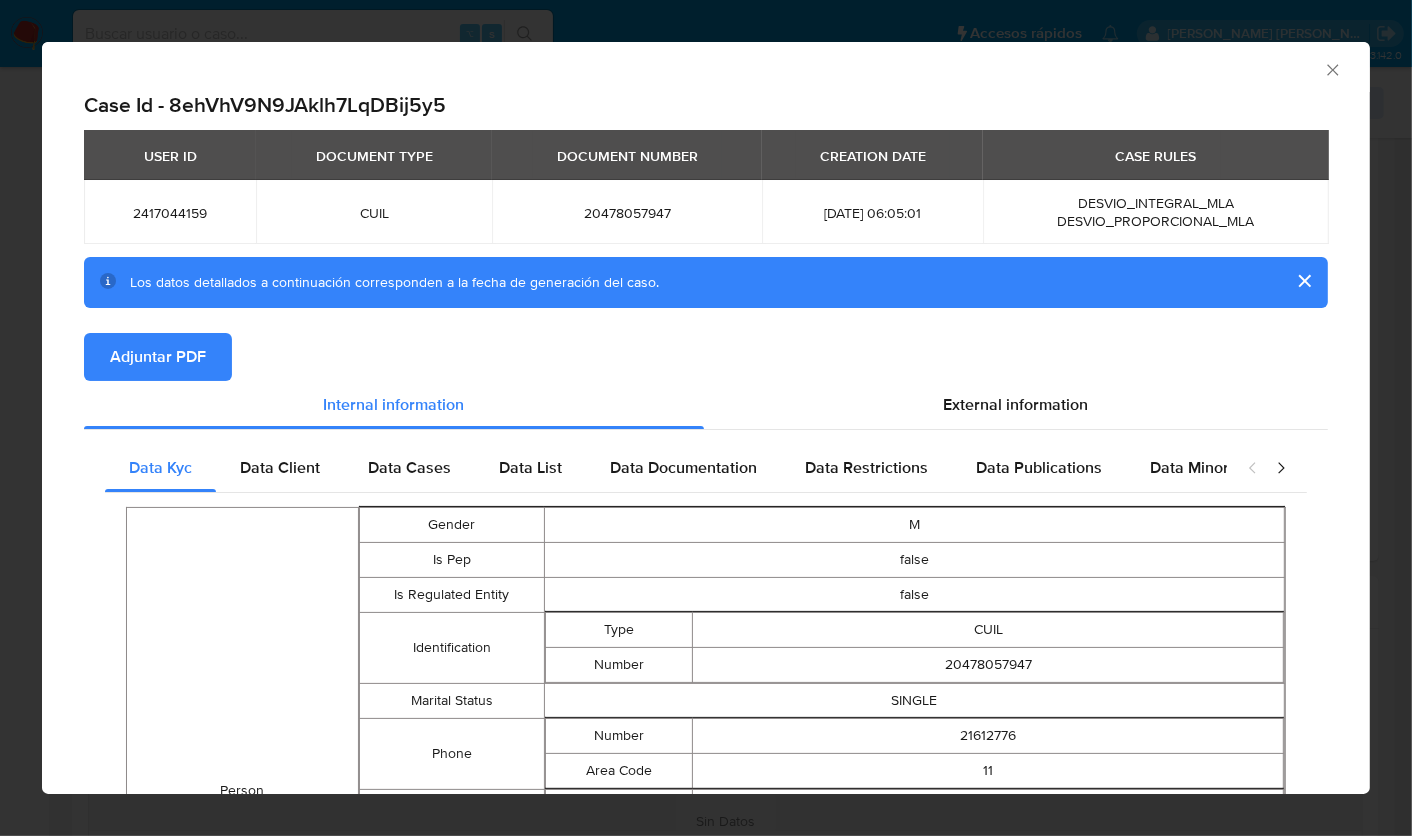 click on "Adjuntar PDF" at bounding box center (158, 357) 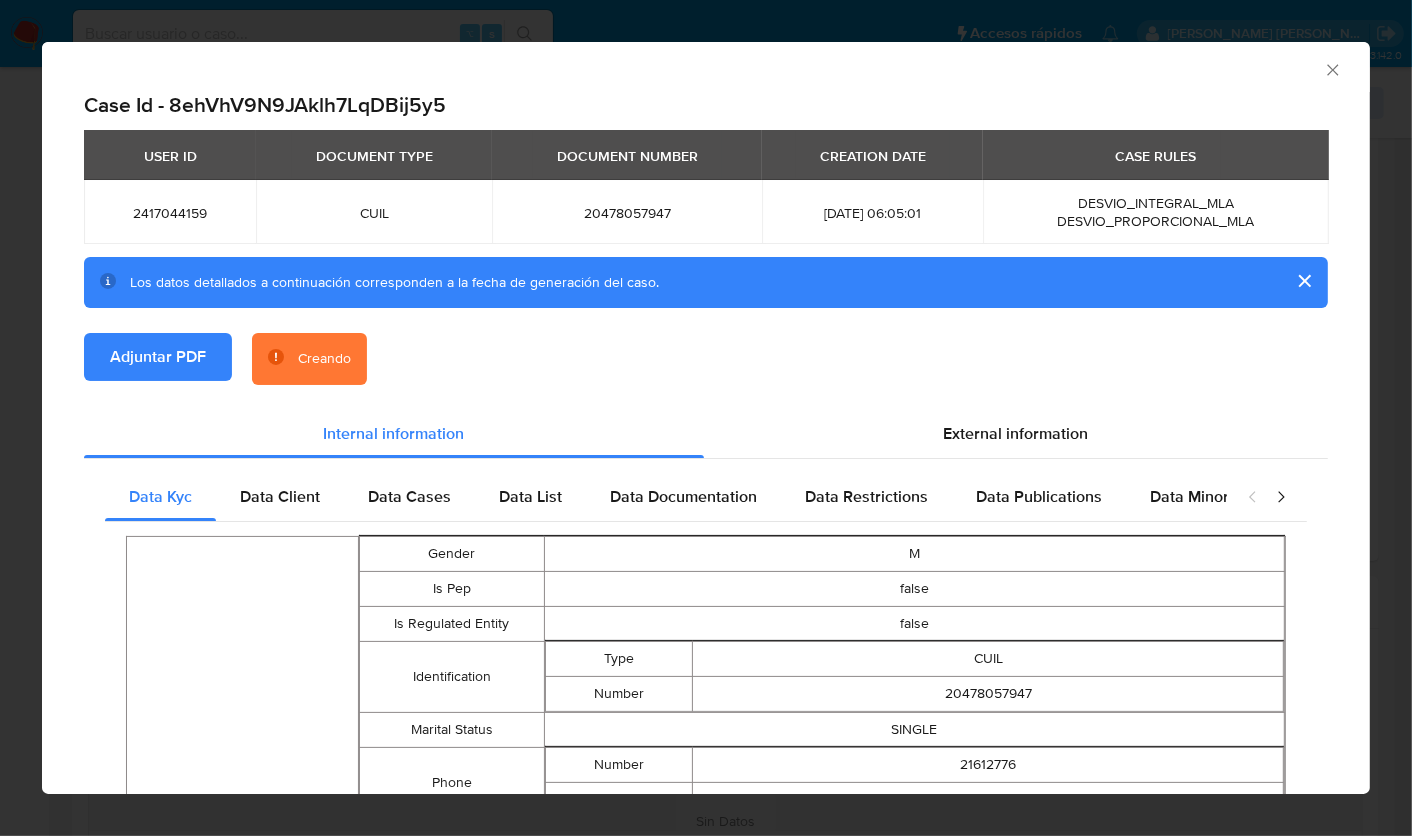 click on "Adjuntar PDF     Creando" at bounding box center (706, 371) 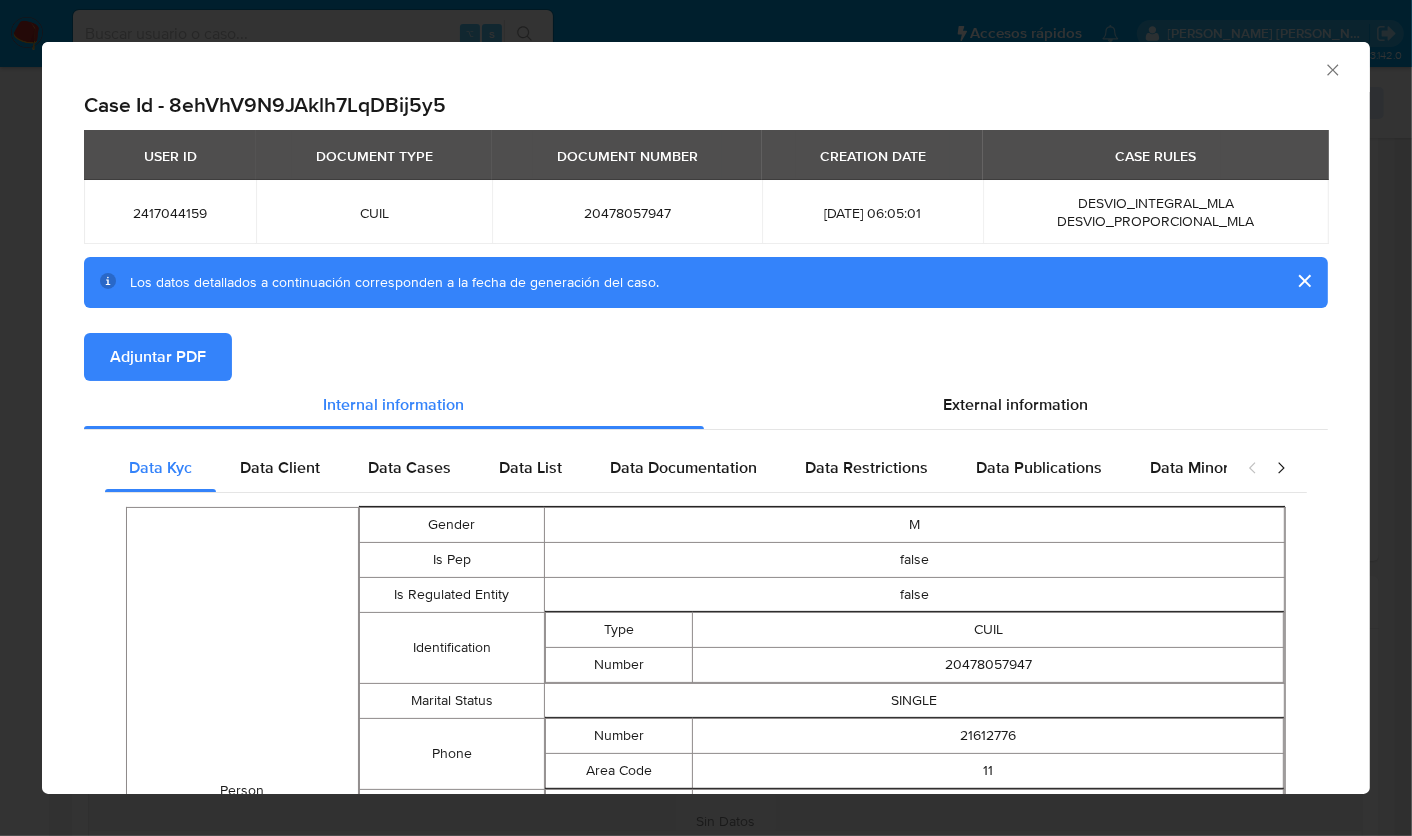 click on "AML Data Collector" at bounding box center (706, 67) 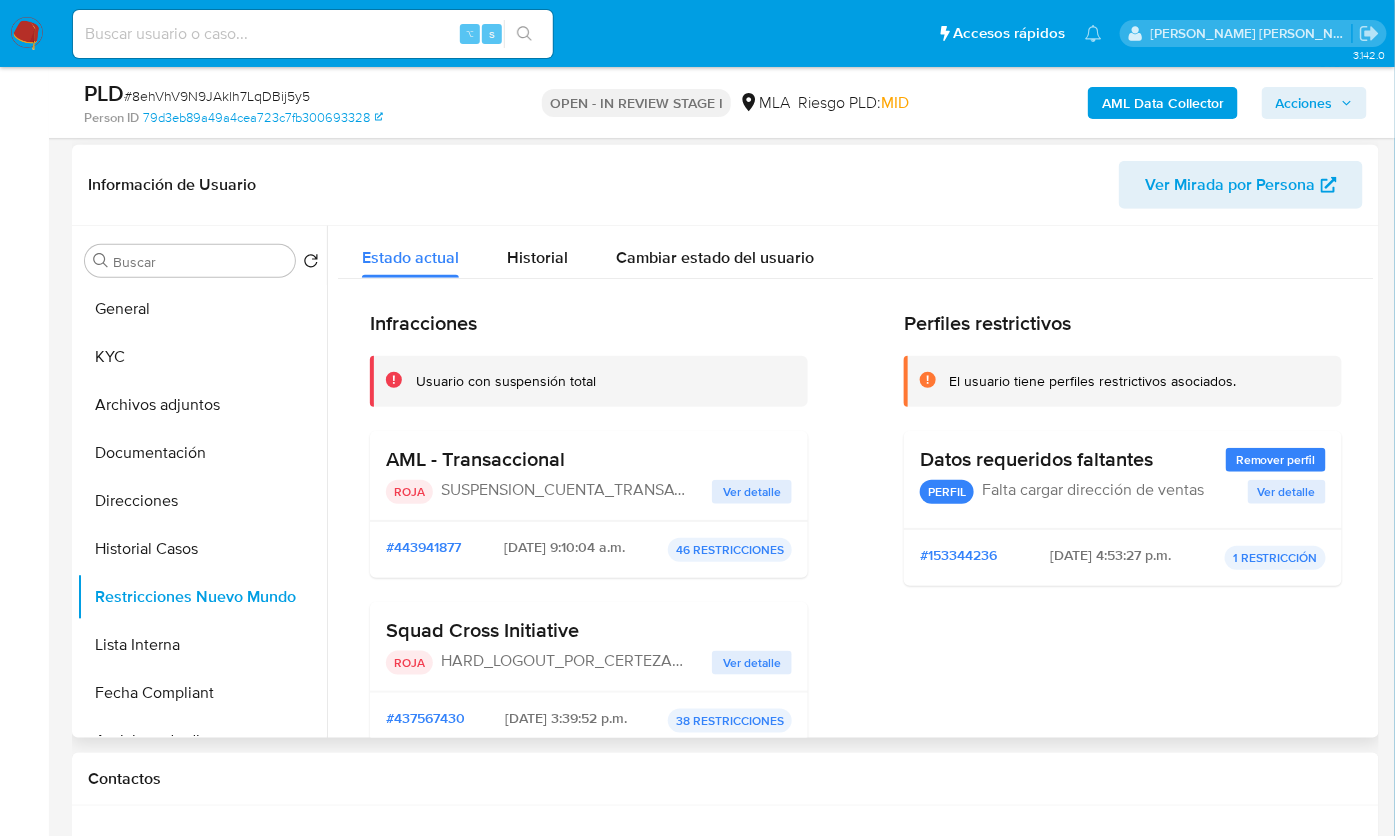 scroll, scrollTop: 290, scrollLeft: 0, axis: vertical 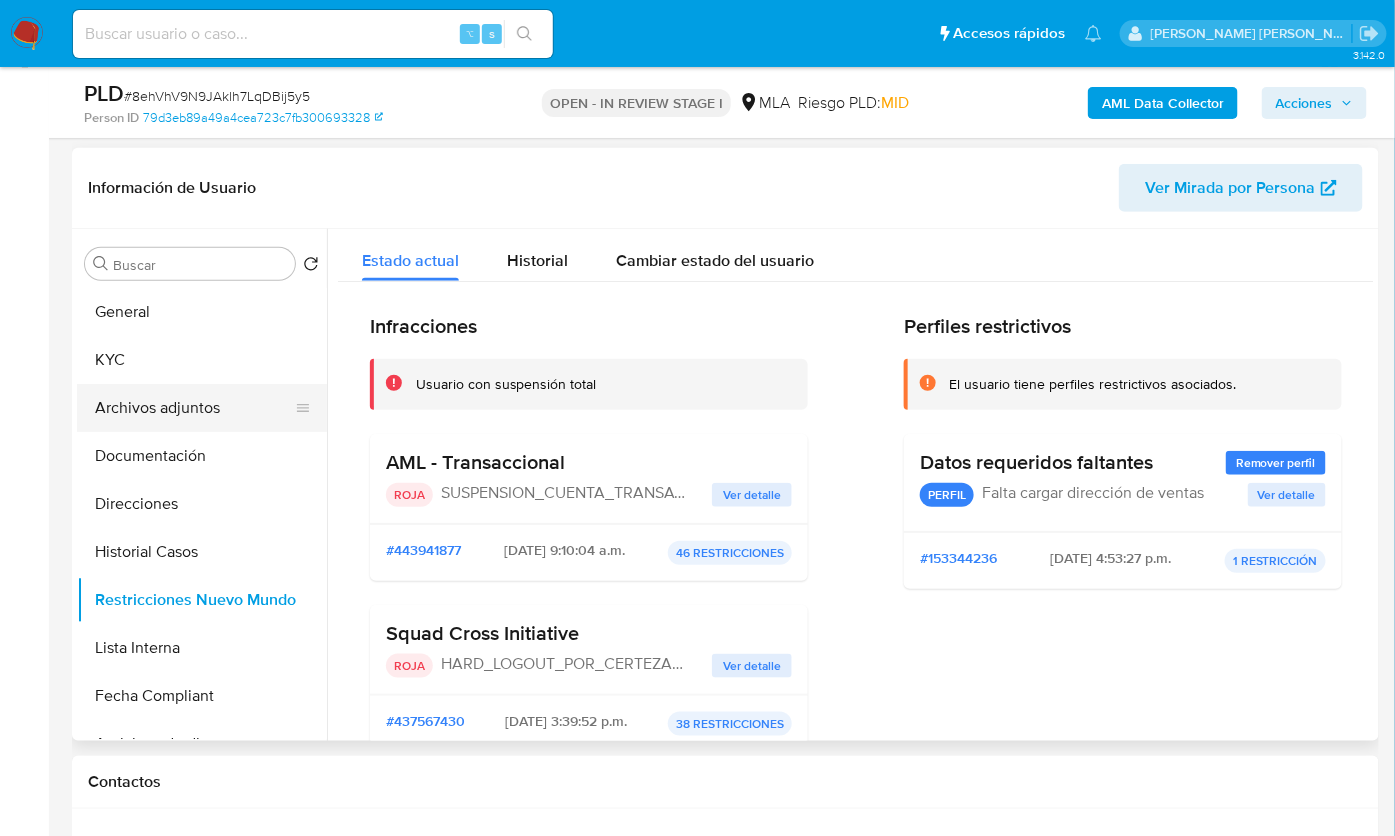click on "Archivos adjuntos" at bounding box center (194, 408) 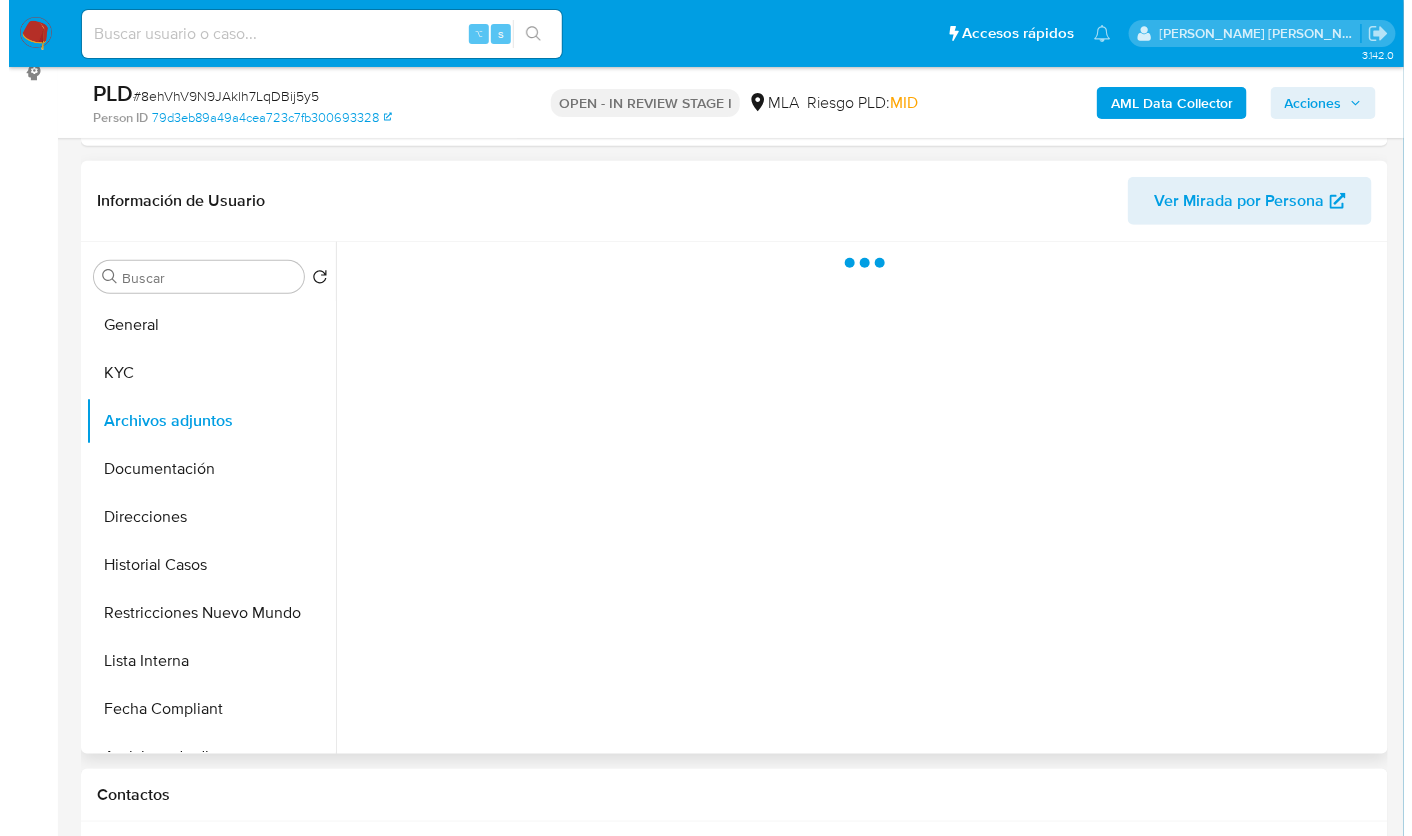 scroll, scrollTop: 258, scrollLeft: 0, axis: vertical 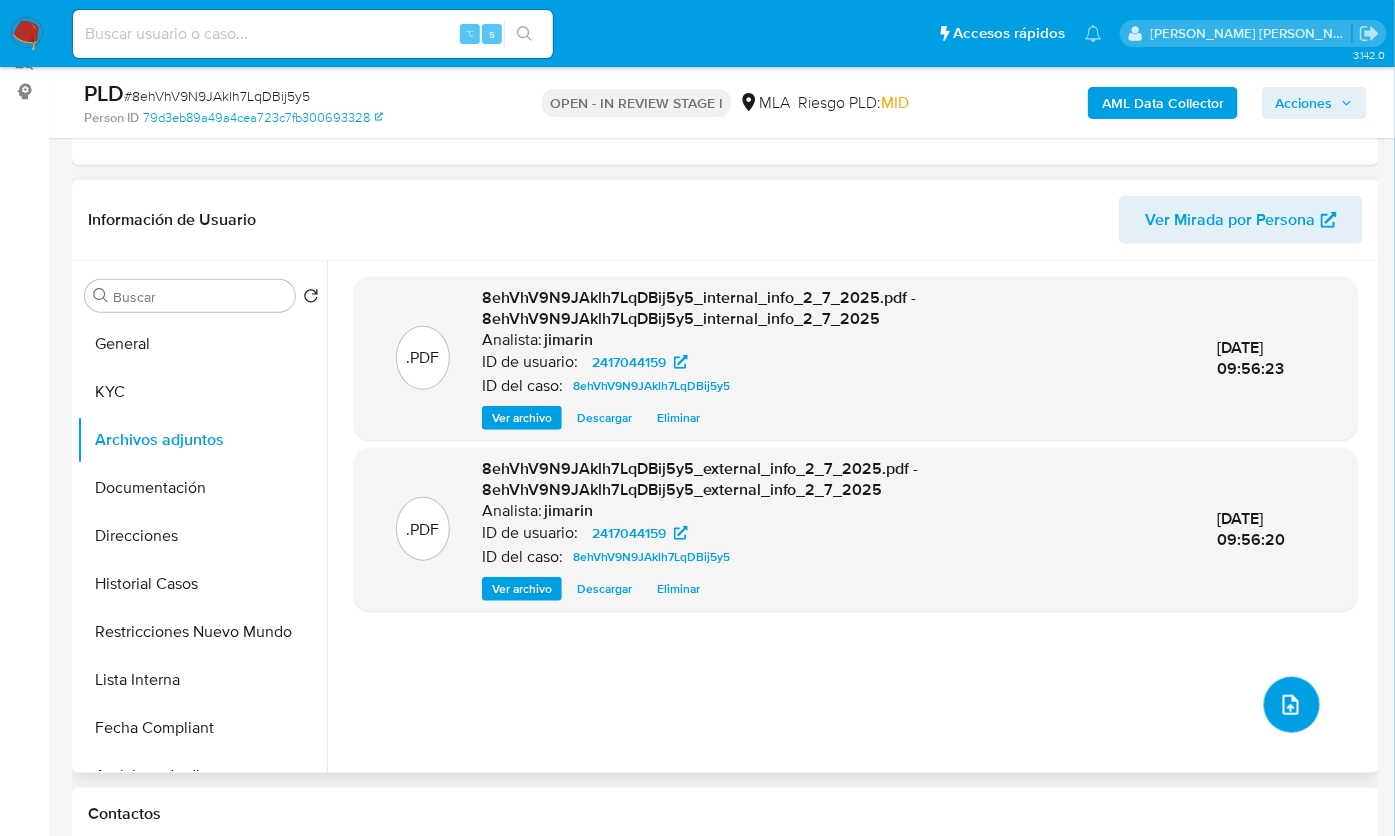 click at bounding box center [1292, 705] 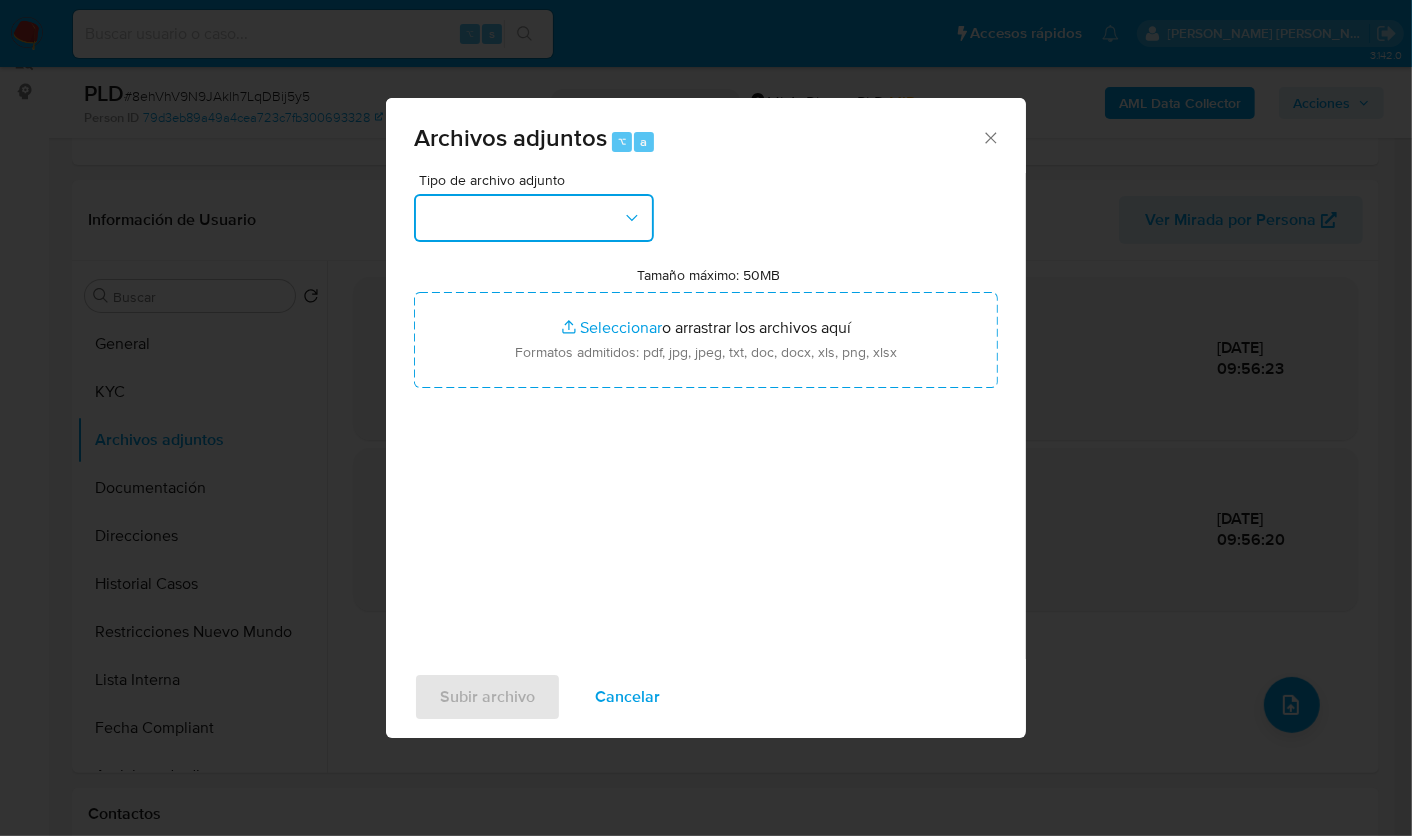 click at bounding box center [534, 218] 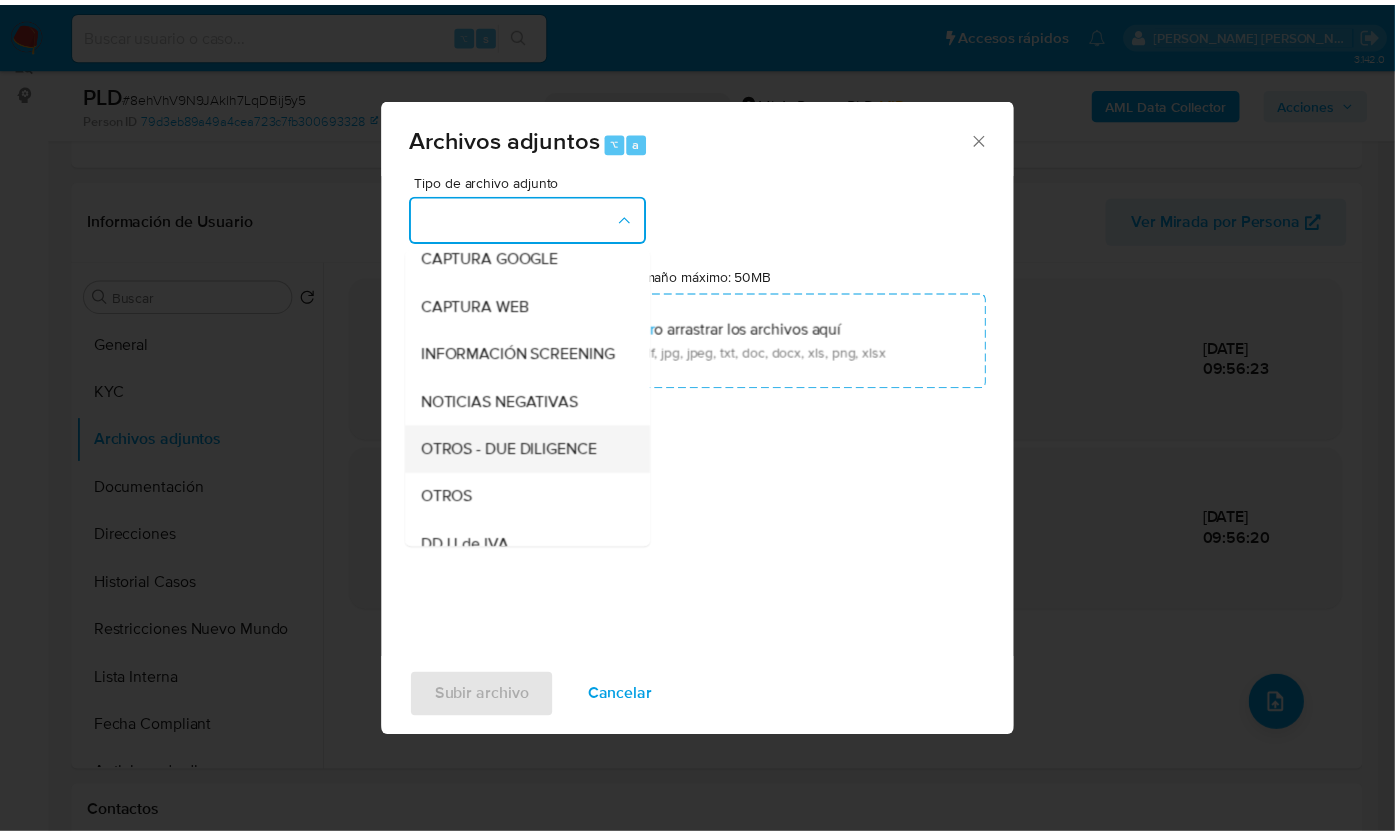 scroll, scrollTop: 208, scrollLeft: 0, axis: vertical 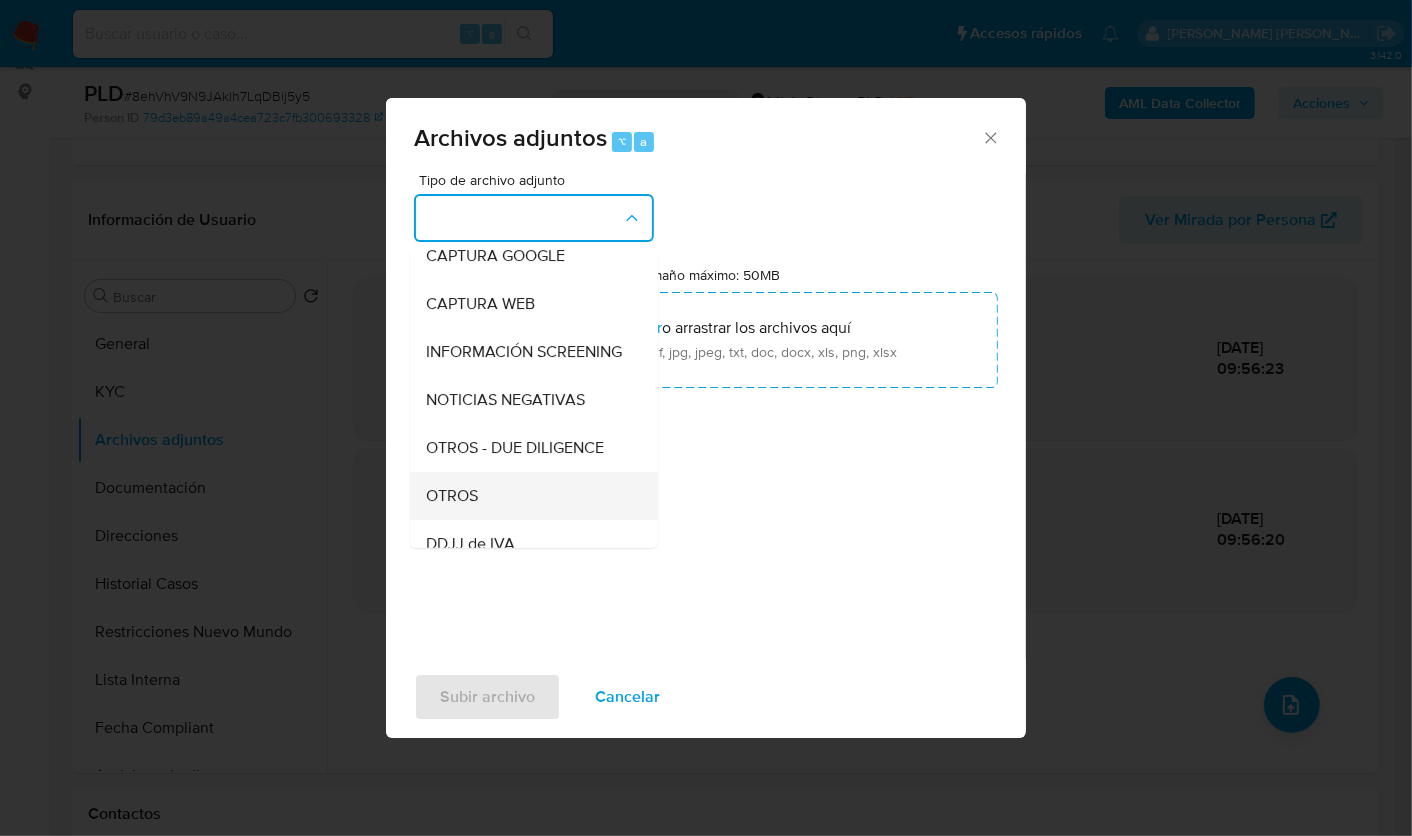 click on "OTROS" at bounding box center (452, 495) 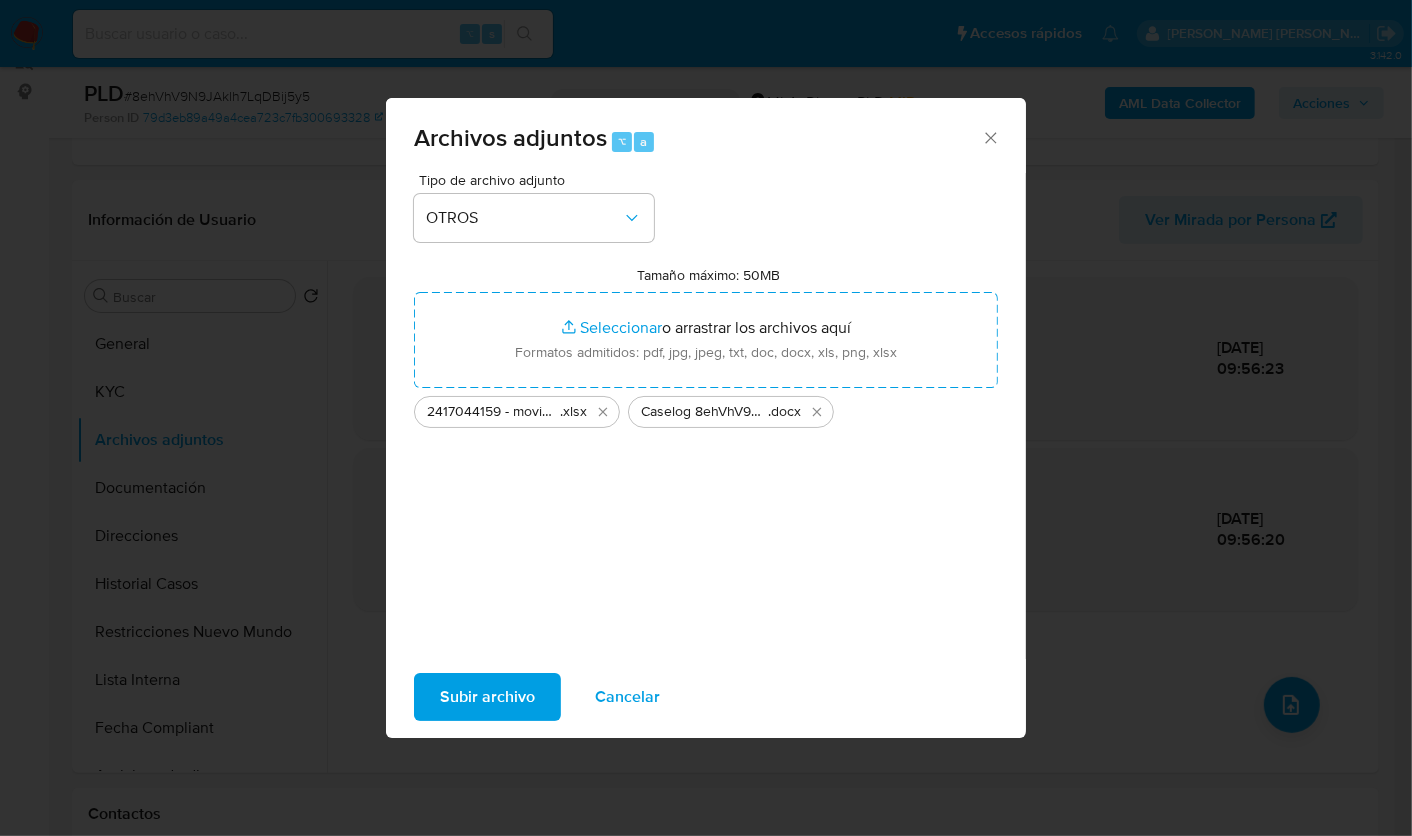 click on "Subir archivo" at bounding box center [487, 697] 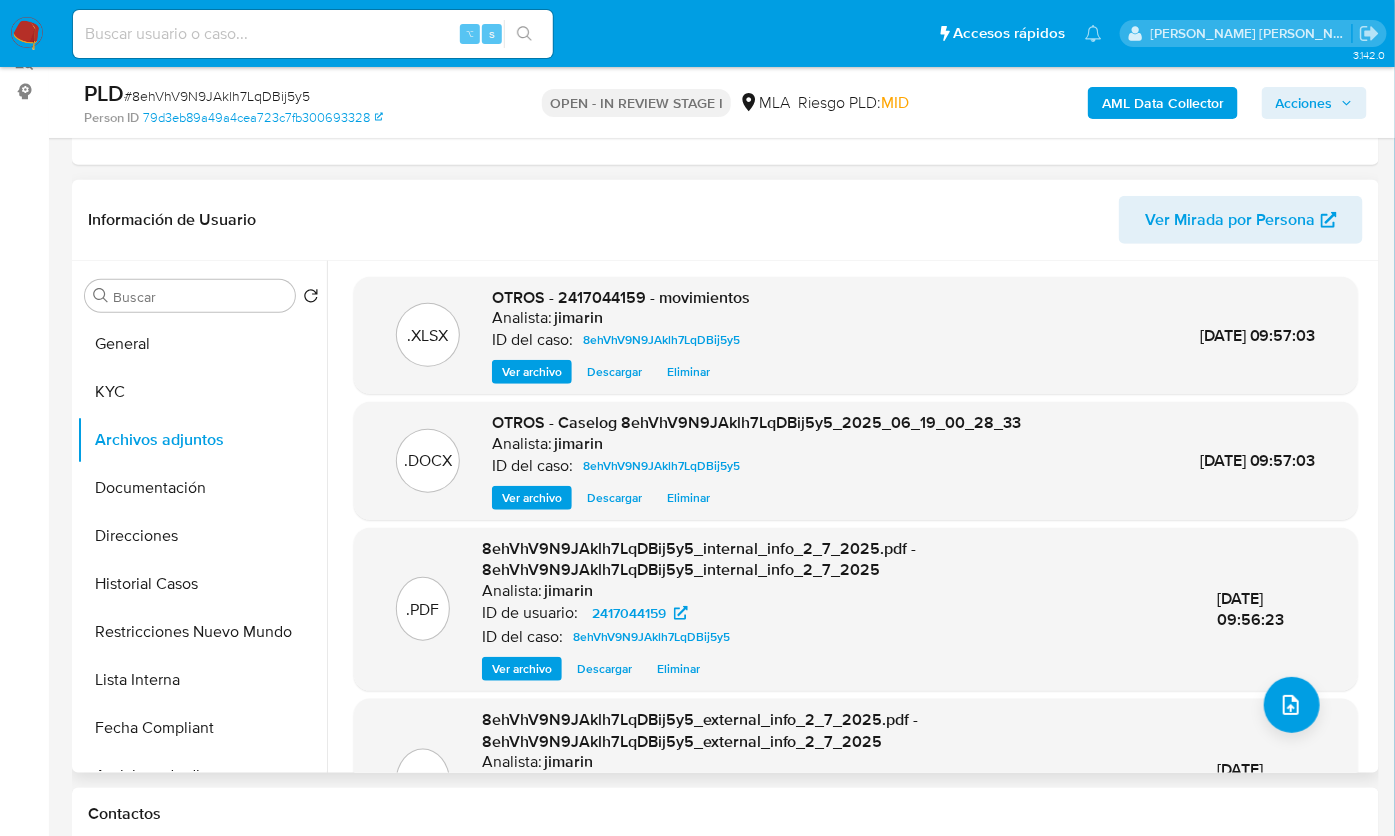 click on "Información de Usuario Ver Mirada por Persona" at bounding box center (725, 220) 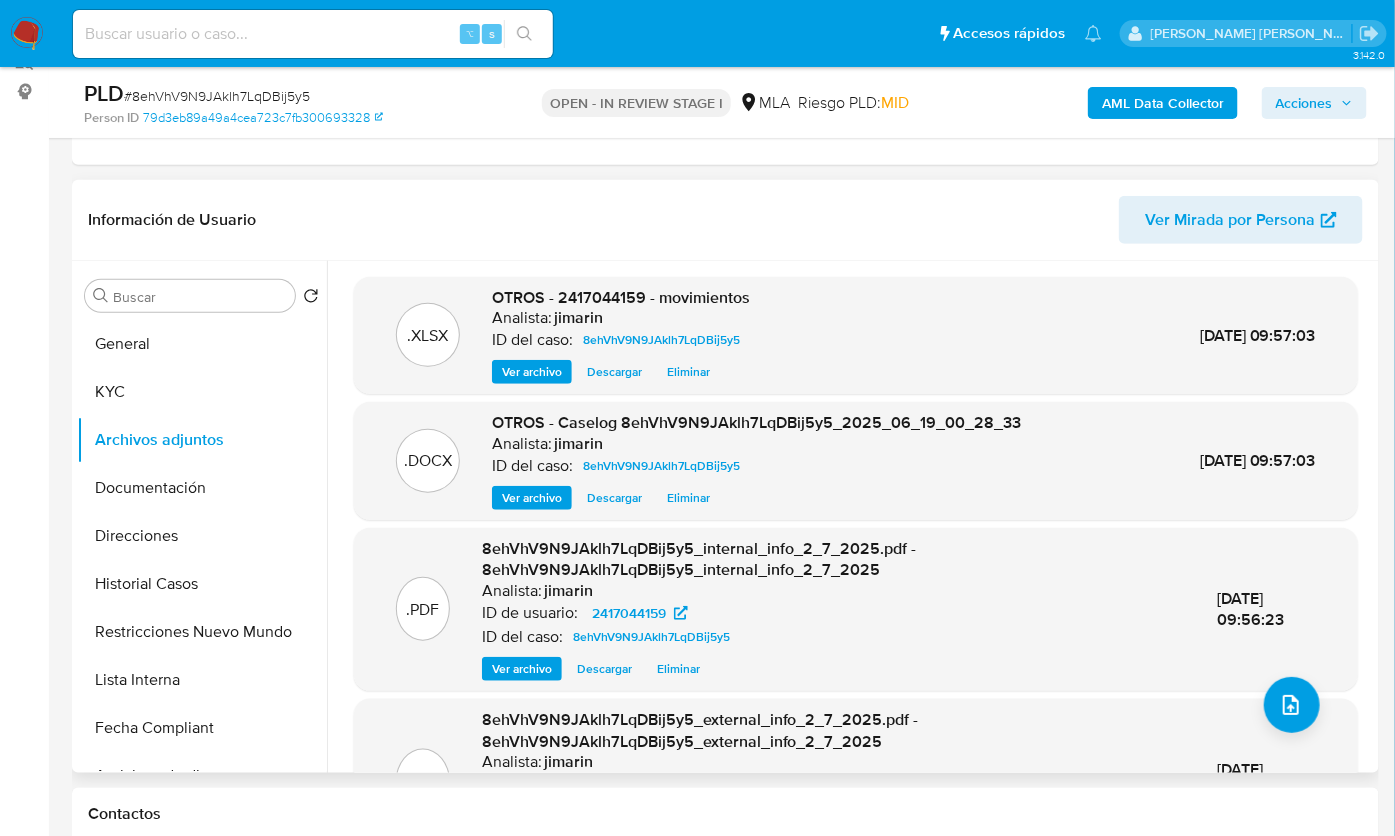 click on "Información de Usuario Ver Mirada por Persona" at bounding box center [725, 220] 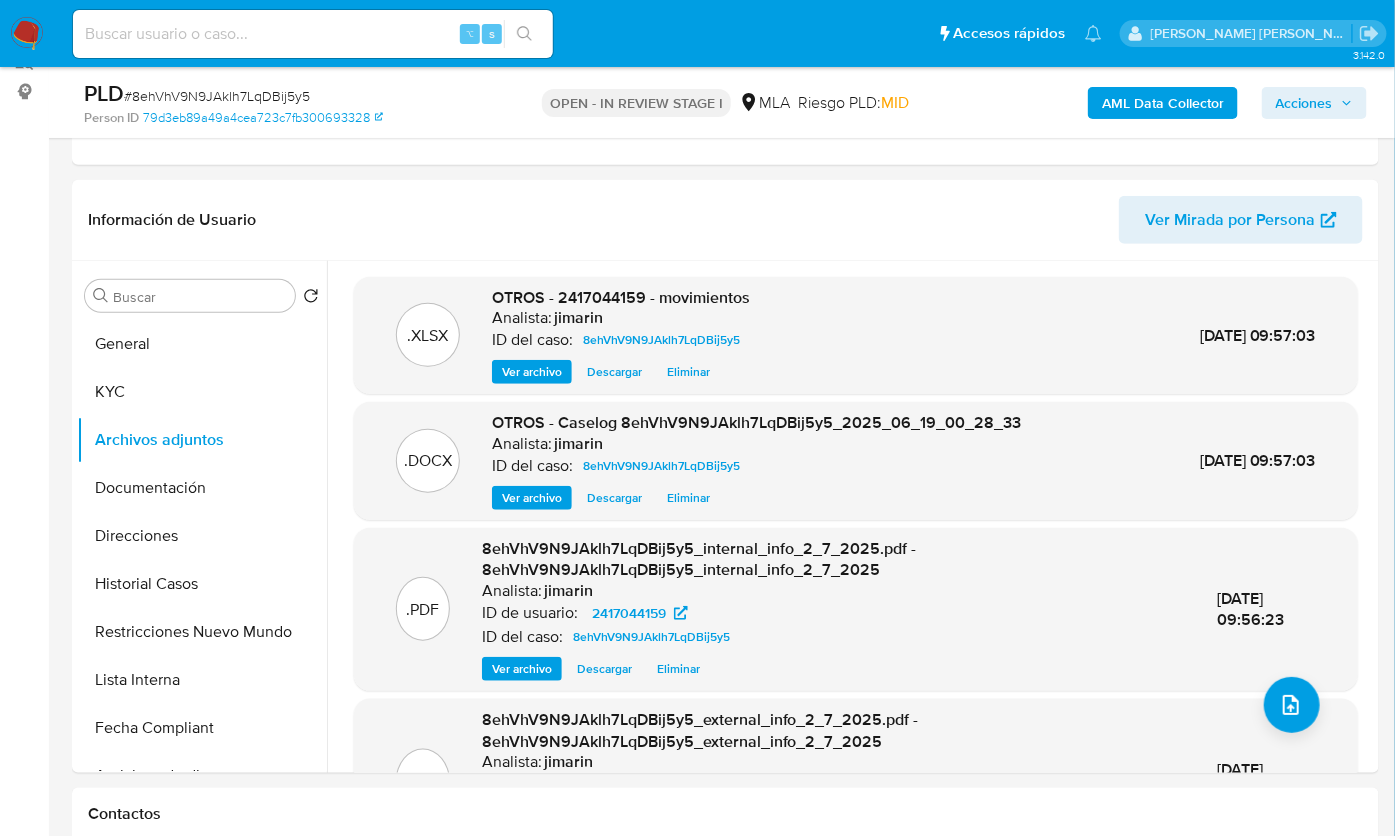 click on "Acciones" at bounding box center [1304, 103] 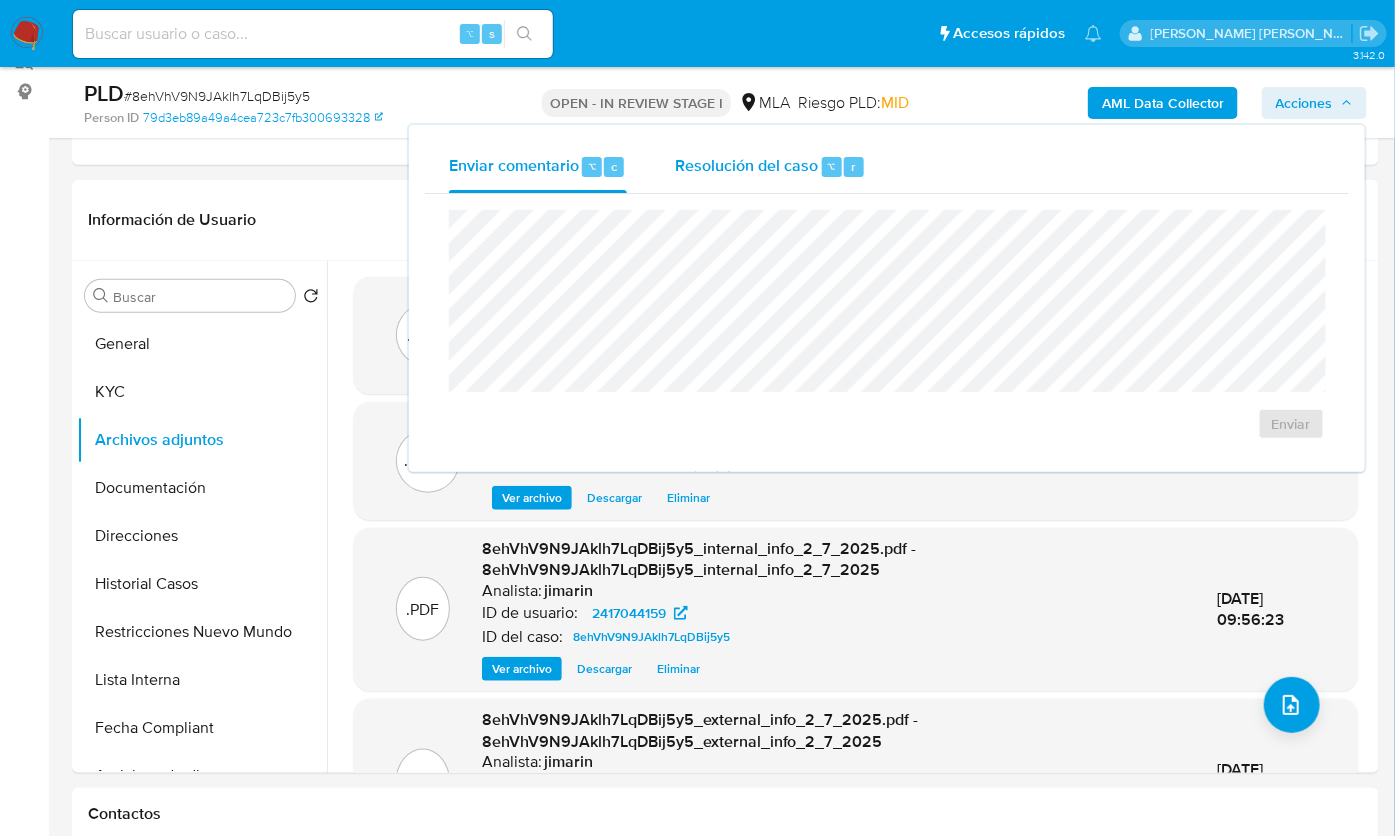 click on "Resolución del caso" at bounding box center [746, 165] 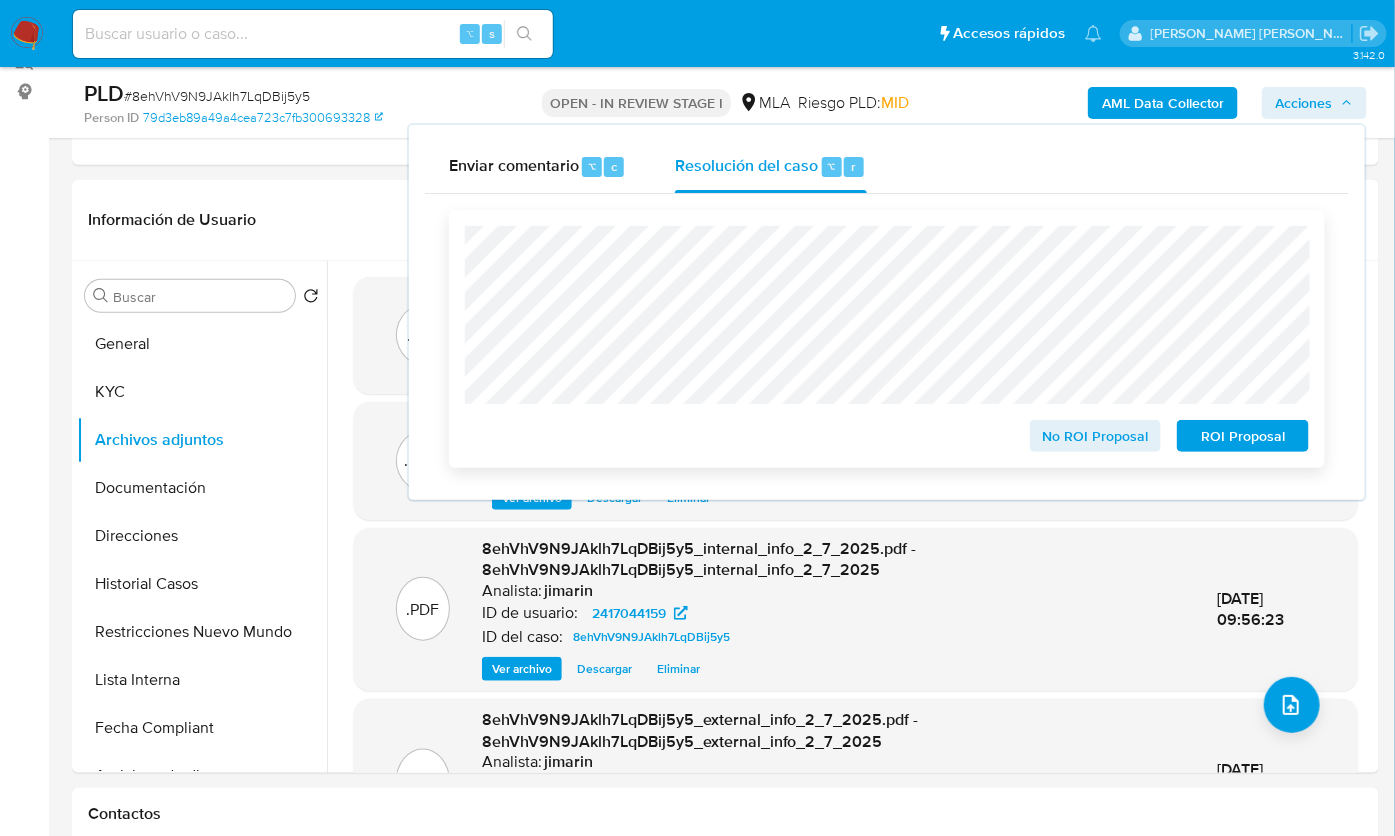 click on "ROI Proposal" at bounding box center [1243, 436] 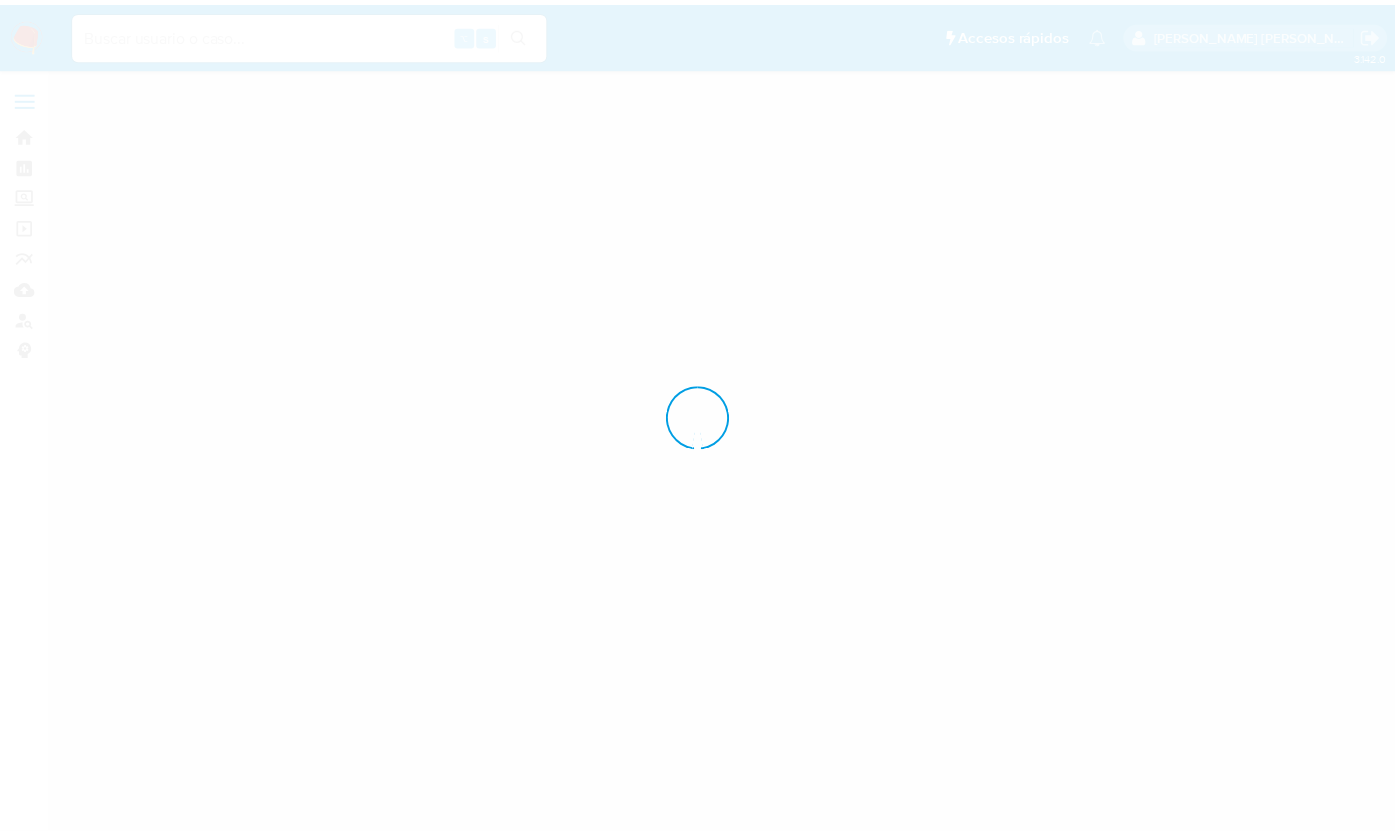 scroll, scrollTop: 0, scrollLeft: 0, axis: both 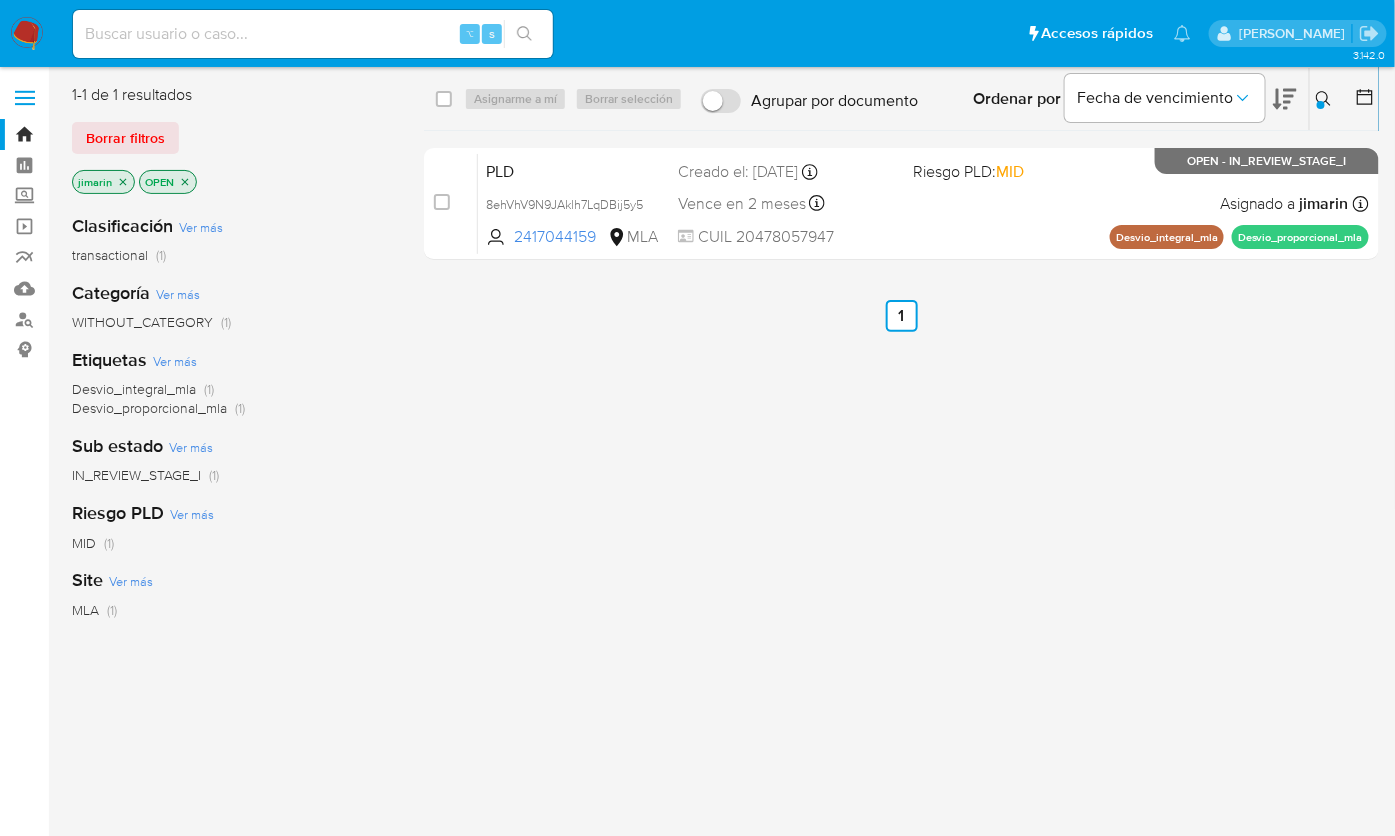 click at bounding box center [1321, 105] 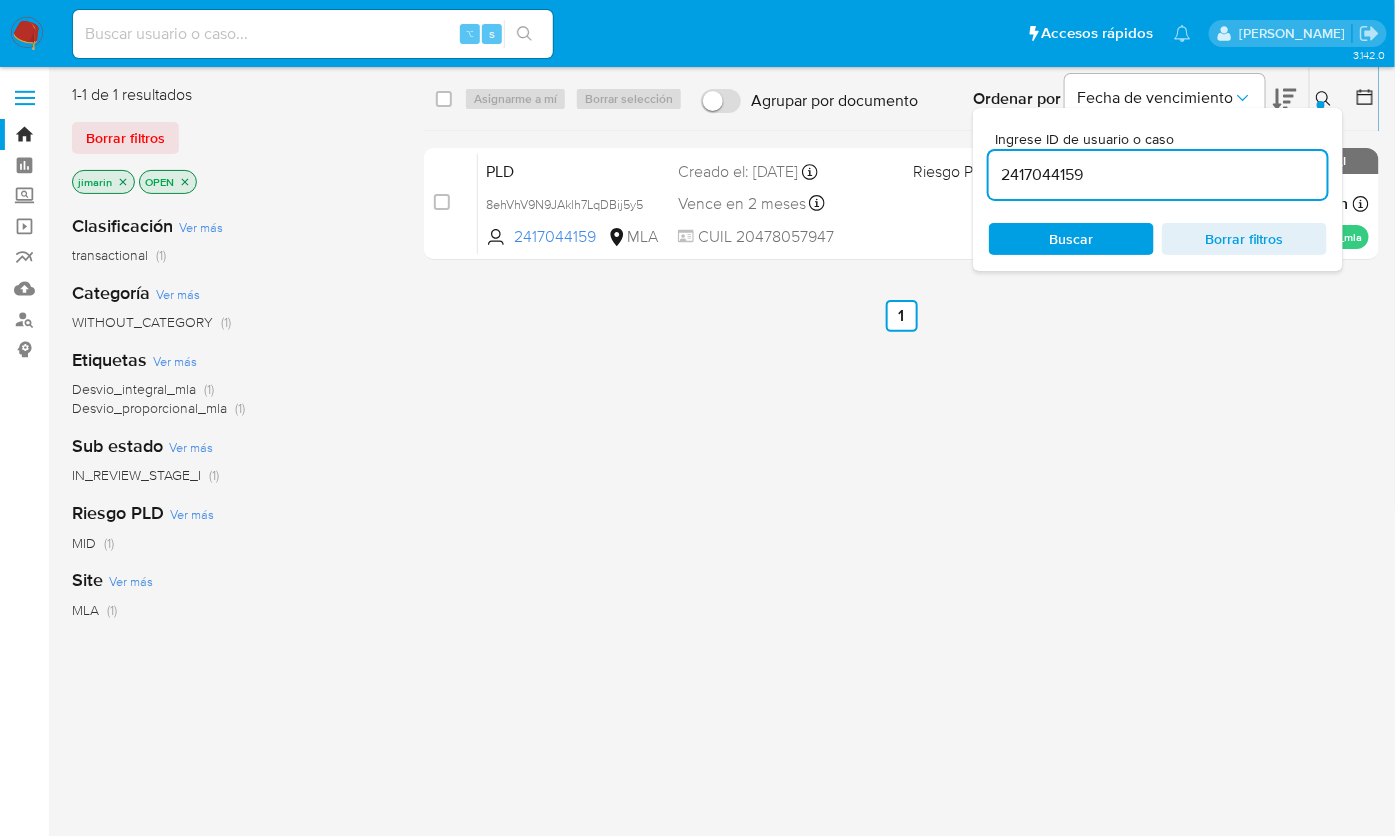 click on "2417044159" at bounding box center [1158, 175] 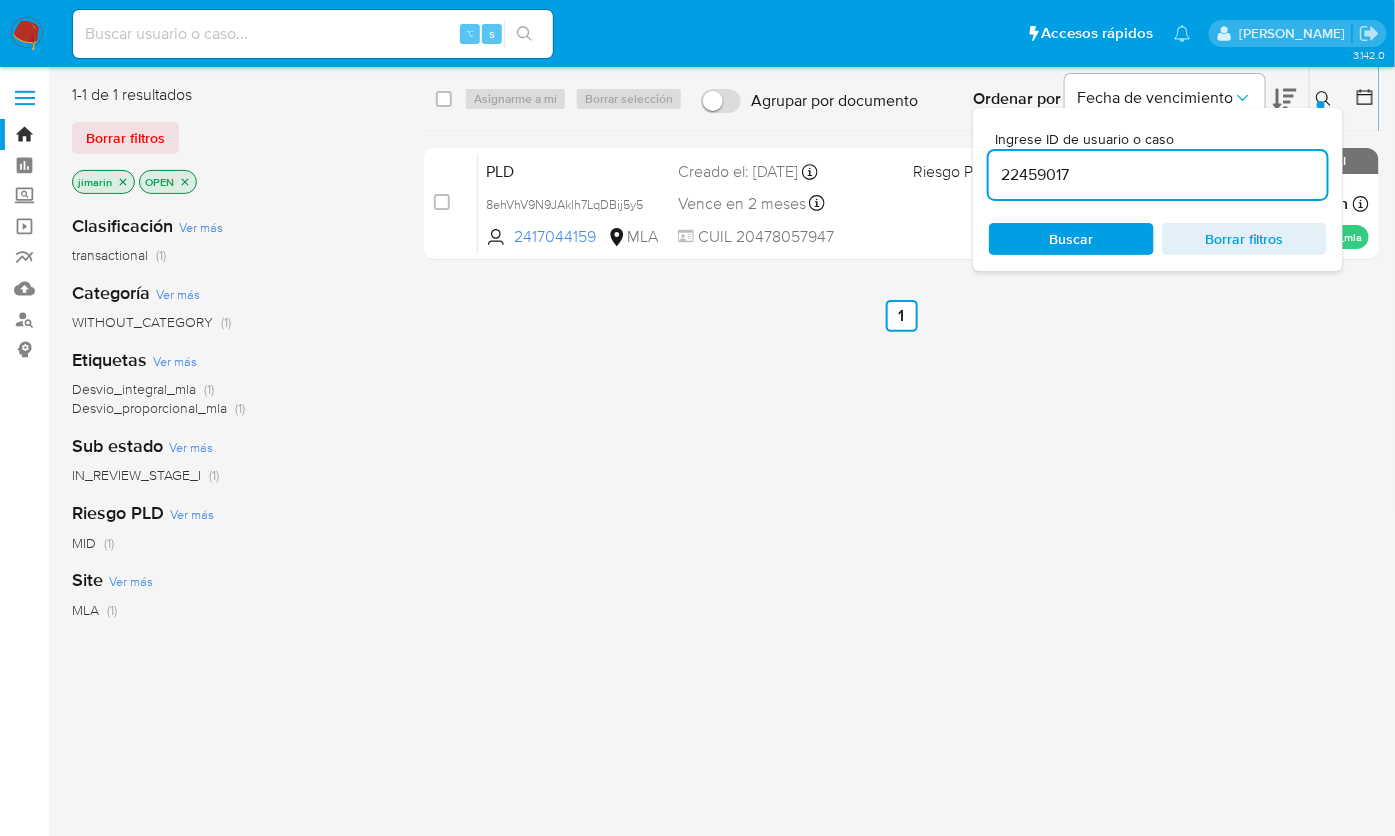 type on "22459017" 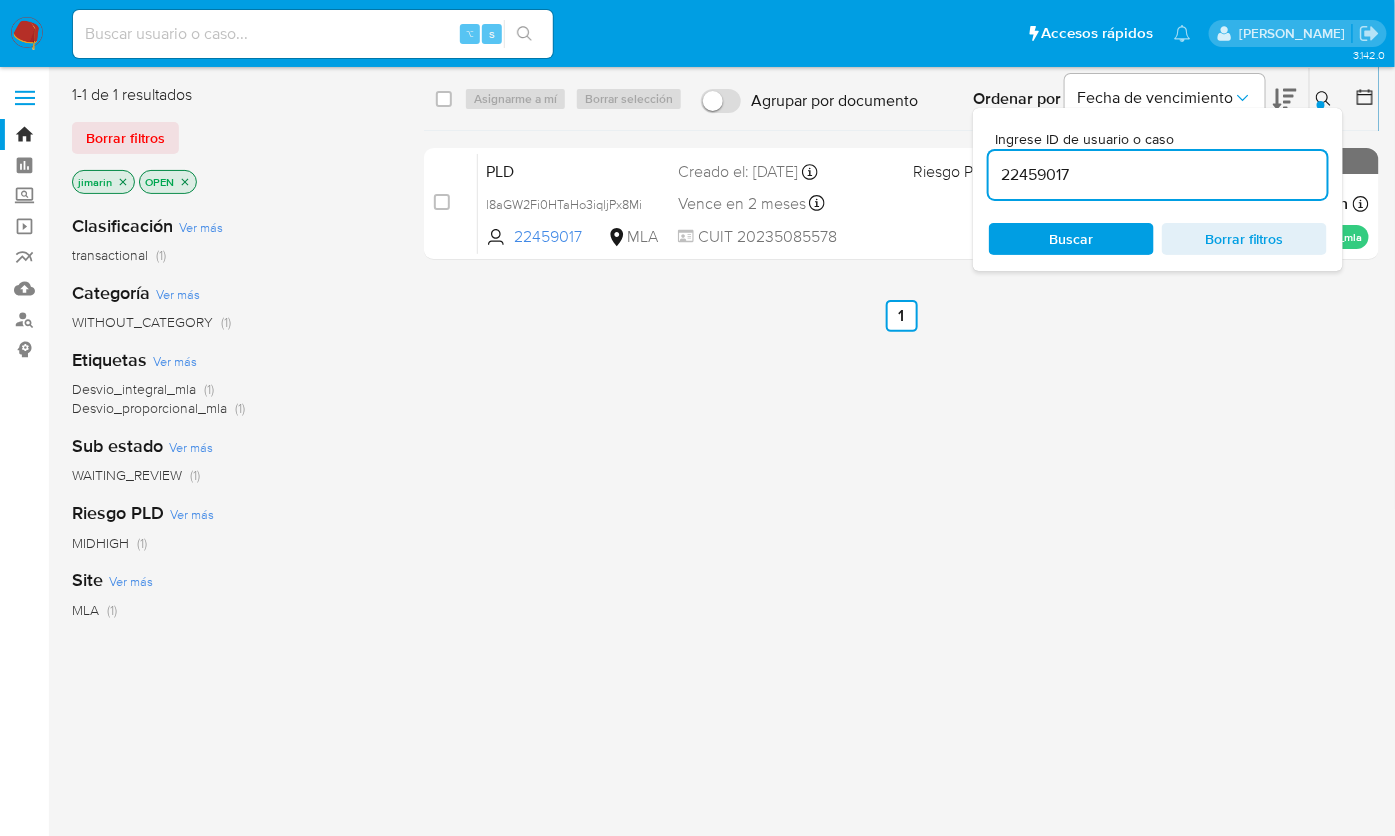 click 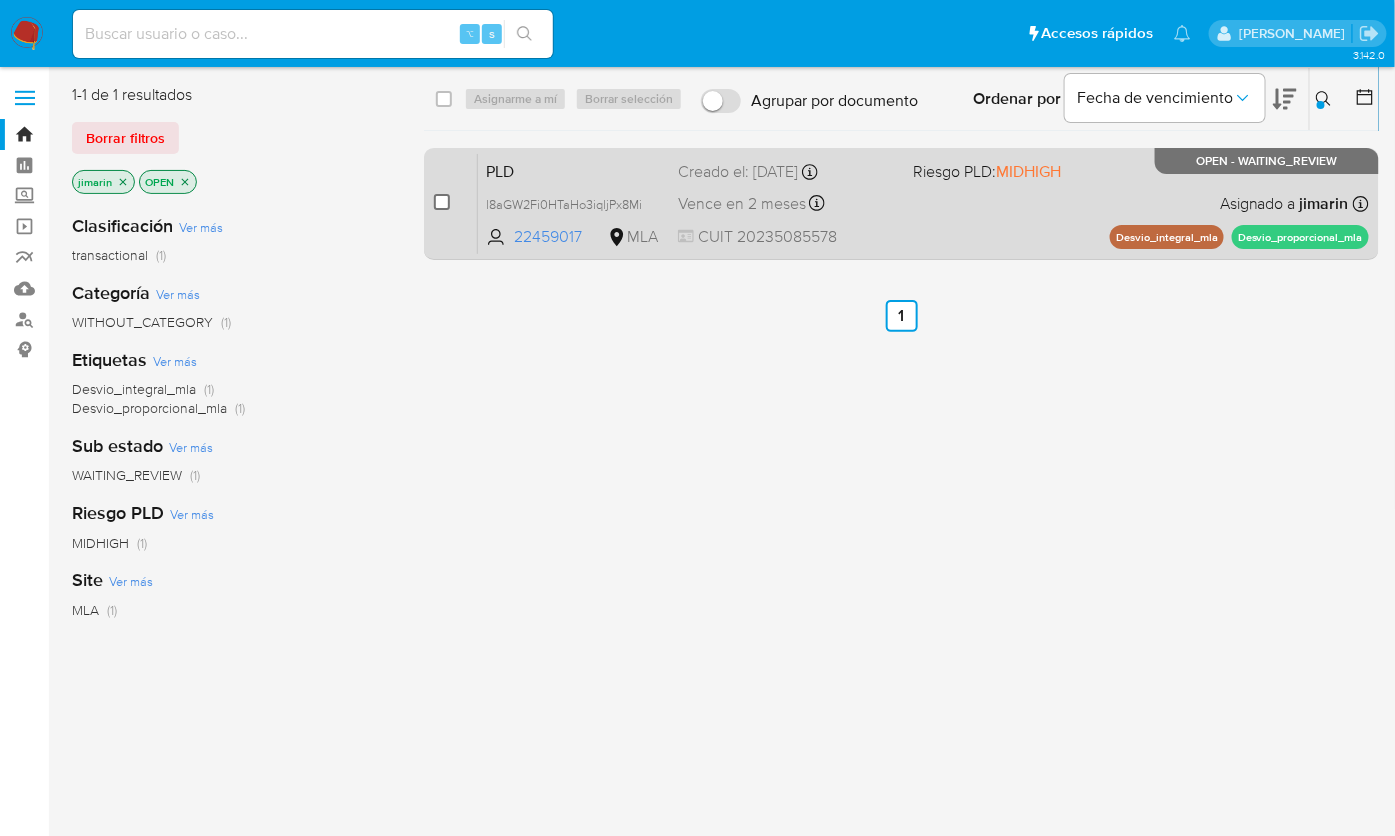 click at bounding box center [442, 202] 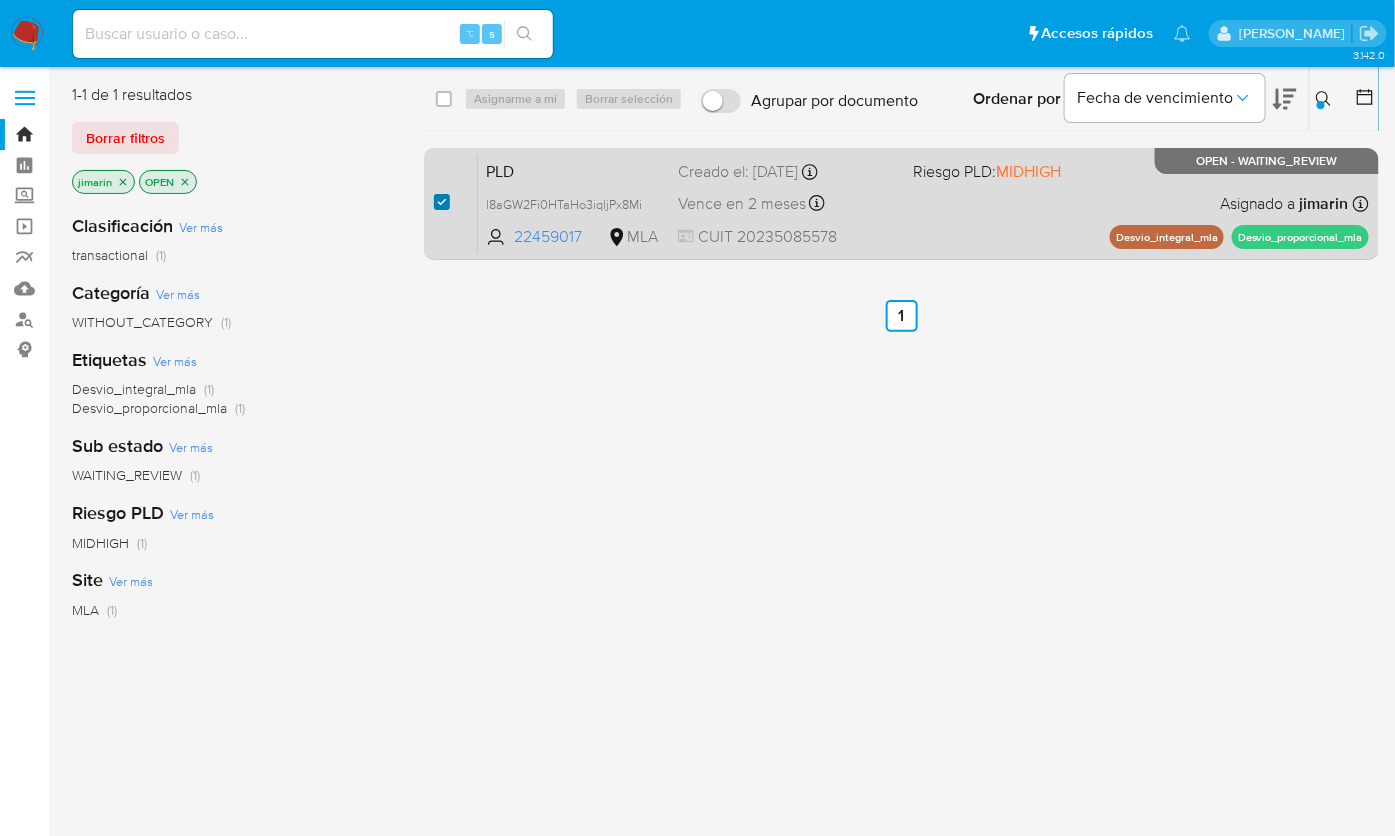 checkbox on "true" 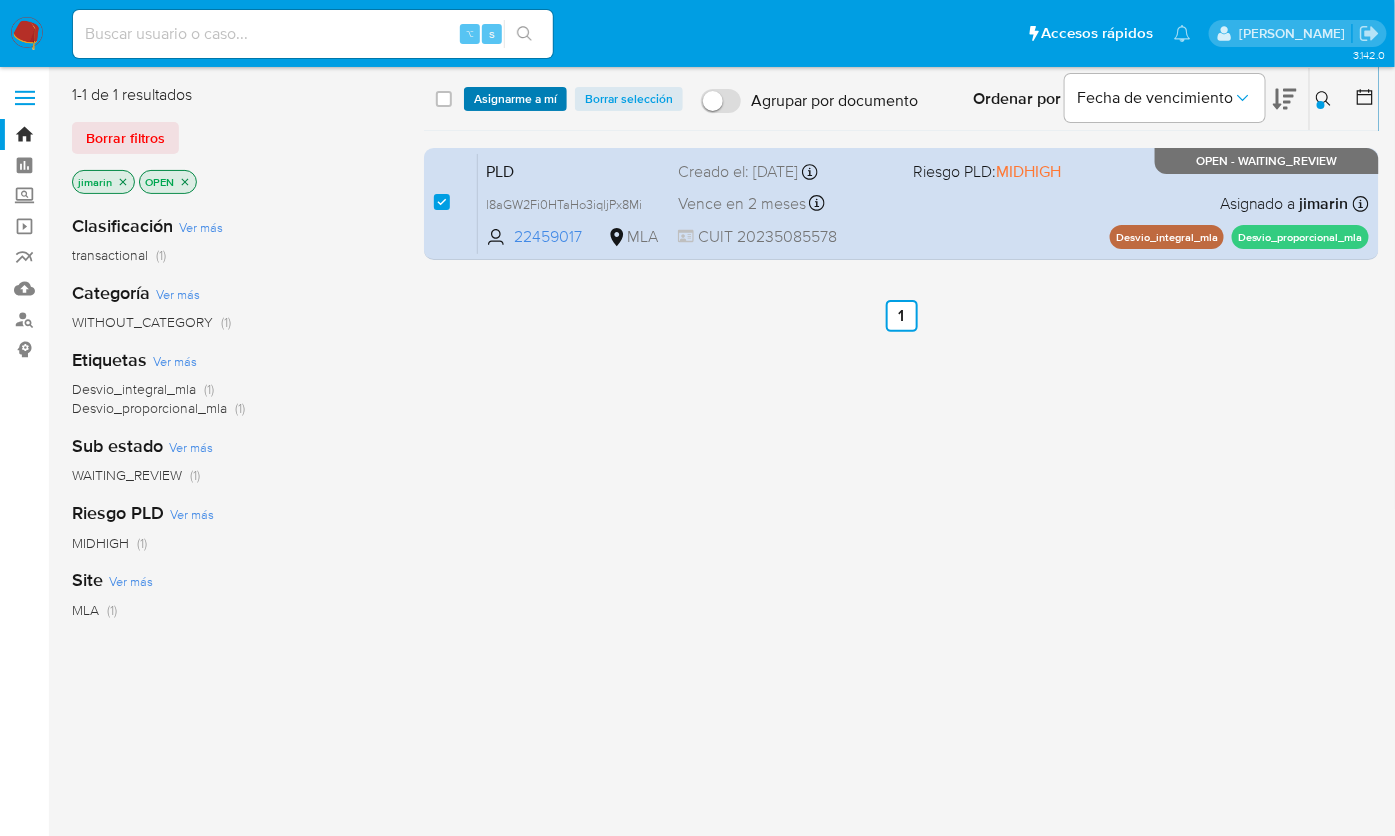 click on "Asignarme a mí" at bounding box center [515, 99] 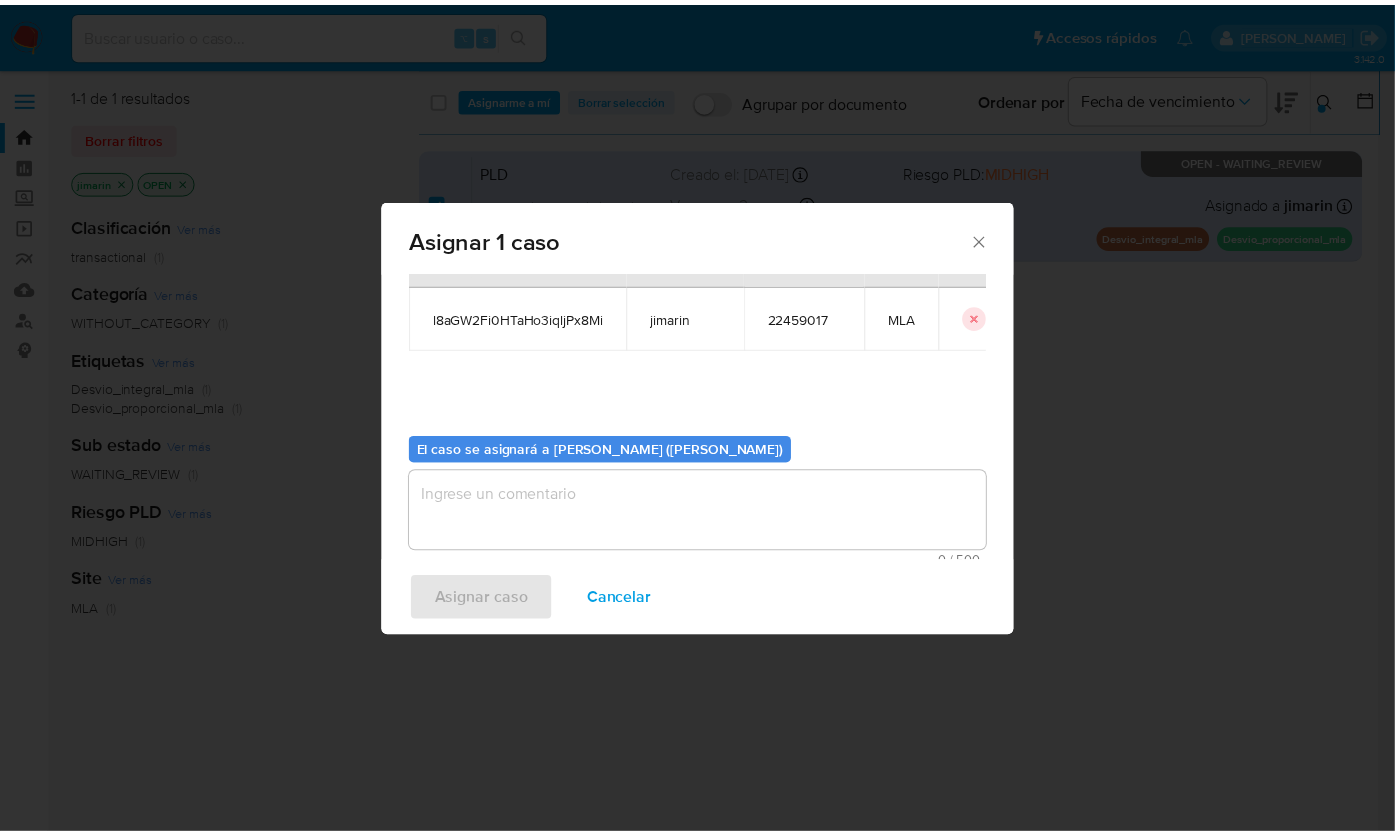 scroll, scrollTop: 102, scrollLeft: 0, axis: vertical 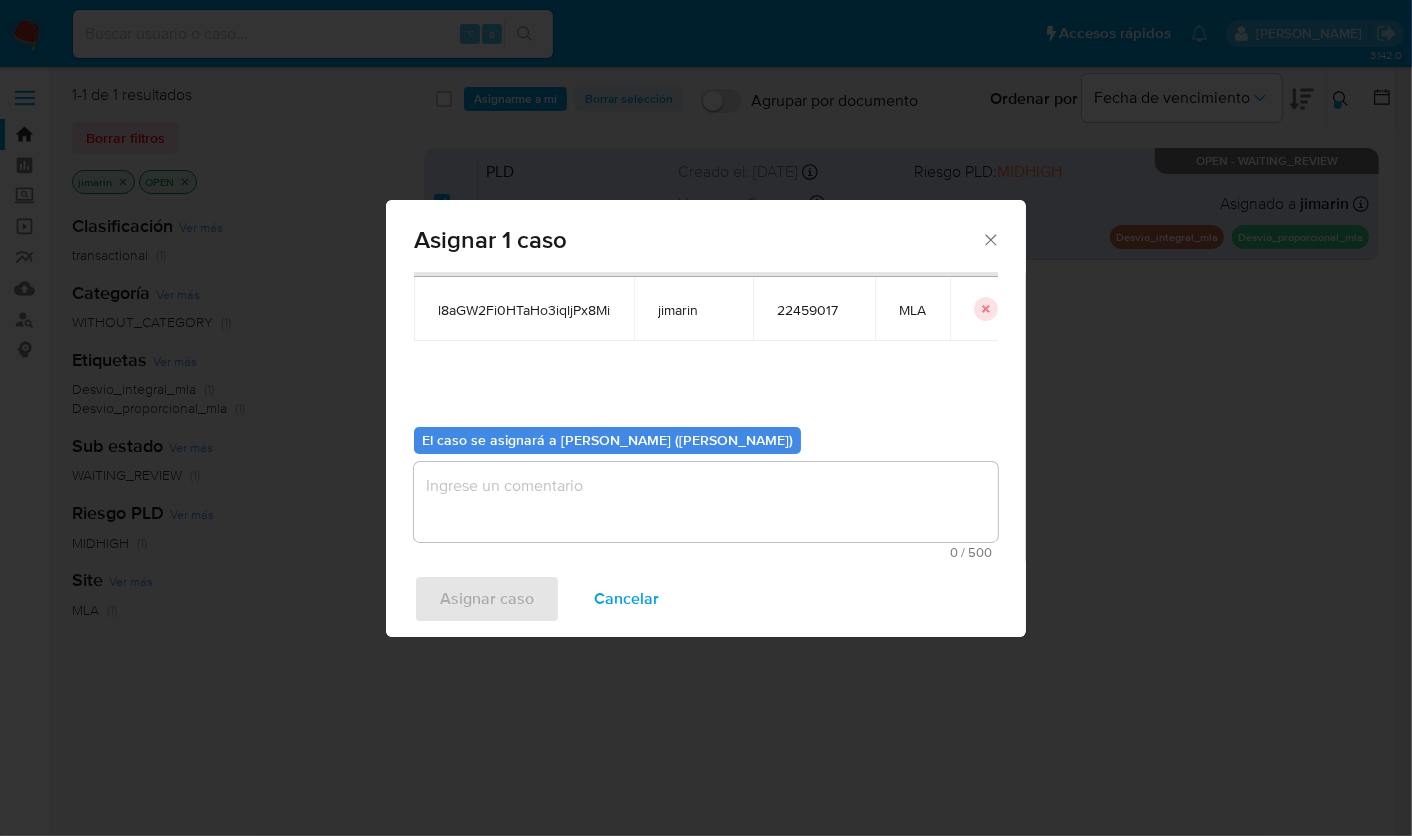 click at bounding box center [706, 502] 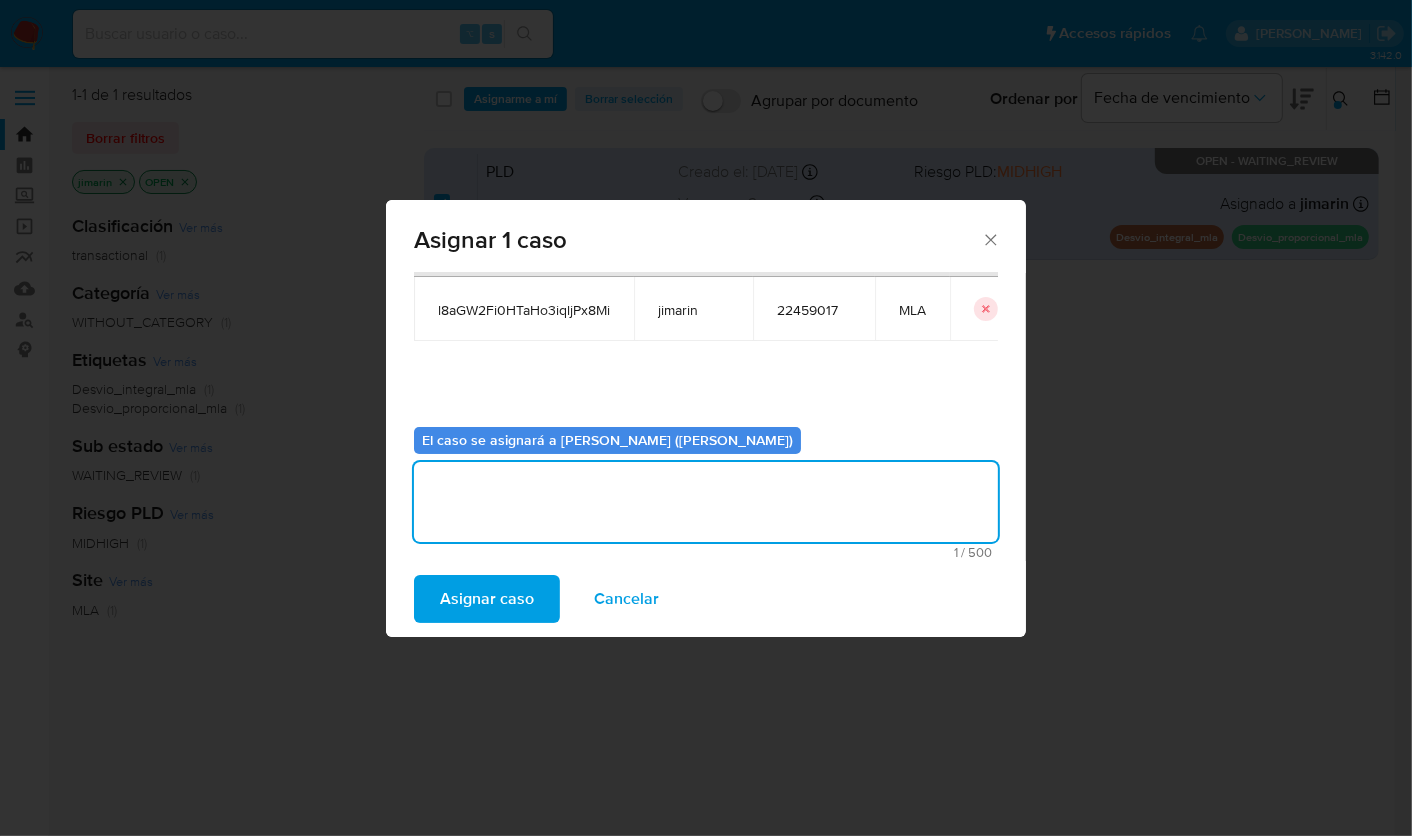 click on "Asignar caso" at bounding box center [487, 599] 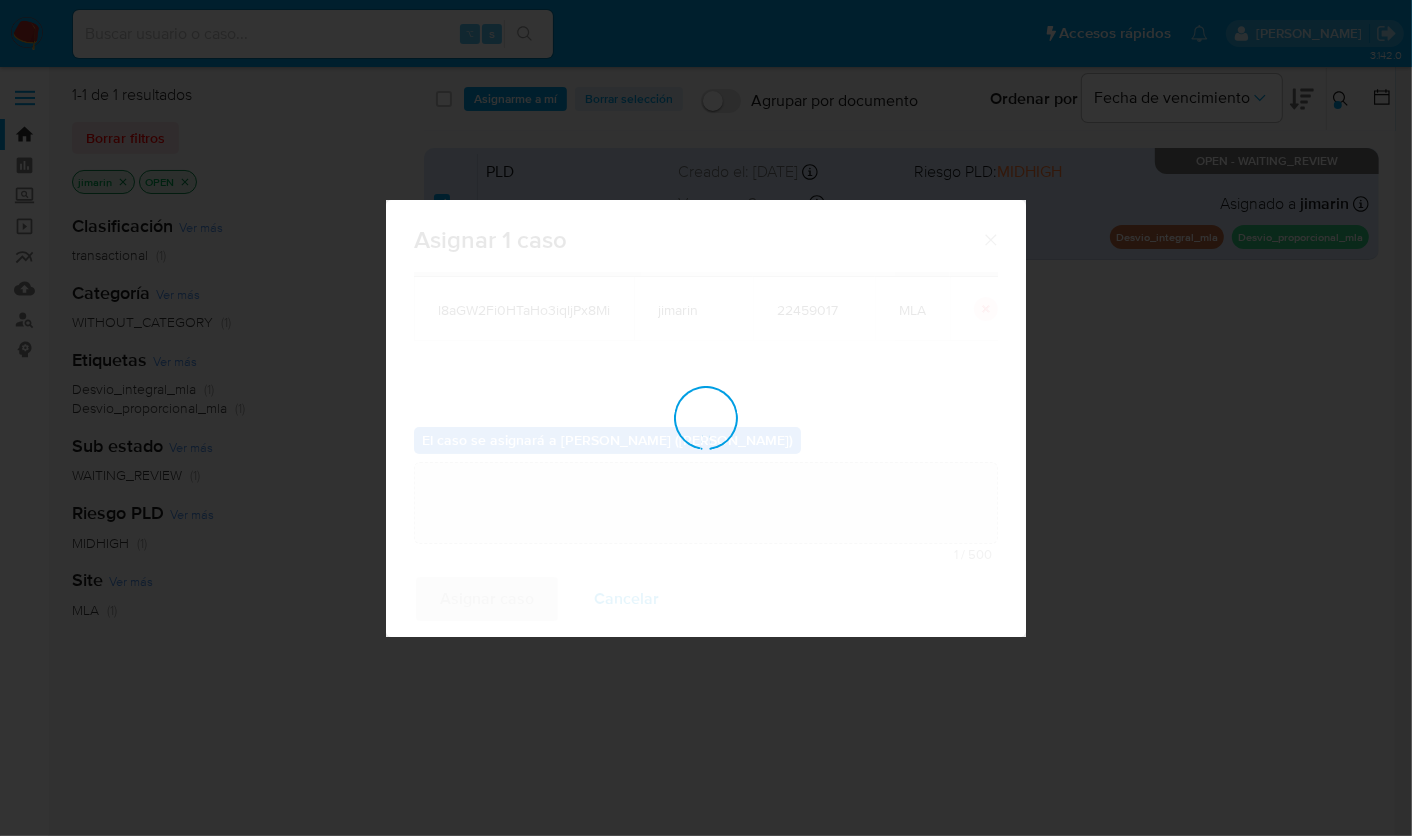type 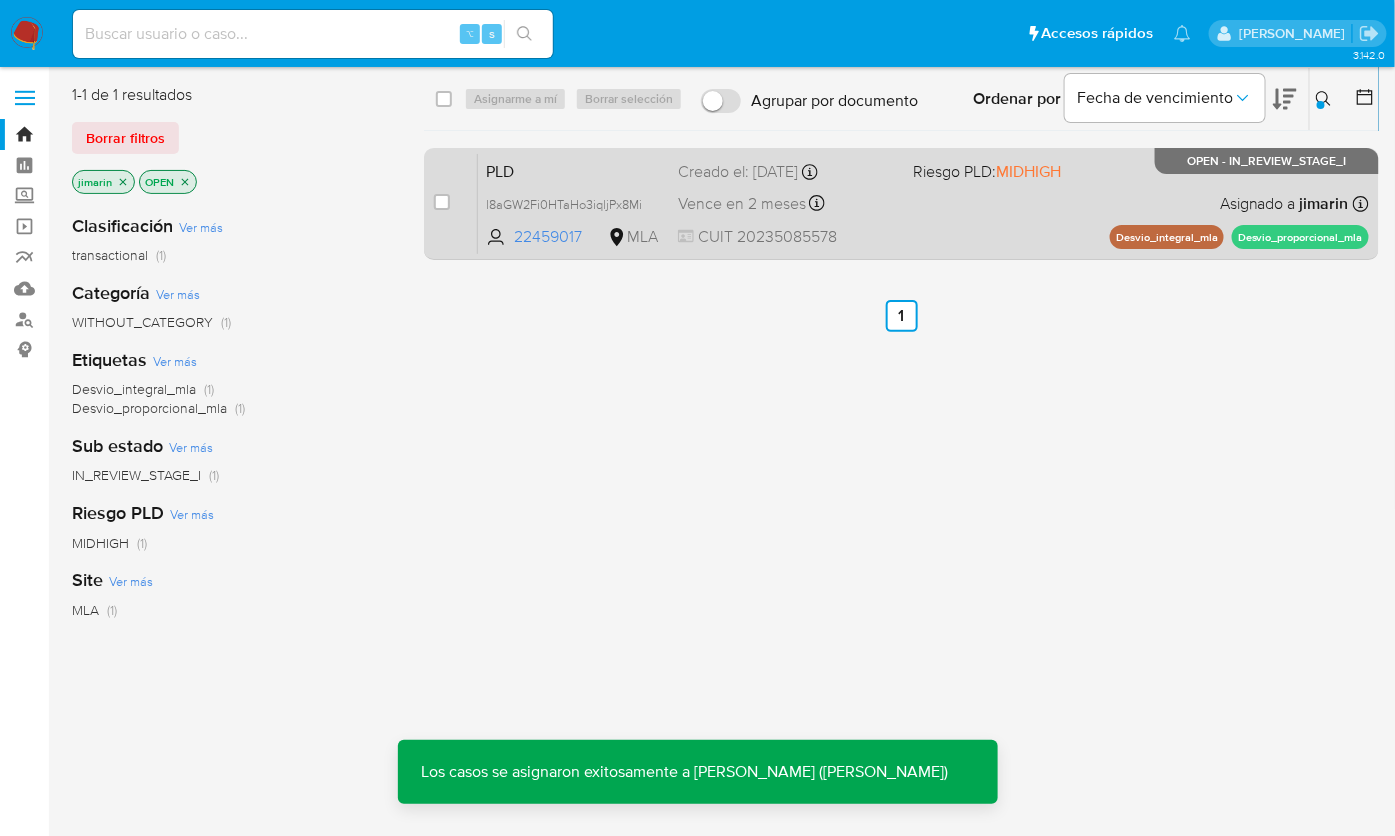 click on "Asignado a   jimarin" at bounding box center (1284, 204) 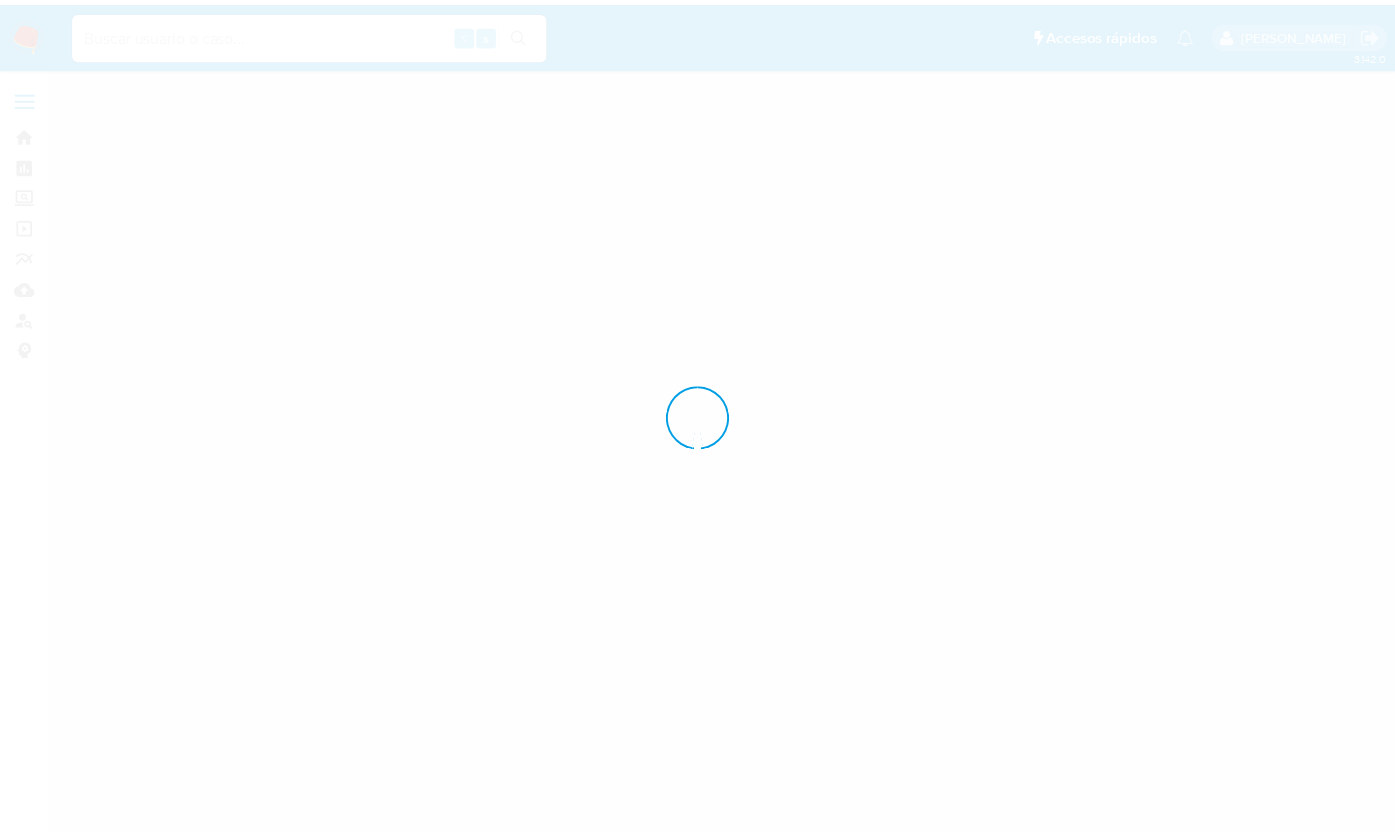 scroll, scrollTop: 0, scrollLeft: 0, axis: both 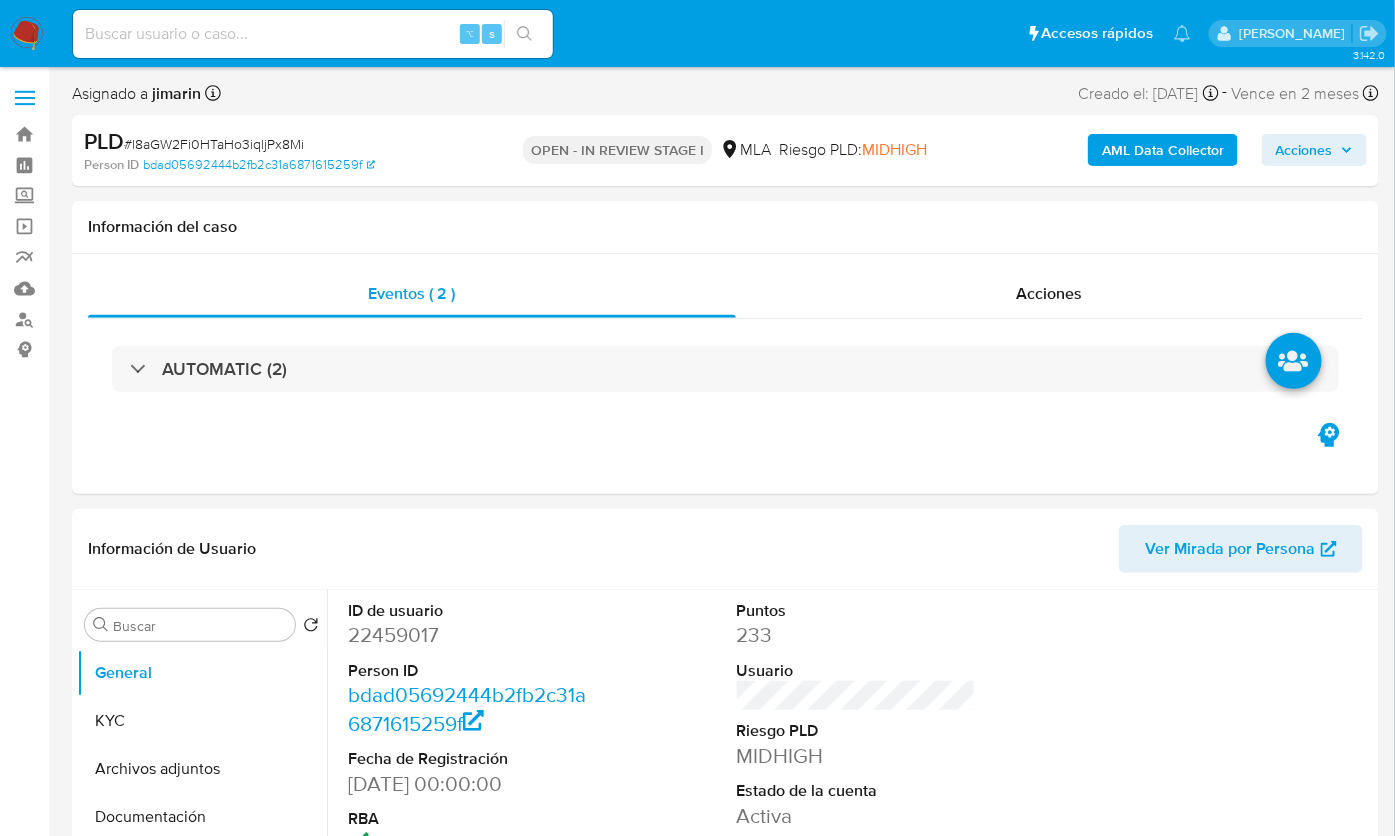 select on "10" 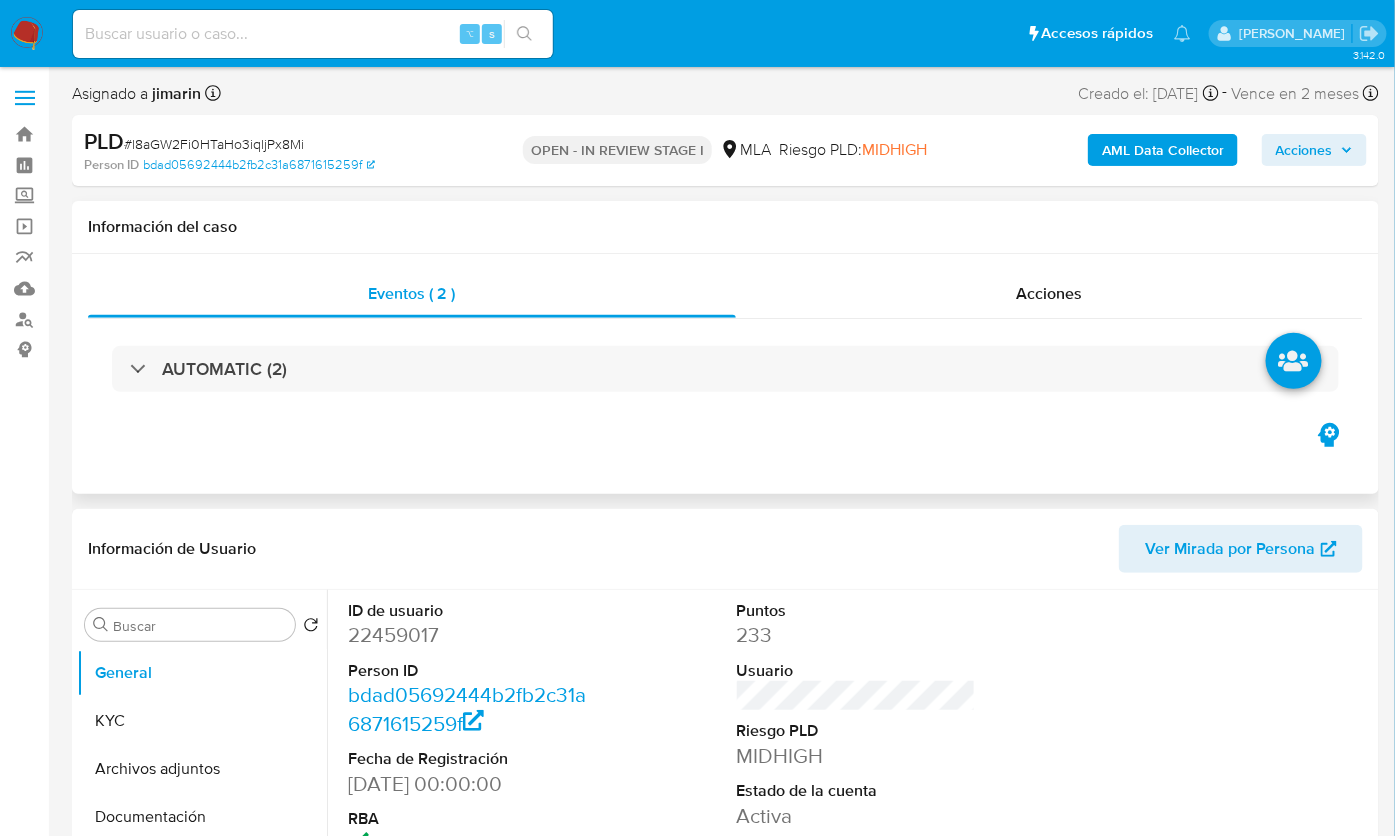 click on "Eventos ( 2 ) Acciones AUTOMATIC (2)" at bounding box center [725, 374] 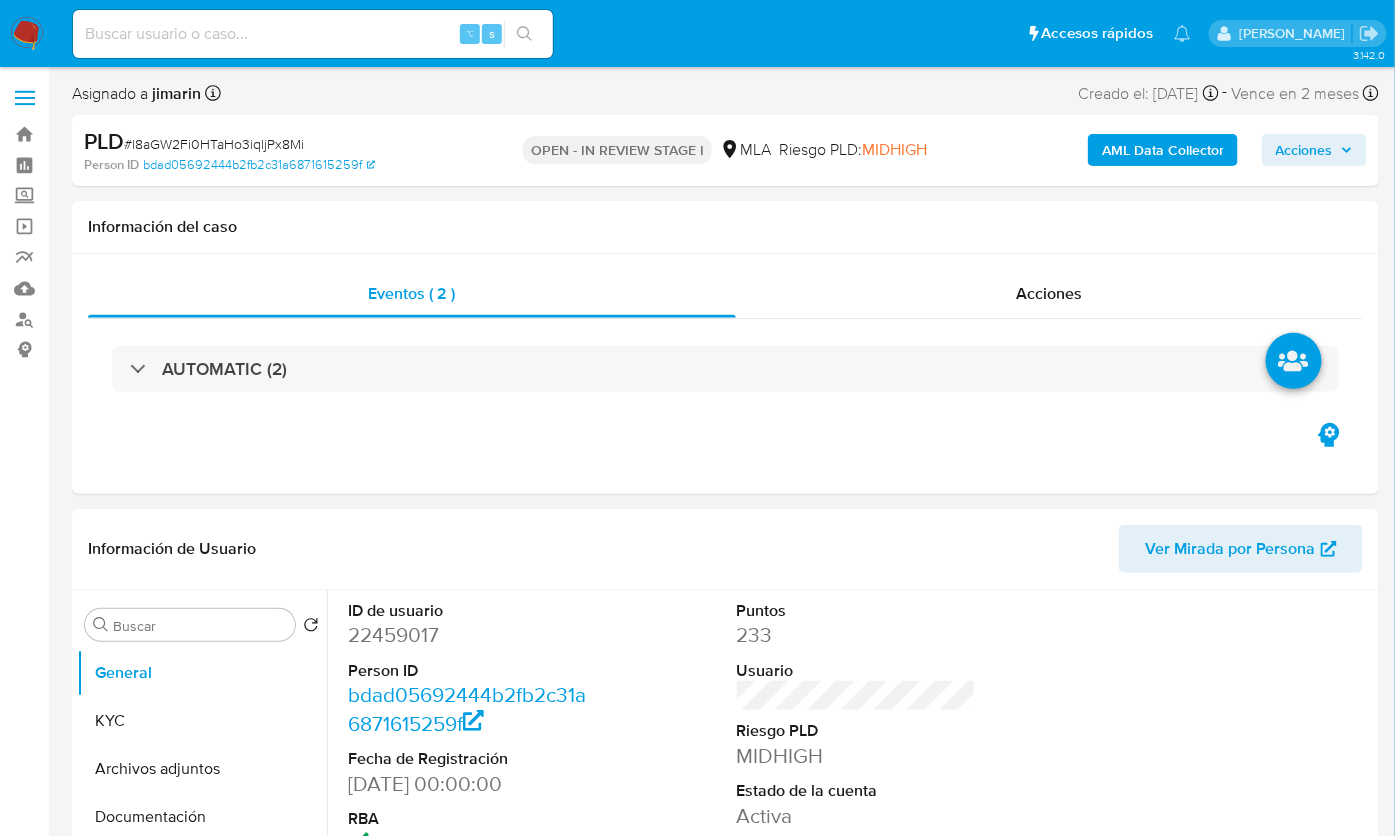 click on "# l8aGW2Fi0HTaHo3iqljPx8Mi" at bounding box center (214, 144) 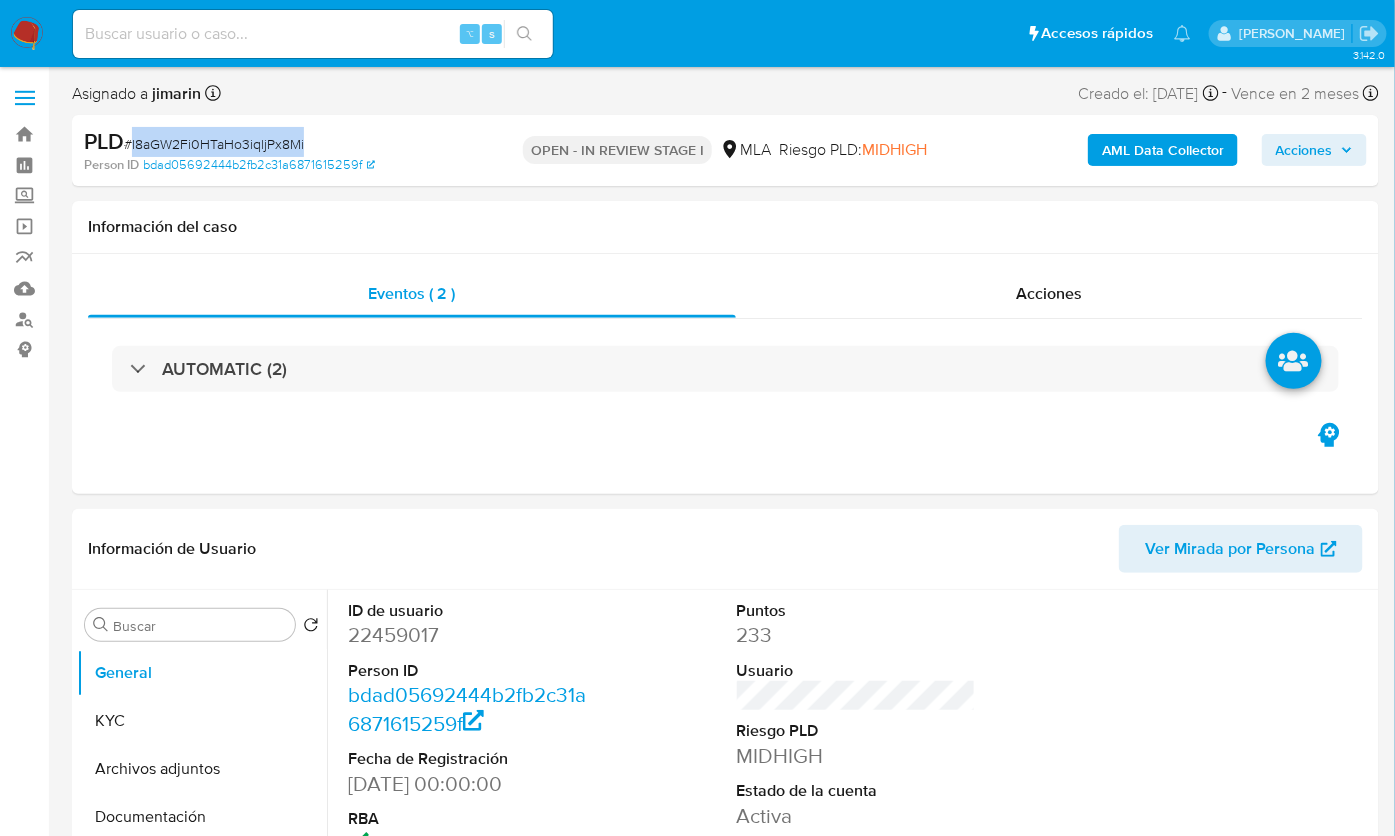 click on "# l8aGW2Fi0HTaHo3iqljPx8Mi" at bounding box center (214, 144) 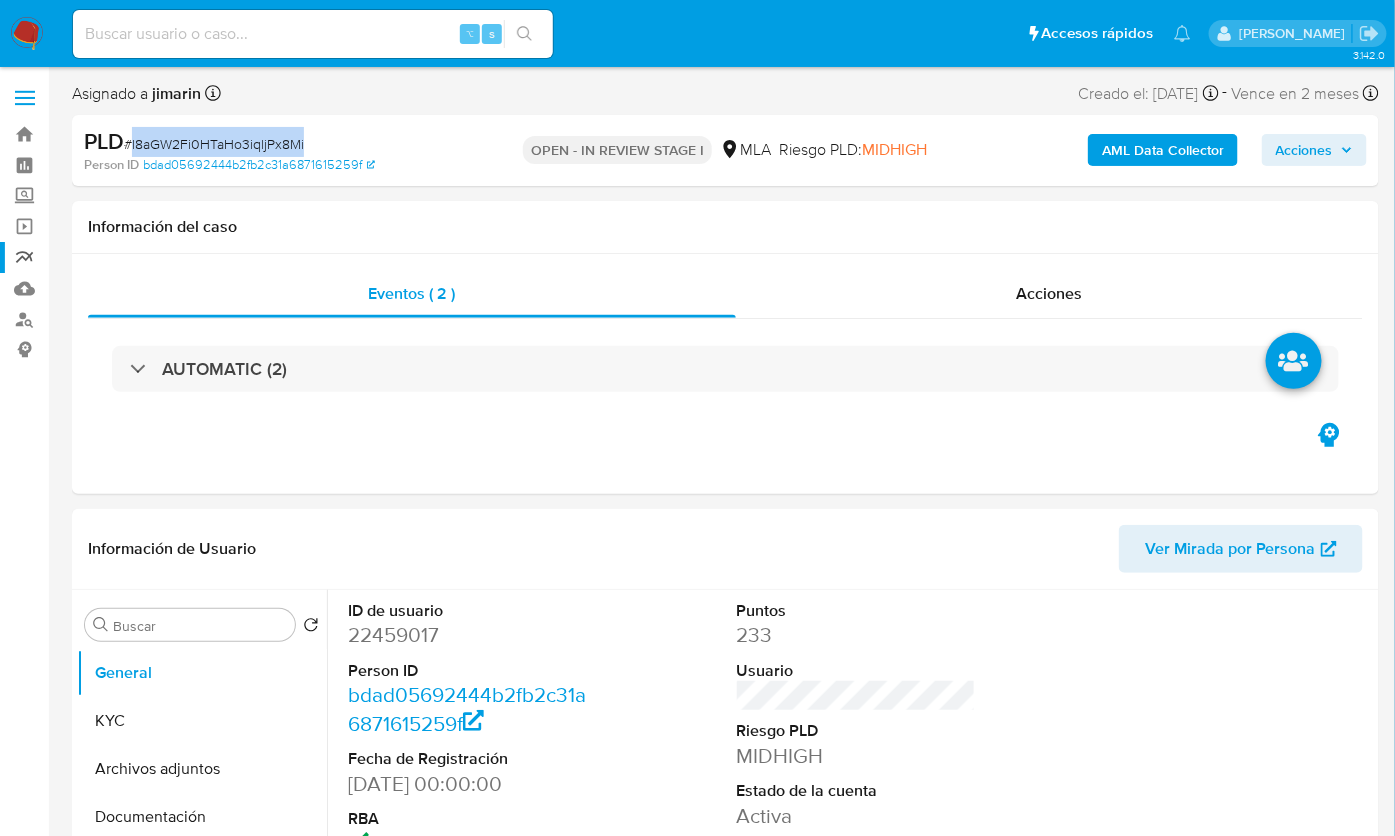 copy on "l8aGW2Fi0HTaHo3iqljPx8Mi" 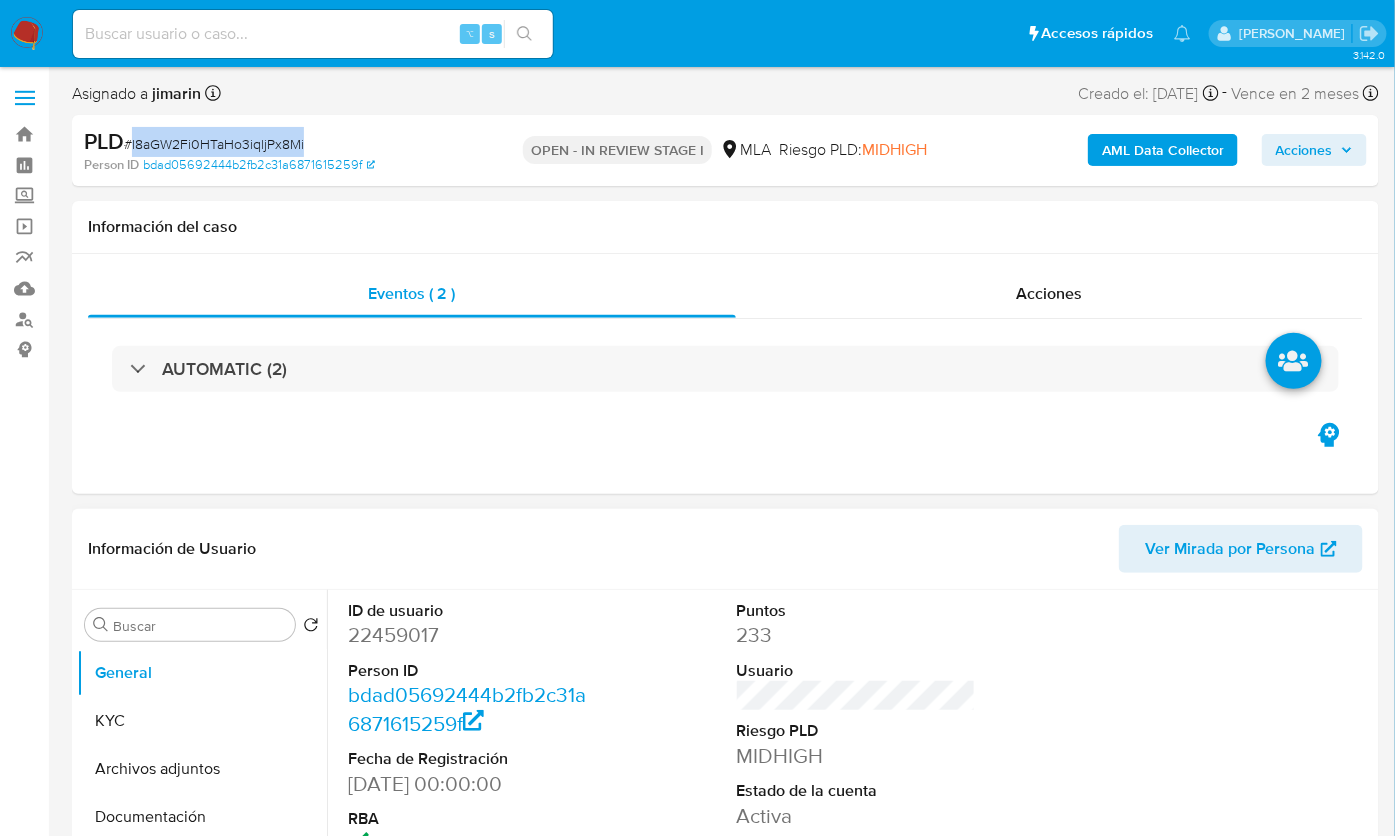 click on "22459017" at bounding box center [467, 635] 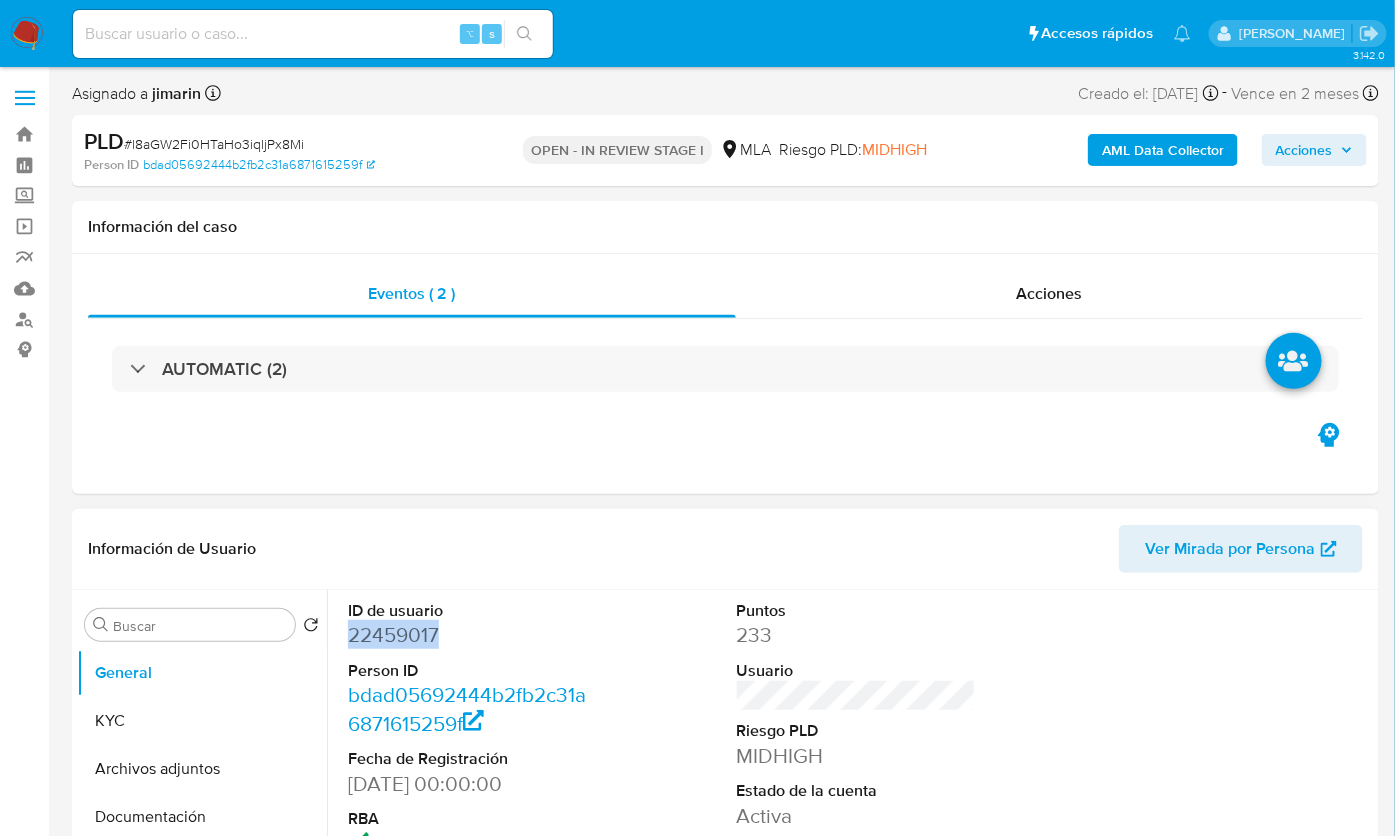 click on "22459017" at bounding box center (467, 635) 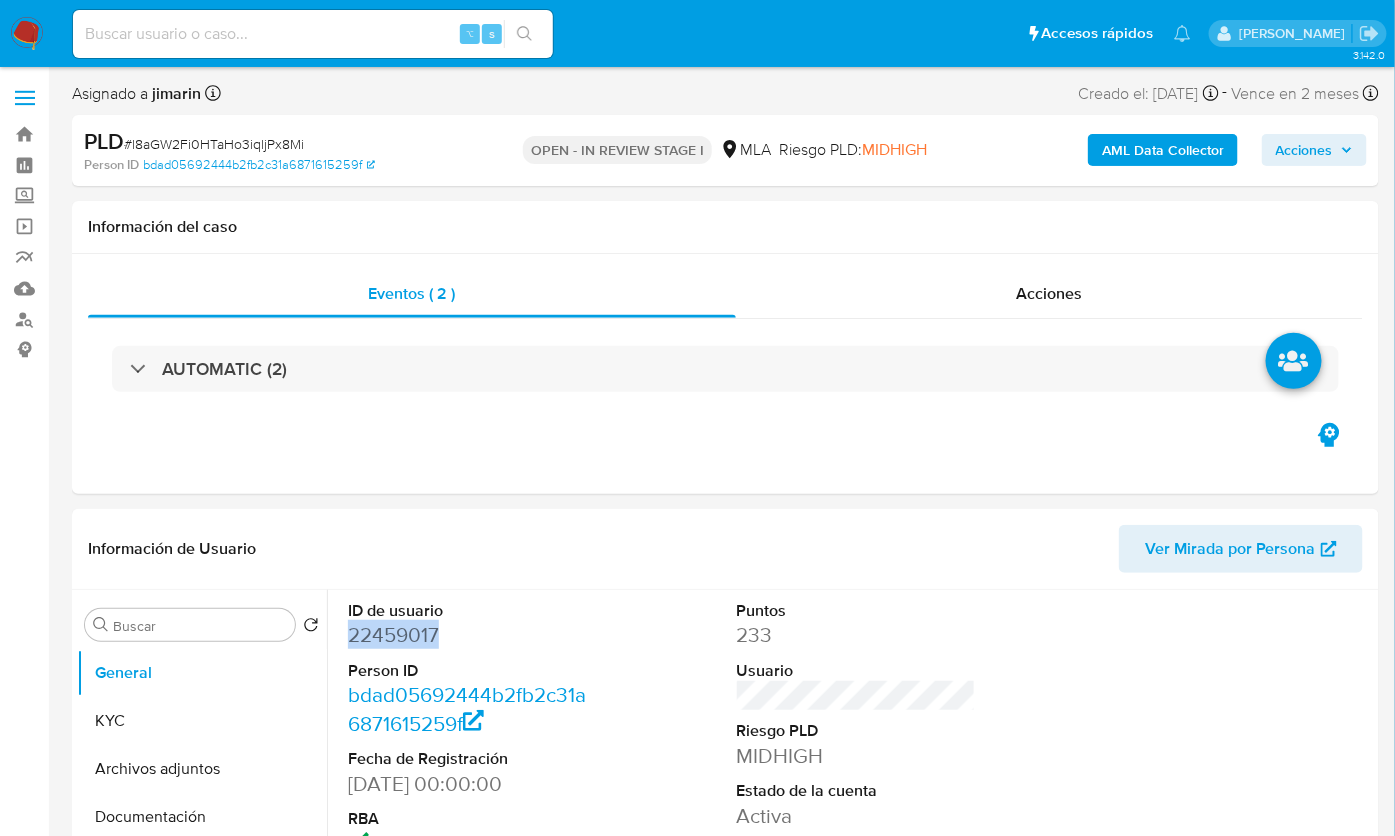 copy on "22459017" 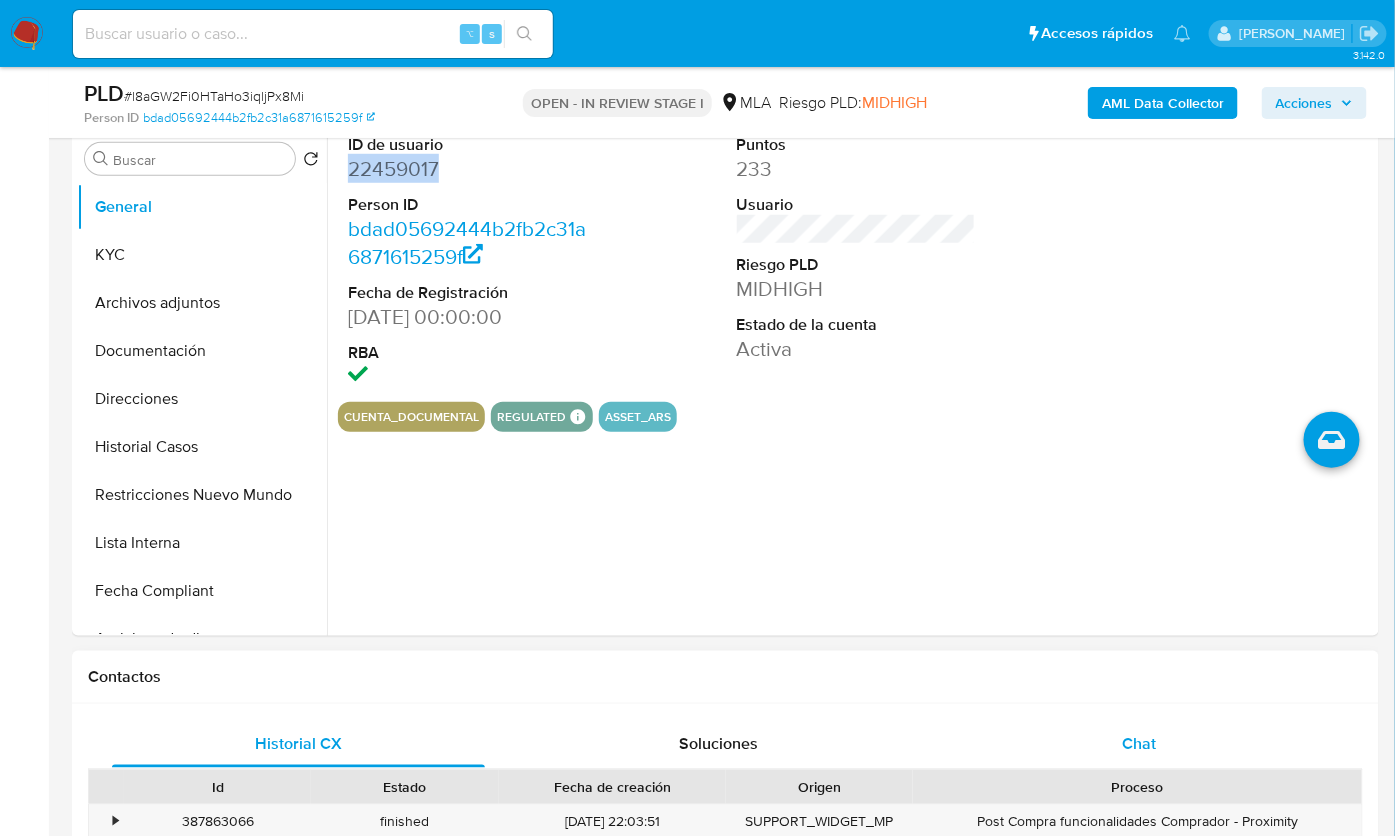 click on "Chat" at bounding box center [1140, 744] 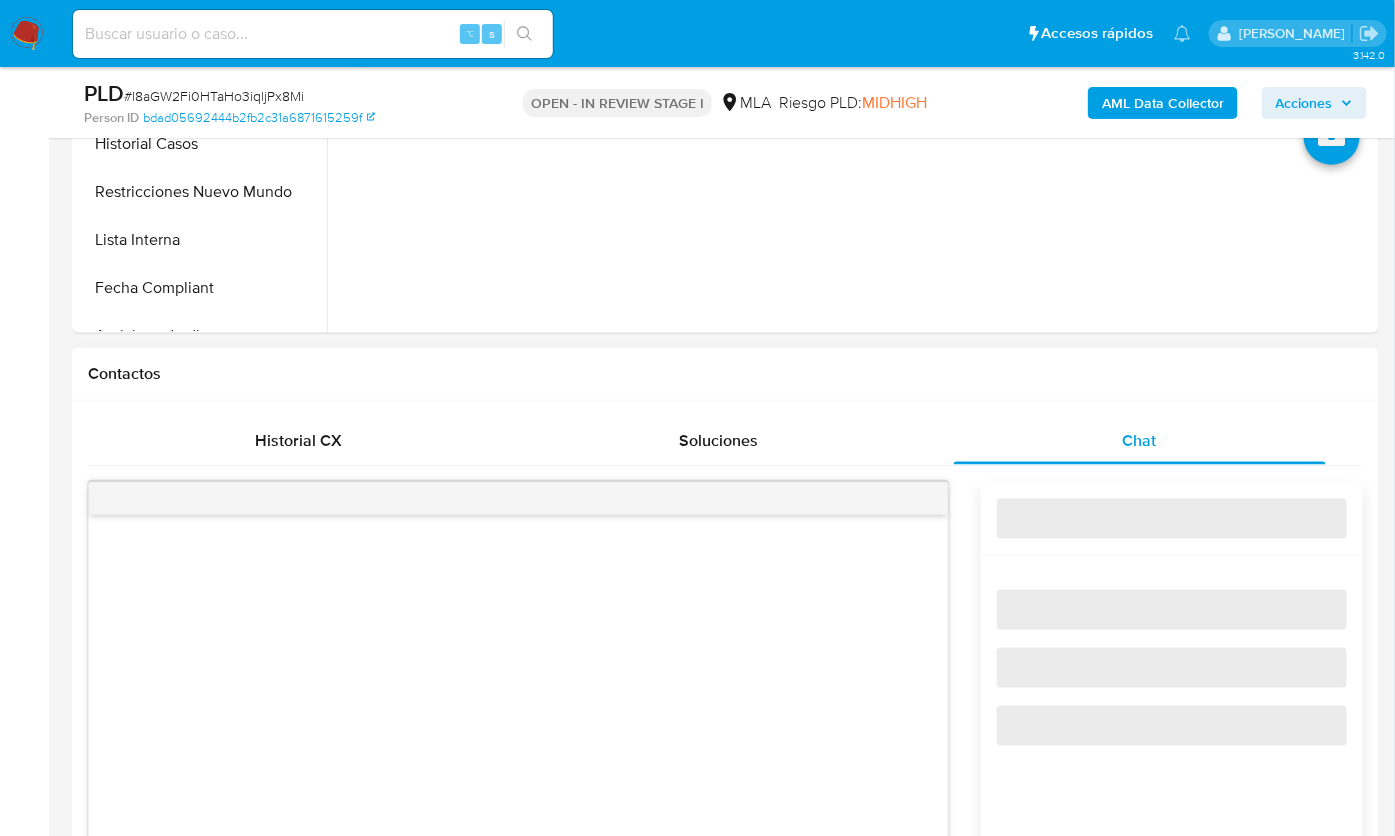scroll, scrollTop: 1002, scrollLeft: 0, axis: vertical 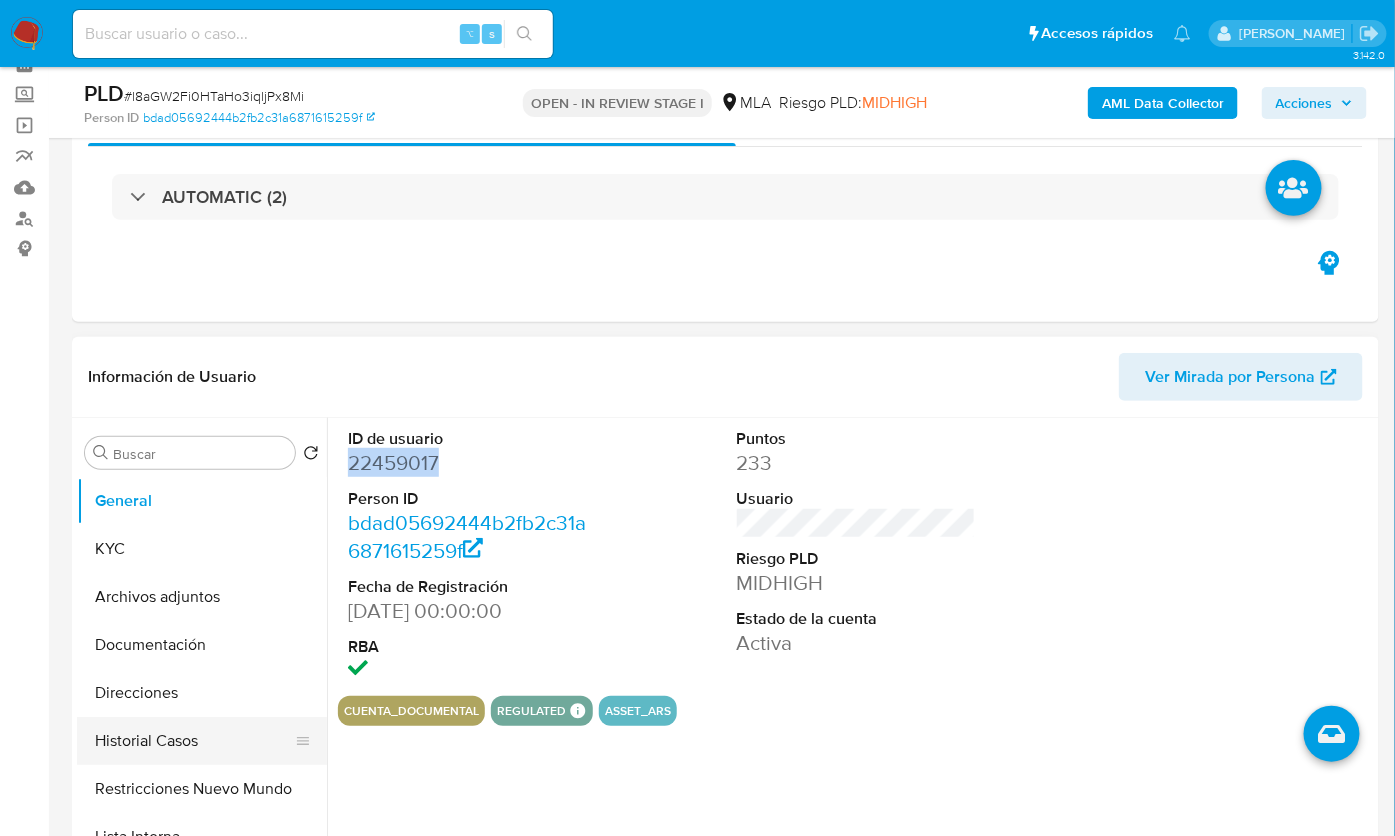 click on "Historial Casos" at bounding box center (194, 741) 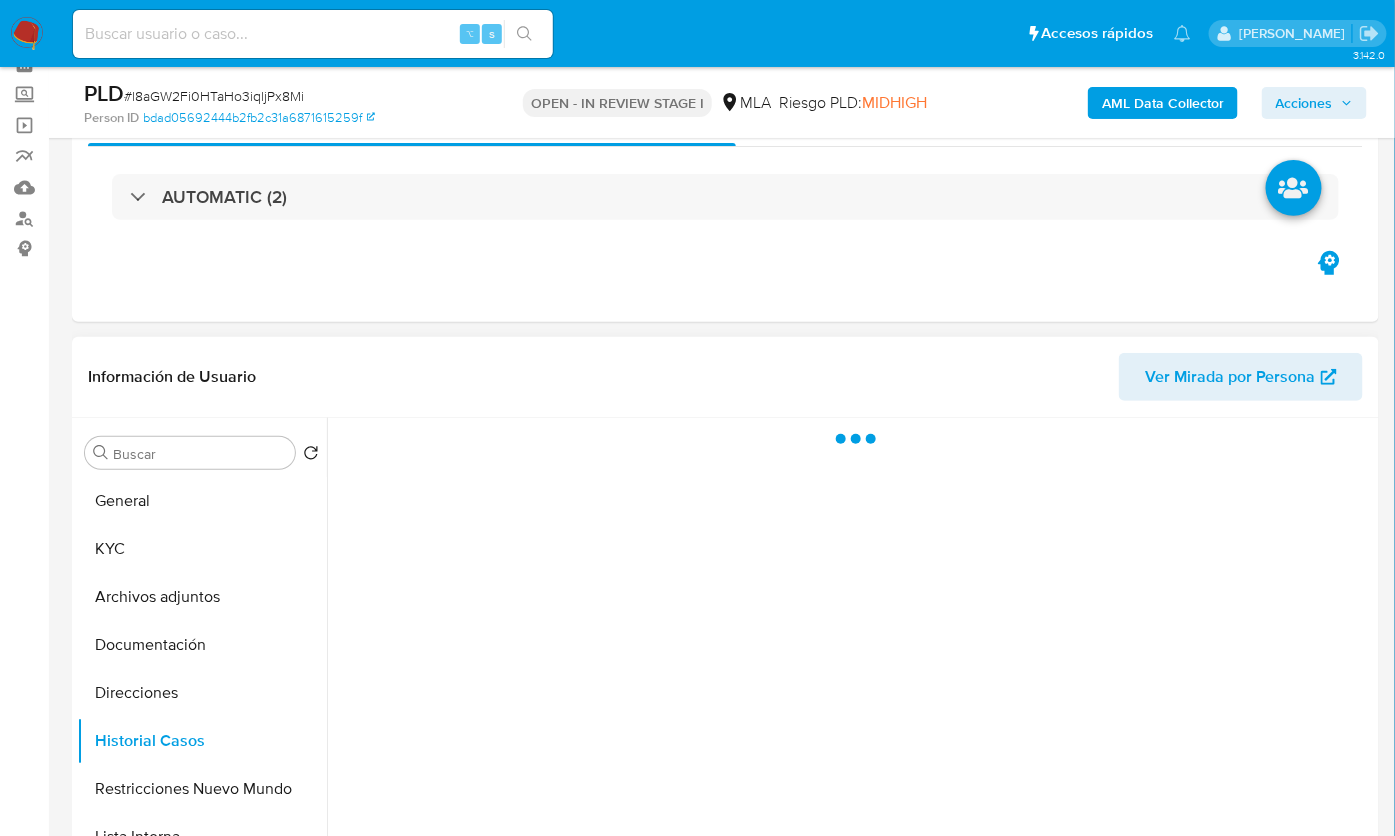 click on "Información de Usuario Ver Mirada por Persona" at bounding box center [725, 377] 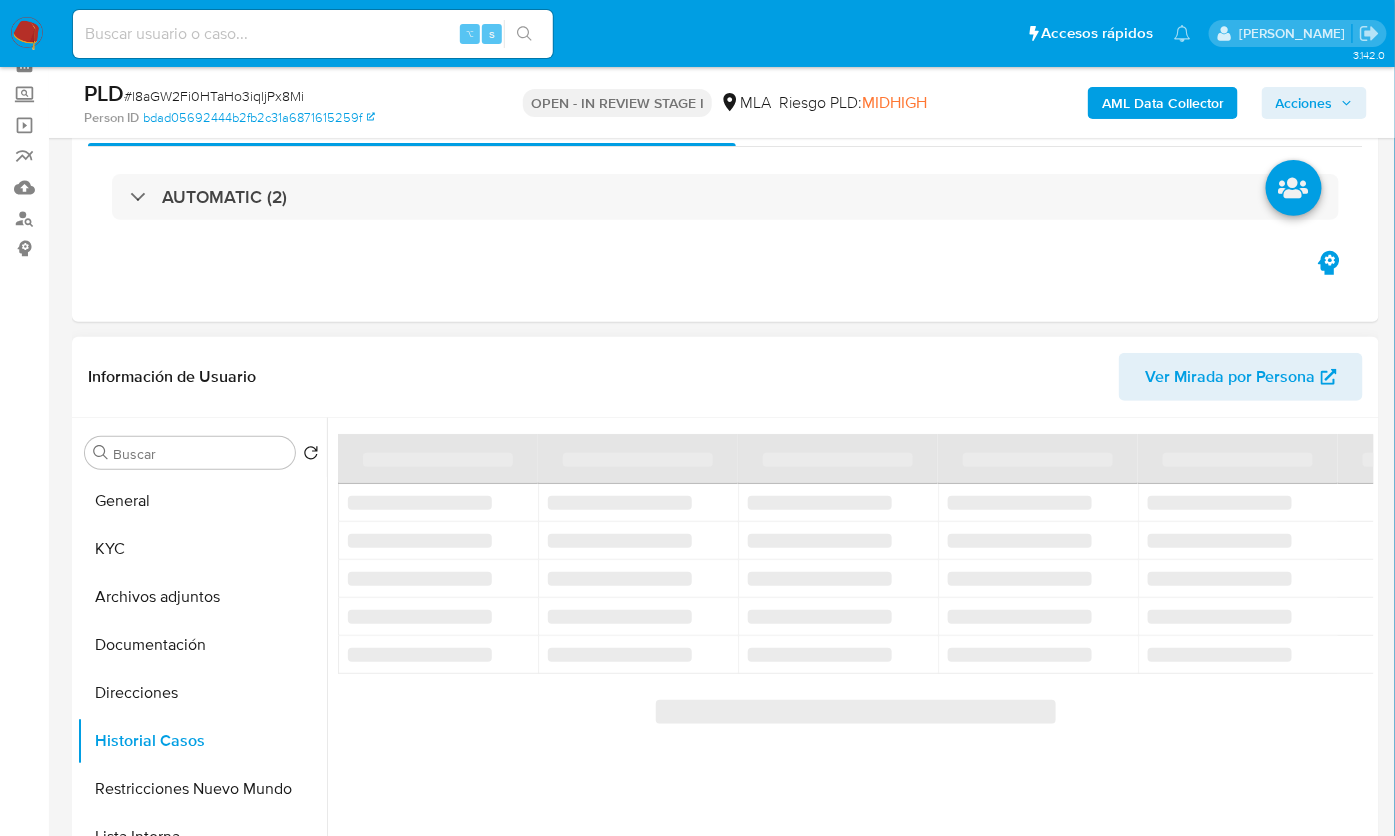 click on "Información de Usuario Ver Mirada por Persona" at bounding box center (725, 377) 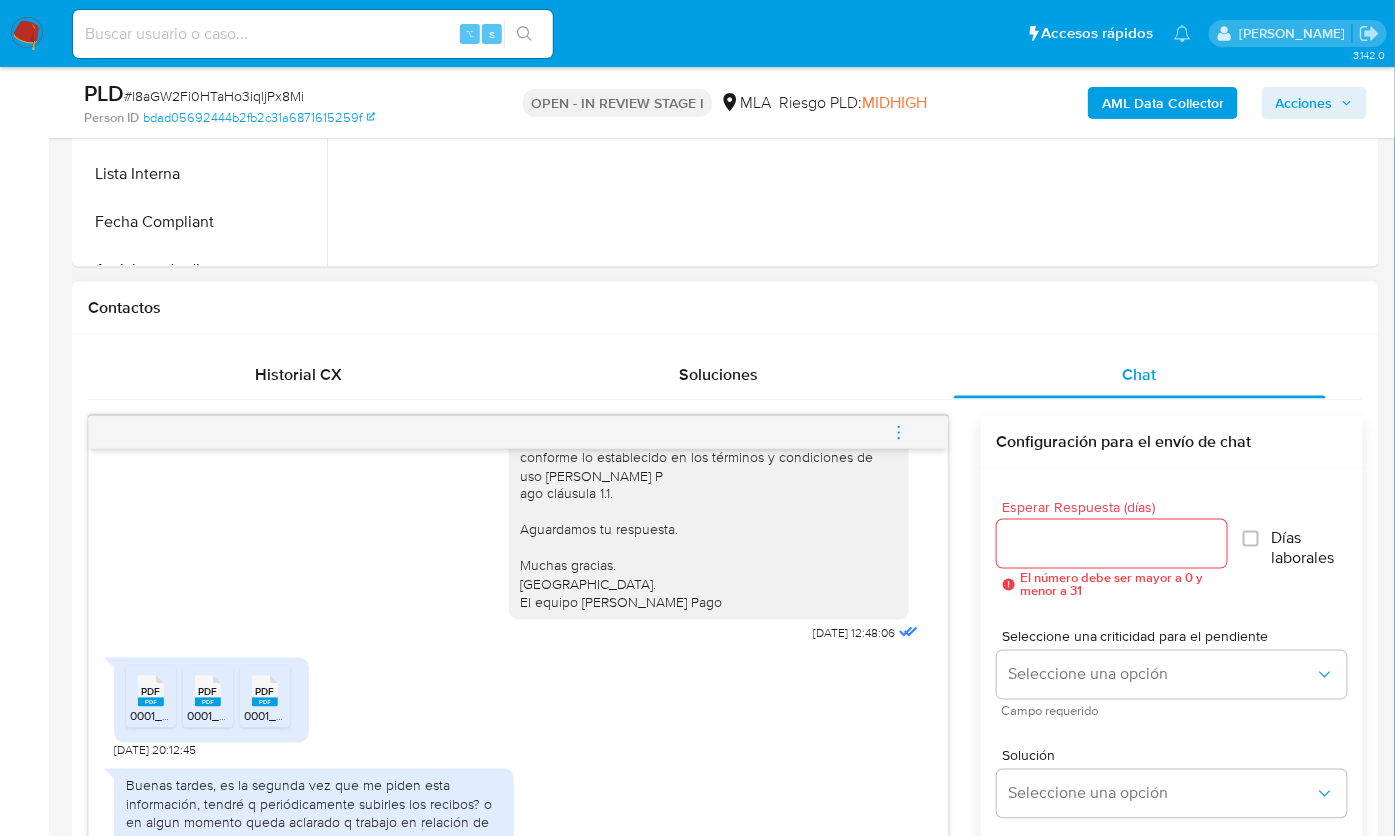 scroll, scrollTop: 753, scrollLeft: 0, axis: vertical 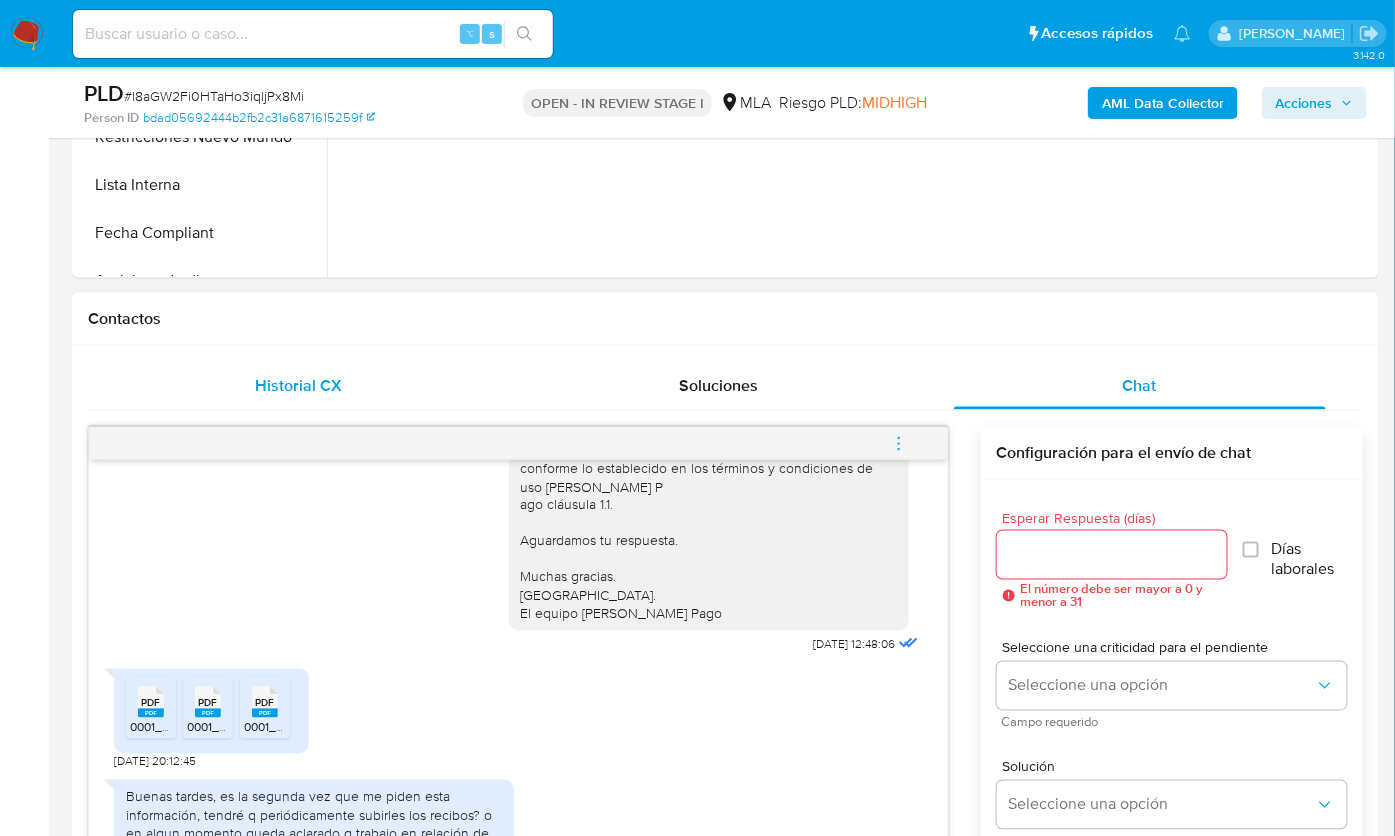 click on "Historial CX" at bounding box center [298, 386] 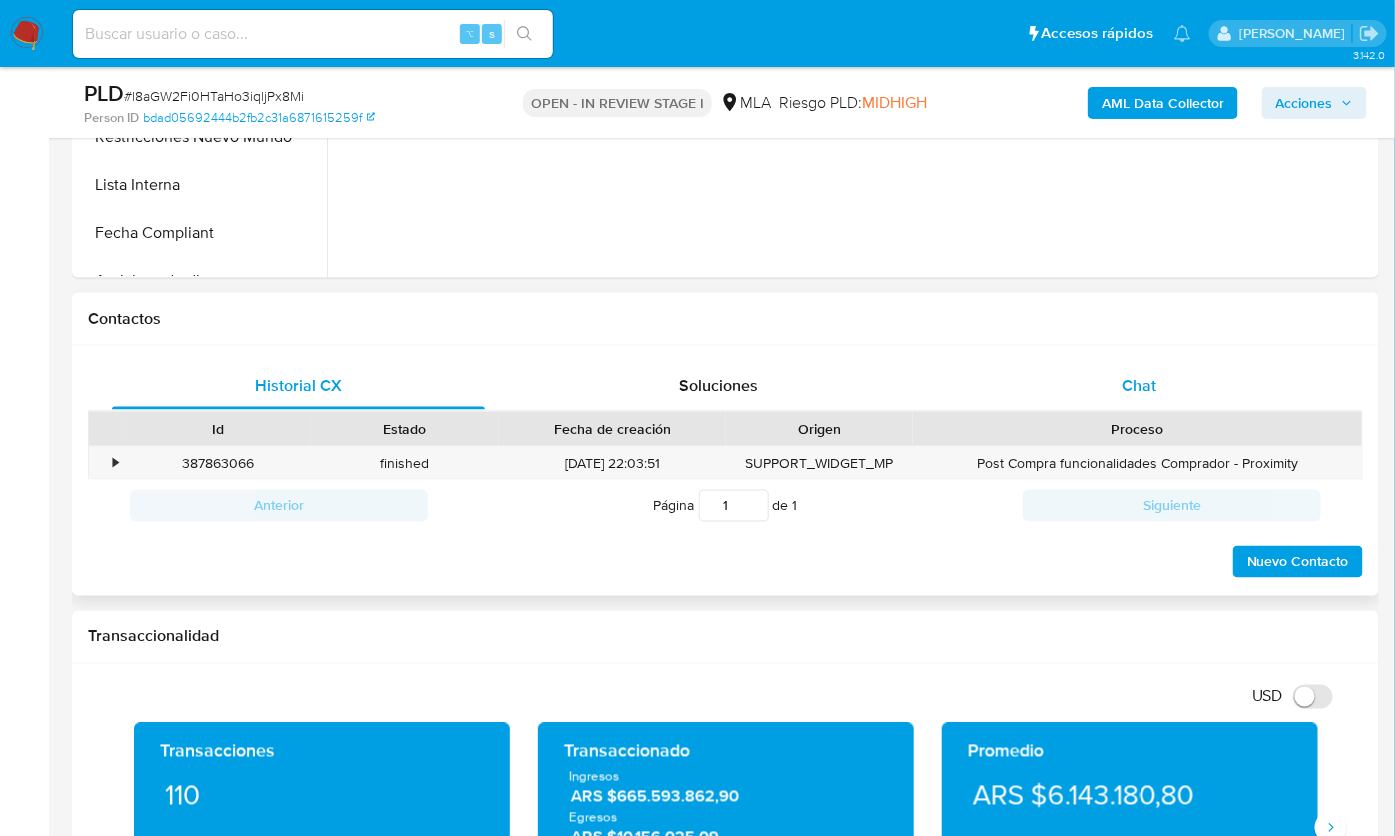 click on "Chat" at bounding box center [1140, 385] 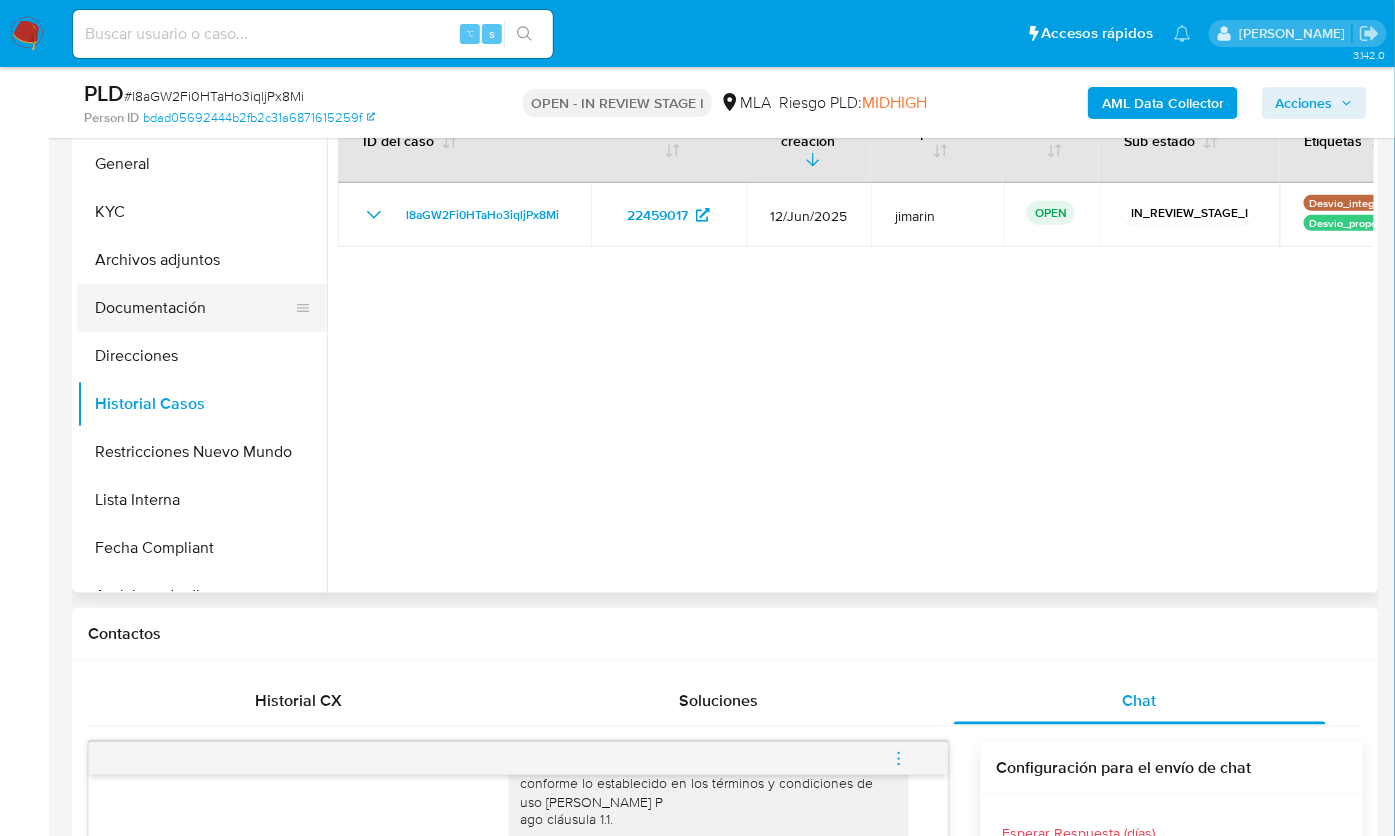 click on "Documentación" at bounding box center (194, 308) 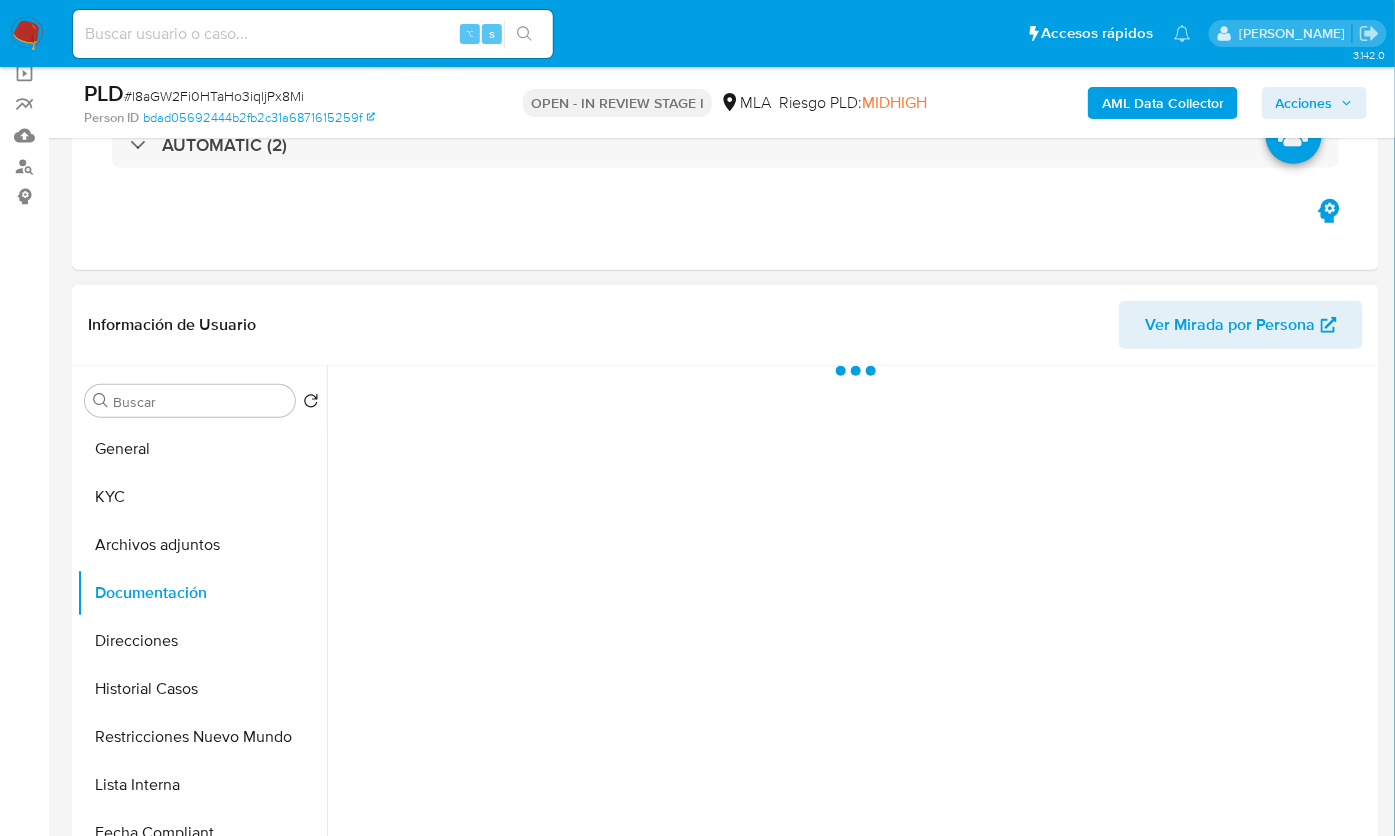 scroll, scrollTop: 162, scrollLeft: 0, axis: vertical 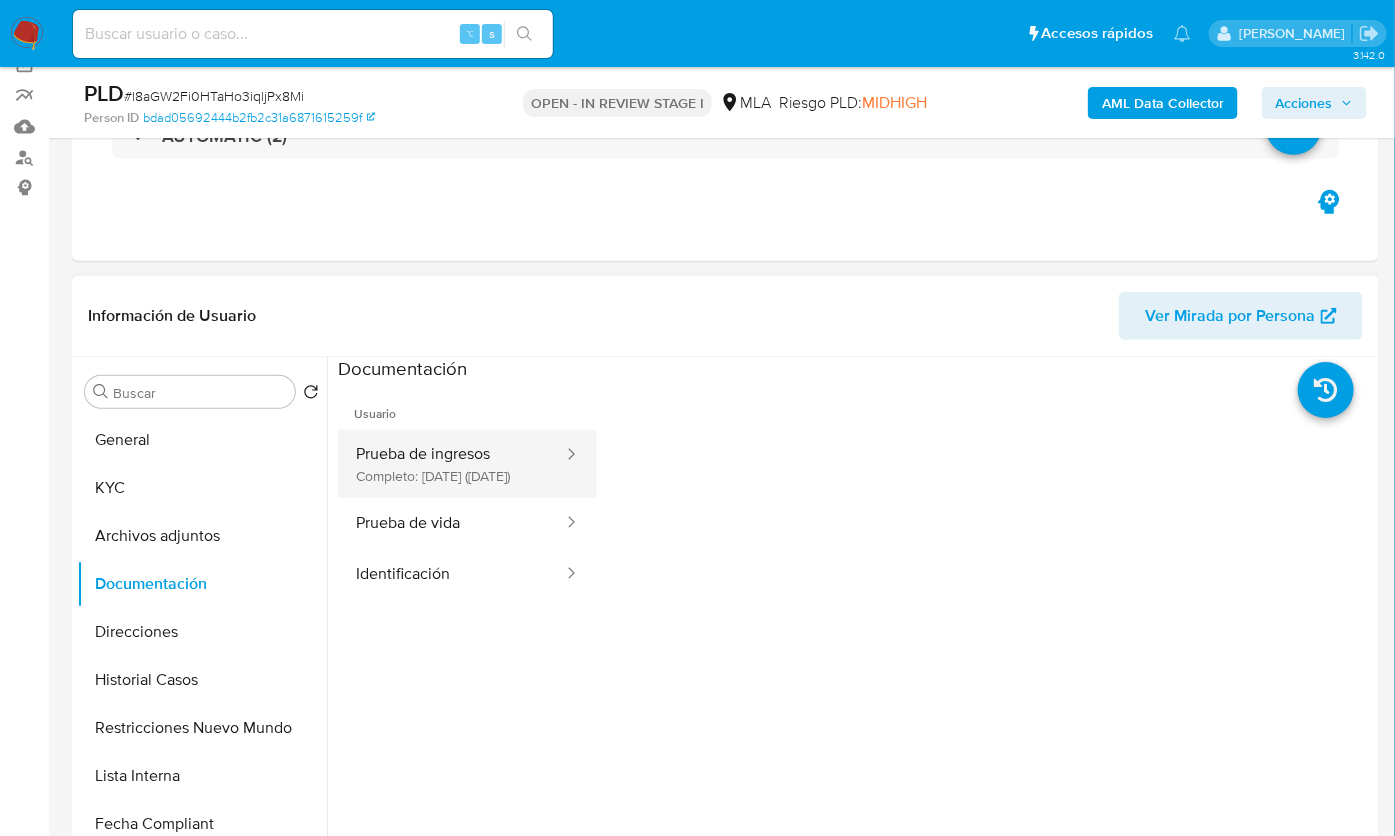 click on "Prueba de ingresos Completo: 04/04/2025 (hace 3 meses)" at bounding box center [451, 464] 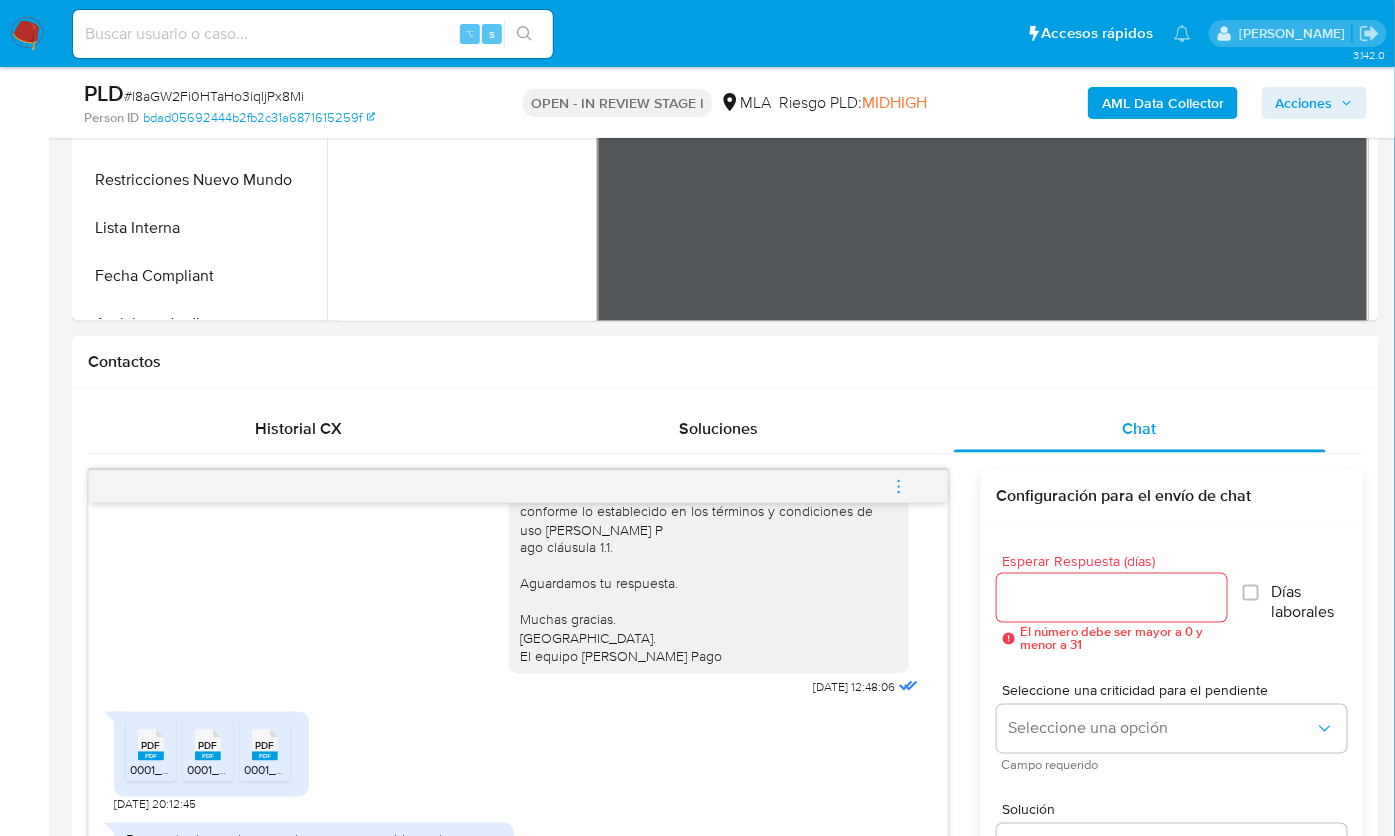 scroll, scrollTop: 966, scrollLeft: 0, axis: vertical 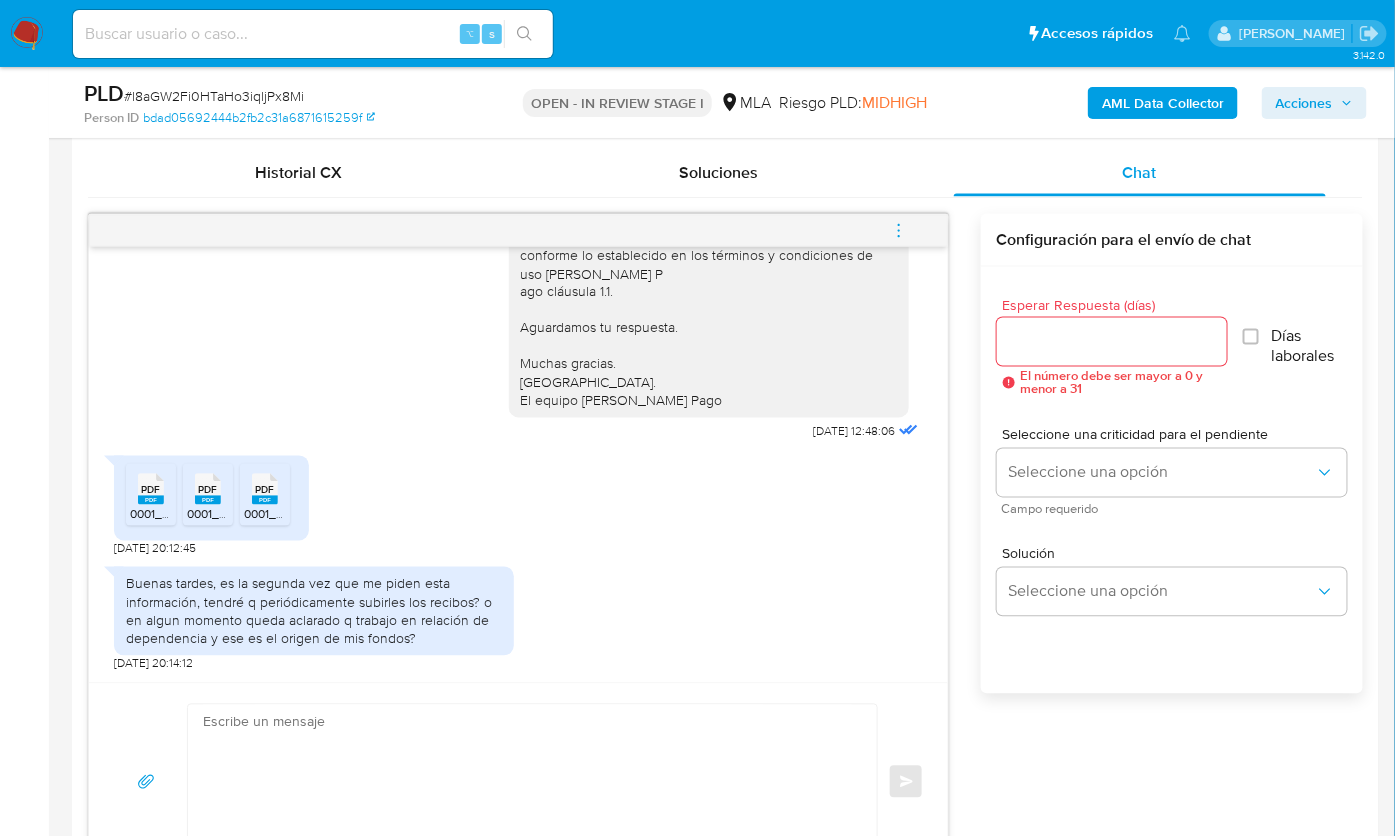 click on "PDF" at bounding box center [151, 490] 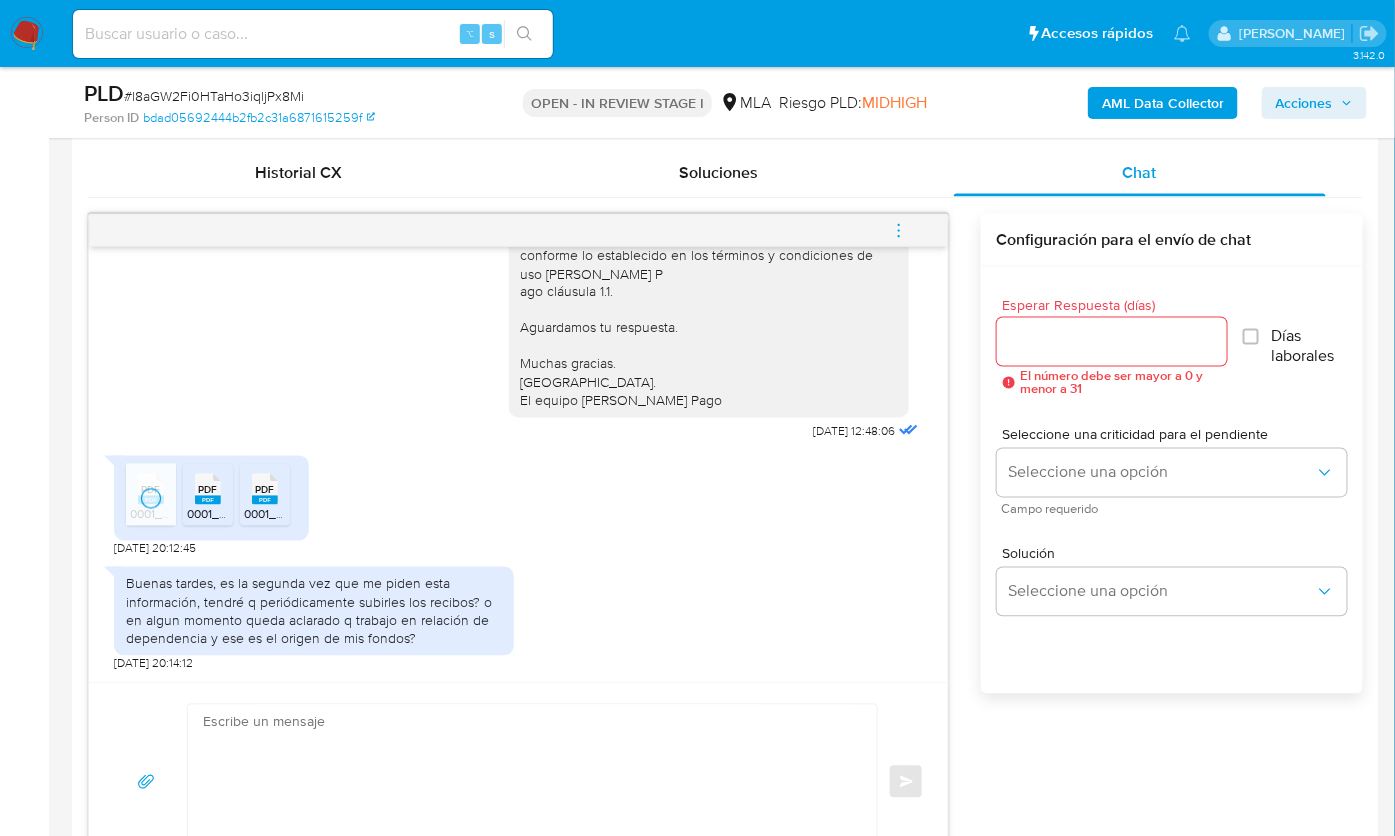click on "PDF PDF 0001_20250201_20250228_000_117.PDF" at bounding box center [208, 495] 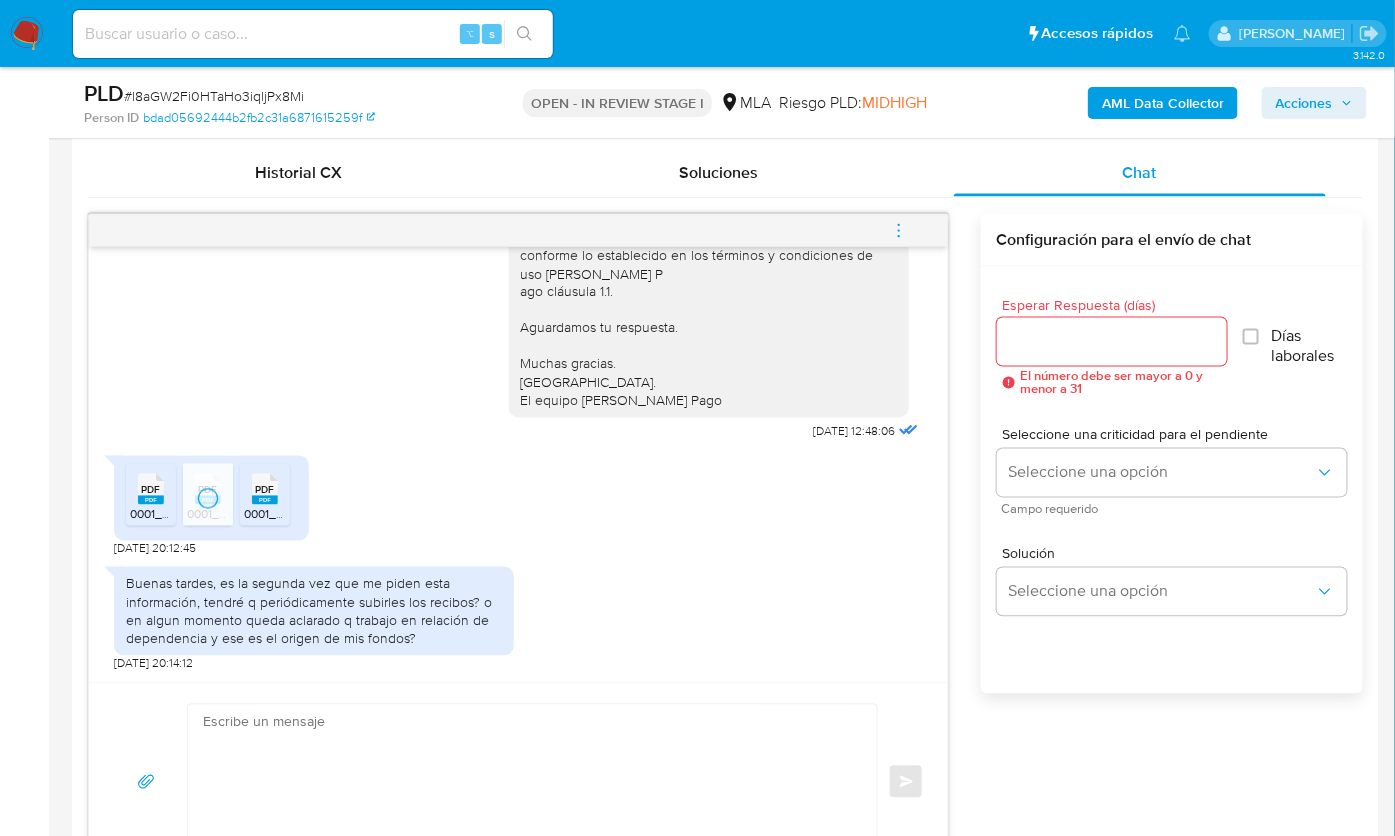 click on "PDF" at bounding box center [265, 490] 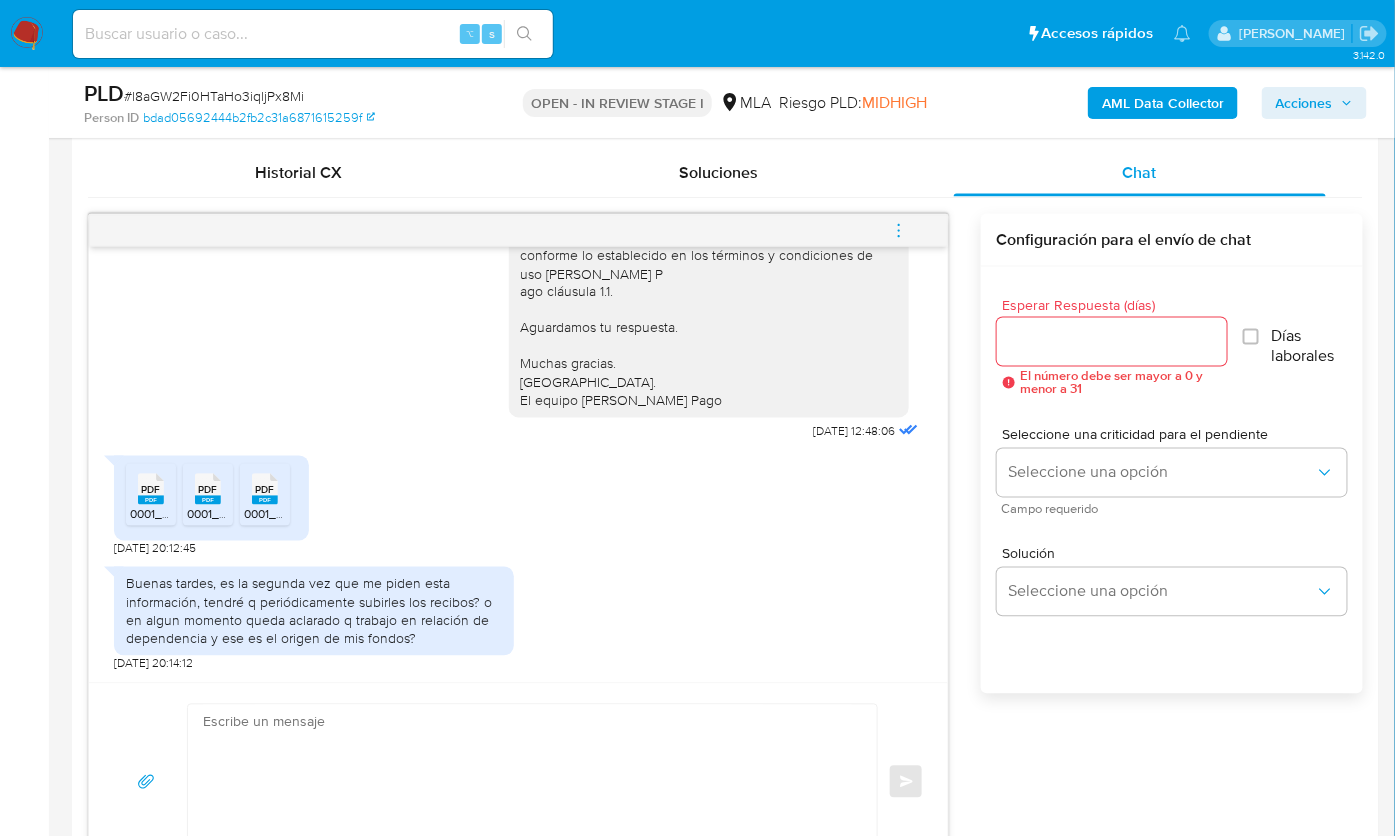 click on "Esperar Respuesta (días) El número debe ser mayor a 0 y menor a 31 Días laborales Seleccione una criticidad para el pendiente Seleccione una opción Campo requerido Solución Seleccione una opción" at bounding box center (1172, 507) 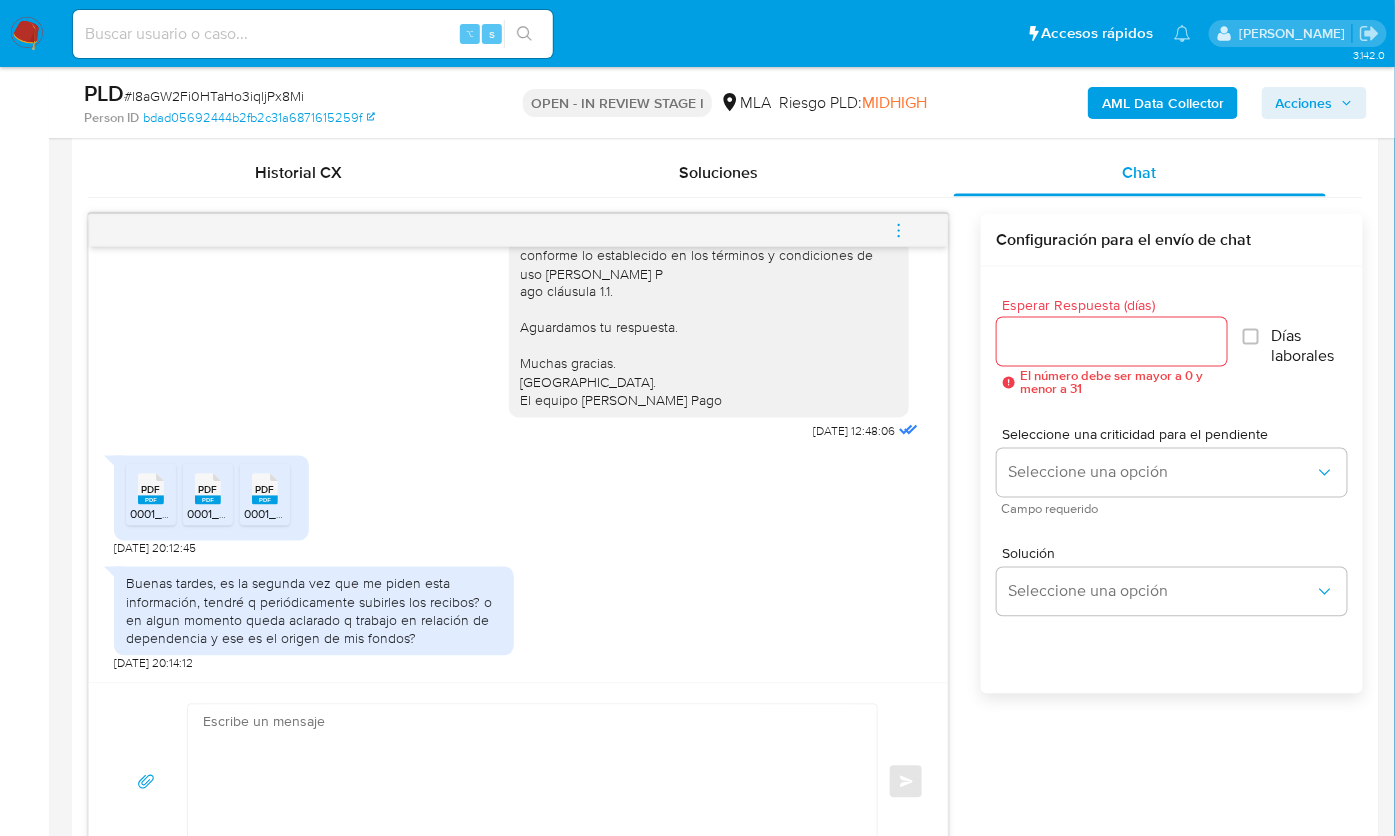 scroll, scrollTop: 771, scrollLeft: 0, axis: vertical 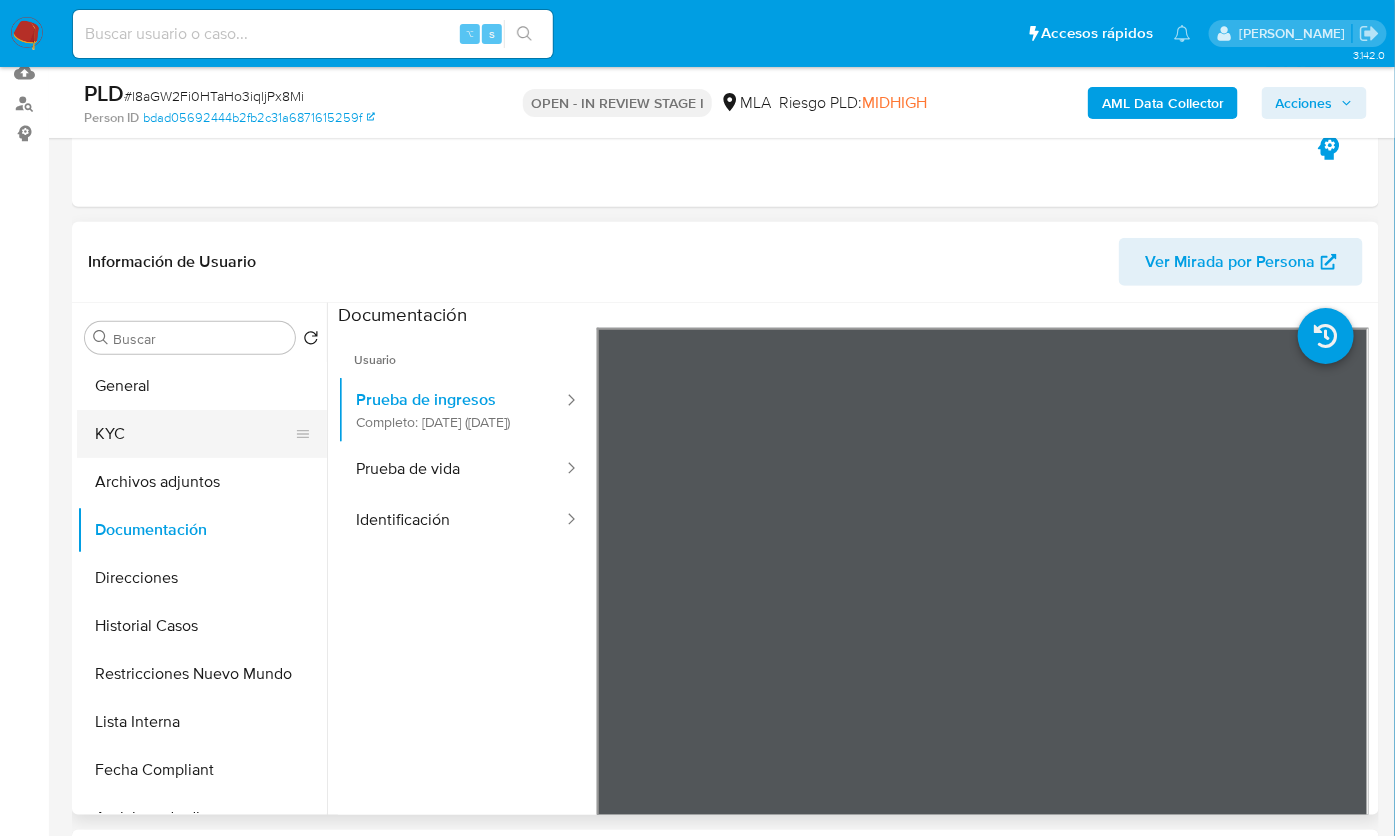 click on "KYC" at bounding box center (194, 434) 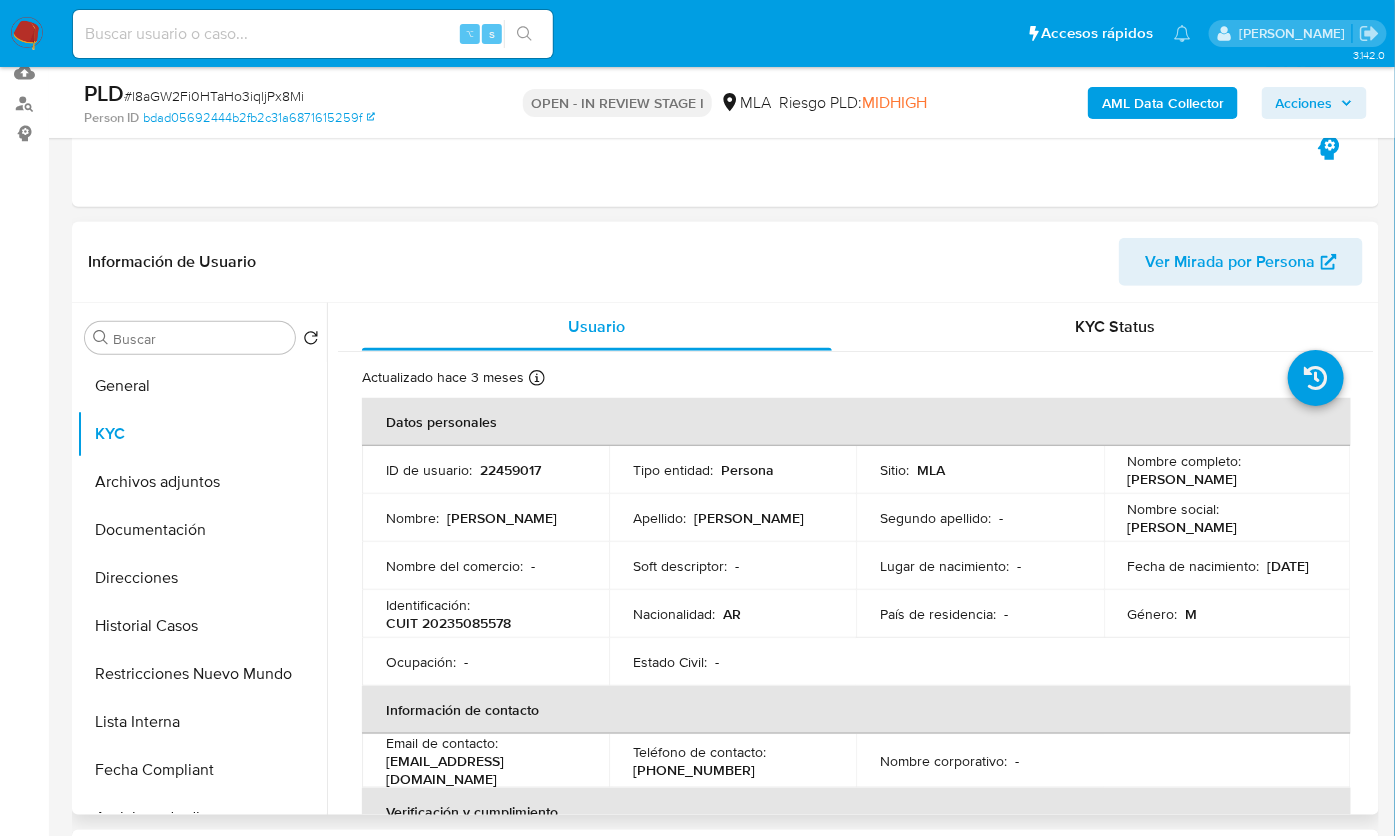 click on "Ocupación :    -" at bounding box center [485, 662] 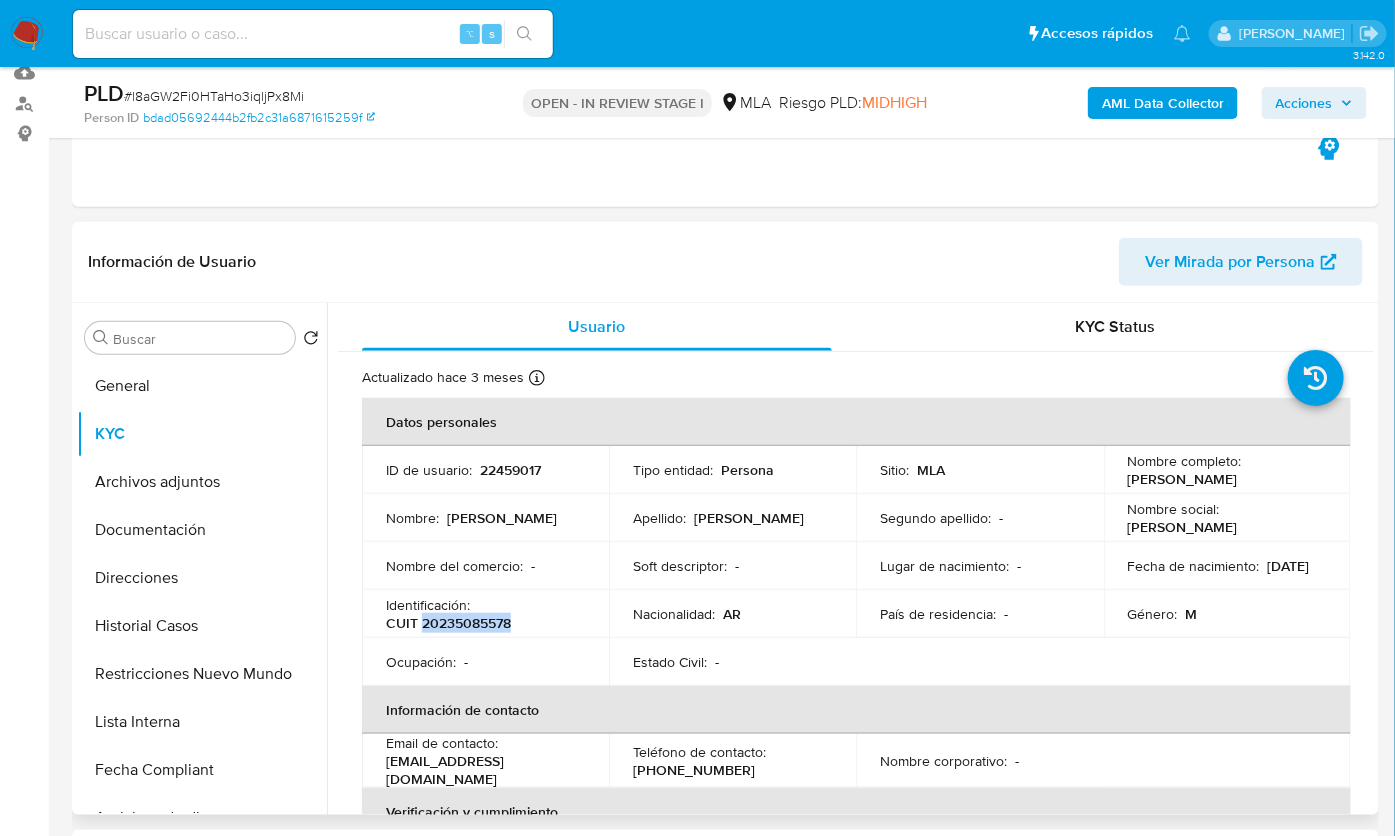 click on "CUIT 20235085578" at bounding box center [448, 623] 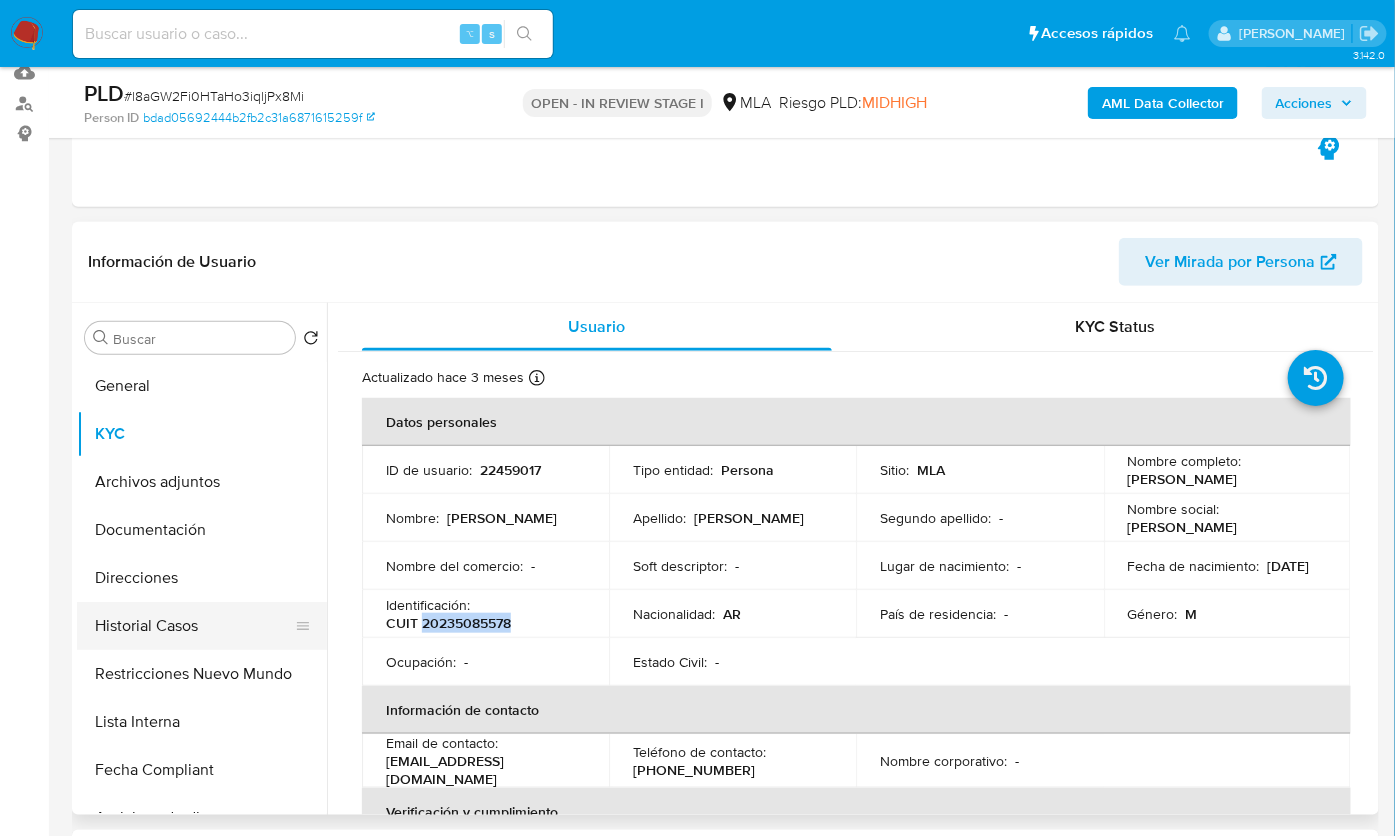copy on "20235085578" 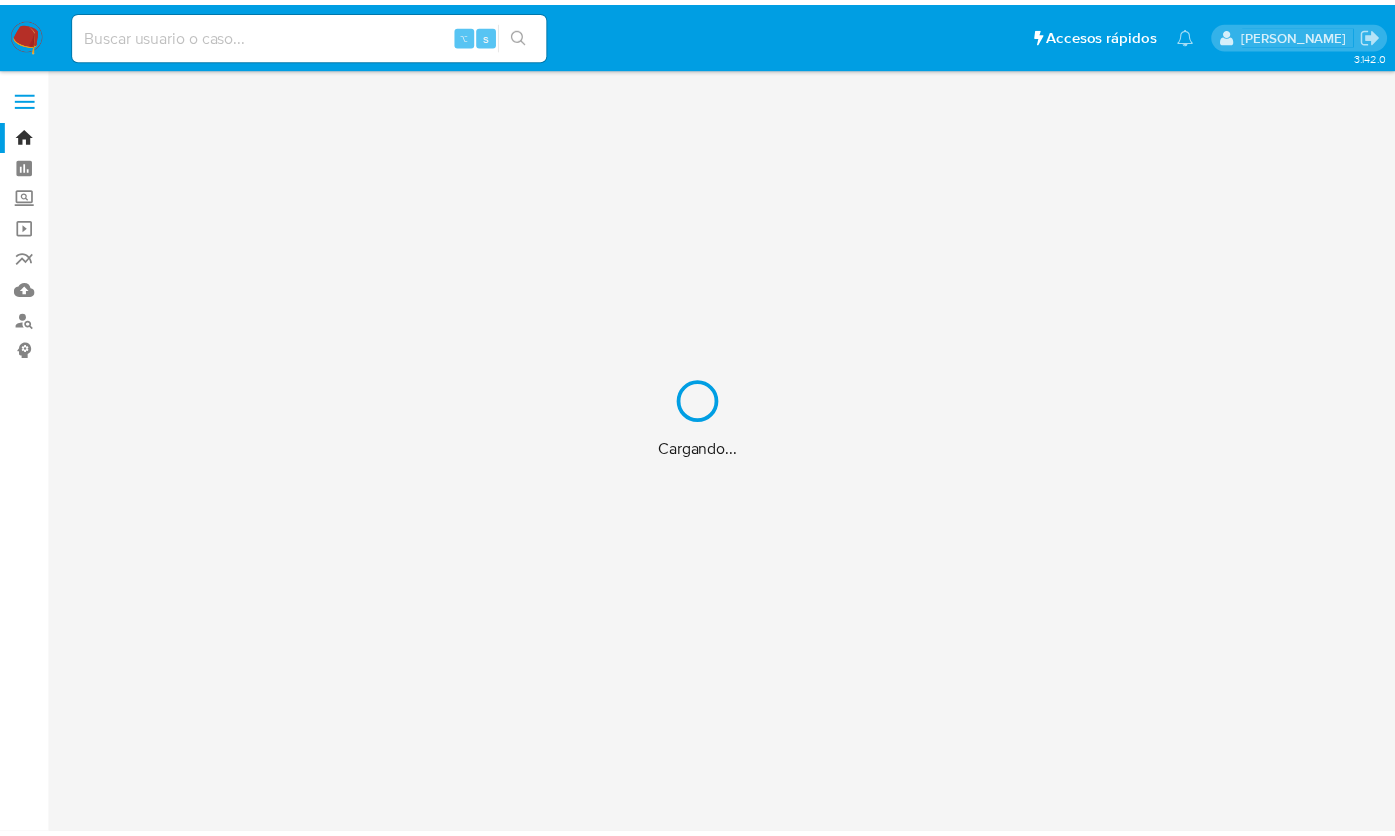 scroll, scrollTop: 0, scrollLeft: 0, axis: both 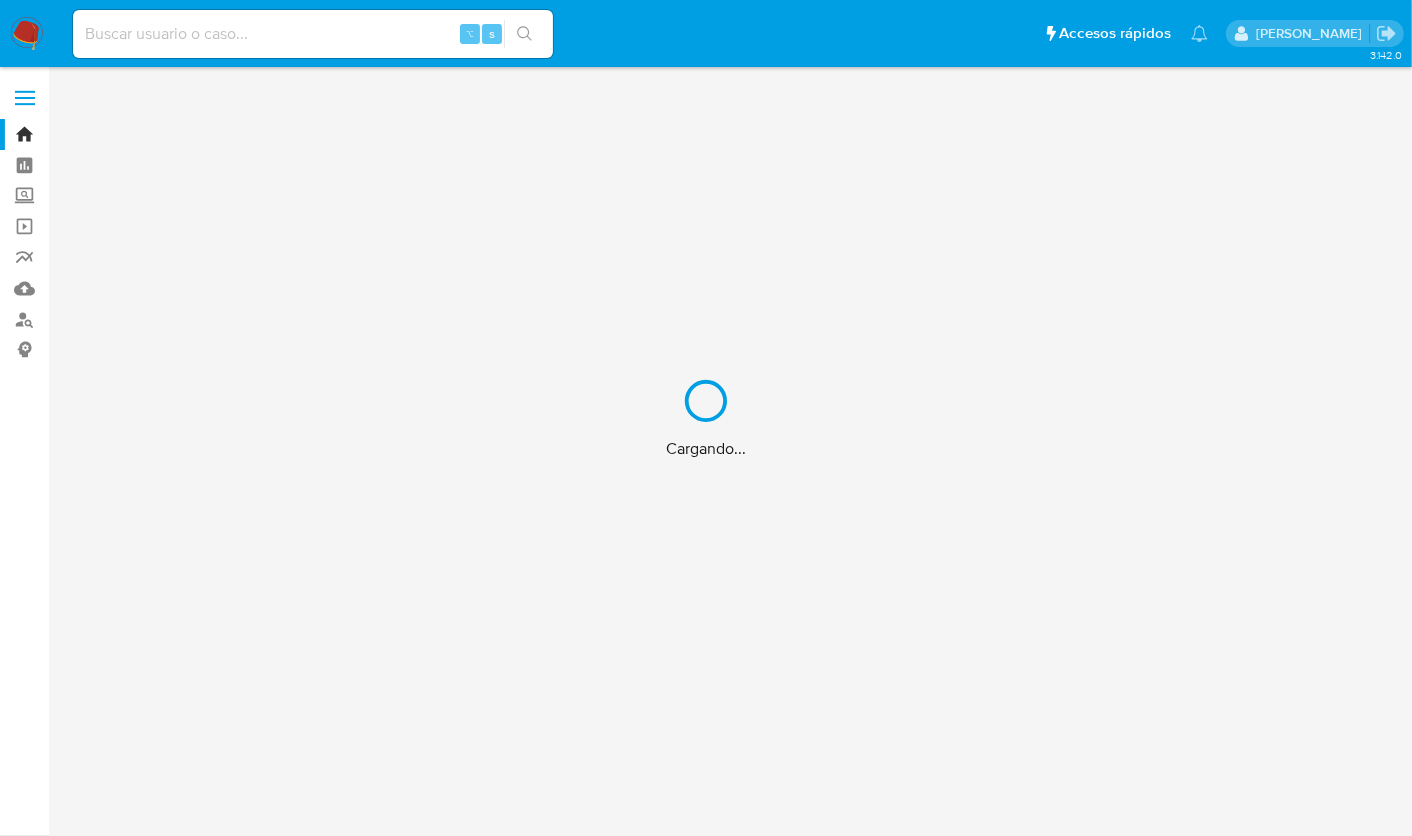 click on "Cargando..." at bounding box center [706, 418] 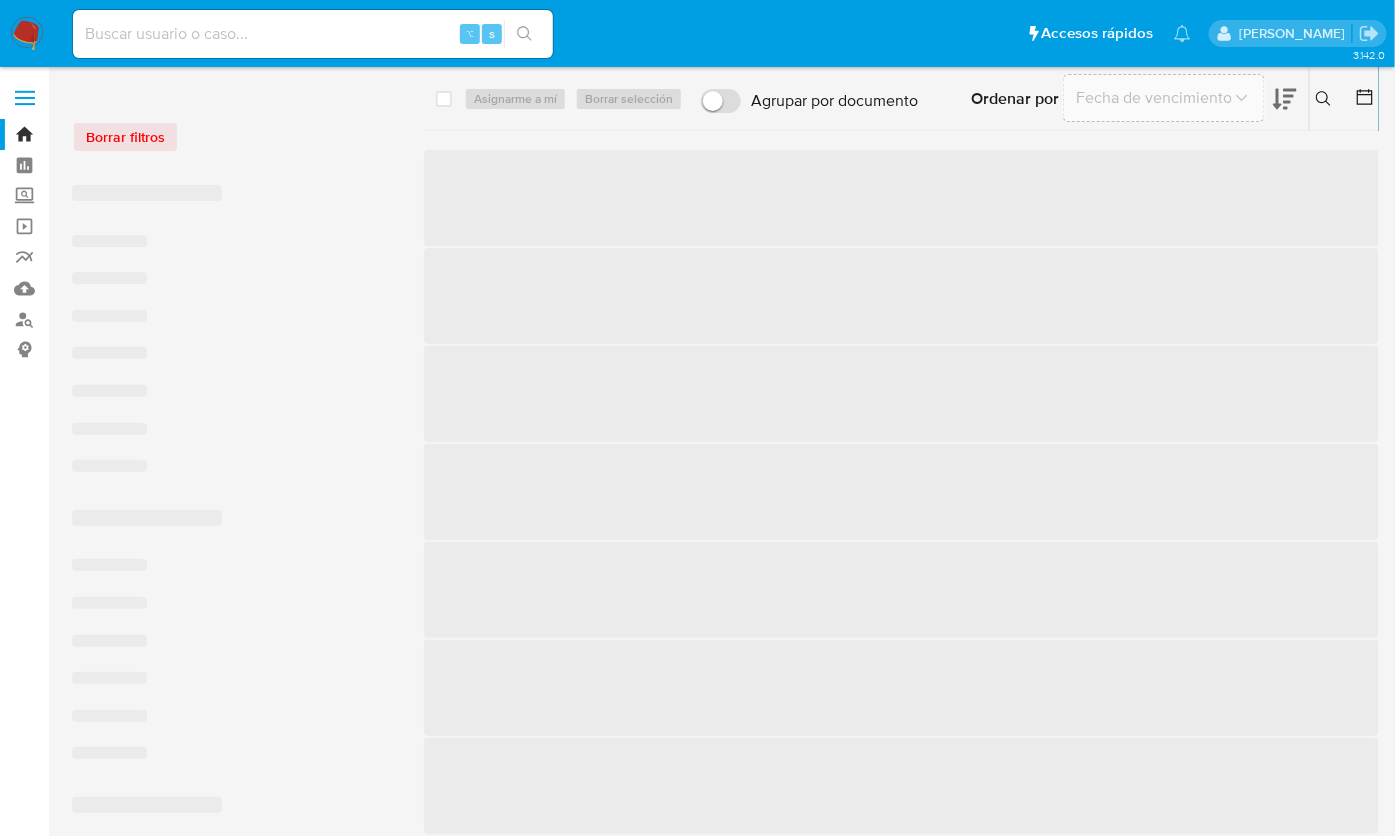 click at bounding box center [313, 34] 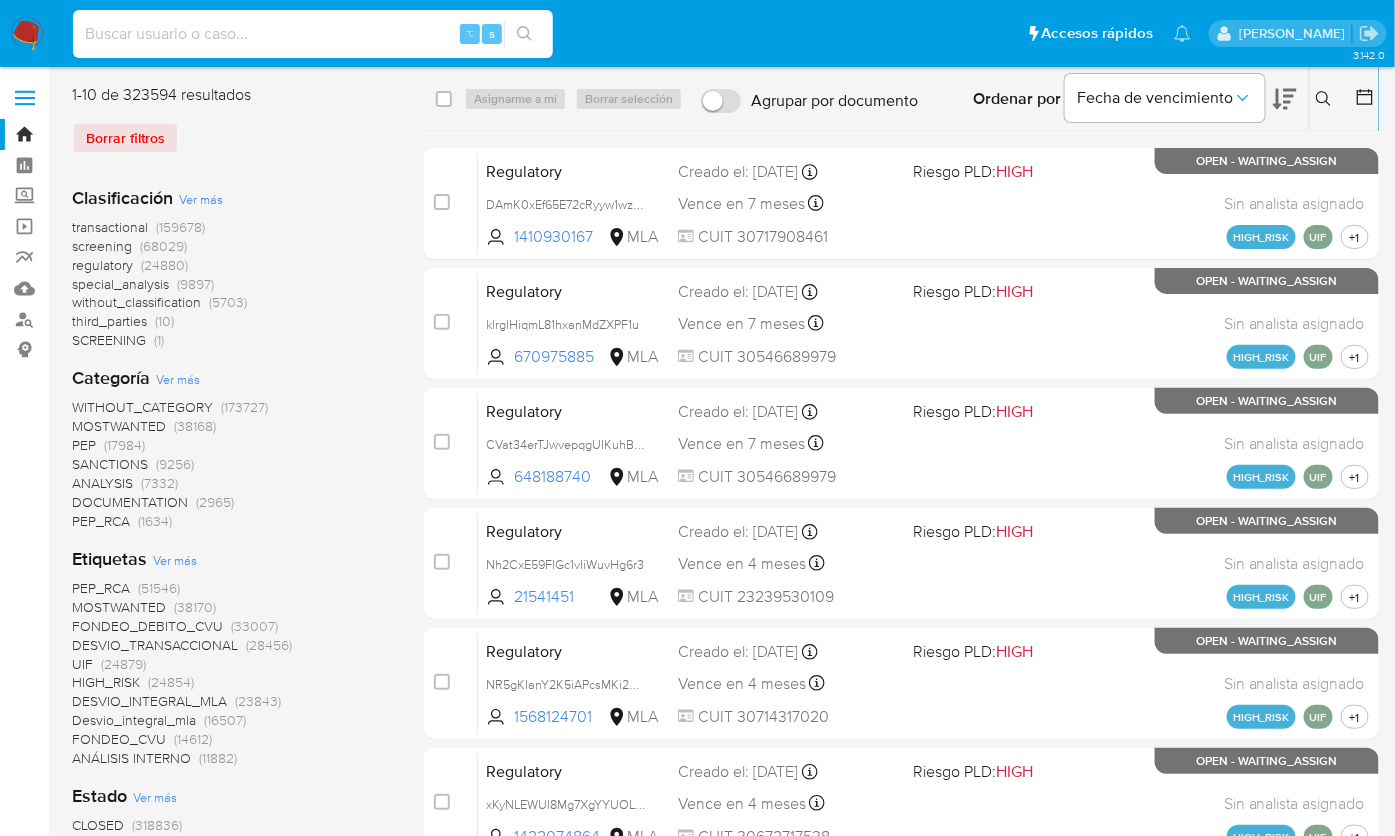 paste on "oC7XVSB73vezOHEe1GdEjBwN" 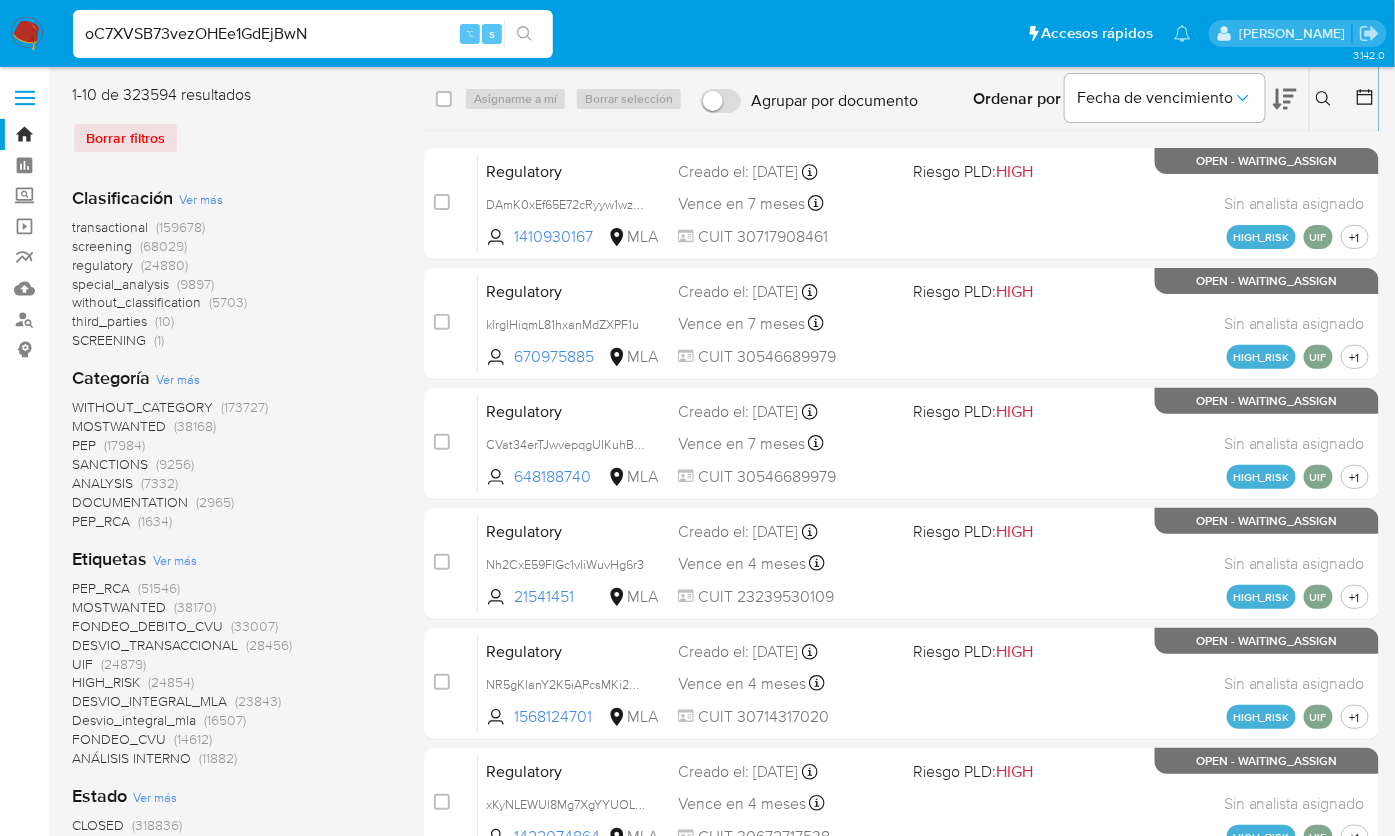 type on "oC7XVSB73vezOHEe1GdEjBwN" 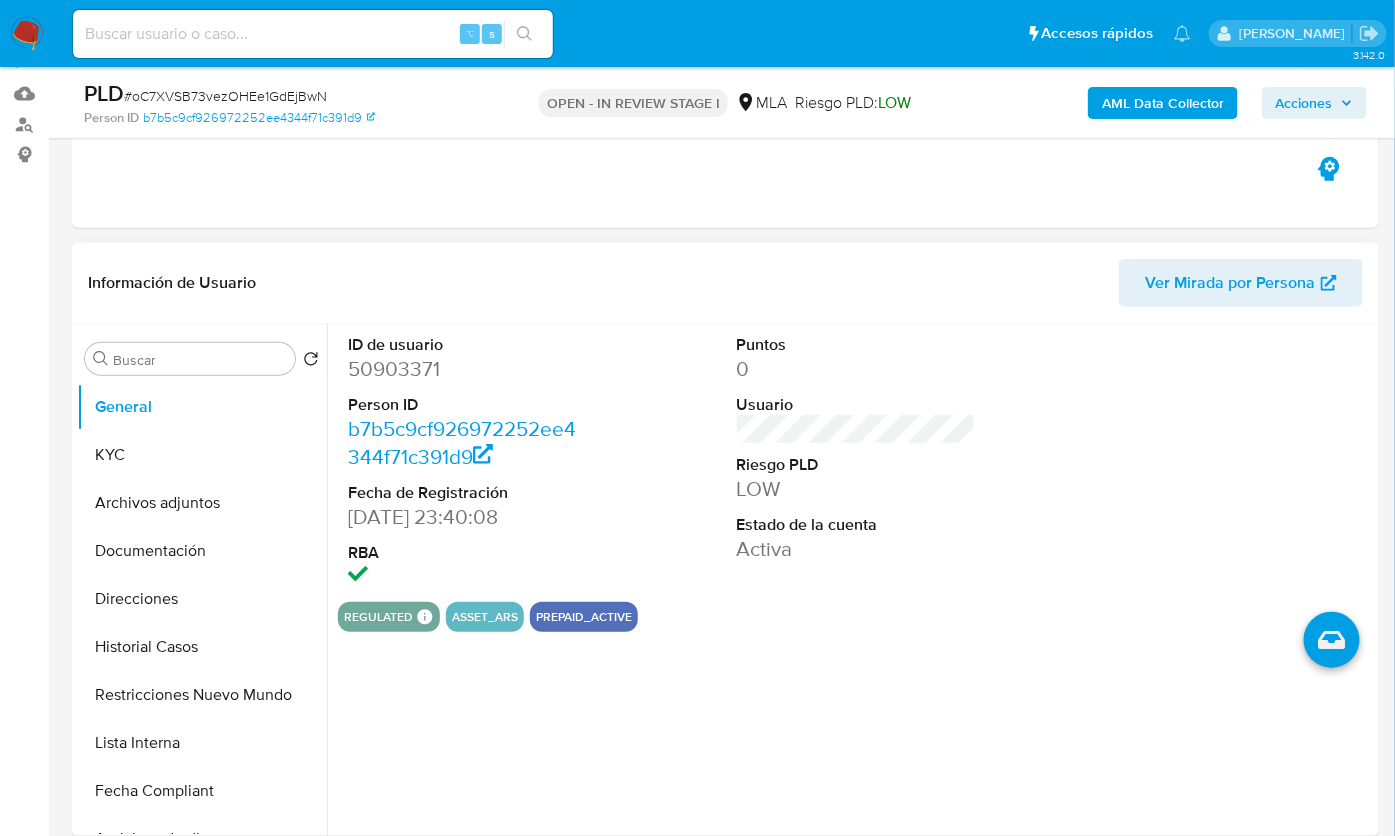 scroll, scrollTop: 306, scrollLeft: 0, axis: vertical 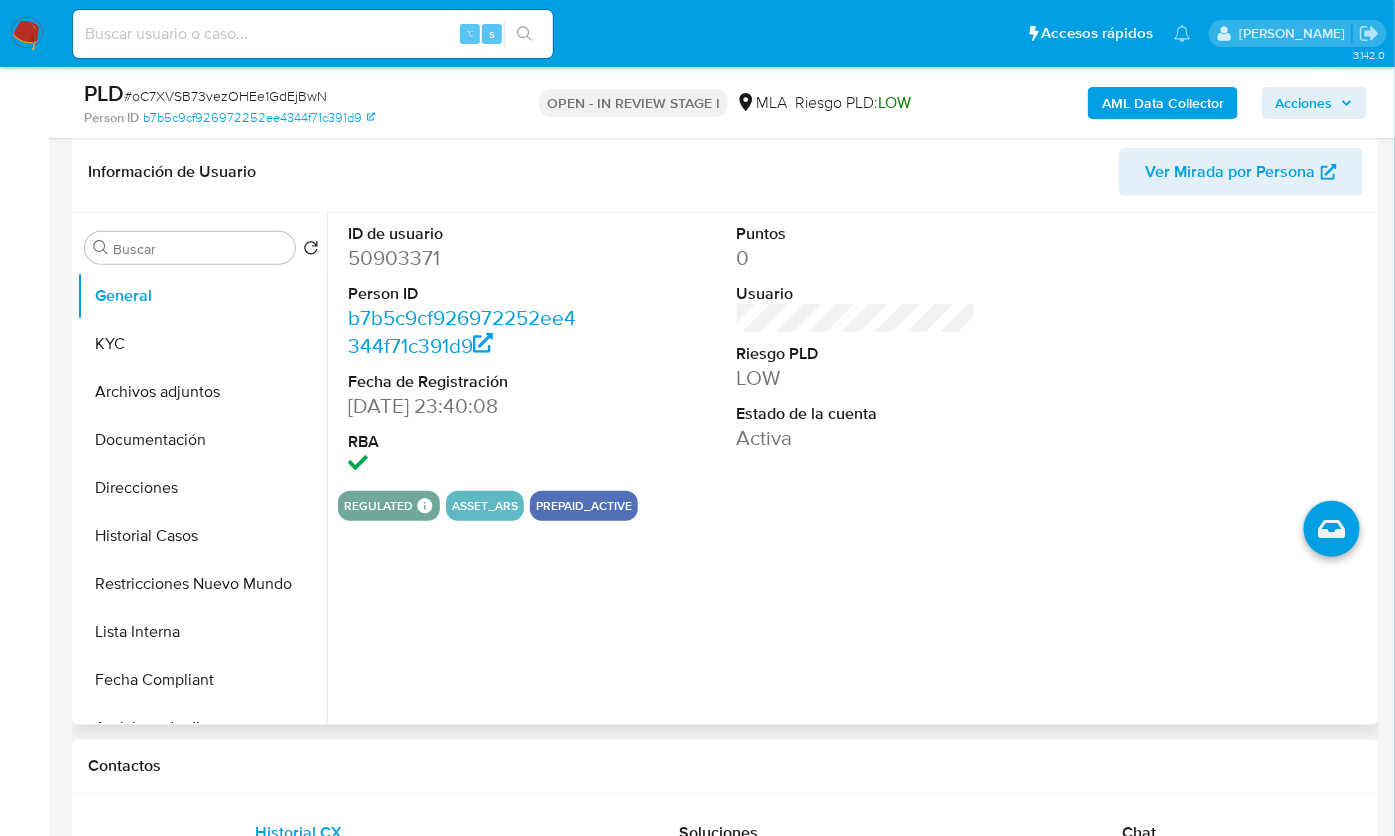select on "10" 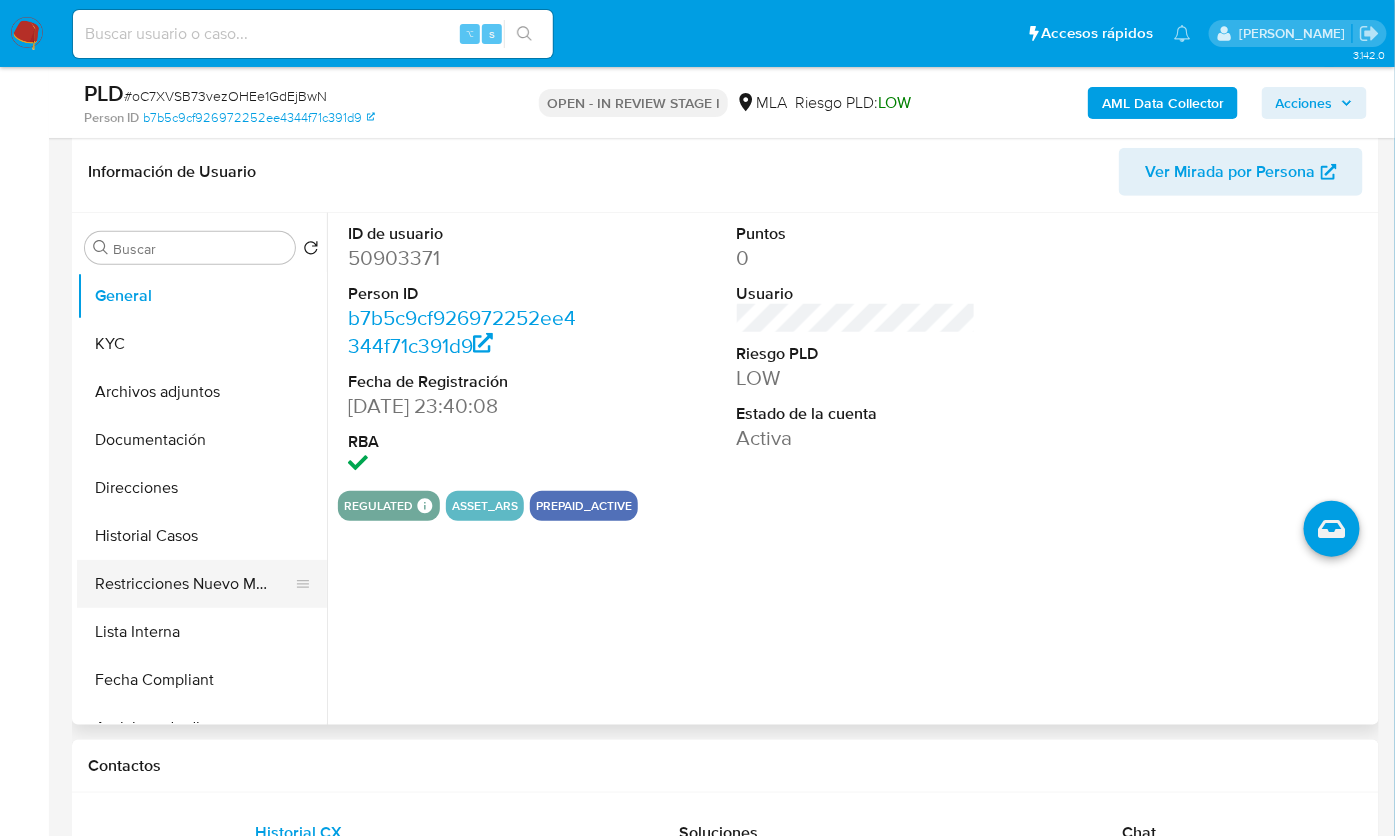 click on "Restricciones Nuevo Mundo" at bounding box center [194, 584] 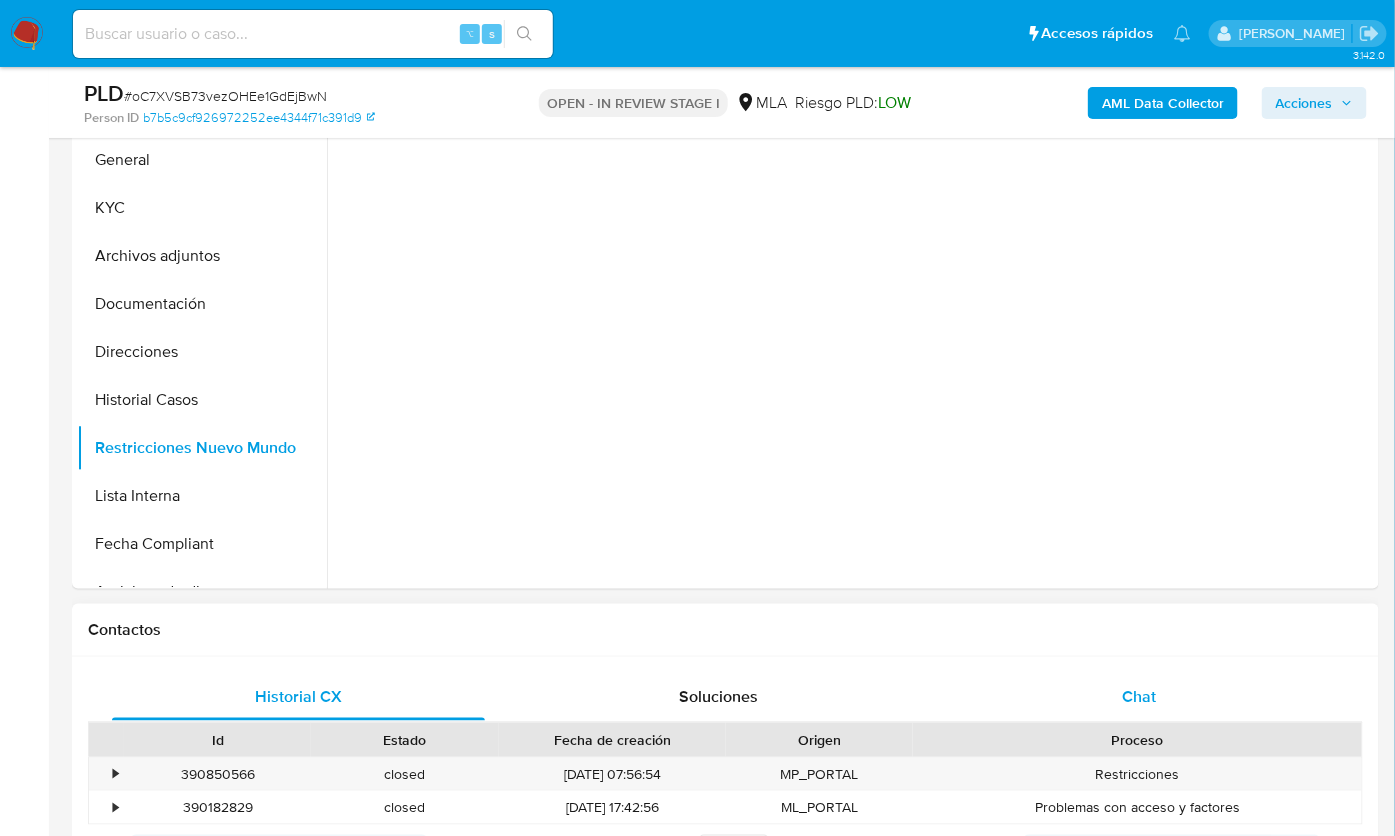 click on "Chat" at bounding box center (1140, 697) 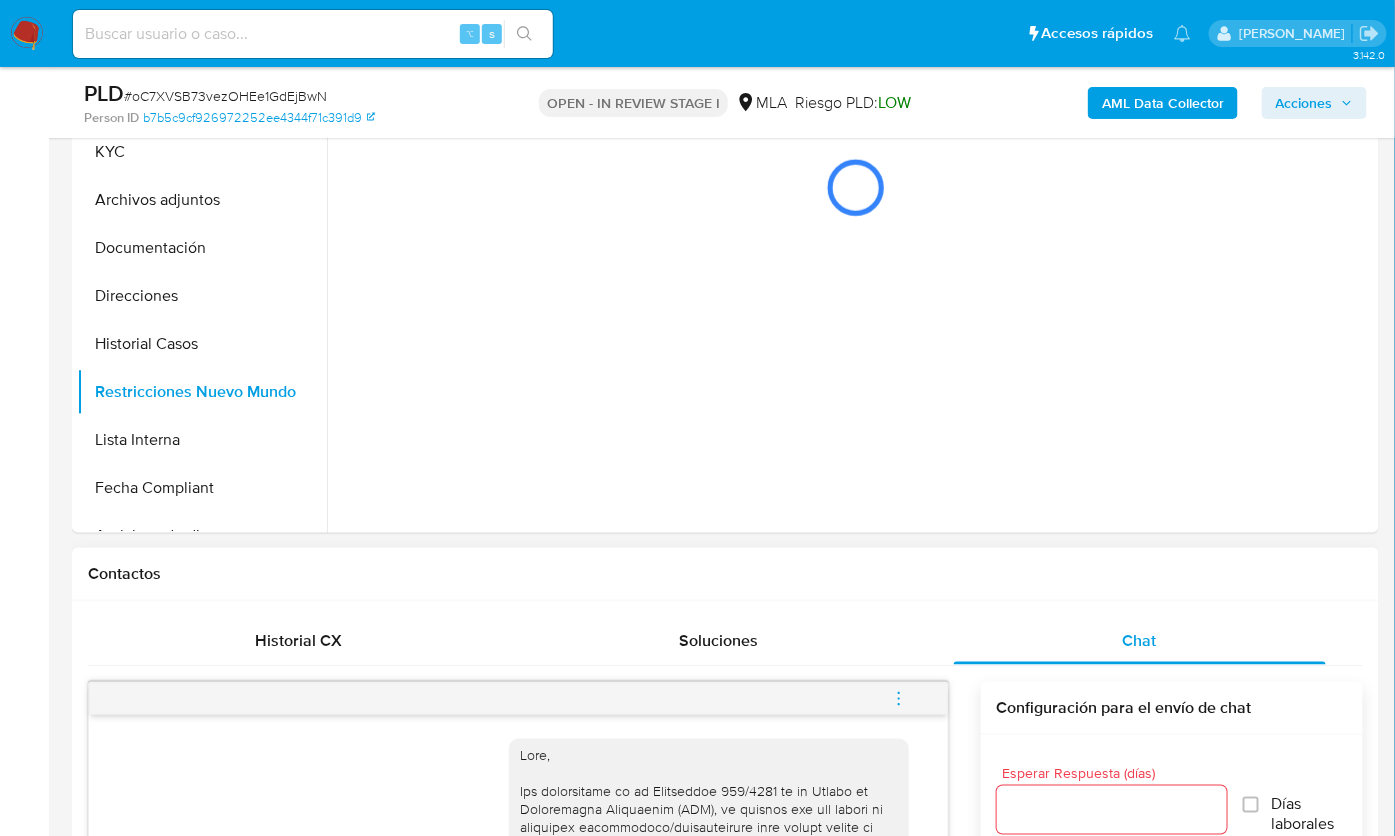 scroll, scrollTop: 622, scrollLeft: 0, axis: vertical 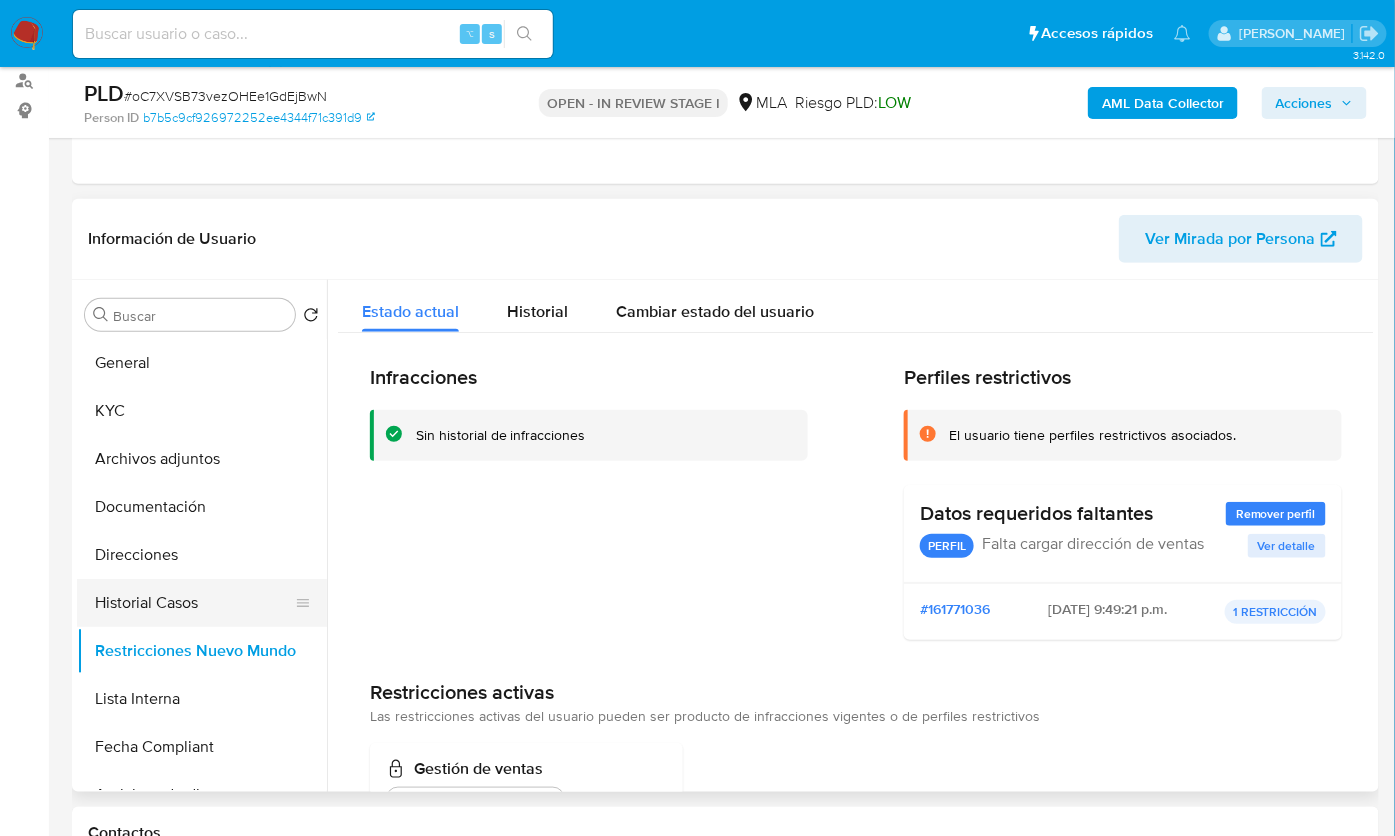 click on "Historial Casos" at bounding box center (194, 603) 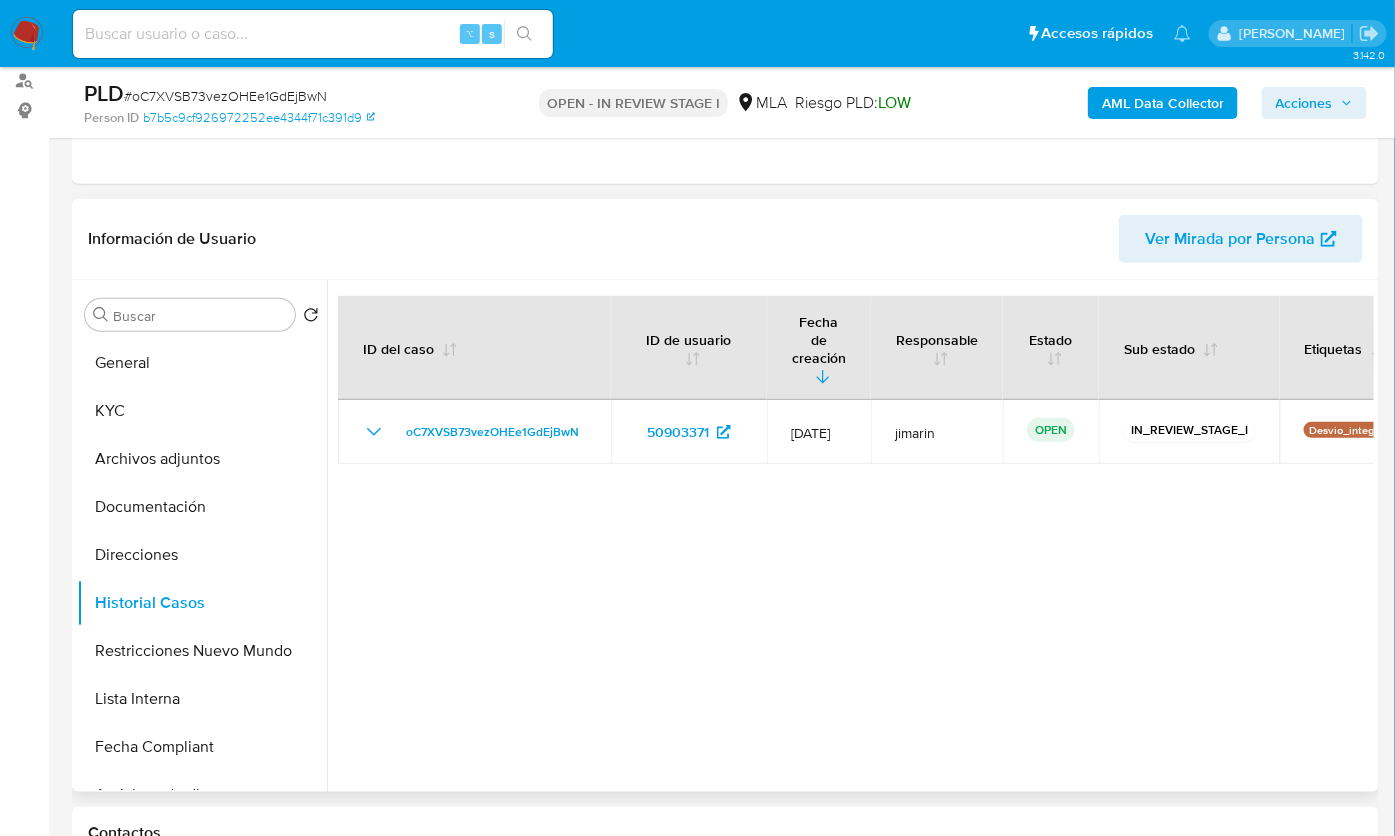 click at bounding box center [850, 536] 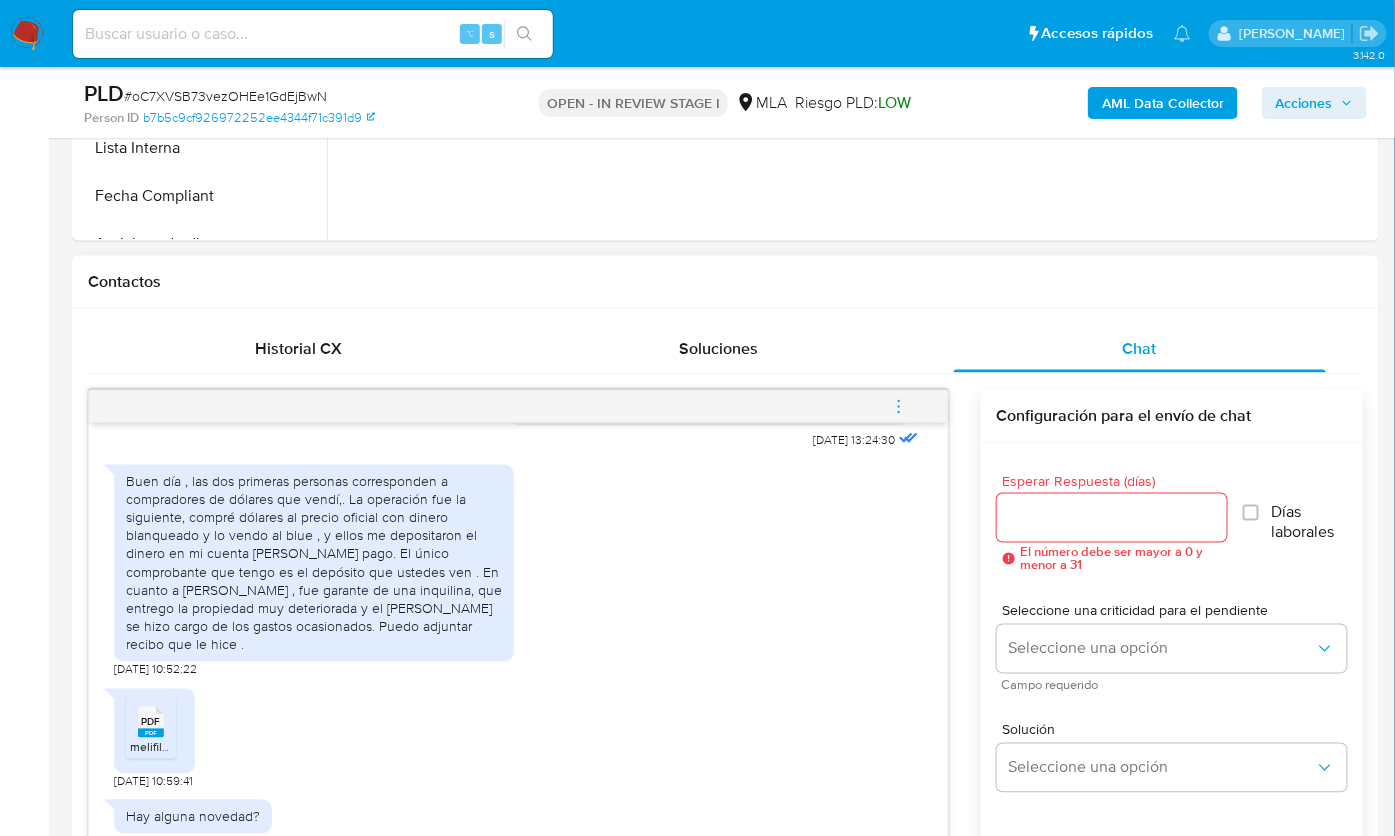 scroll, scrollTop: 436, scrollLeft: 0, axis: vertical 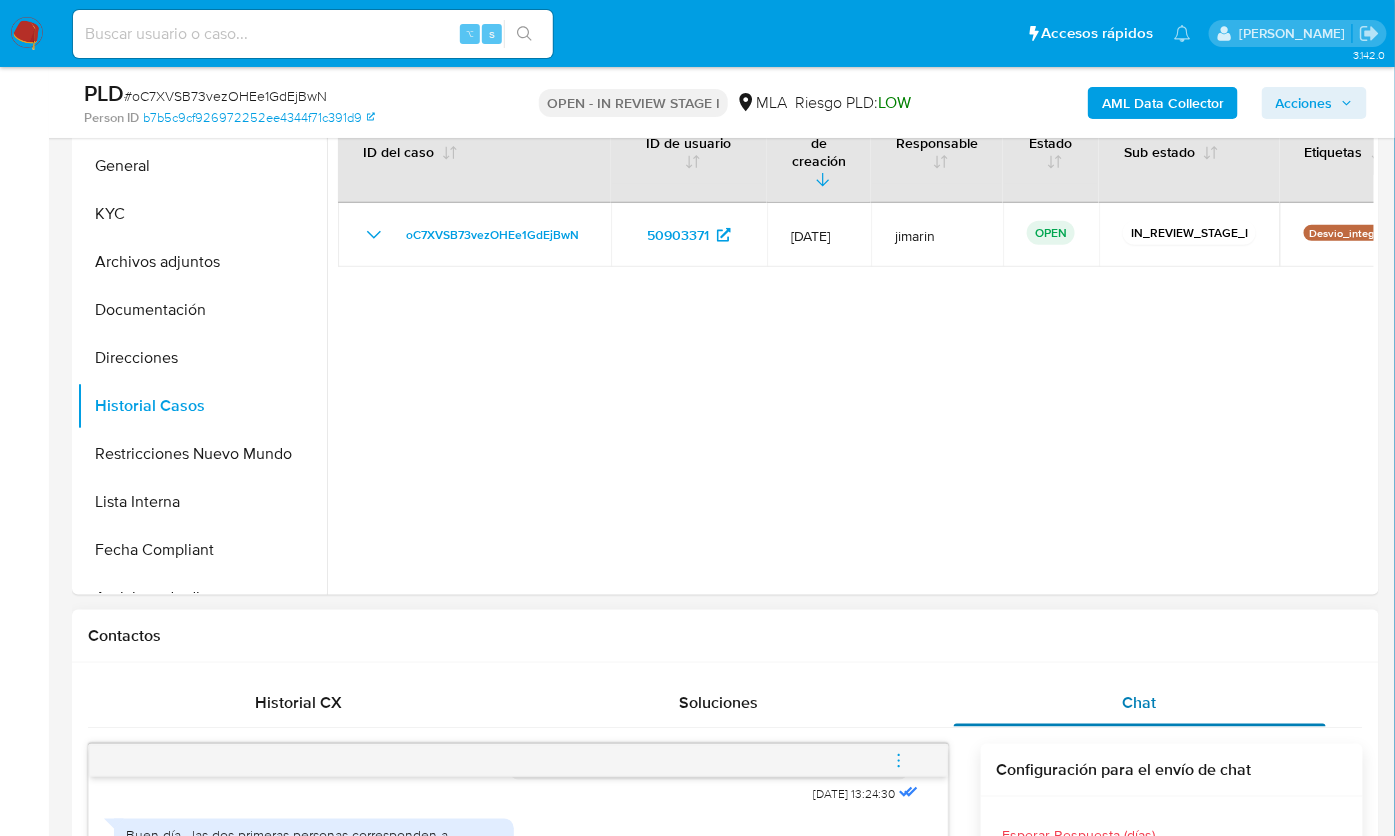 click on "Chat" at bounding box center (1140, 703) 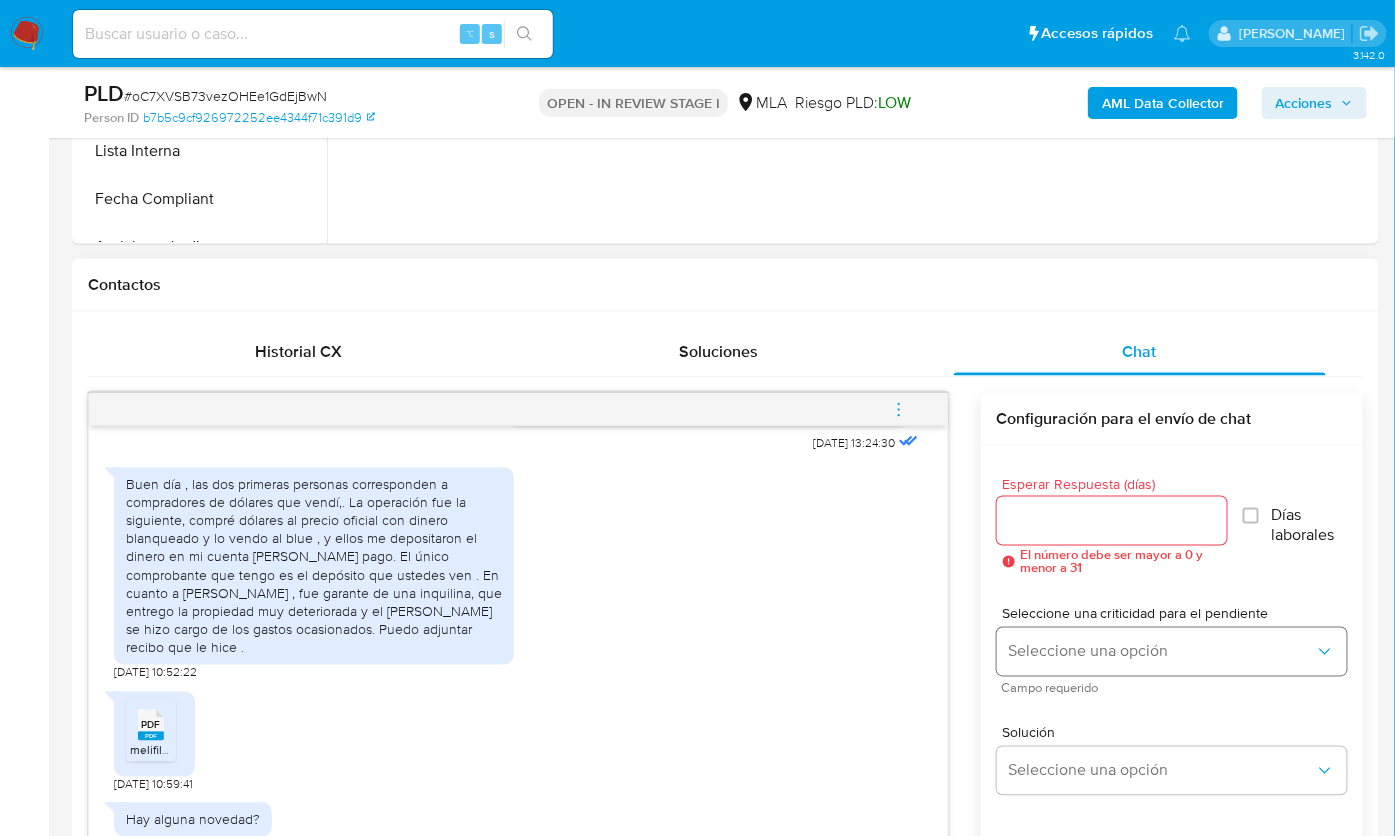 scroll, scrollTop: 903, scrollLeft: 0, axis: vertical 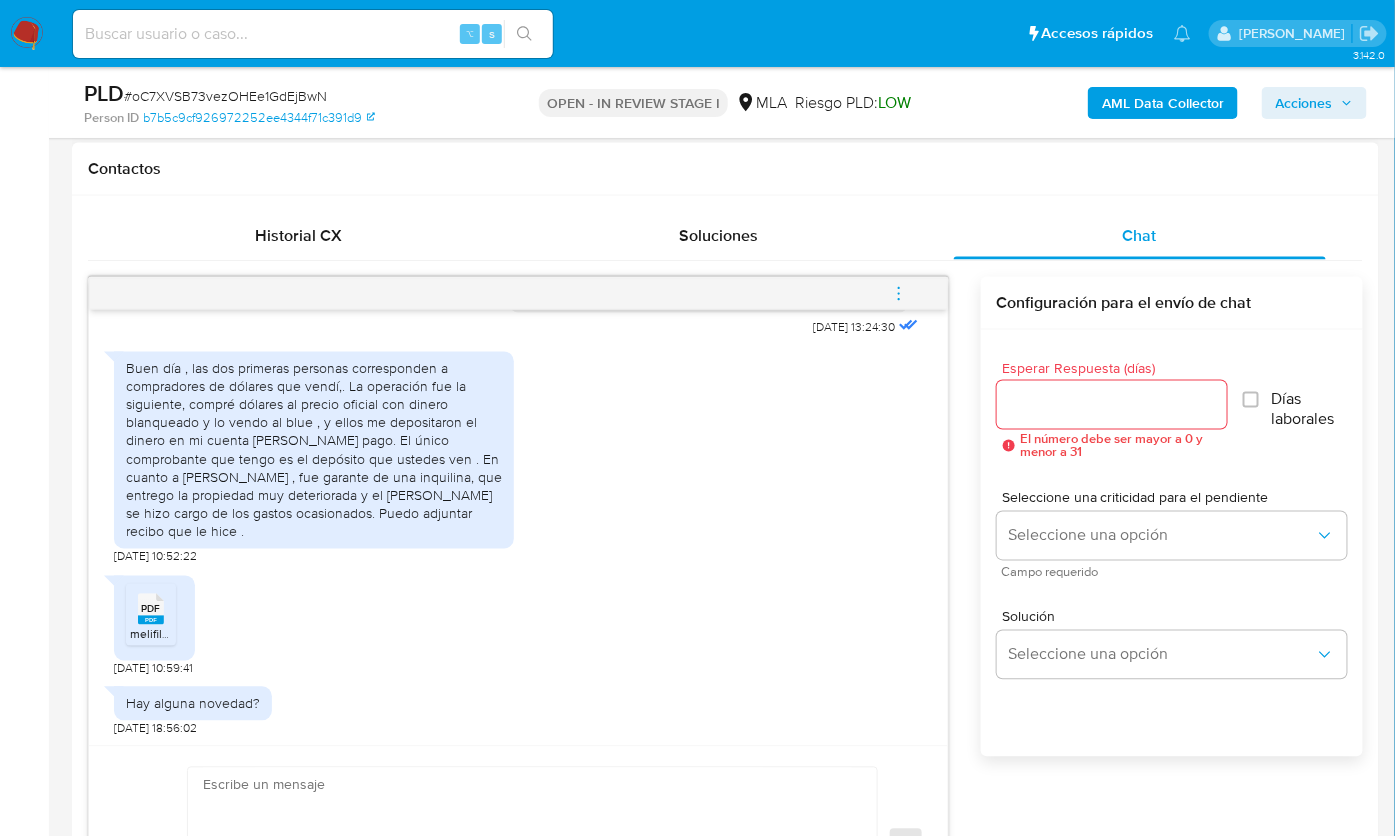 click on "Esperar Respuesta (días) El número debe ser mayor a 0 y menor a 31 Días laborales Seleccione una criticidad para el pendiente Seleccione una opción Campo requerido Solución Seleccione una opción" at bounding box center [1172, 570] 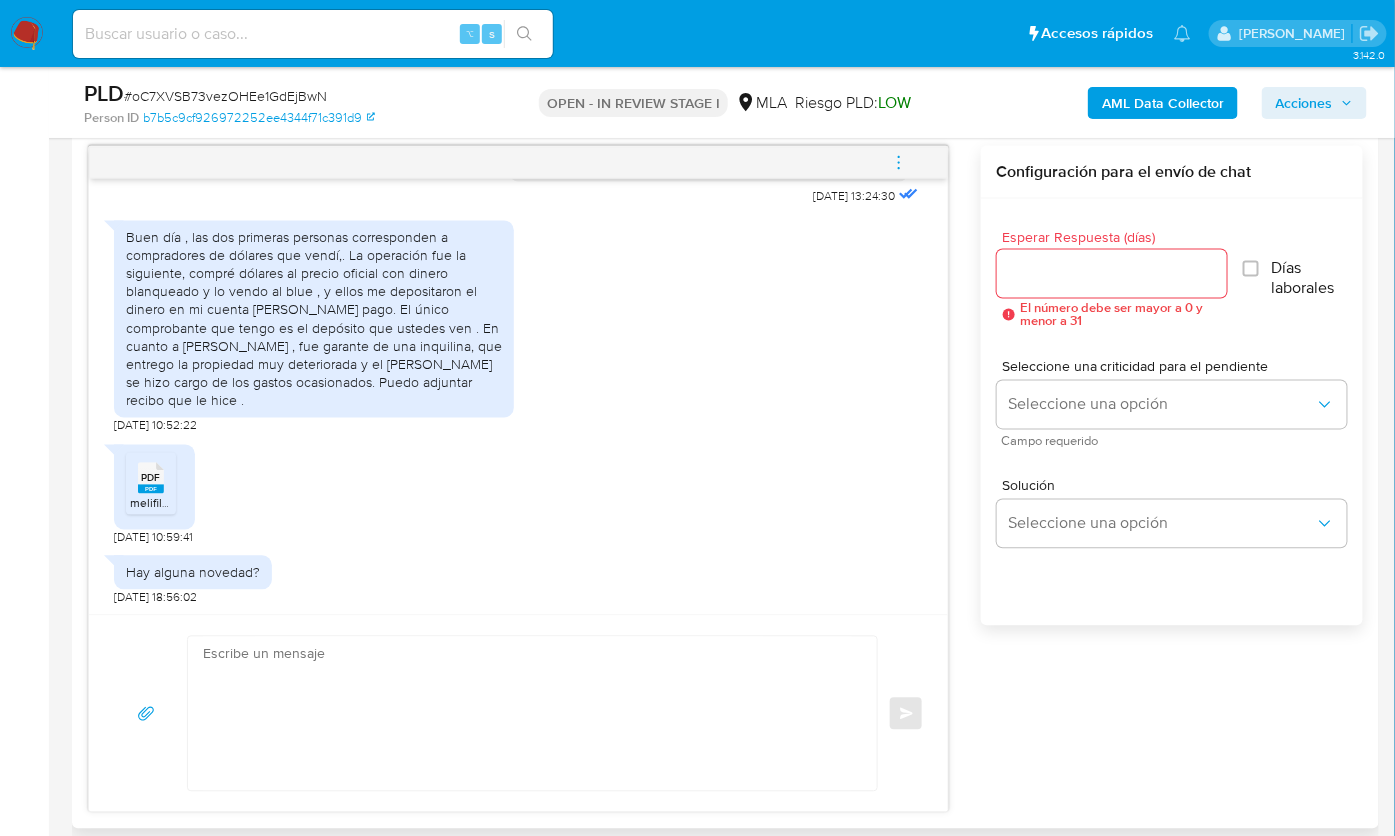 scroll, scrollTop: 848, scrollLeft: 0, axis: vertical 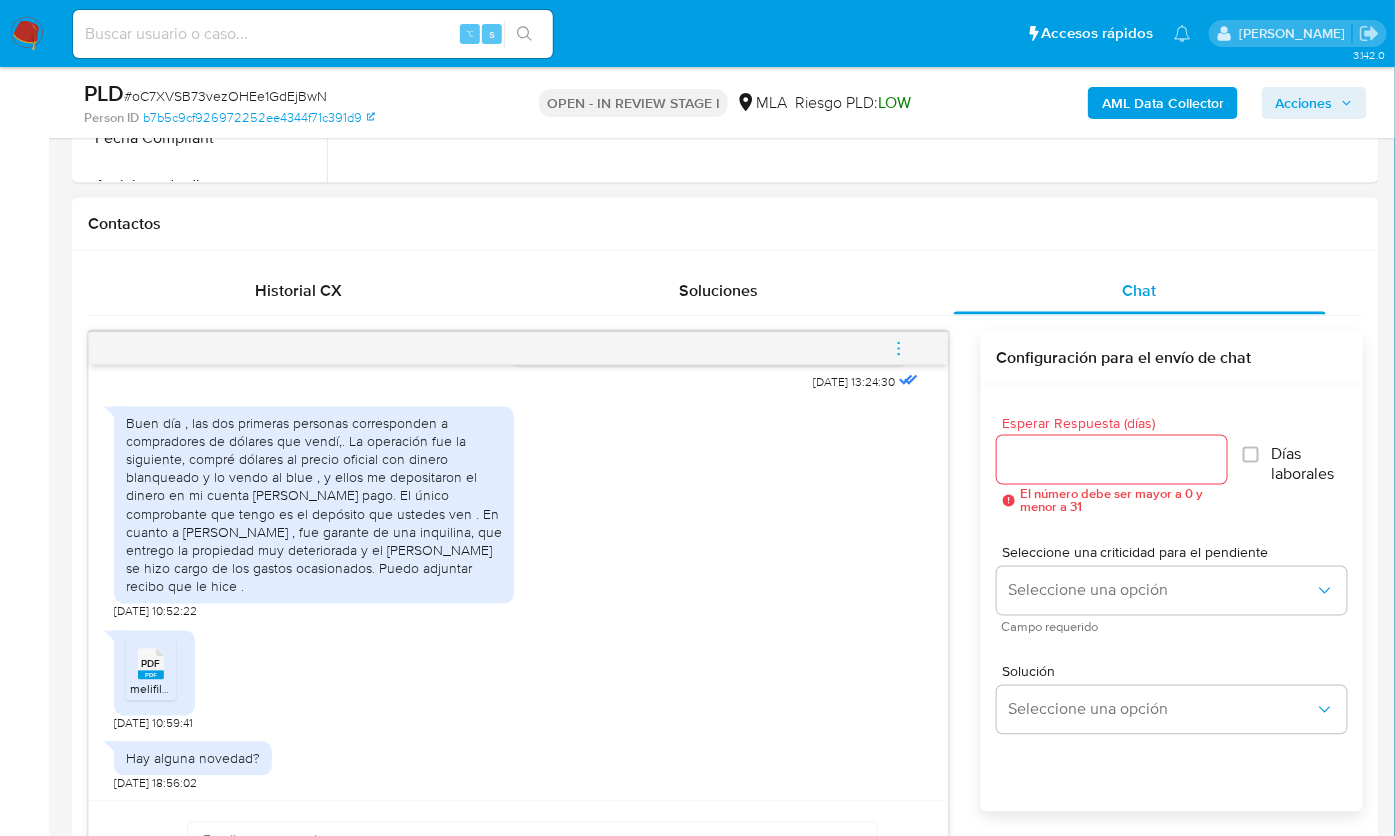 click on "Esperar Respuesta (días) El número debe ser mayor a 0 y menor a 31 Días laborales Seleccione una criticidad para el pendiente Seleccione una opción Campo requerido Solución Seleccione una opción" at bounding box center (1172, 625) 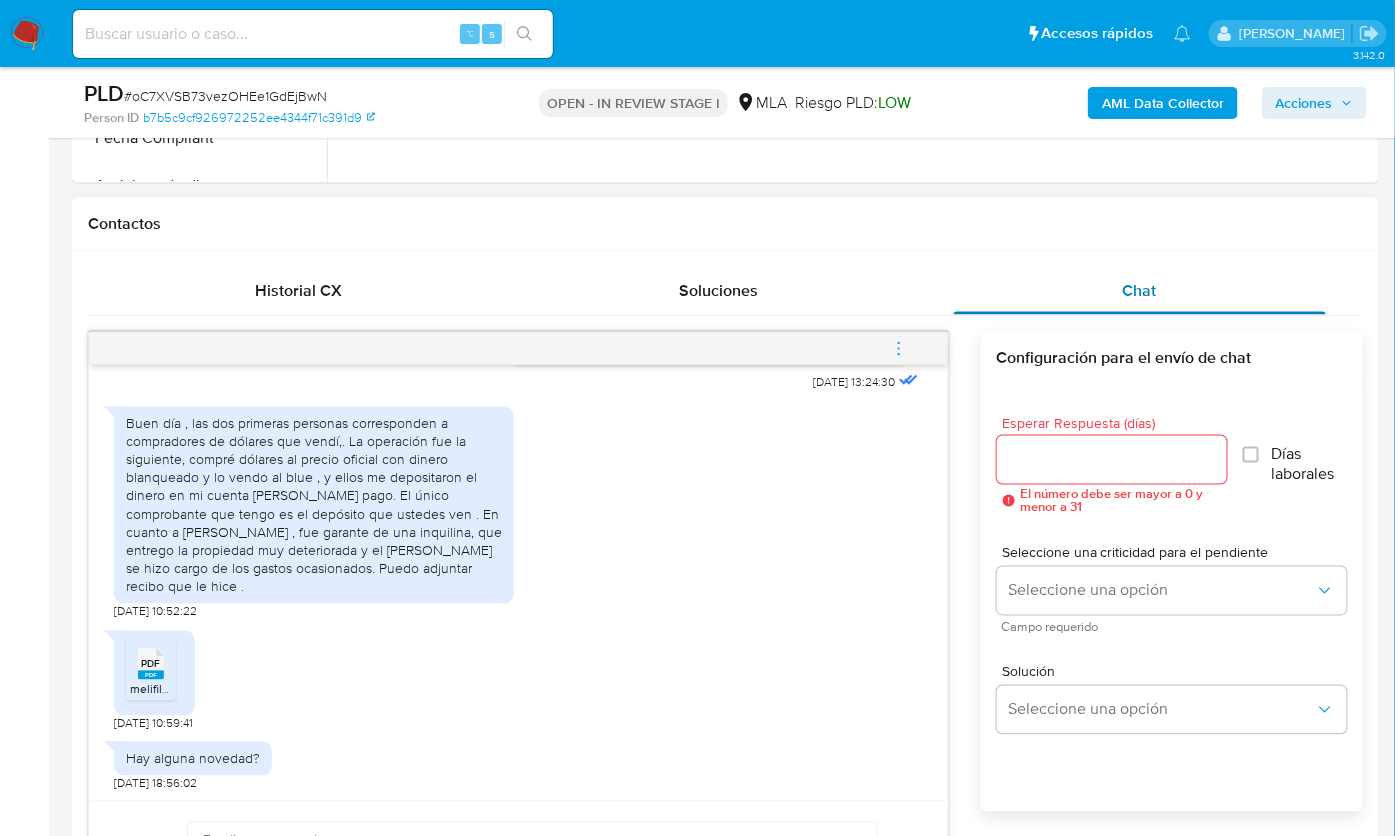 click on "Chat" at bounding box center (1140, 291) 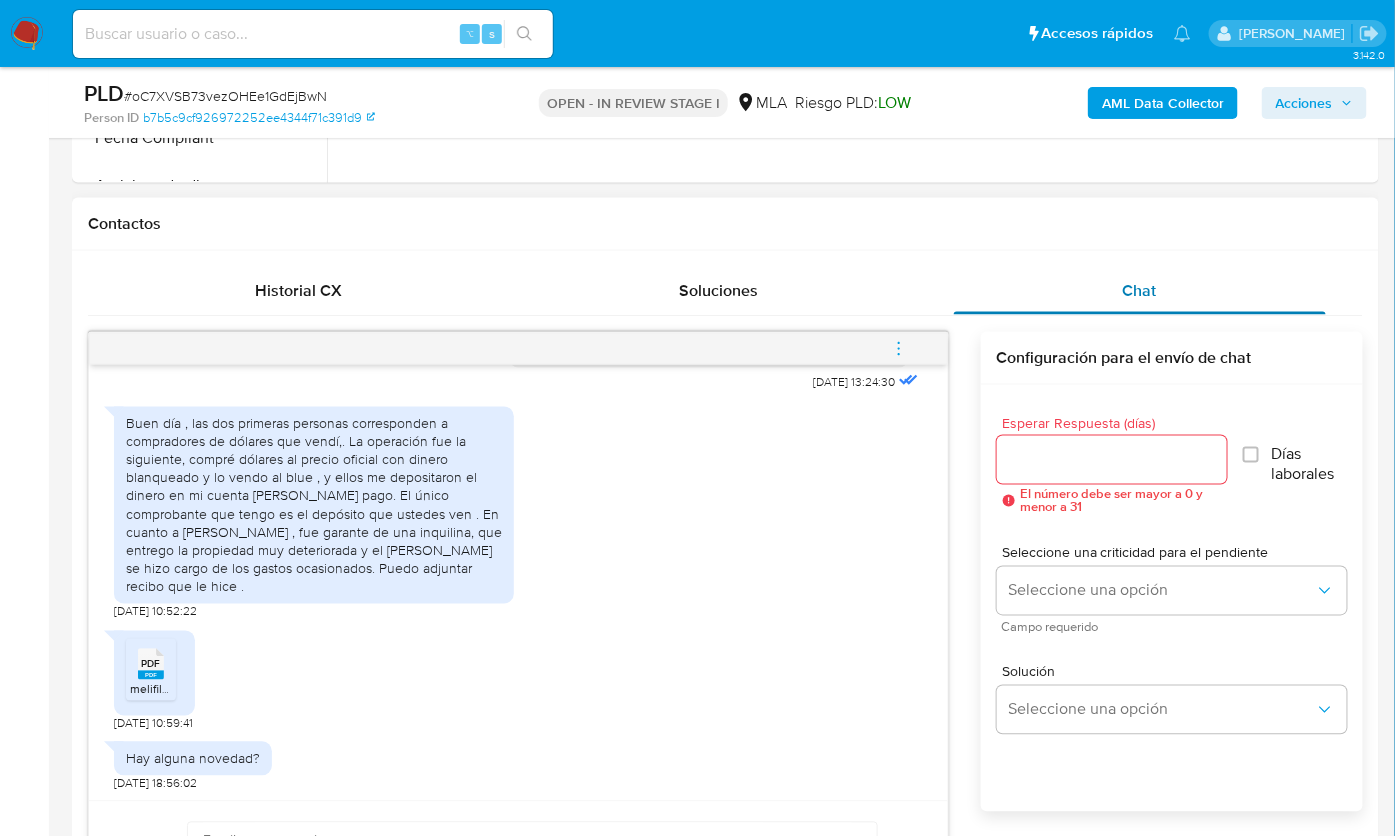 click on "Chat" at bounding box center [1140, 291] 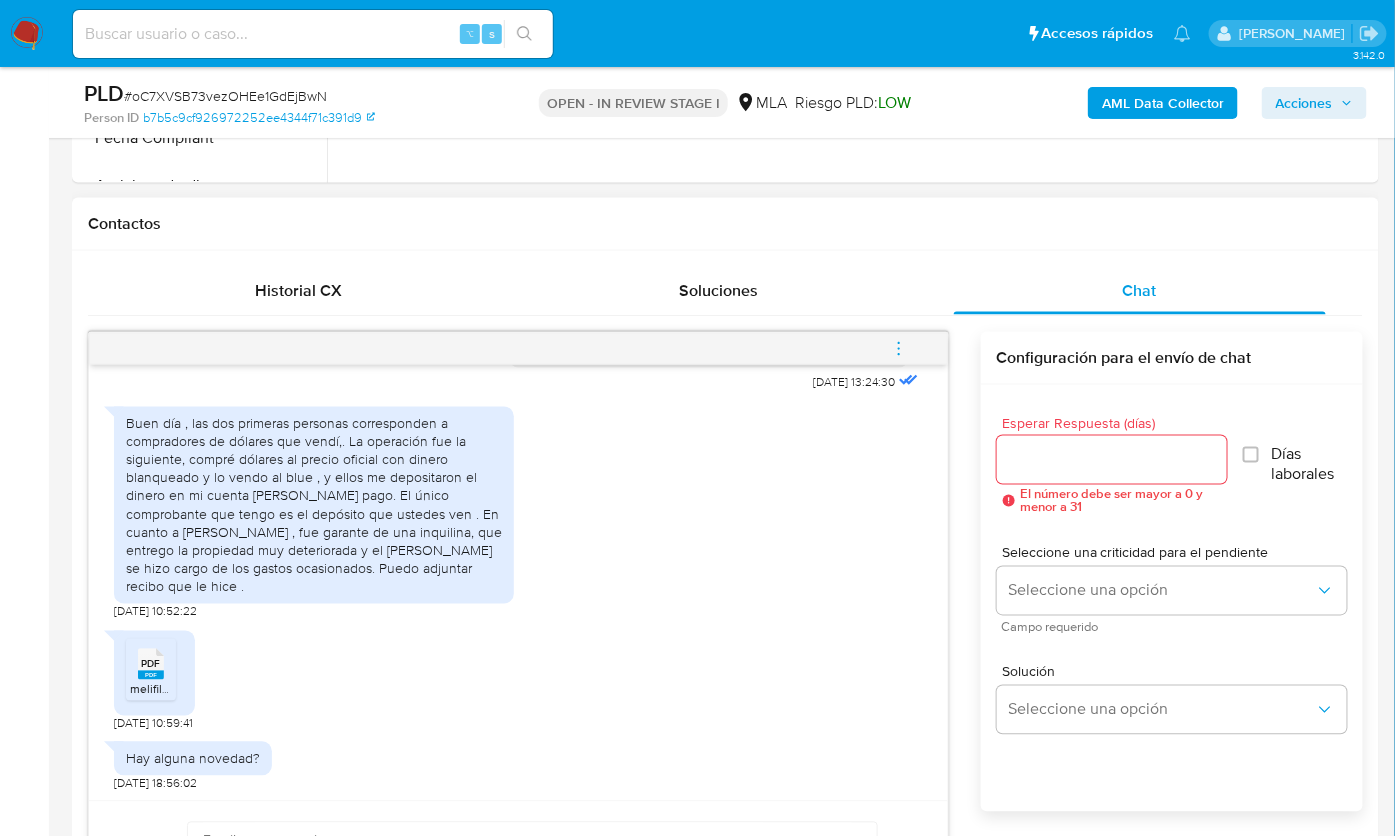 click on "Buen día , las dos primeras personas corresponden a compradores de dólares que vendí,. La operación fue la siguiente, compré dólares al precio oficial con dinero blanqueado y lo vendo al blue , y ellos me depositaron el dinero en mi cuenta [PERSON_NAME] pago. El único comprobante que tengo es el depósito que ustedes ven .  En cuanto a [PERSON_NAME] , fue garante de una inquilina, que entrego la propiedad muy deteriorada y el [PERSON_NAME] se hizo cargo de los gastos ocasionados. Puedo adjuntar recibo que le hice . [DATE] 10:52:22" at bounding box center [518, 509] 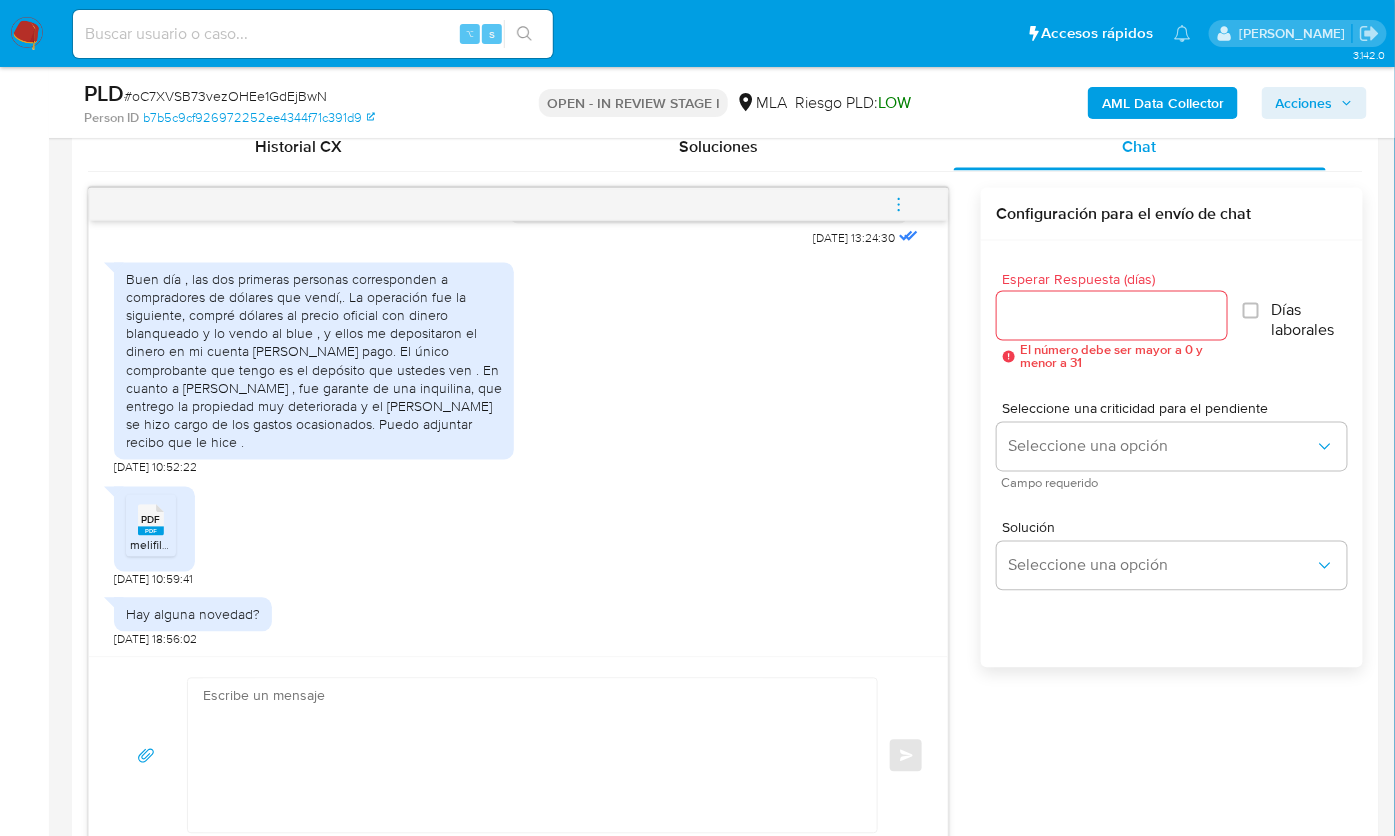 scroll, scrollTop: 997, scrollLeft: 0, axis: vertical 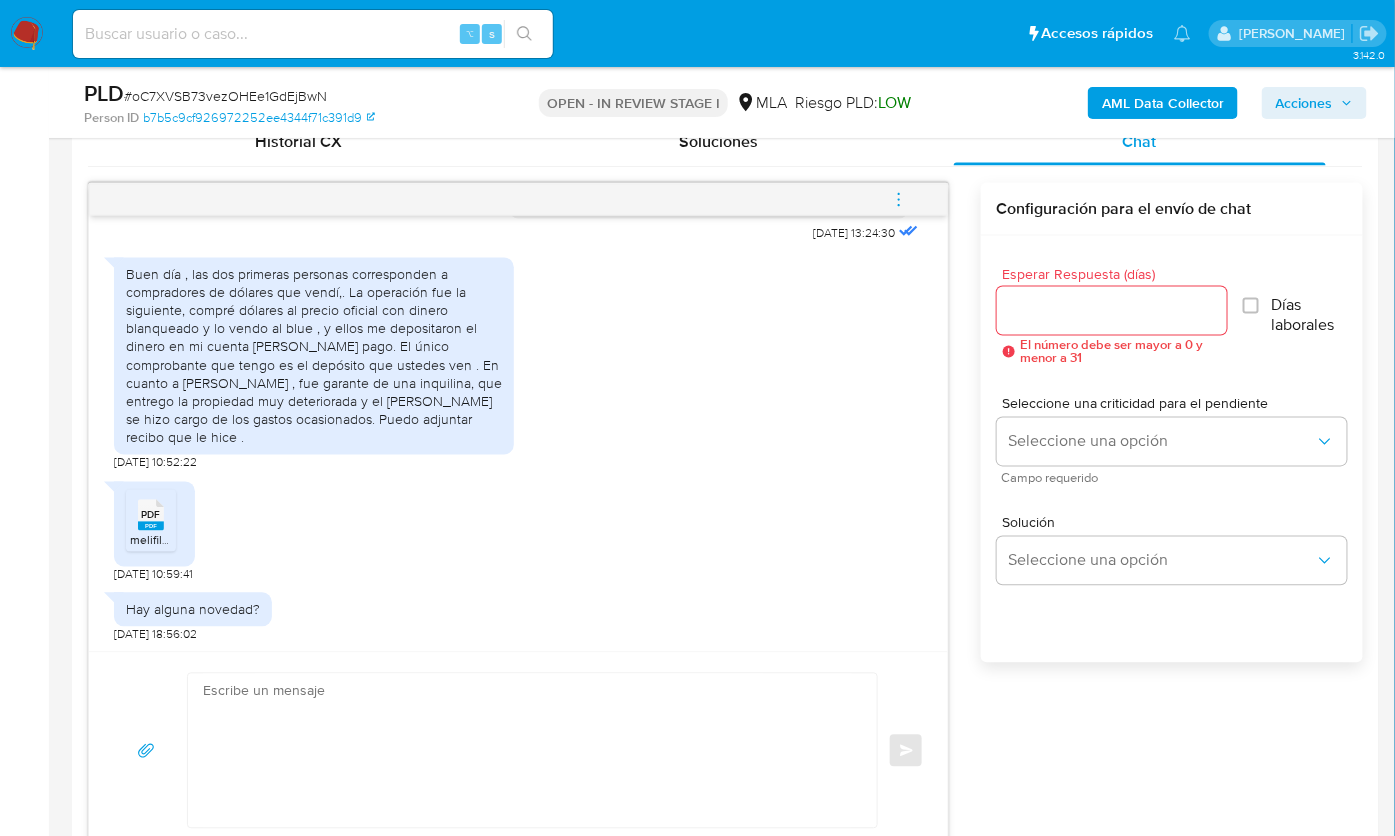click on "[DATE] 13:00:42 El dinero ingresado corresponde una parte al blanqueo realizado en [GEOGRAPHIC_DATA], otra a la percepcion de mis honorarios y una tercera a la venta de un lote. Adjunto documentacion [DATE] 17:08:25 PDF PDF F3321-REGULARIZACION-ACTIVOS-06-12-2024 (1).pdf PDF PDF venta lote docta.pdf [DATE] 17:11:49 PDF PDF F3320-REGULARIZACION-ACTIVOS-29-10-2024 (1).pdf [DATE] 17:12:43 Para adjuntar comprobantes del cobro de mis honorarios , deberia adjuntar cada una de las facturas emitidas. Diganme si hace falta , asi lo hago. Espero respuesta. Saludos cordiales. [DATE] 17:13:32 [DATE] 13:24:30 [DATE] 10:52:22 PDF PDF melifile391948220321543744.pdf [DATE] 10:59:41 Hay alguna novedad? [DATE] 18:56:02 Enviar Configuración para el envío de chat Esperar Respuesta (días) El número debe ser mayor a 0 y menor a 31 Días laborales Seleccione una criticidad para el pendiente Seleccione una opción Campo requerido Solución Seleccione una opción" at bounding box center (725, 516) 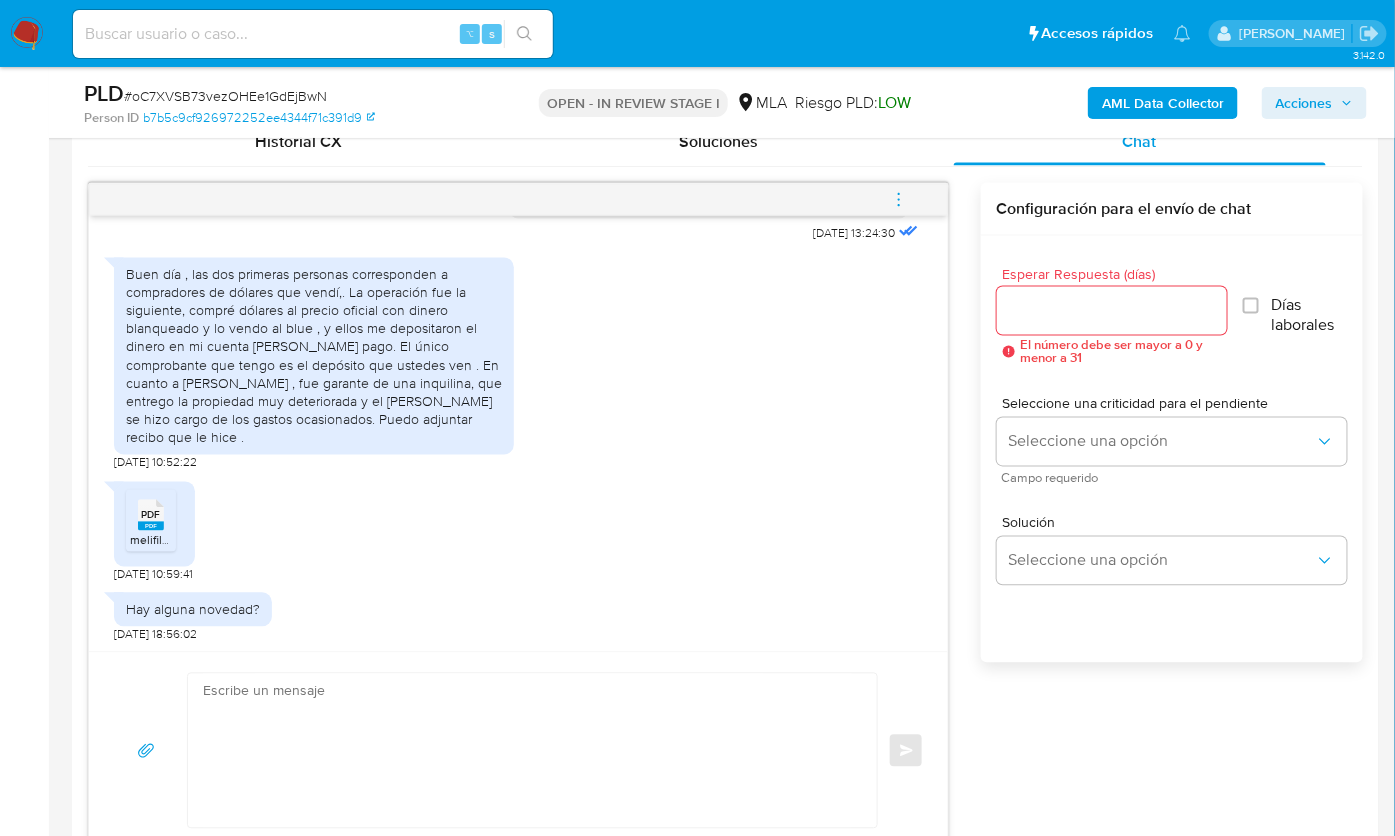 click on "Esperar Respuesta (días) El número debe ser mayor a 0 y menor a 31 Días laborales" at bounding box center [1172, 316] 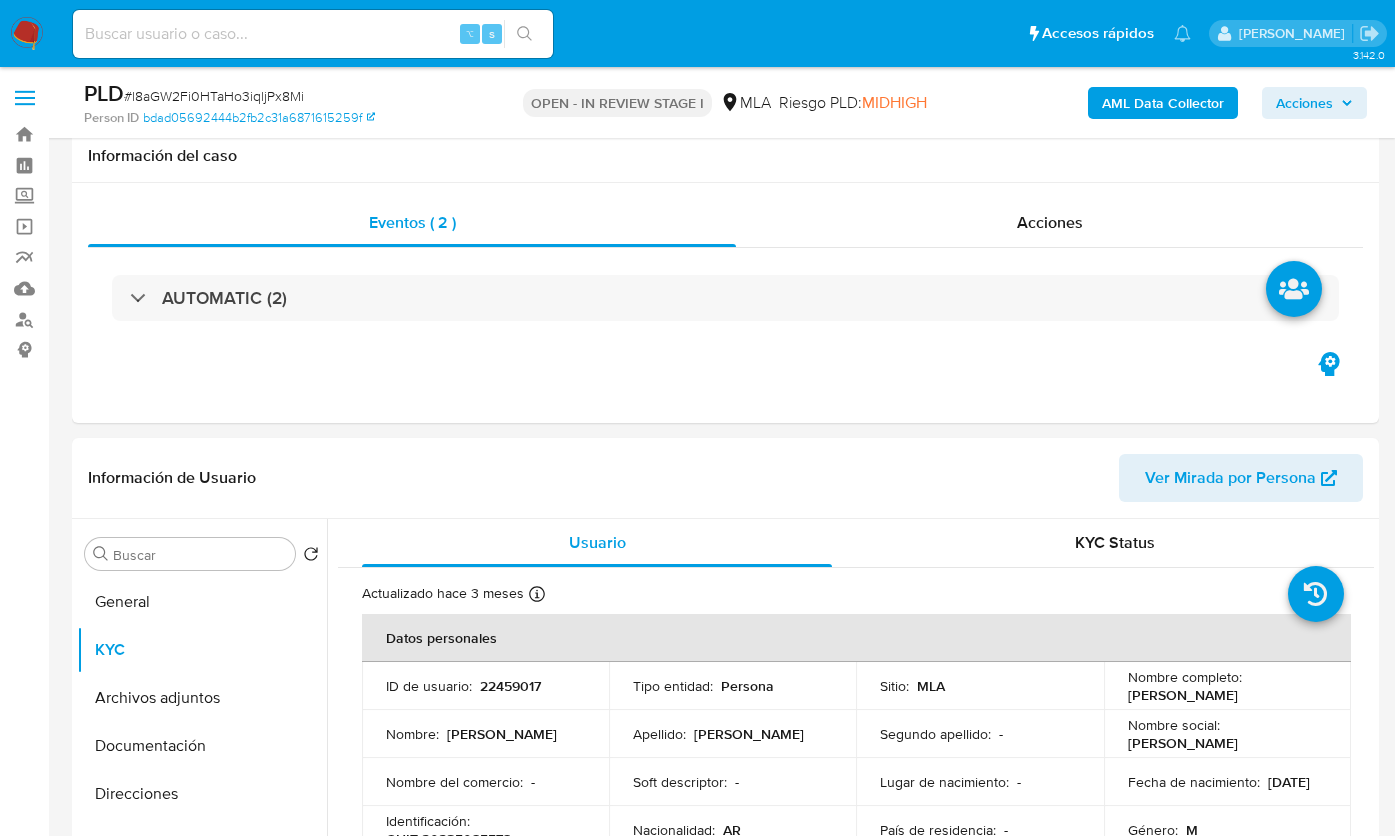 select on "10" 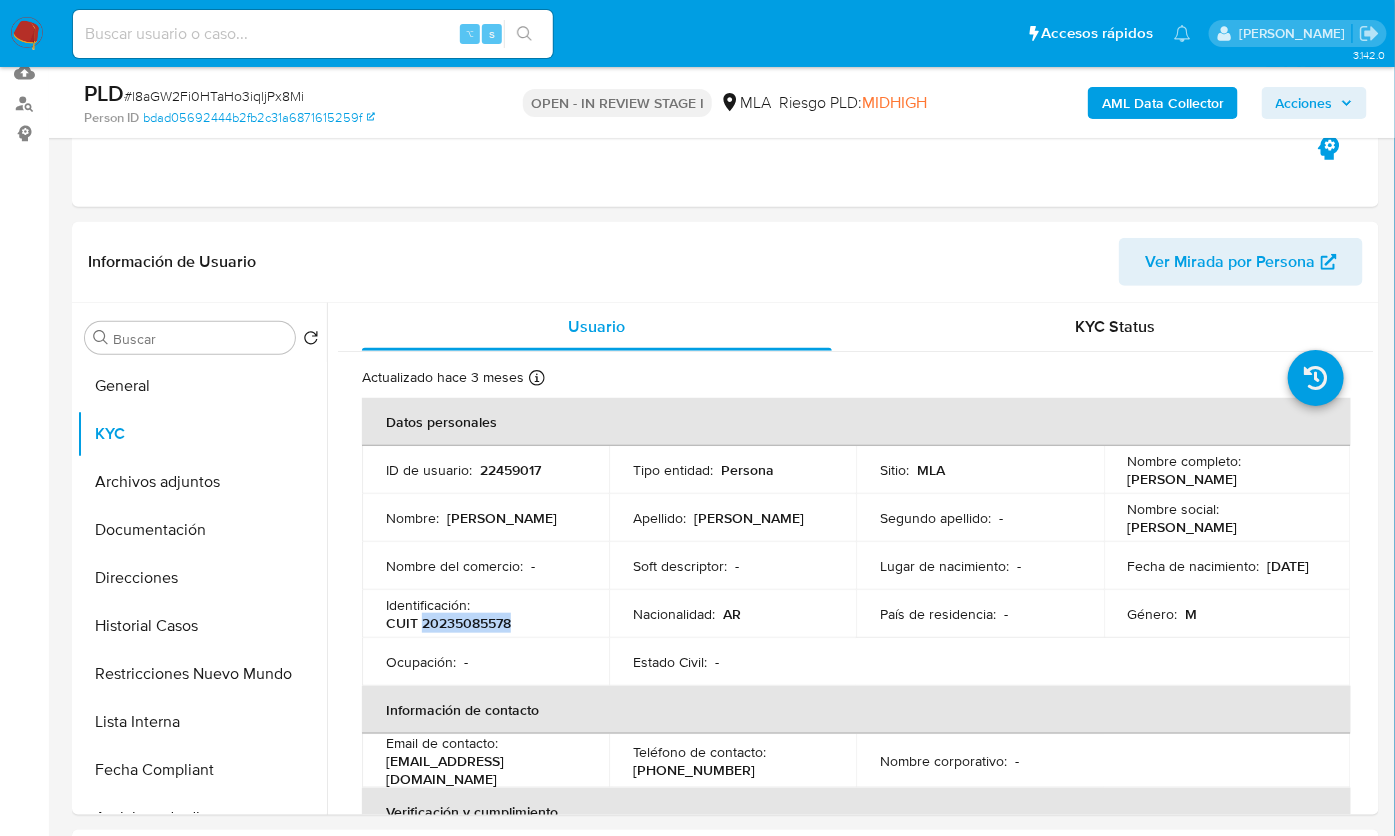 scroll, scrollTop: 771, scrollLeft: 0, axis: vertical 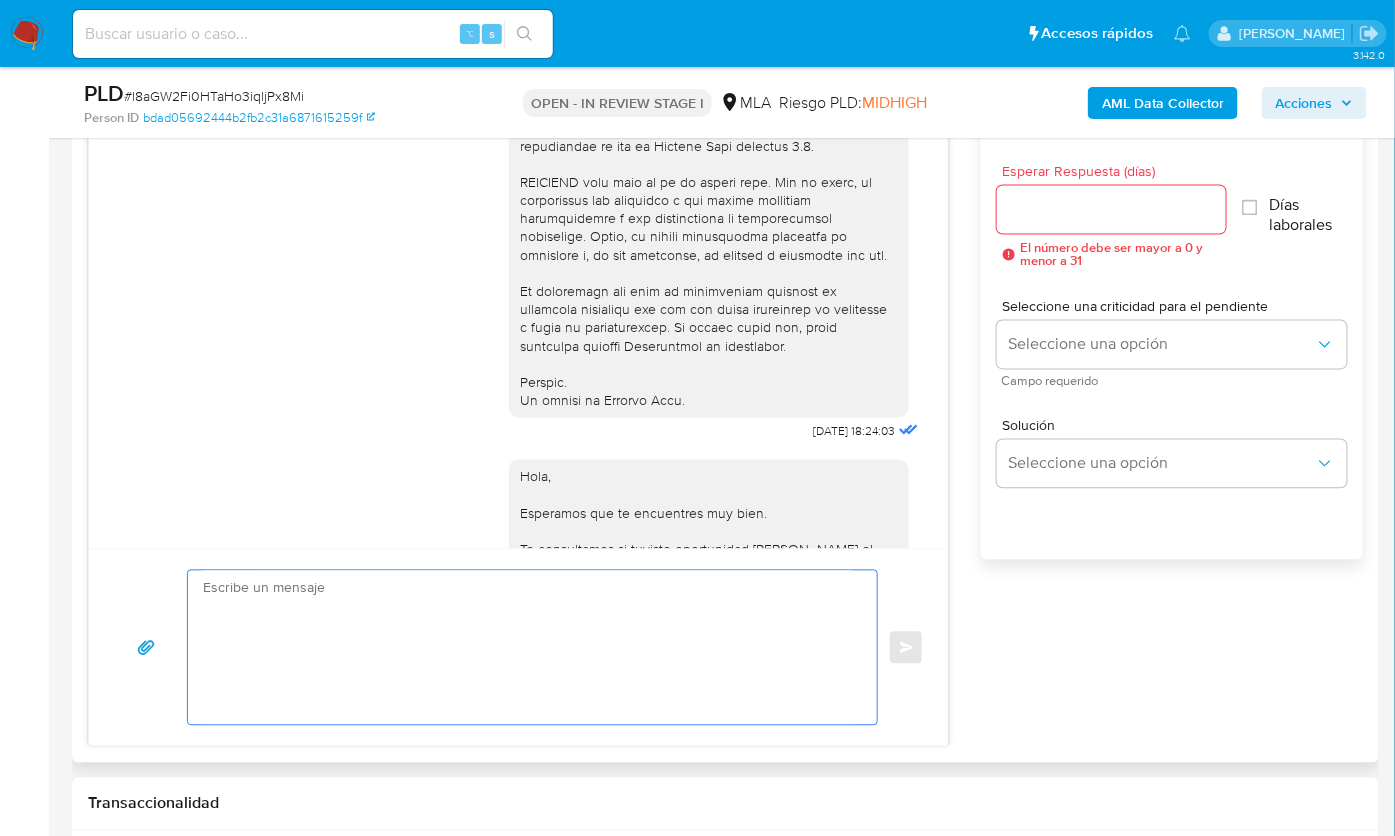 click at bounding box center (527, 648) 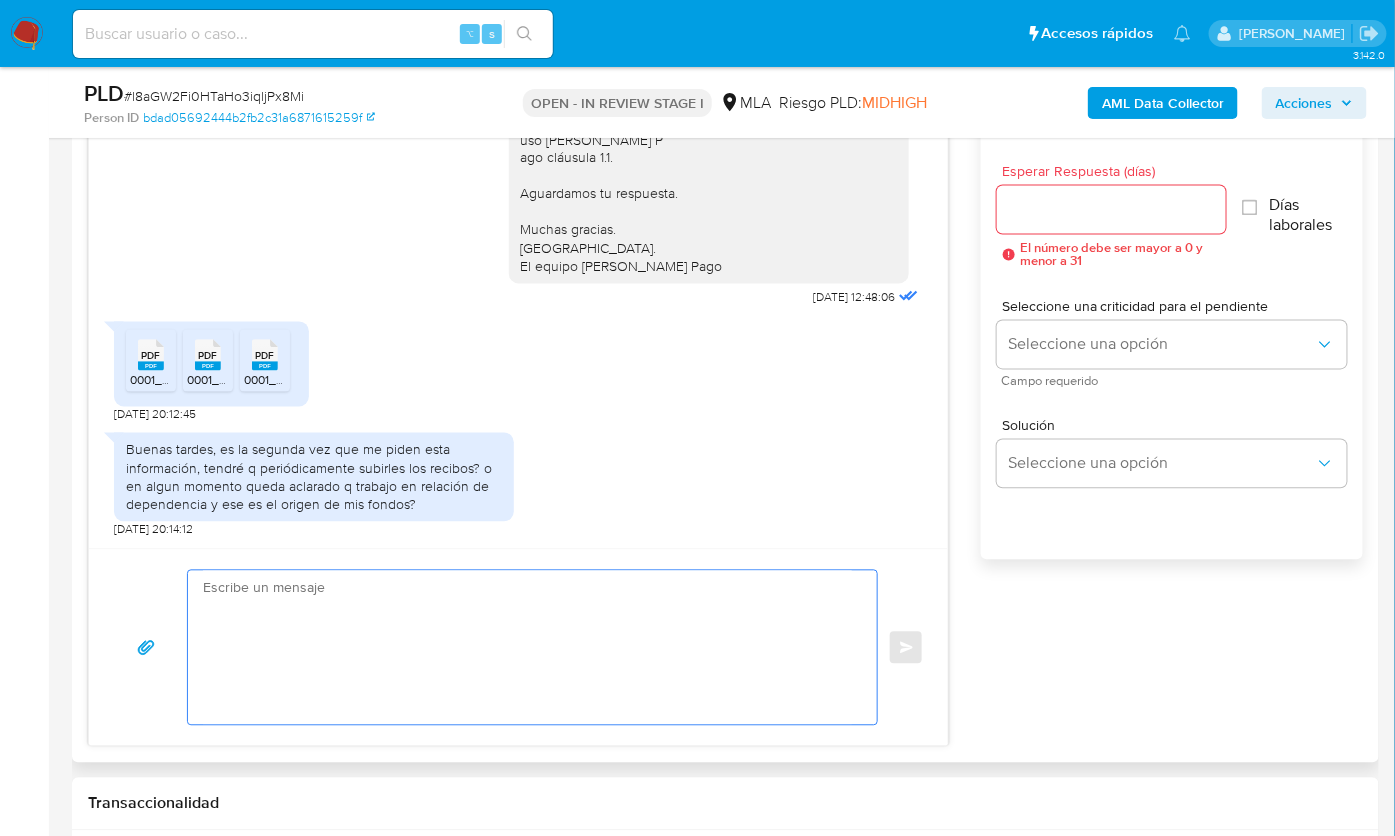 click at bounding box center [527, 648] 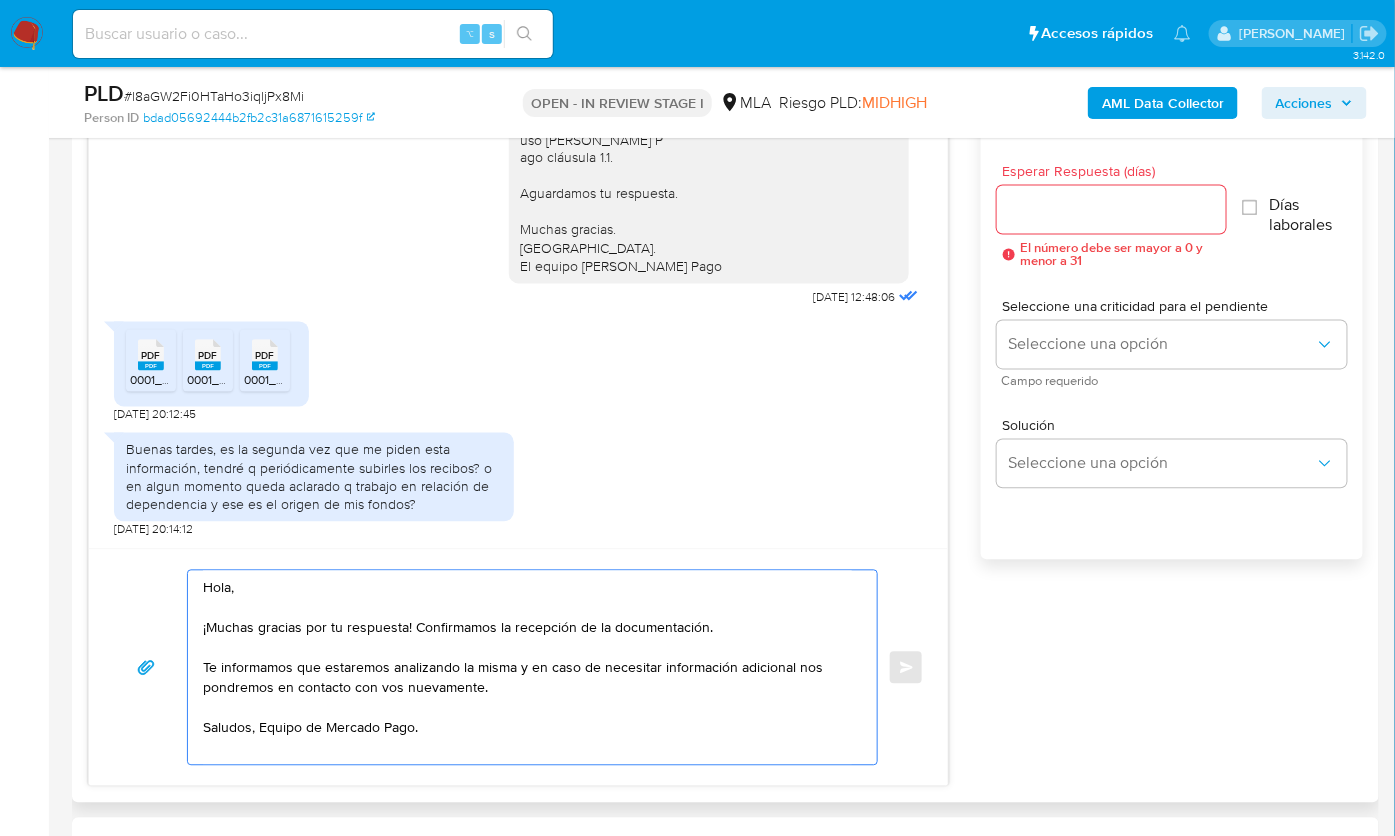 type on "Hola,
¡Muchas gracias por tu respuesta! Confirmamos la recepción de la documentación.
Te informamos que estaremos analizando la misma y en caso de necesitar información adicional nos pondremos en contacto con vos nuevamente.
Saludos, Equipo de Mercado Pago." 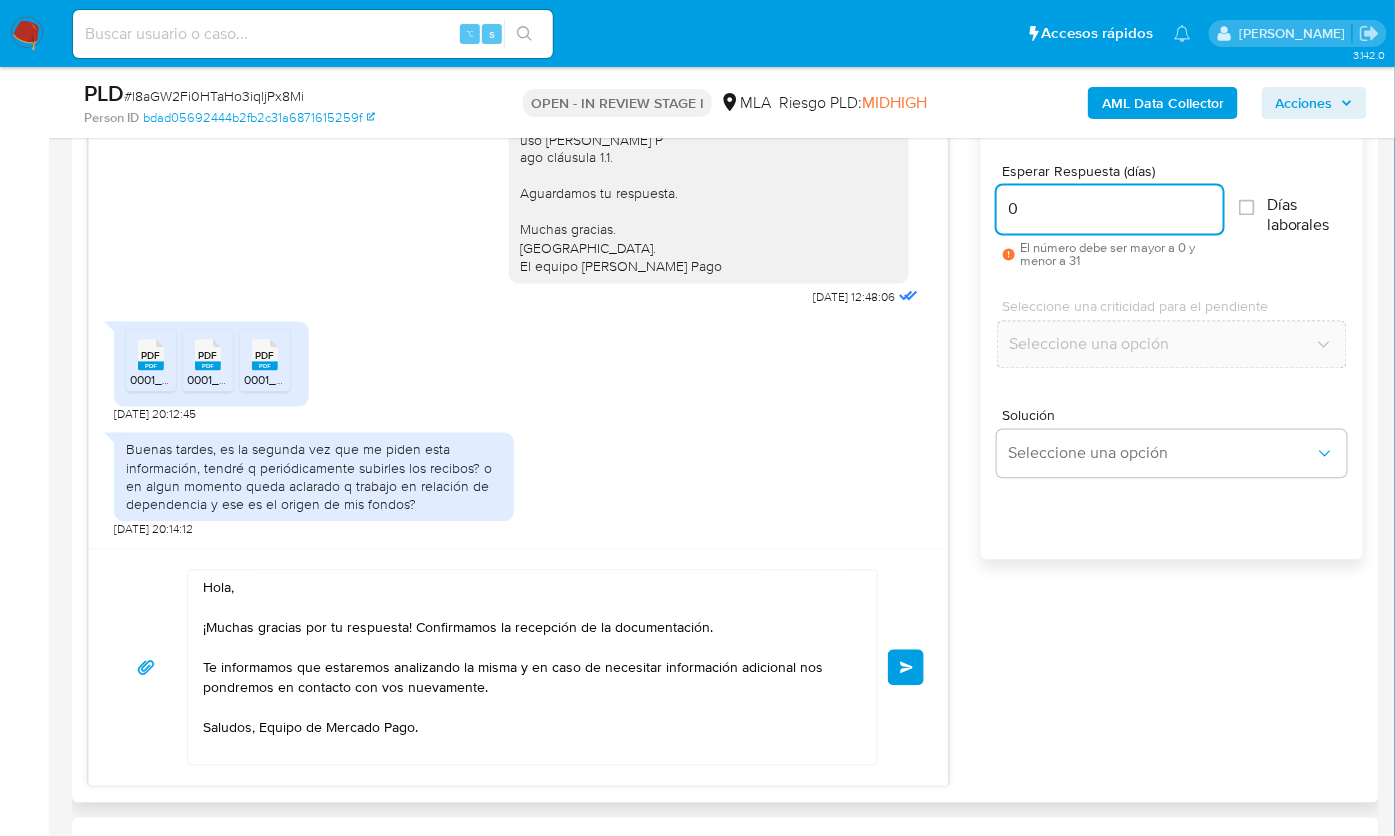 type on "0" 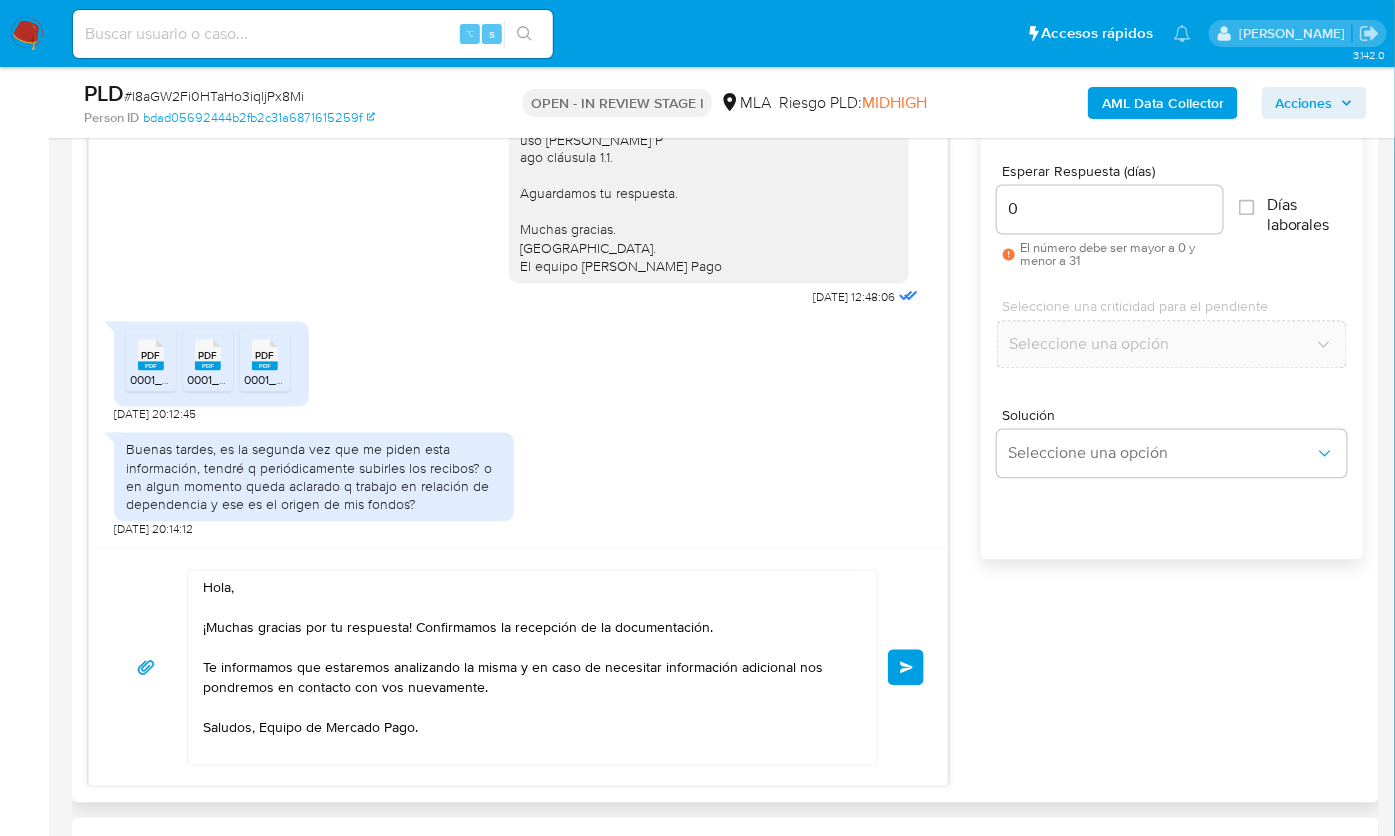click on "Enviar" at bounding box center (906, 668) 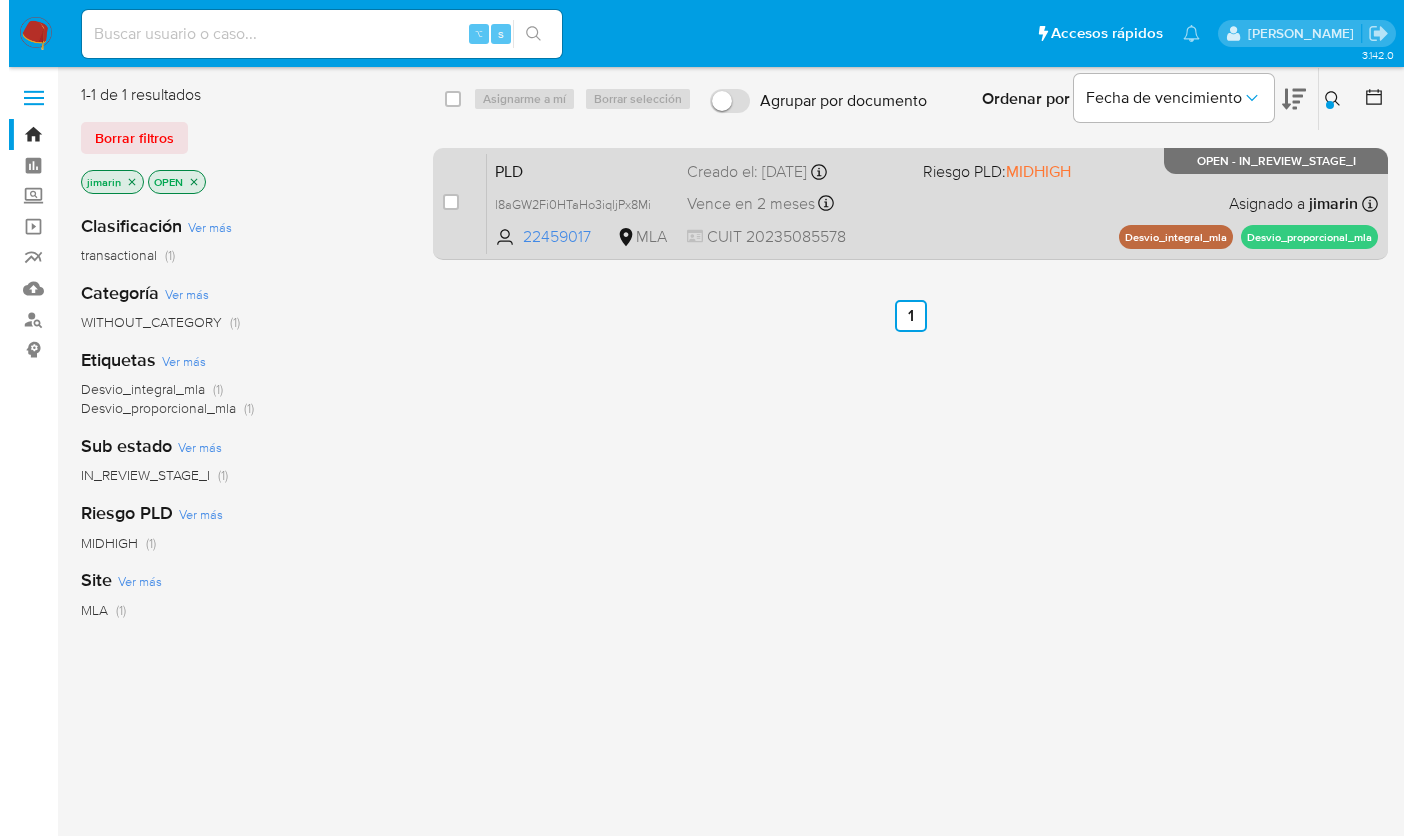scroll, scrollTop: 0, scrollLeft: 0, axis: both 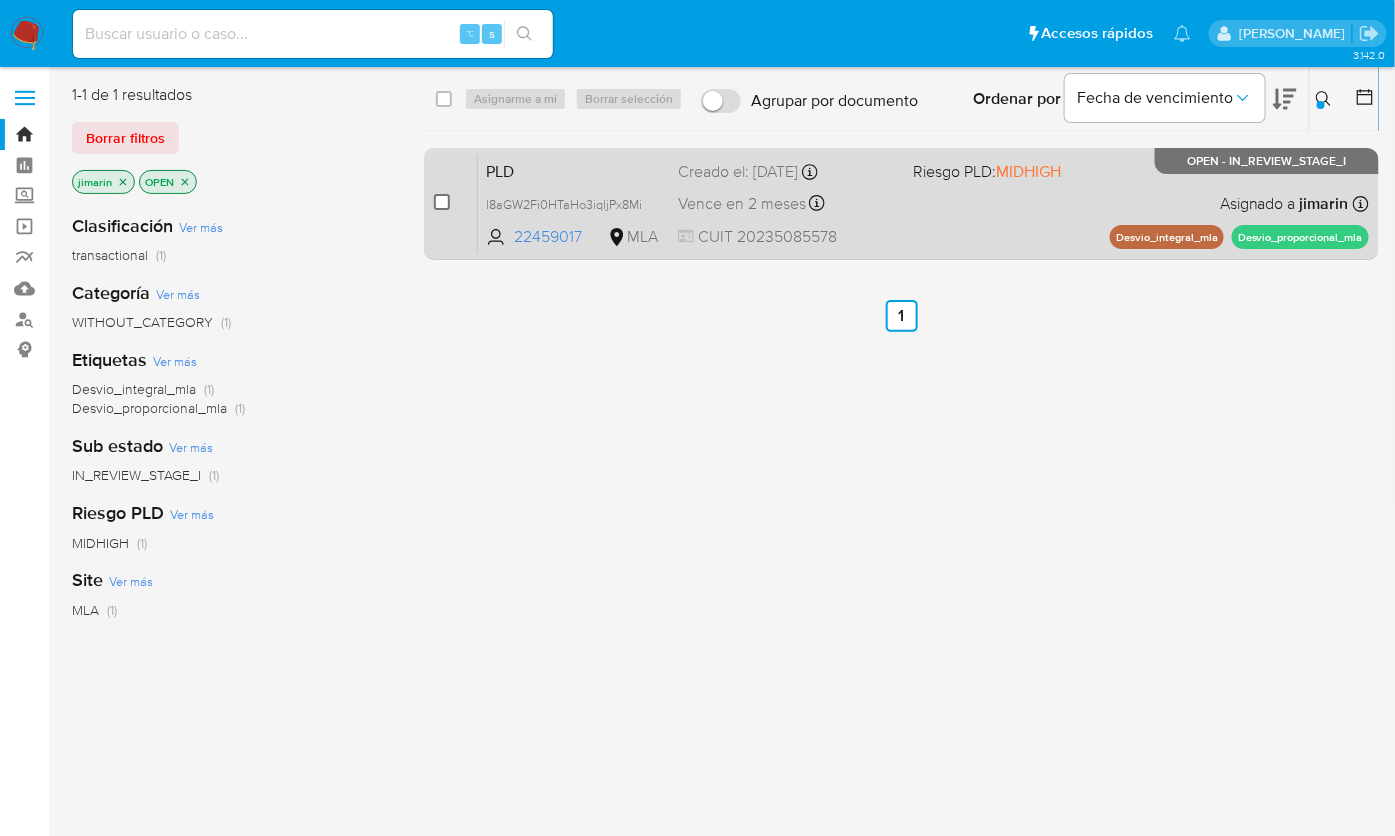 click at bounding box center [442, 202] 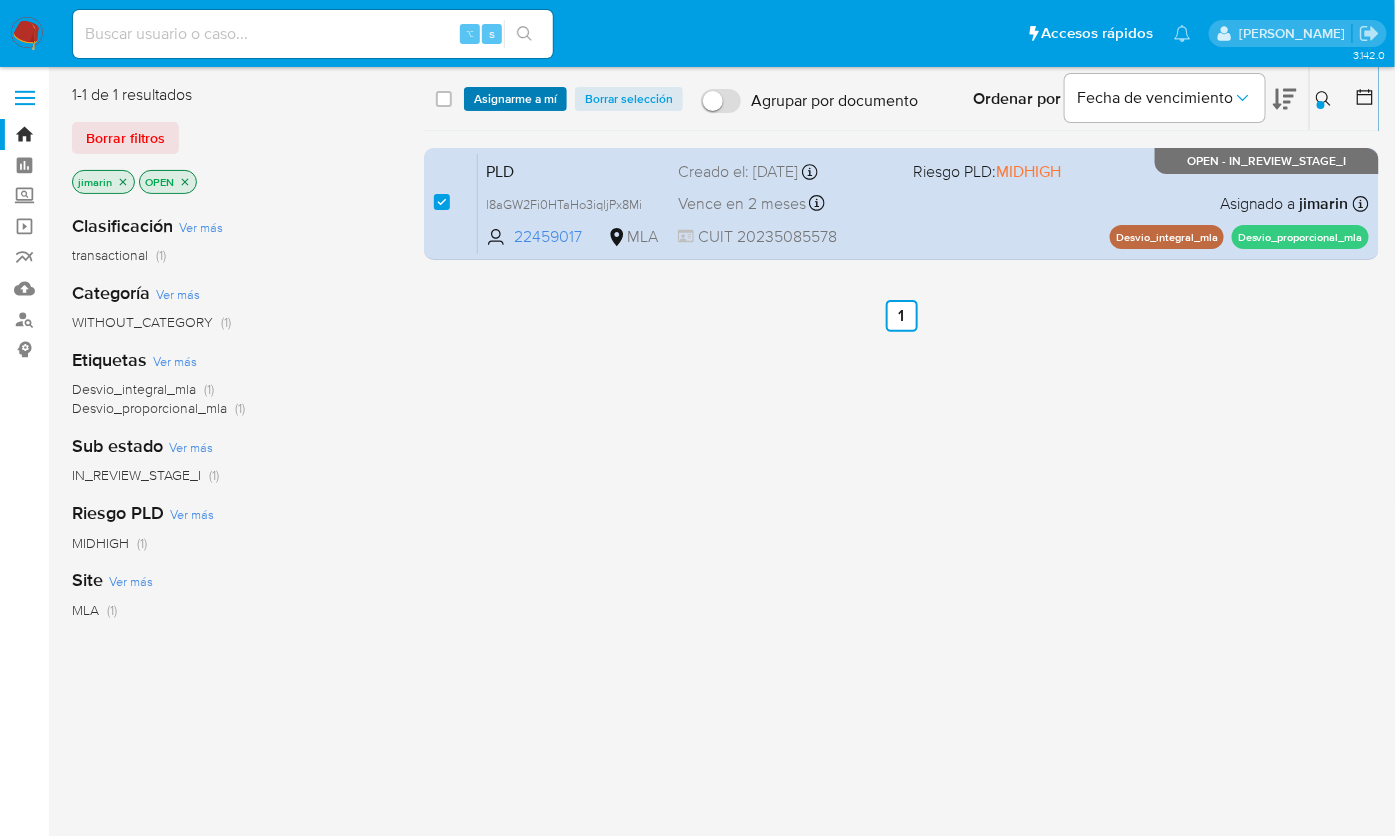 click on "Asignarme a mí" at bounding box center (515, 99) 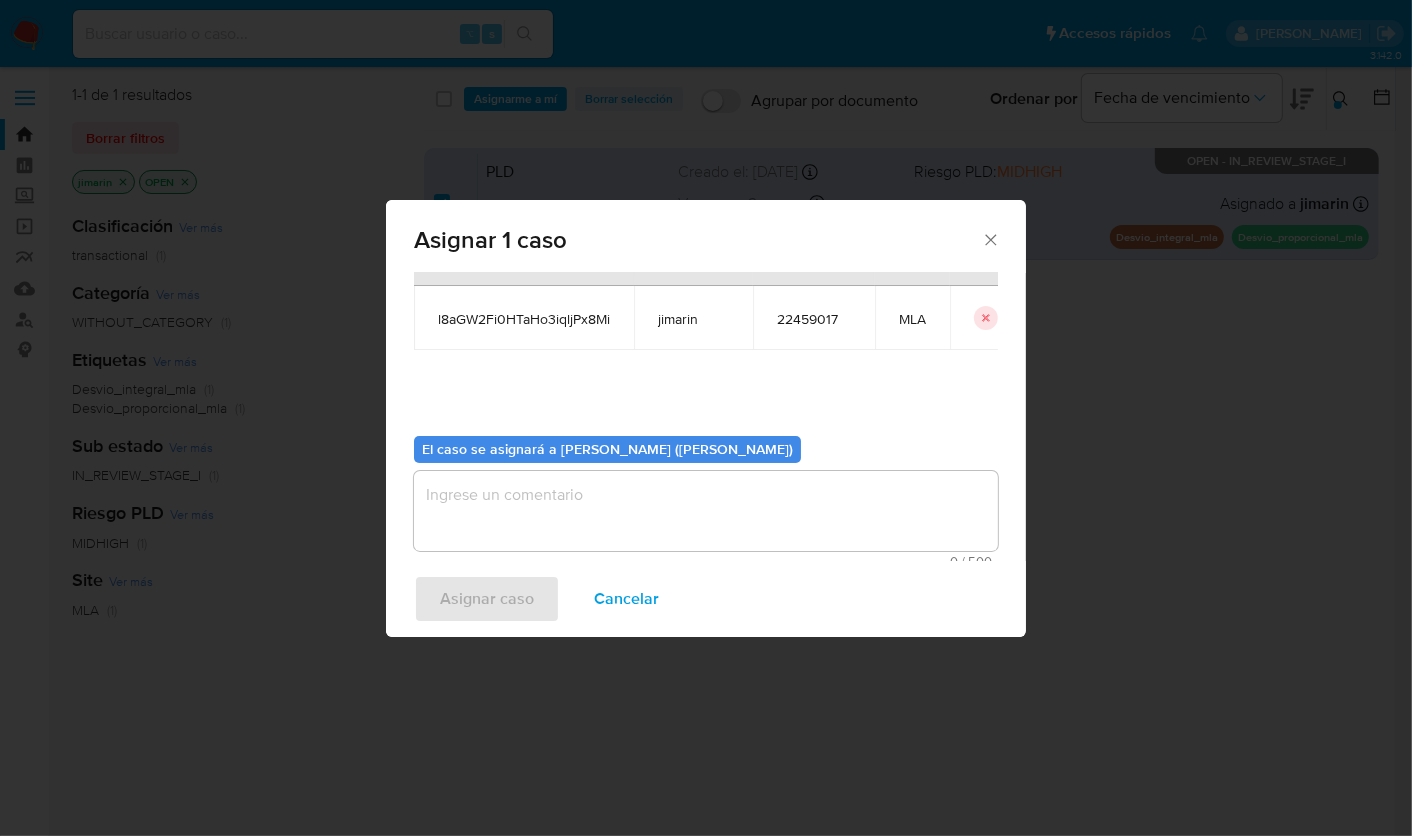 scroll, scrollTop: 102, scrollLeft: 0, axis: vertical 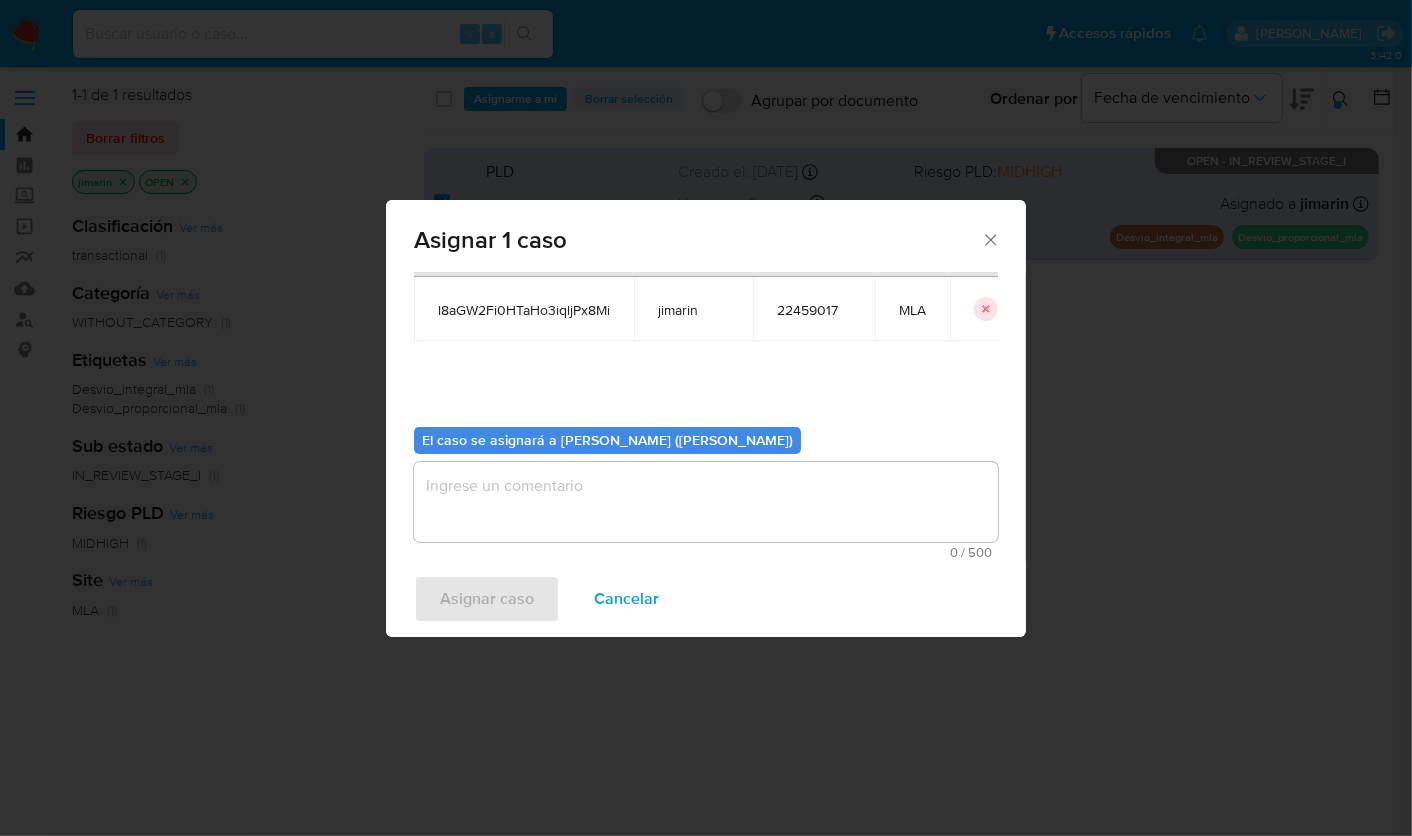 click at bounding box center [706, 502] 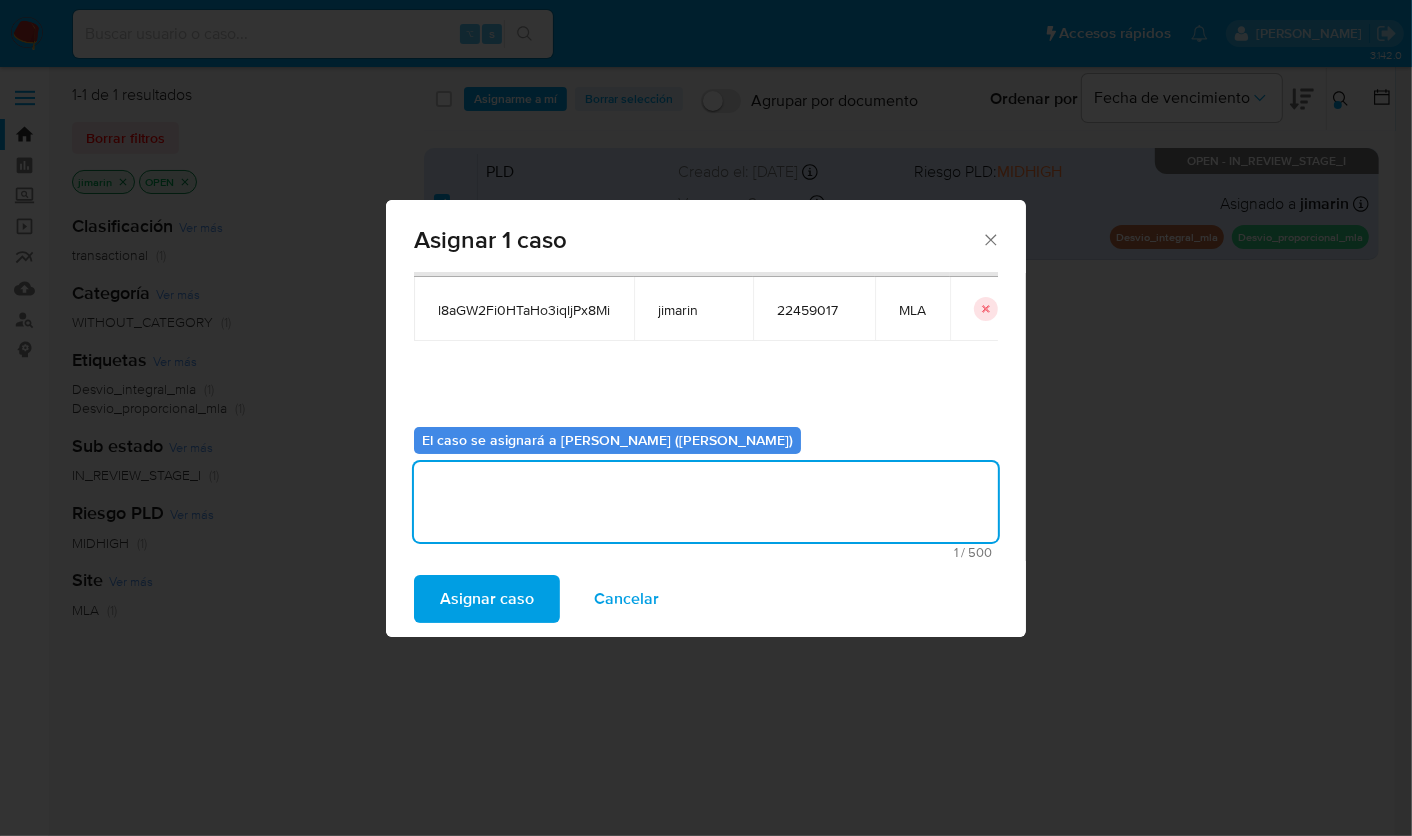 click on "Asignar caso" at bounding box center (487, 599) 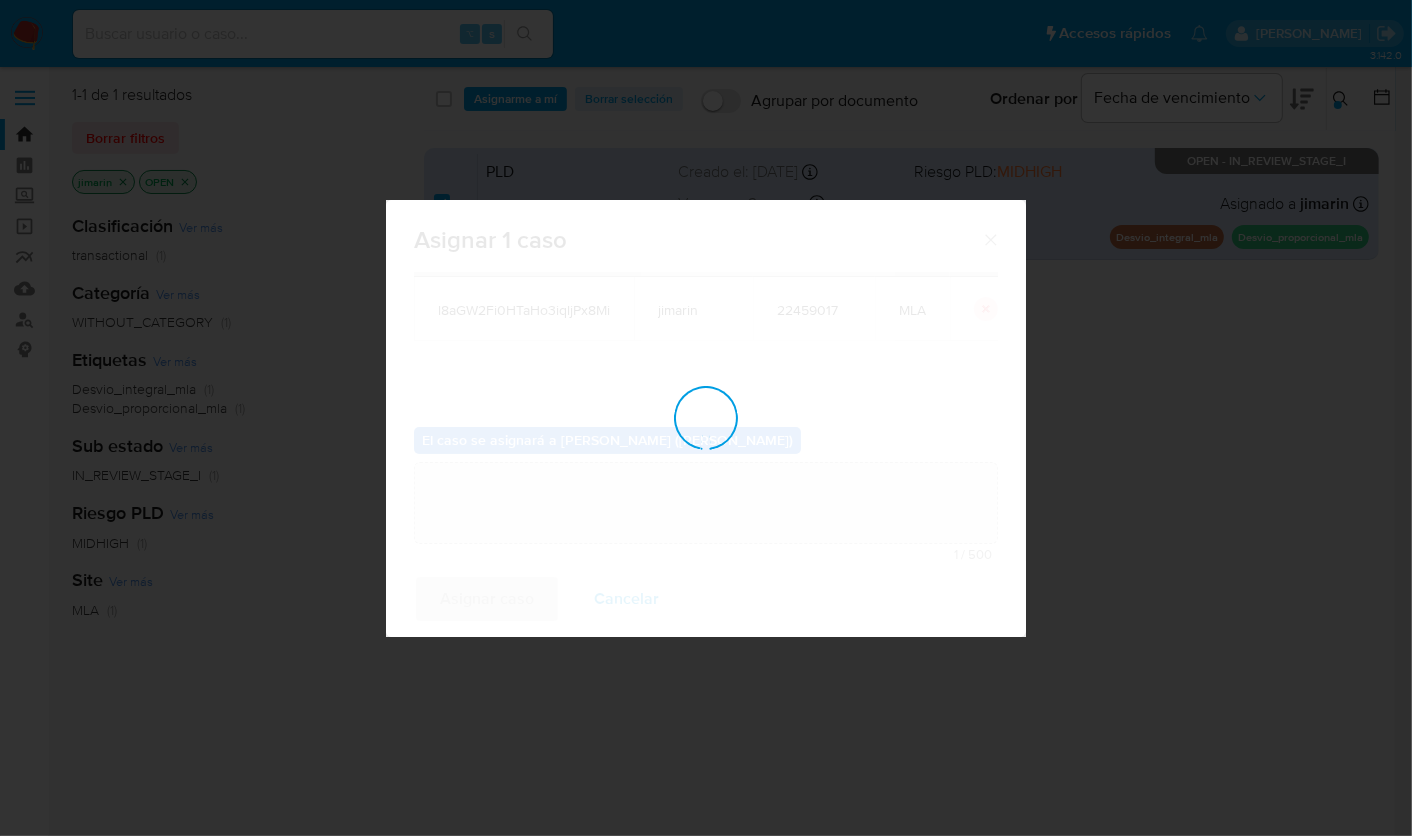 type 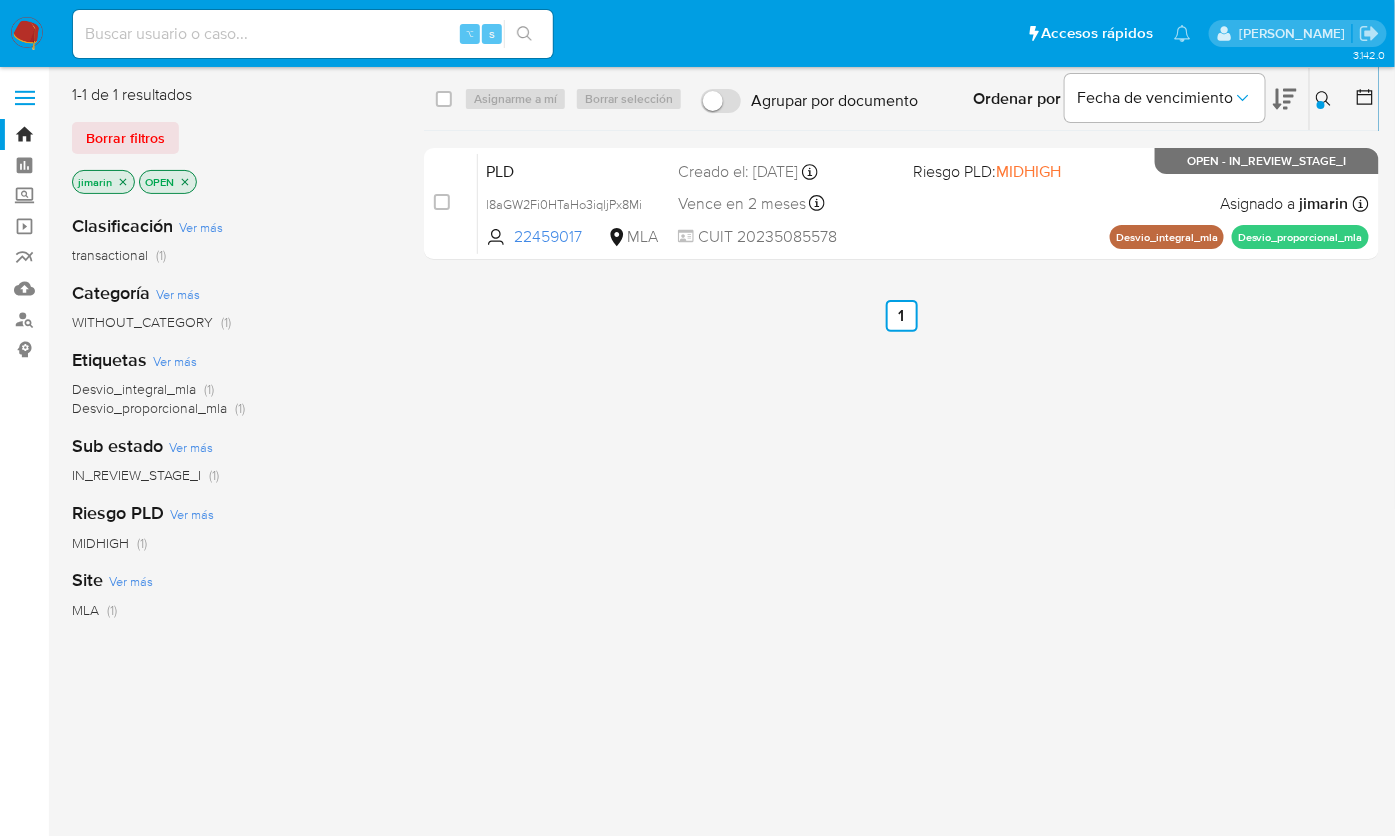 click at bounding box center (1321, 105) 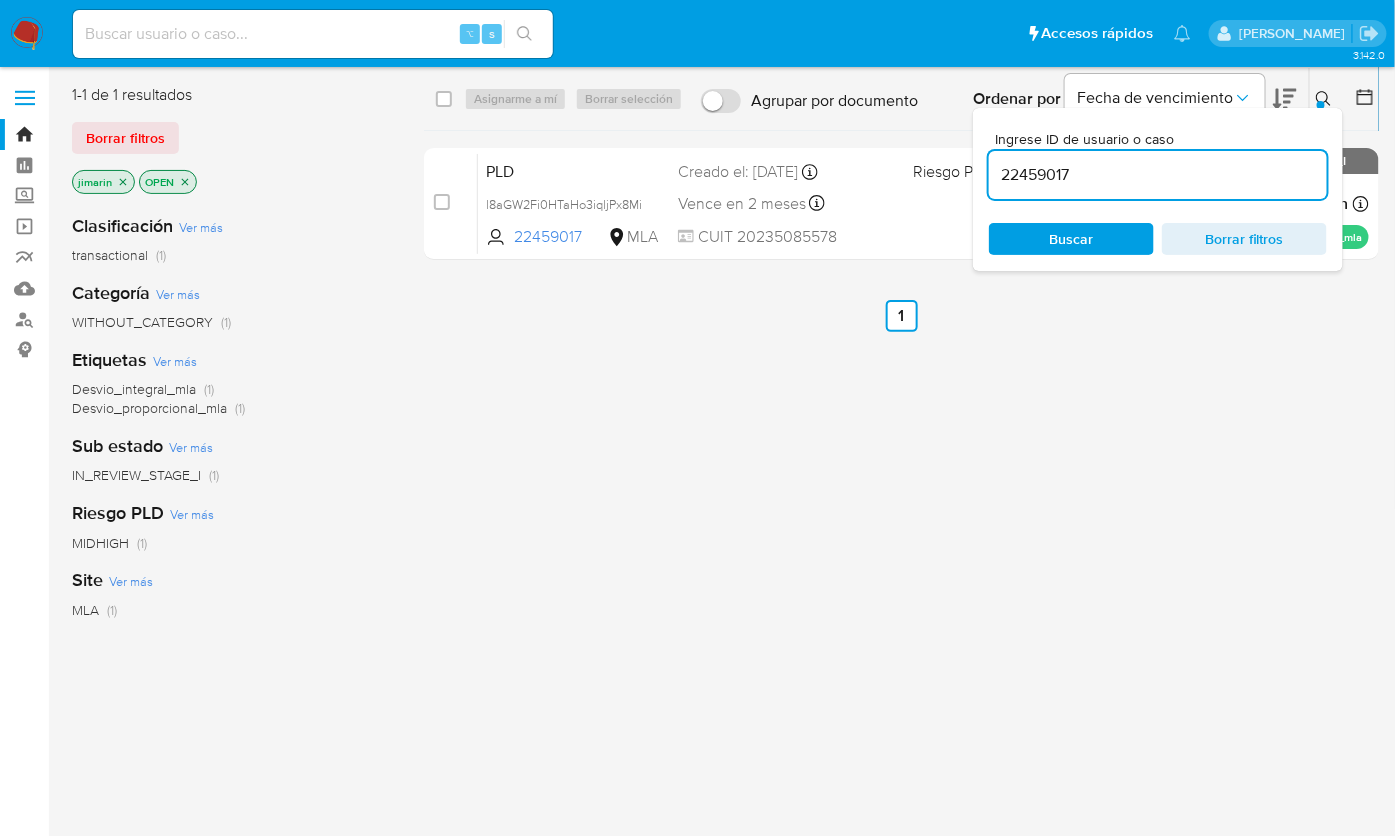 click on "22459017" at bounding box center (1158, 175) 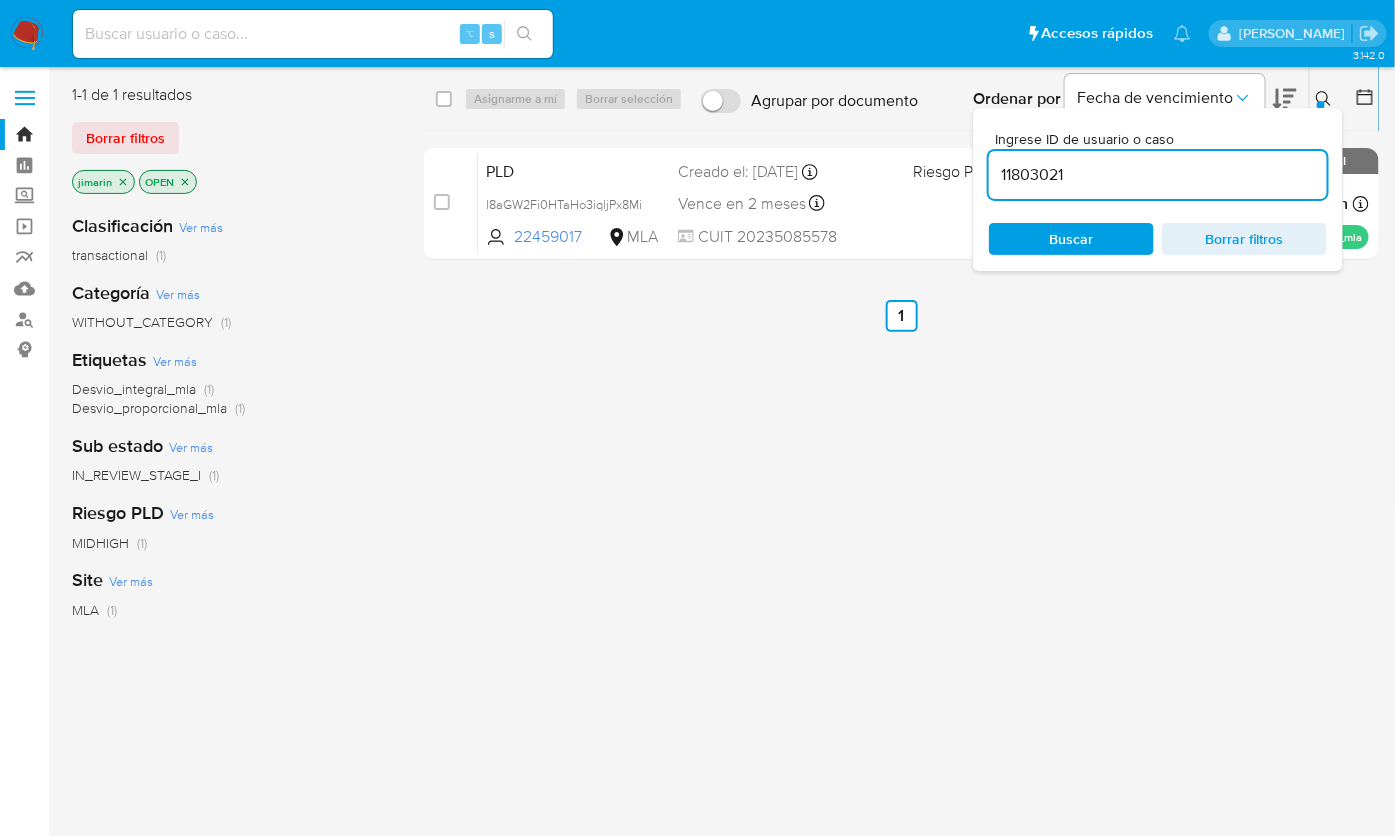 type on "11803021" 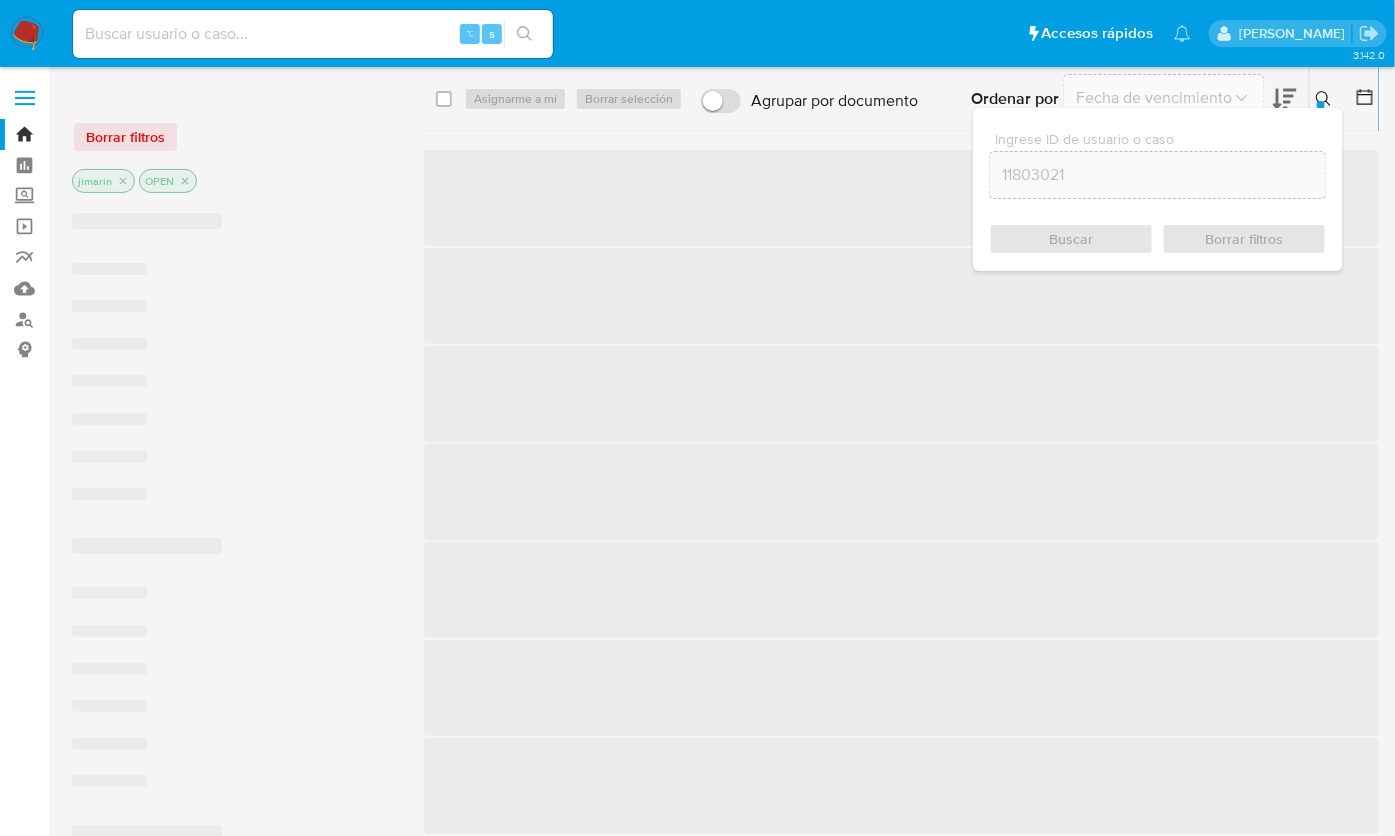 click 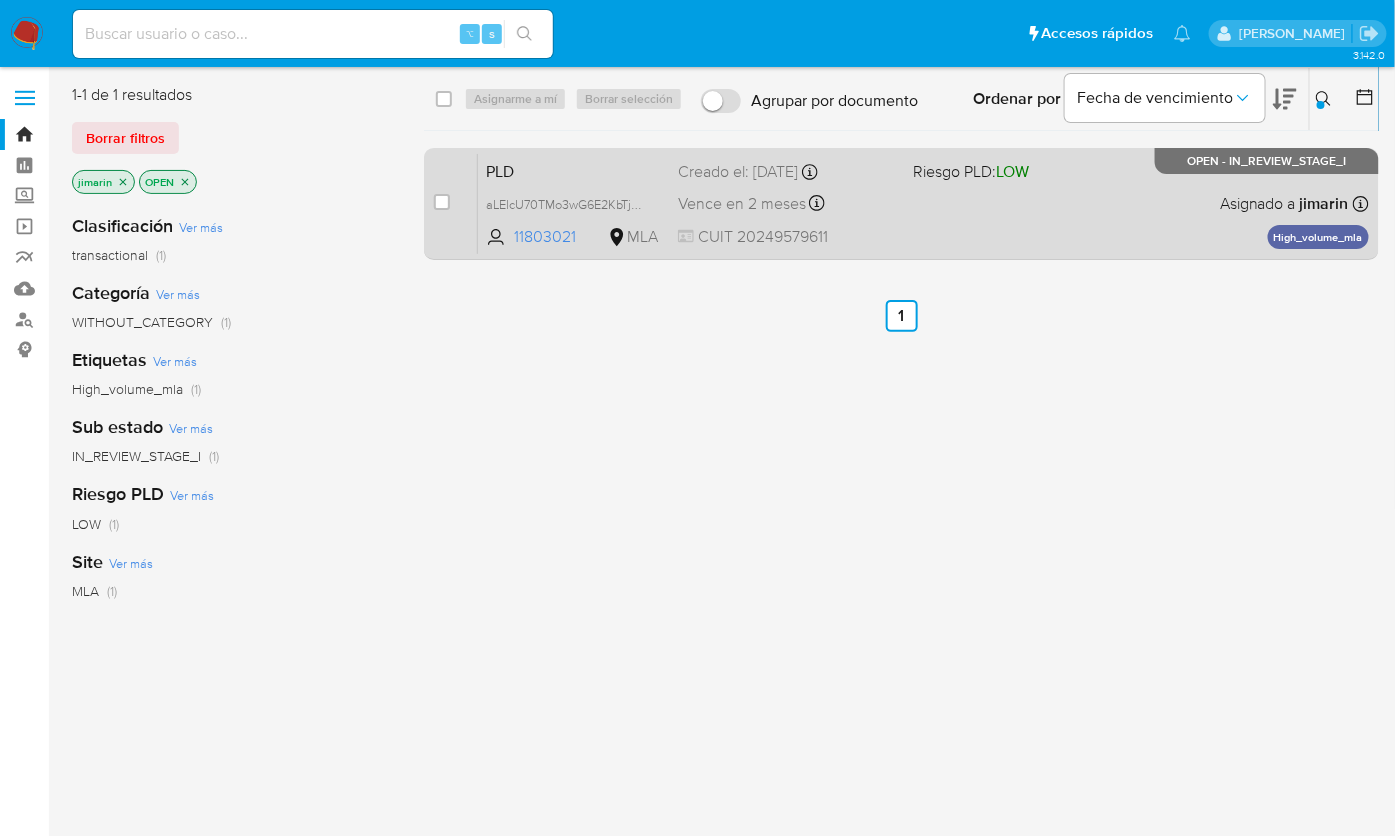 click on "PLD aLElcU70TMo3wG6E2KbTjeoh 11803021 MLA Riesgo PLD:  LOW Creado el: 12/06/2025   Creado el: 12/06/2025 03:15:27 Vence en 2 meses   Vence el 10/09/2025 03:15:28 CUIT   20249579611 Asignado a   jimarin   Asignado el: 18/06/2025 14:22:00 High_volume_mla OPEN - IN_REVIEW_STAGE_I" at bounding box center (923, 203) 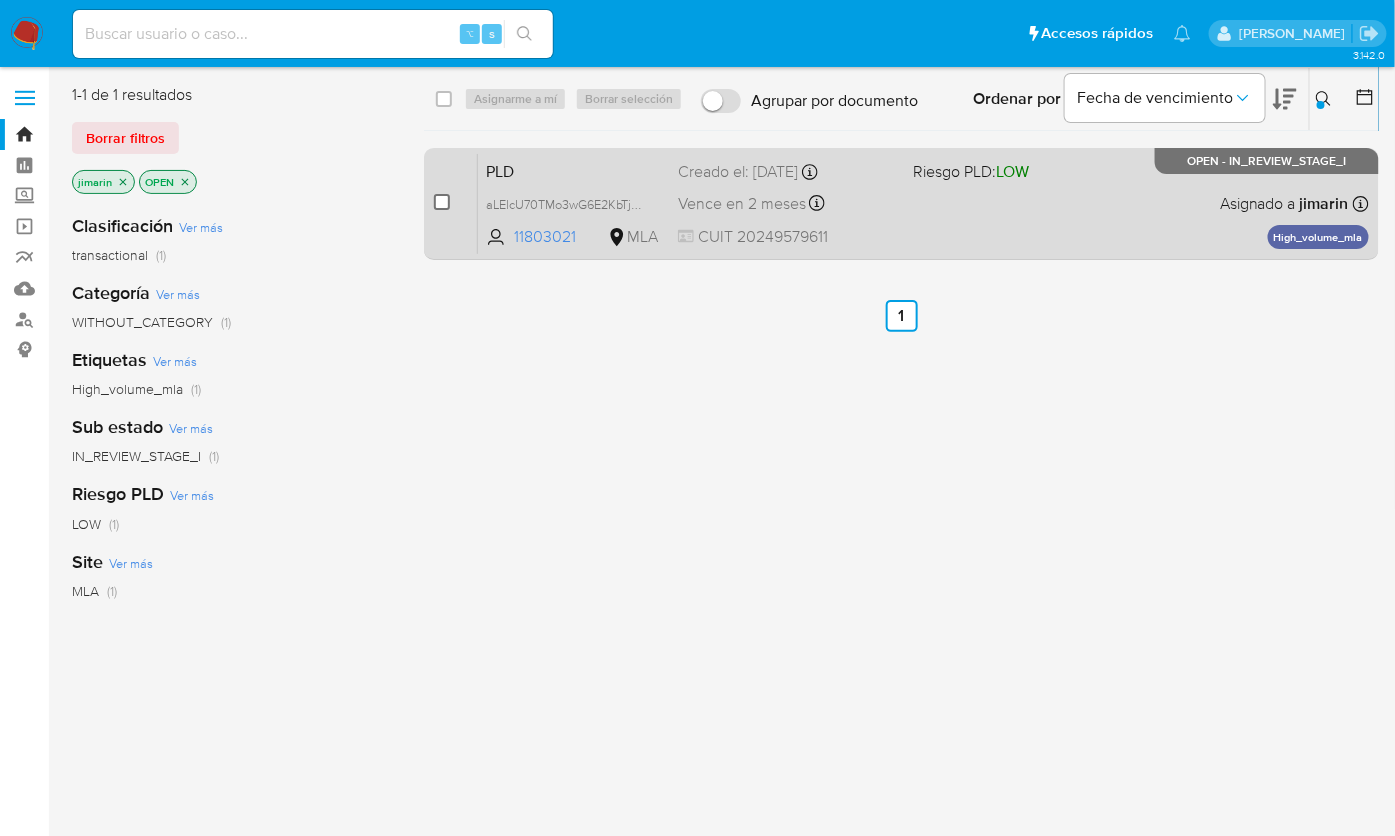click on "case-item-checkbox   No es posible asignar el caso" at bounding box center [456, 203] 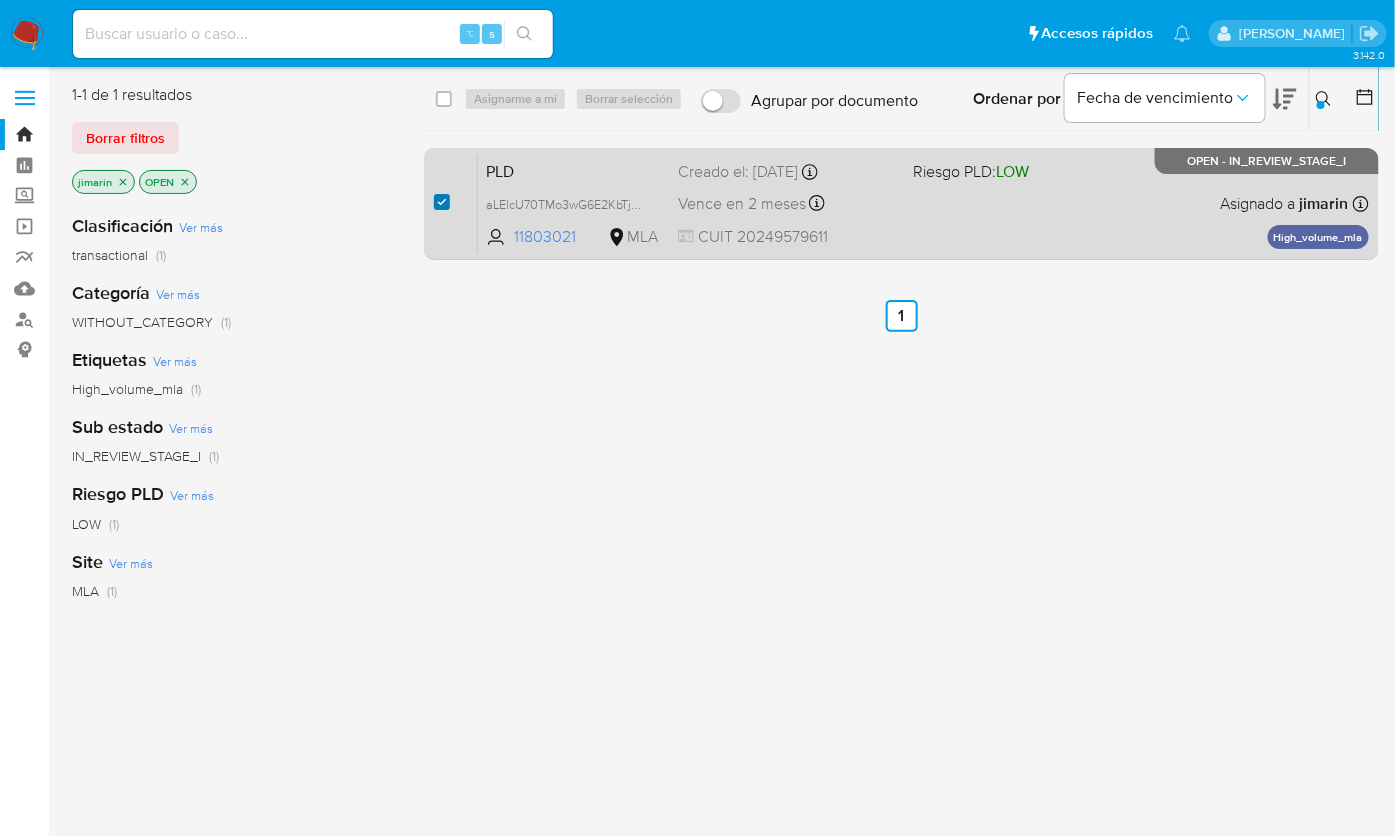 checkbox on "true" 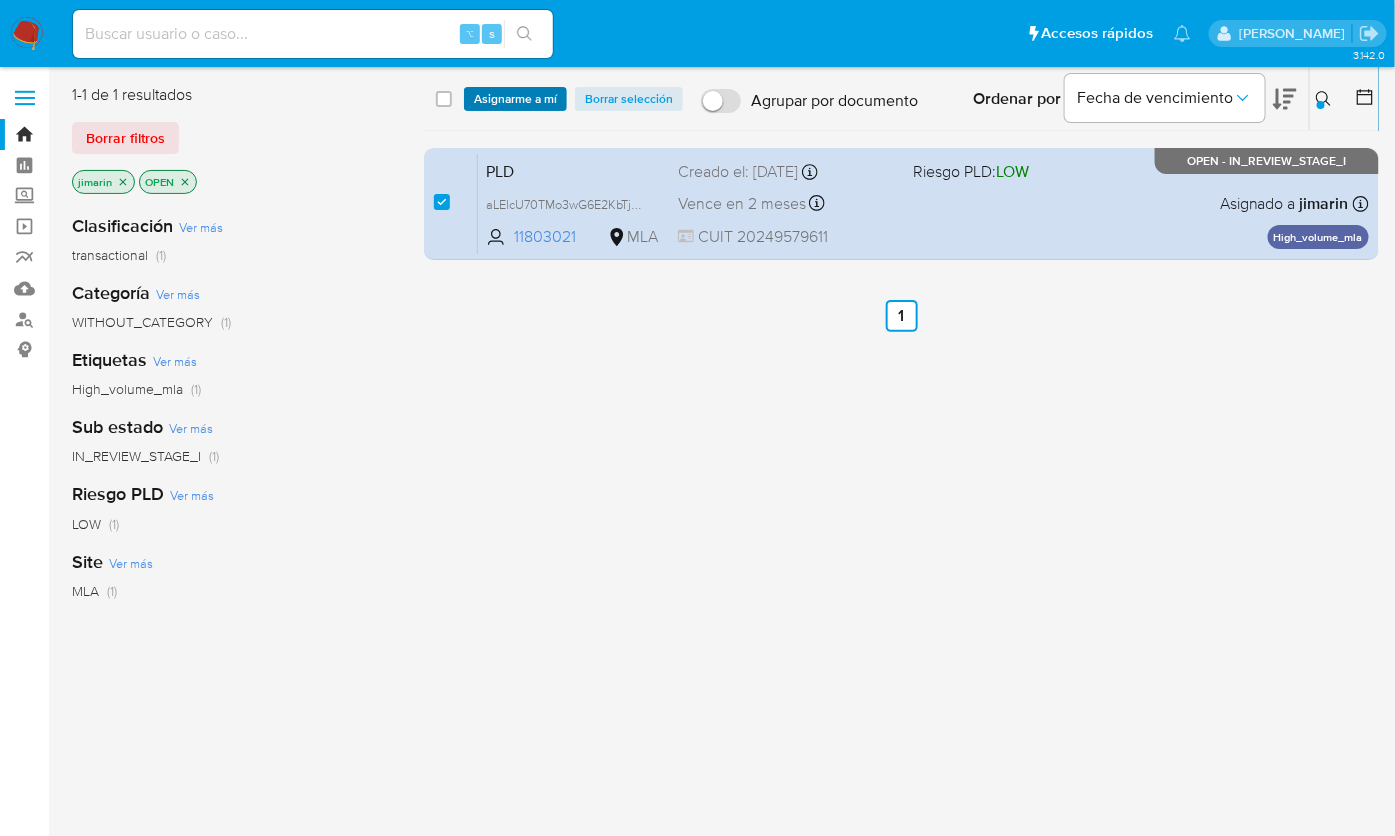 click on "Asignarme a mí" at bounding box center (515, 99) 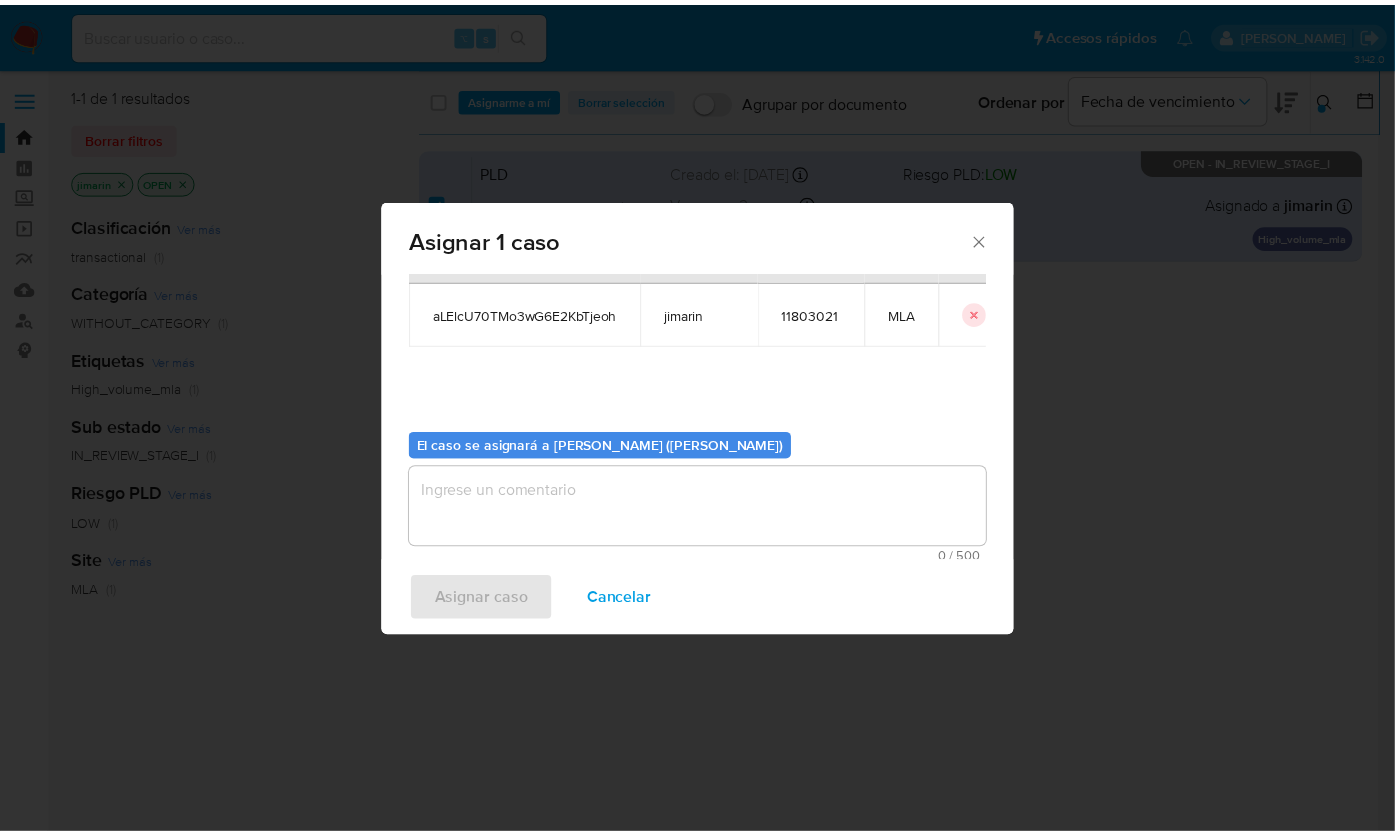 scroll, scrollTop: 102, scrollLeft: 0, axis: vertical 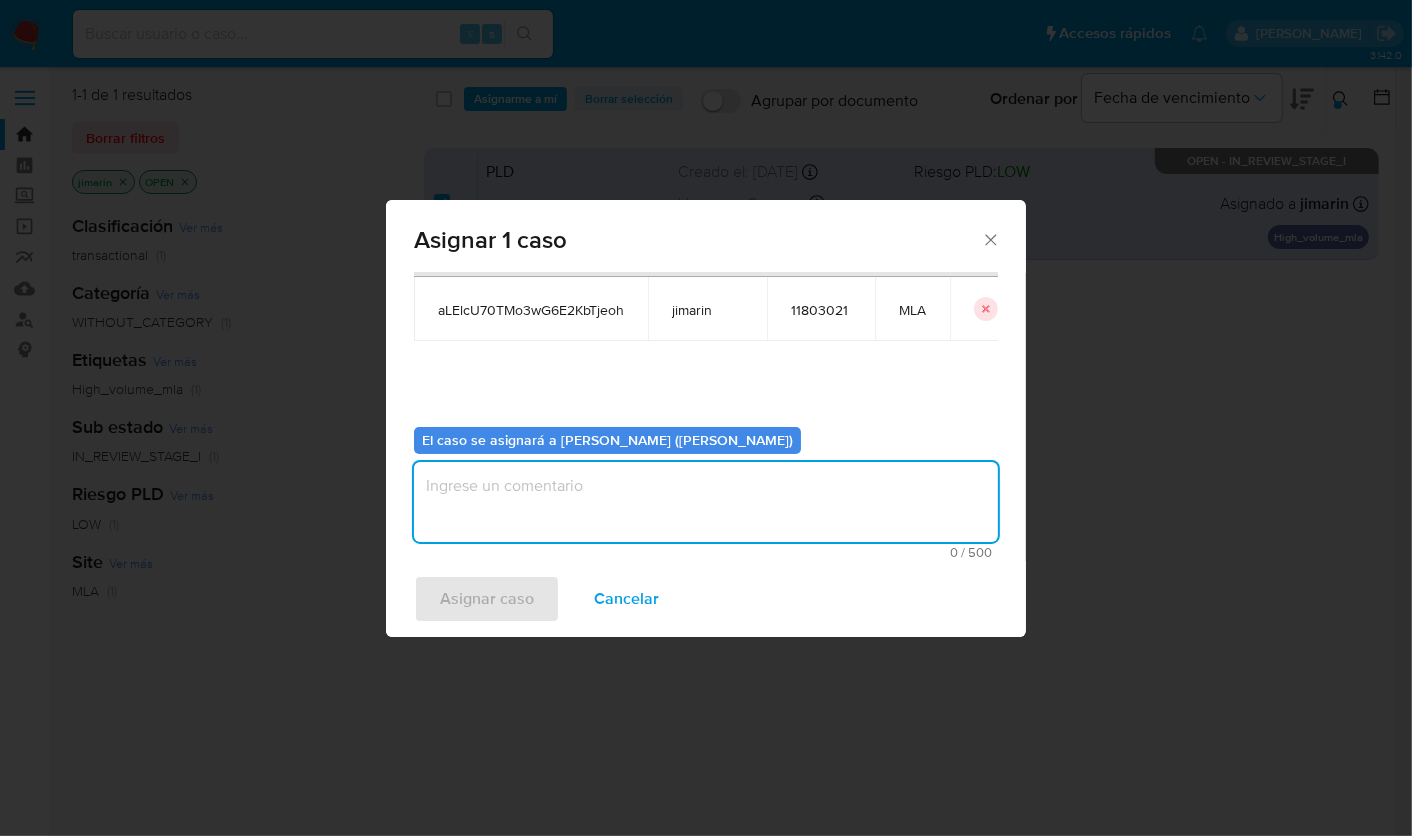 click at bounding box center [706, 502] 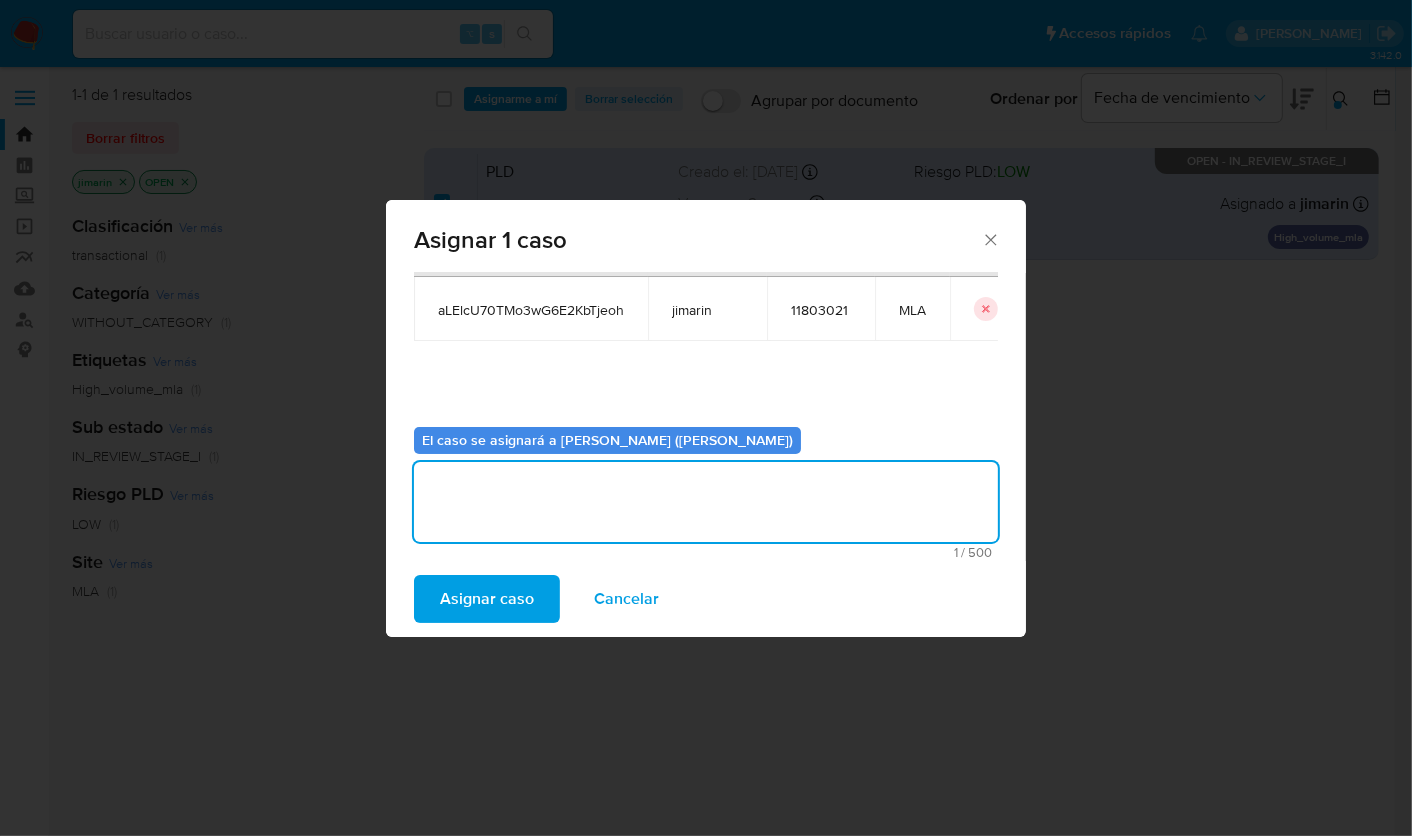 click on "Asignar caso" at bounding box center [487, 599] 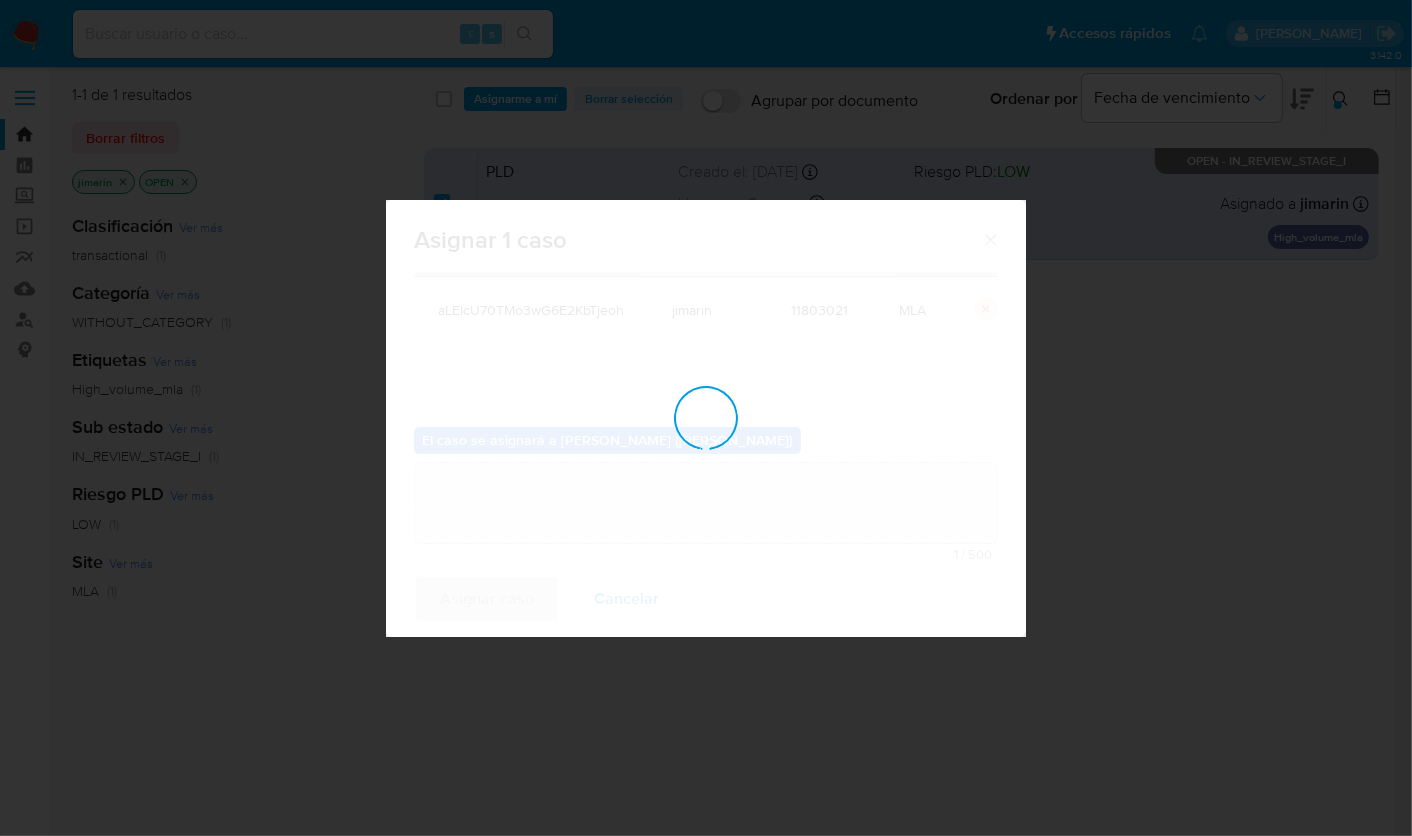 type 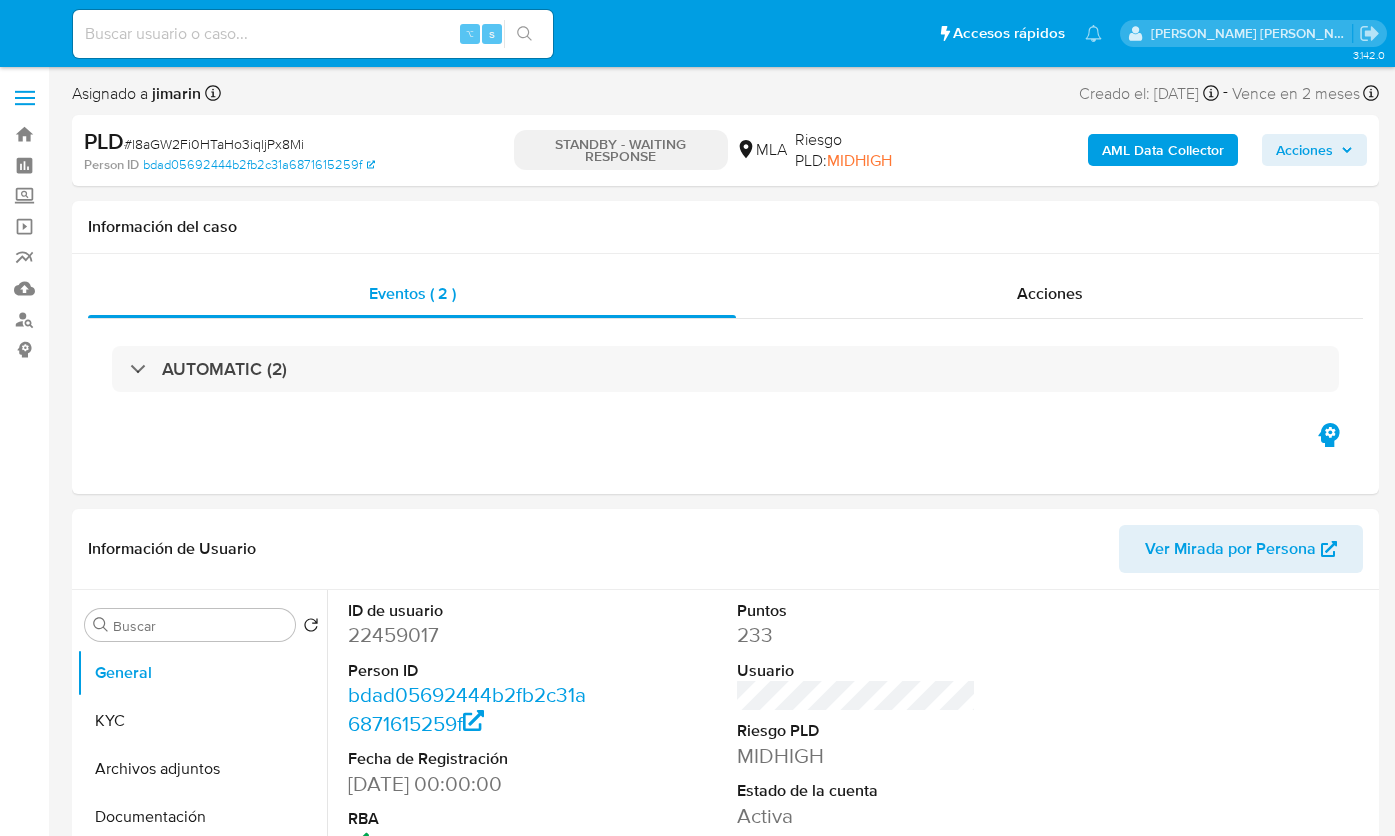 scroll, scrollTop: 0, scrollLeft: 0, axis: both 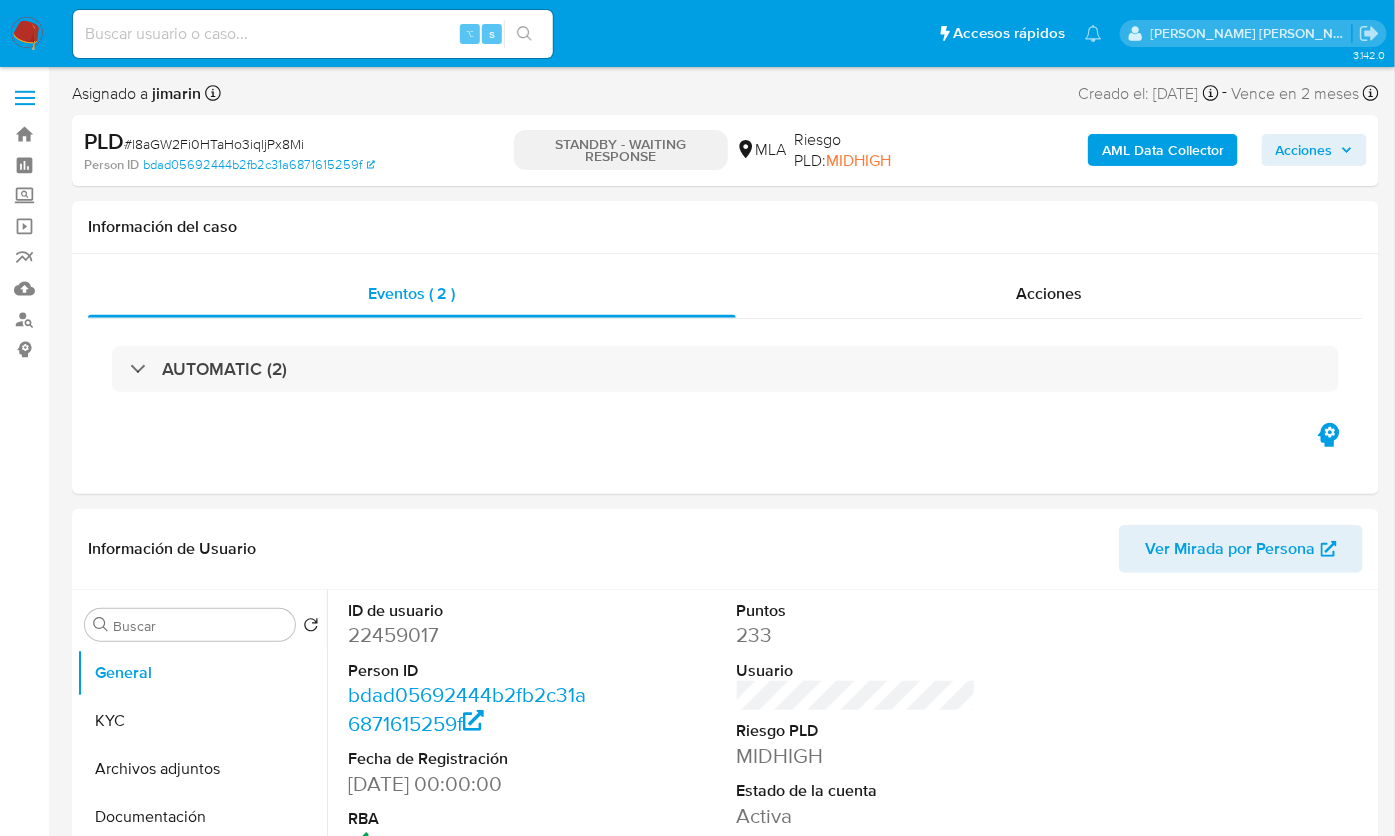 select on "10" 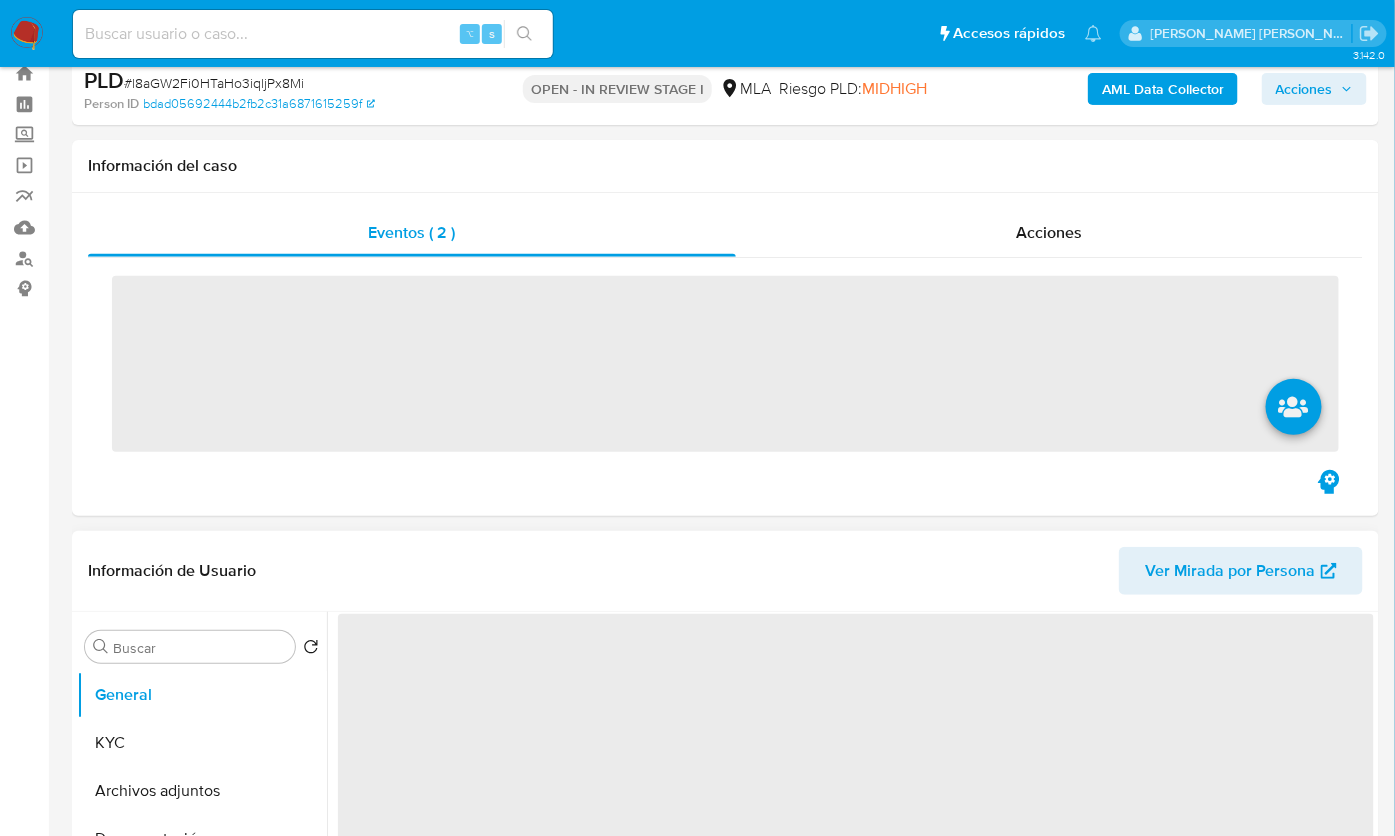 scroll, scrollTop: 552, scrollLeft: 0, axis: vertical 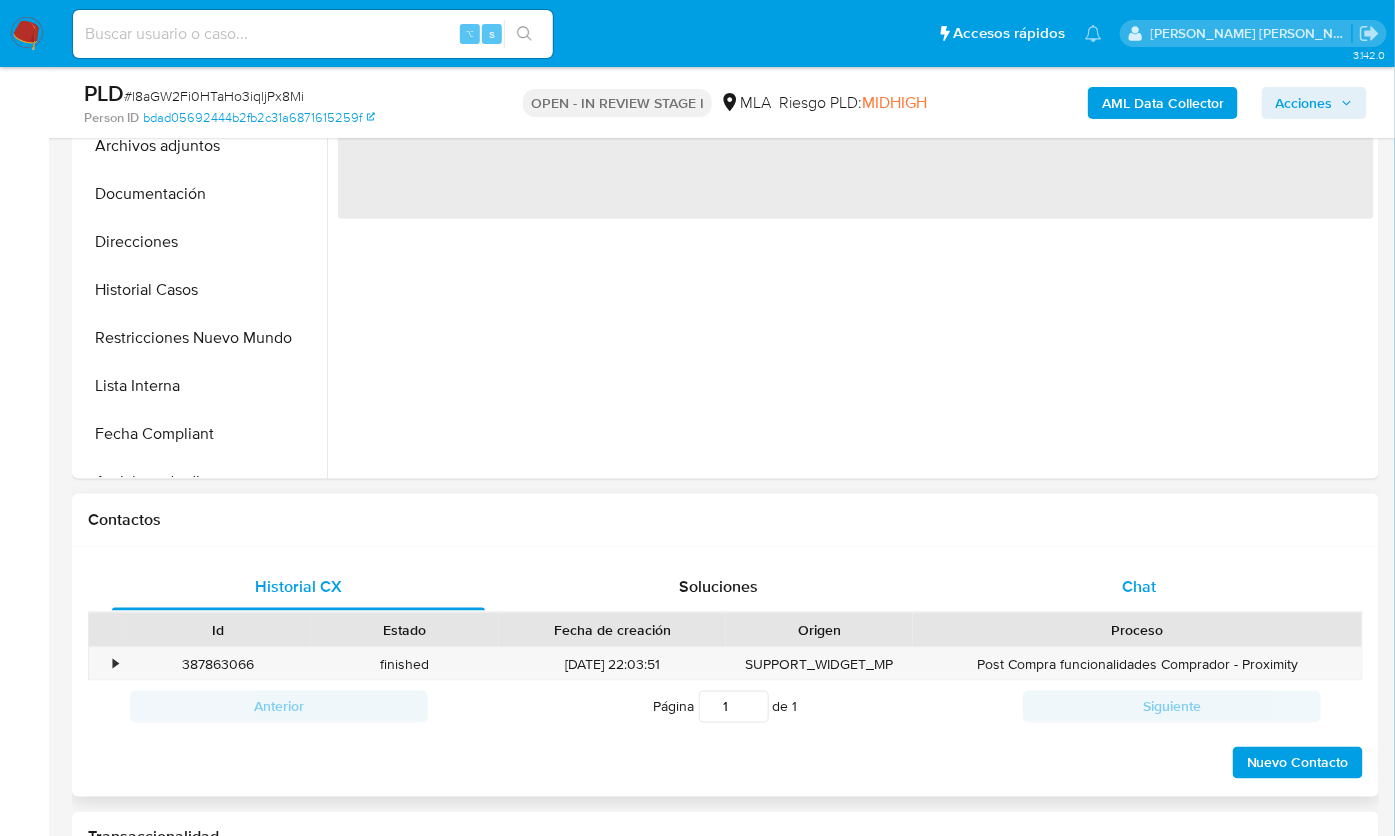click on "Chat" at bounding box center (1140, 587) 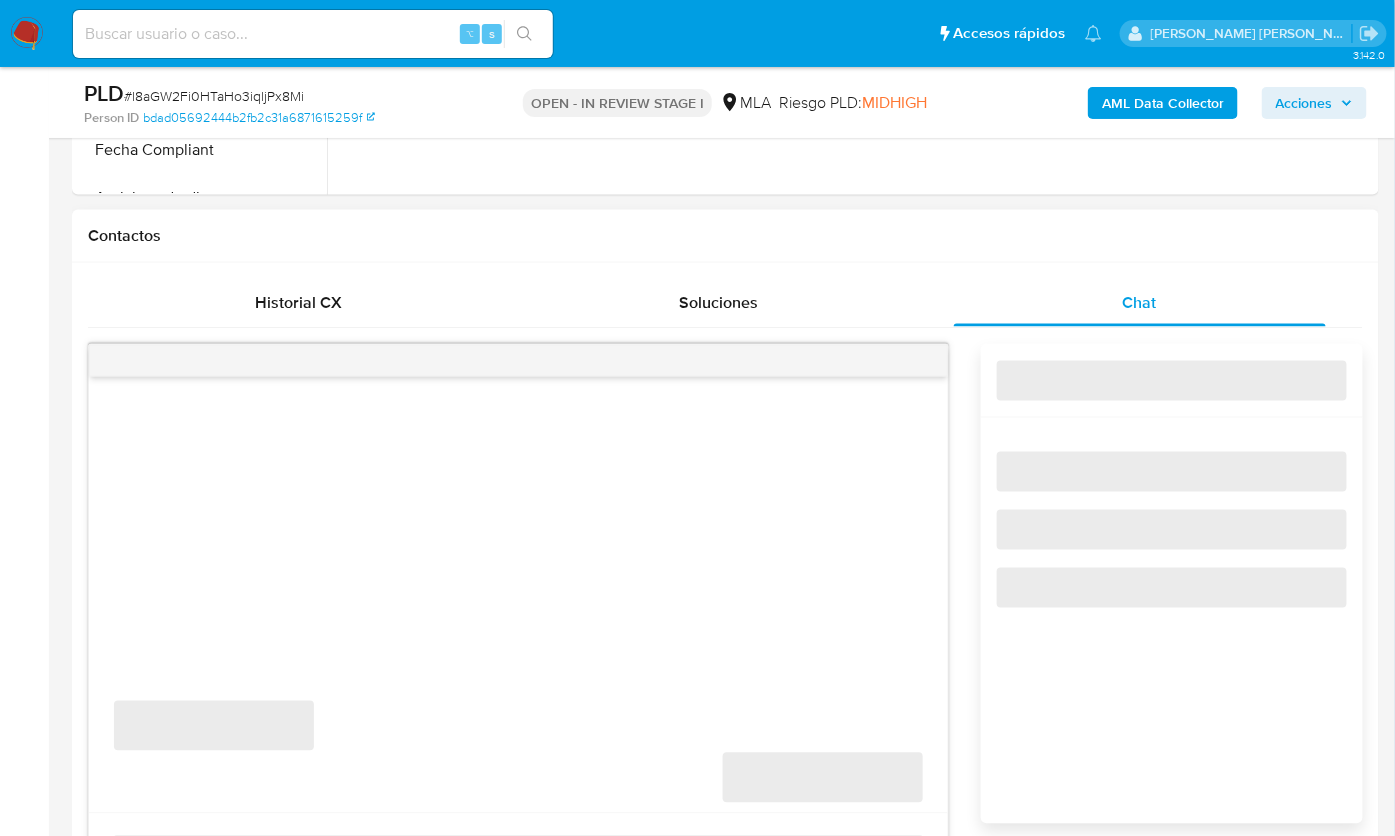 scroll, scrollTop: 1131, scrollLeft: 0, axis: vertical 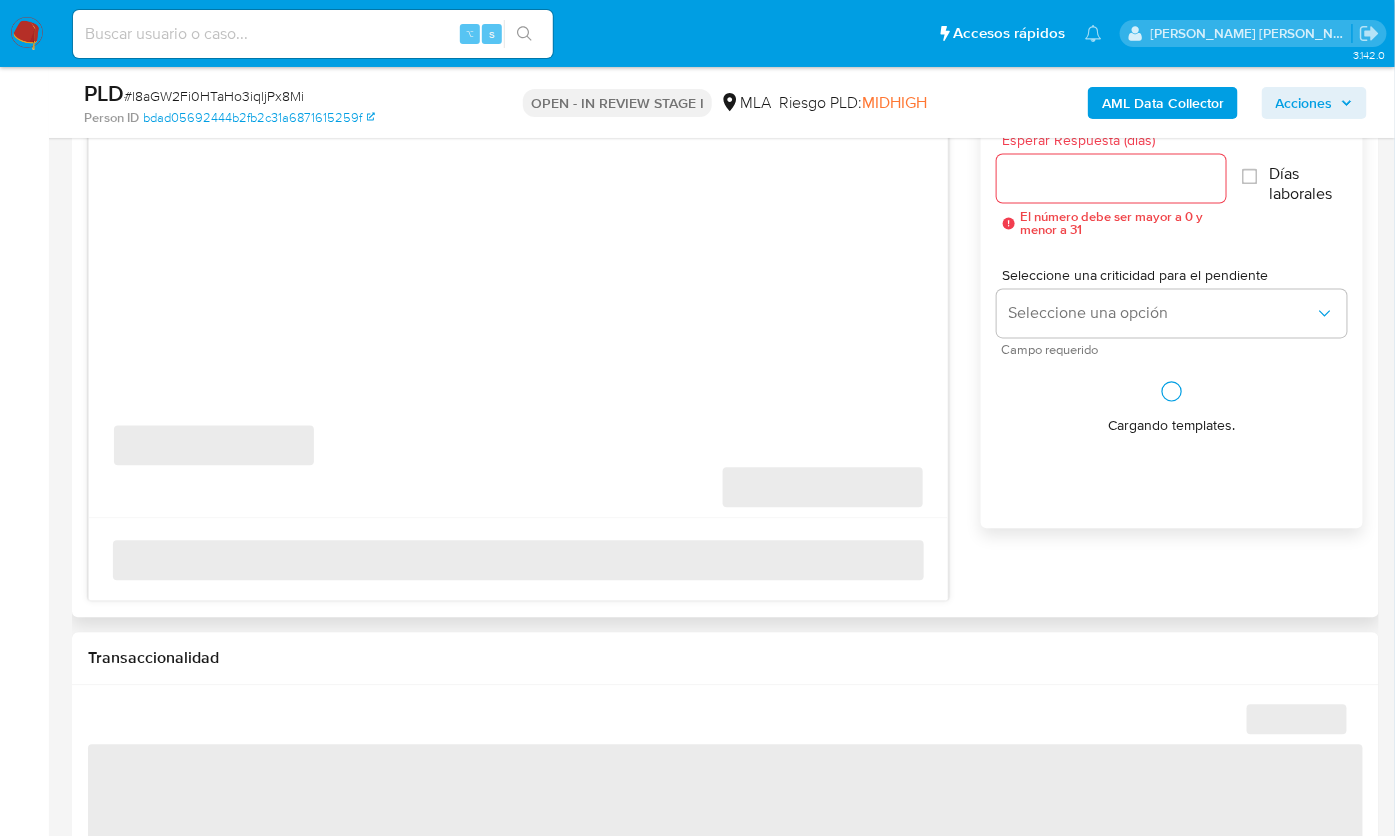 select on "10" 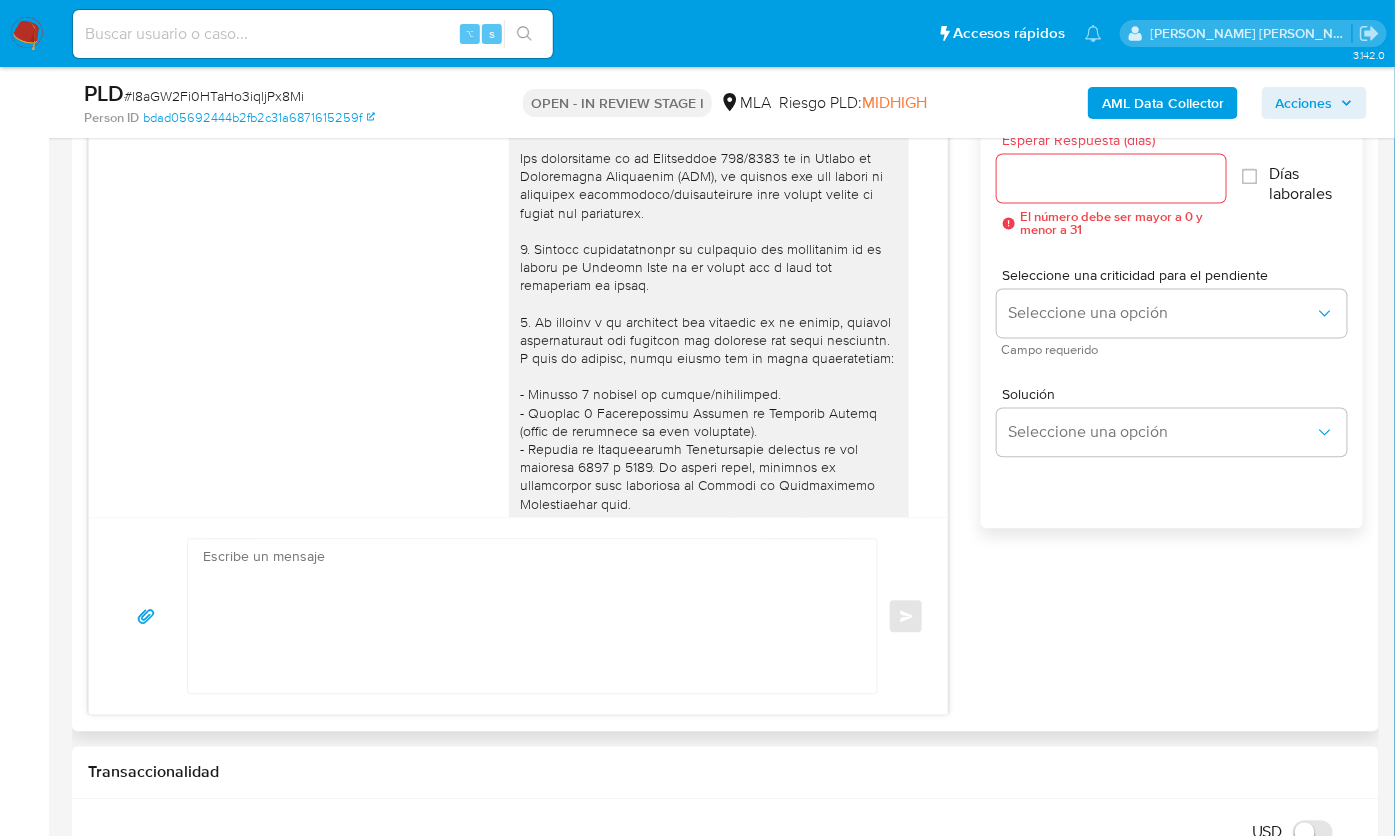scroll, scrollTop: 1602, scrollLeft: 0, axis: vertical 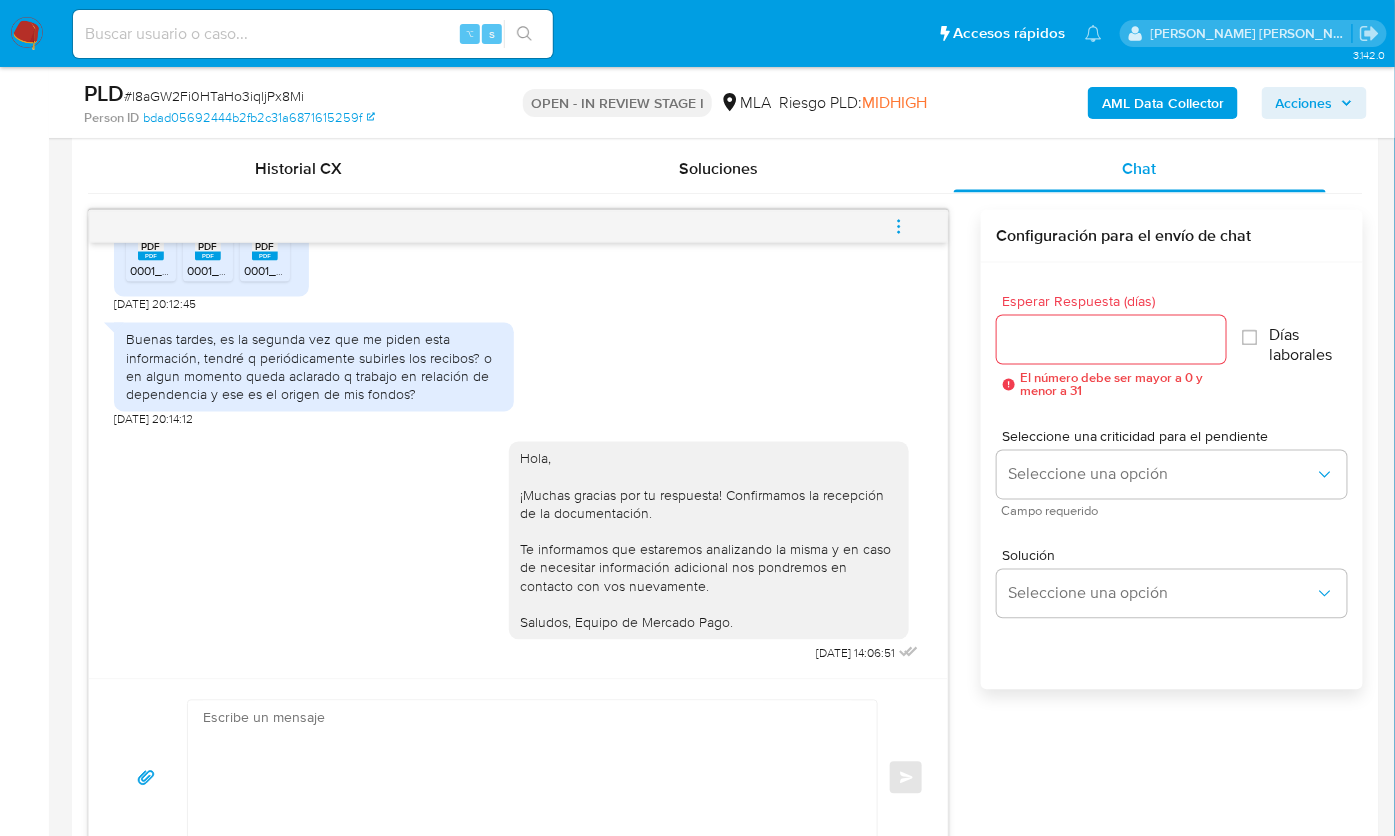 click at bounding box center [899, 227] 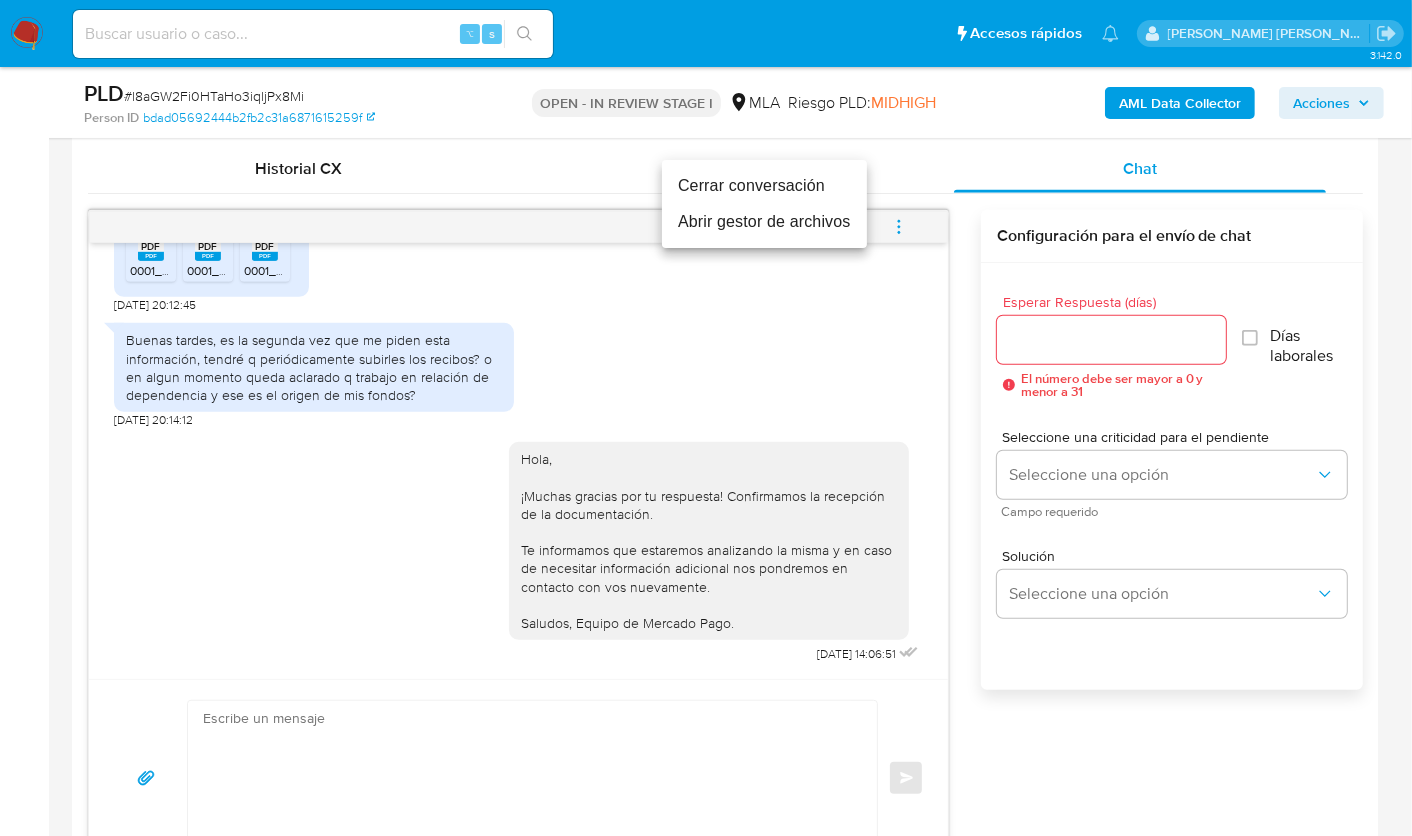 click on "Cerrar conversación" at bounding box center [764, 186] 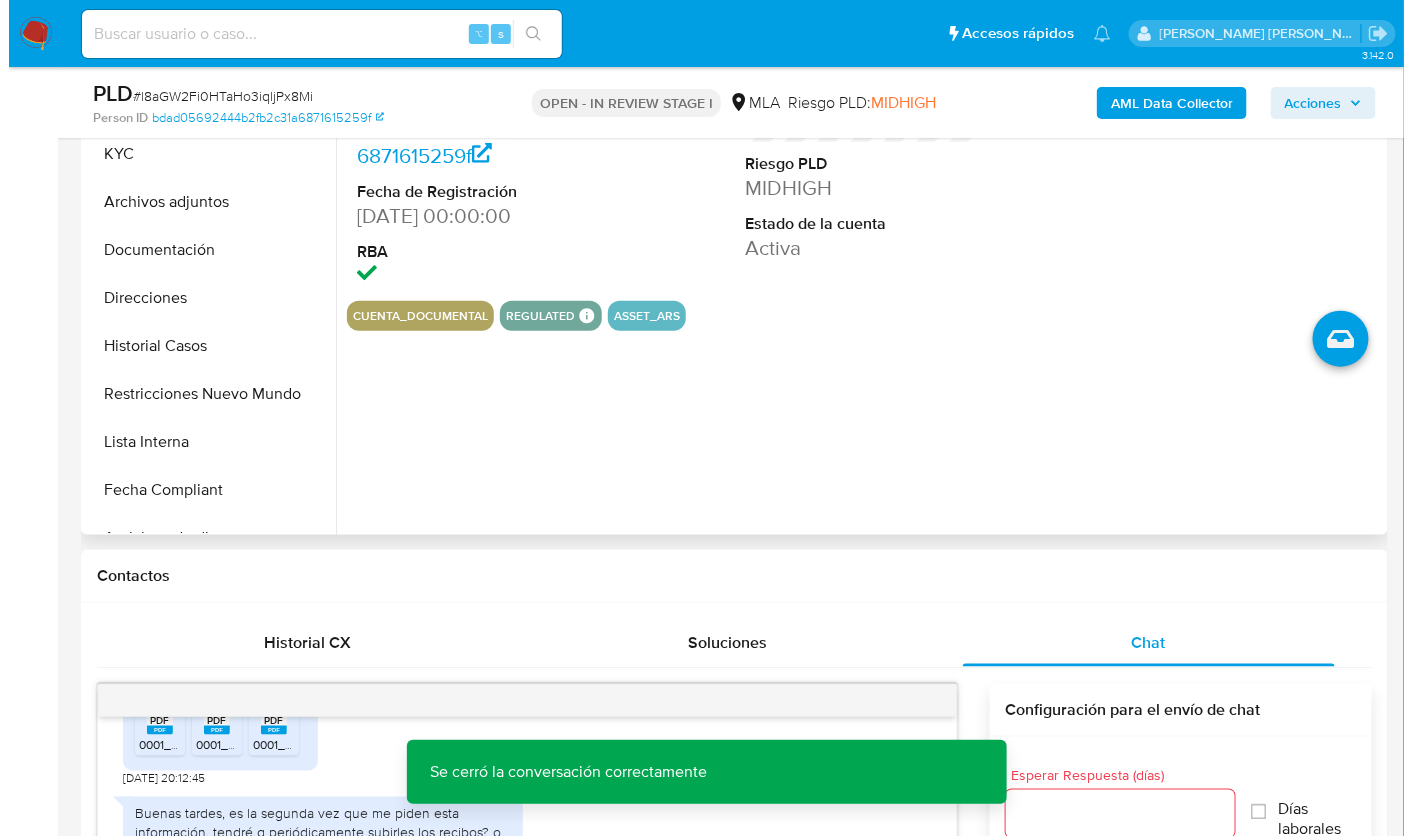 scroll, scrollTop: 265, scrollLeft: 0, axis: vertical 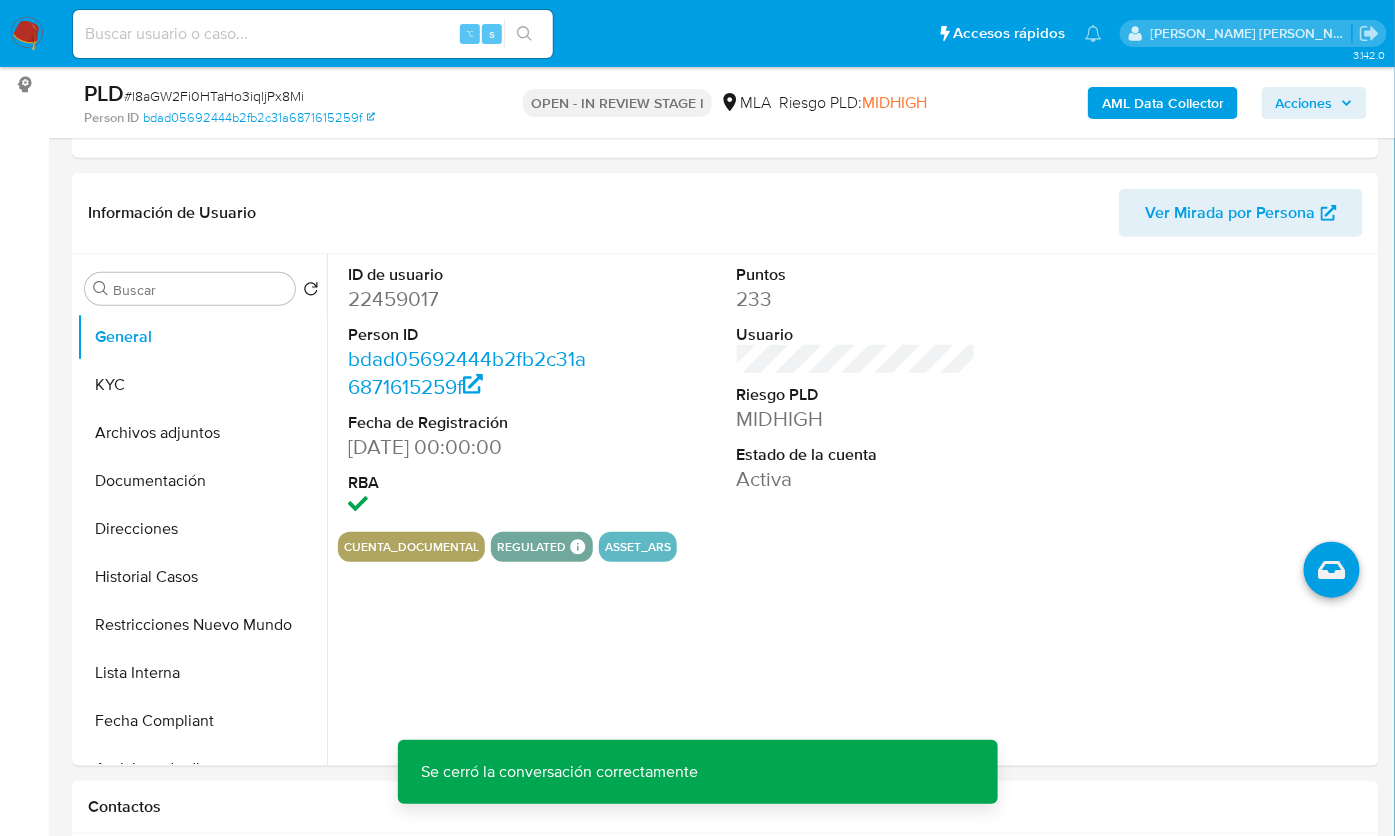 click on "AML Data Collector" at bounding box center [1163, 103] 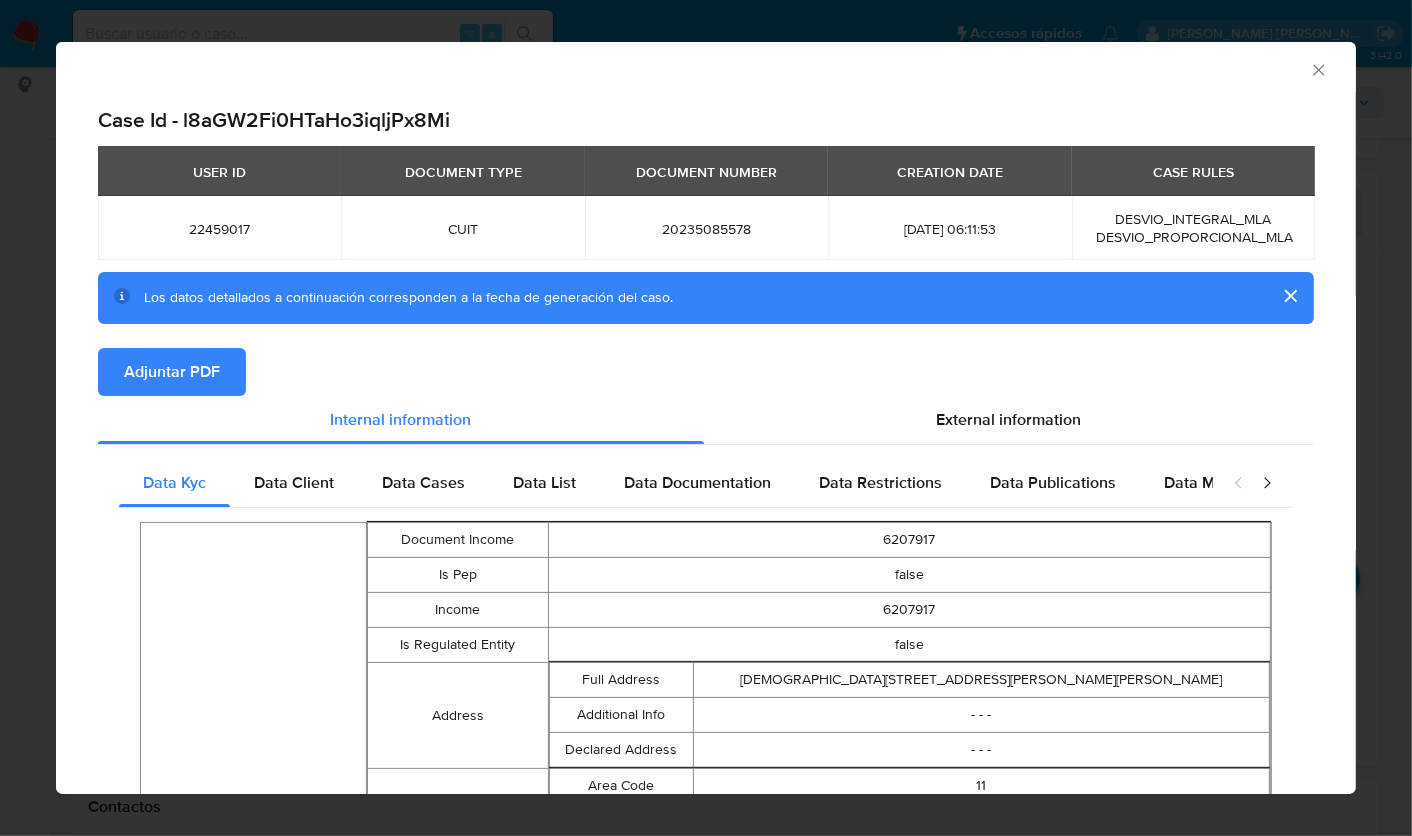 click on "Adjuntar PDF" at bounding box center [706, 372] 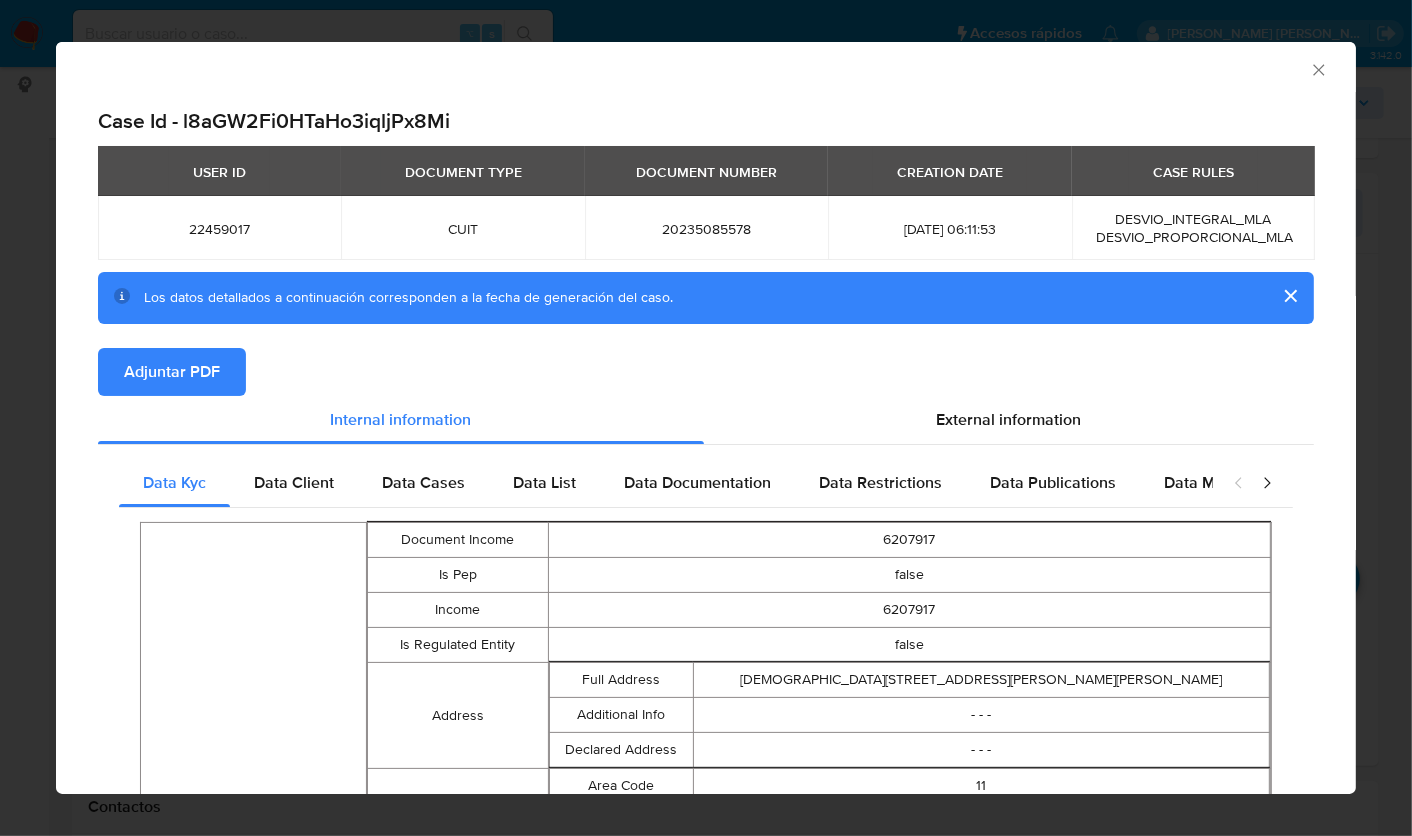 click 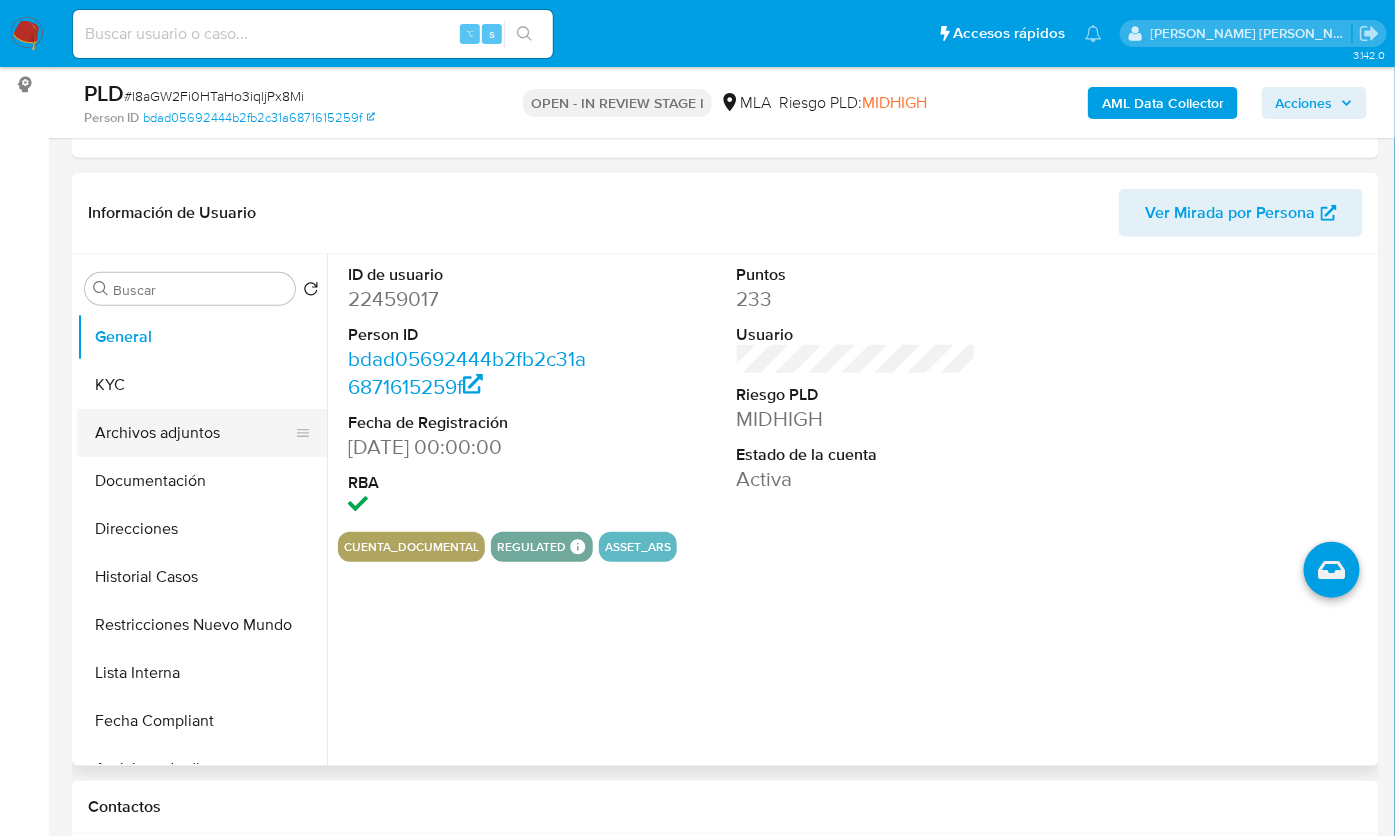 click on "Archivos adjuntos" at bounding box center [194, 433] 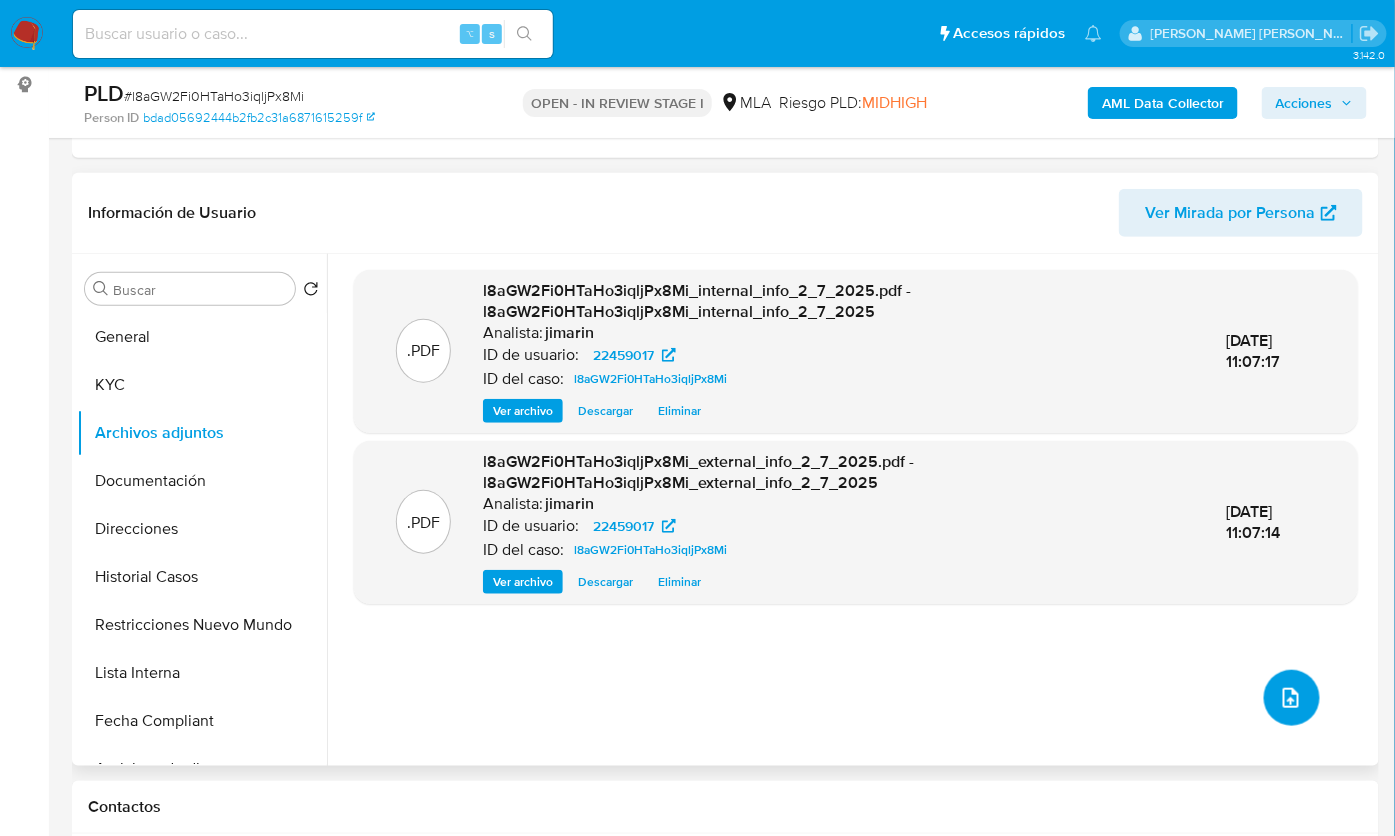 click 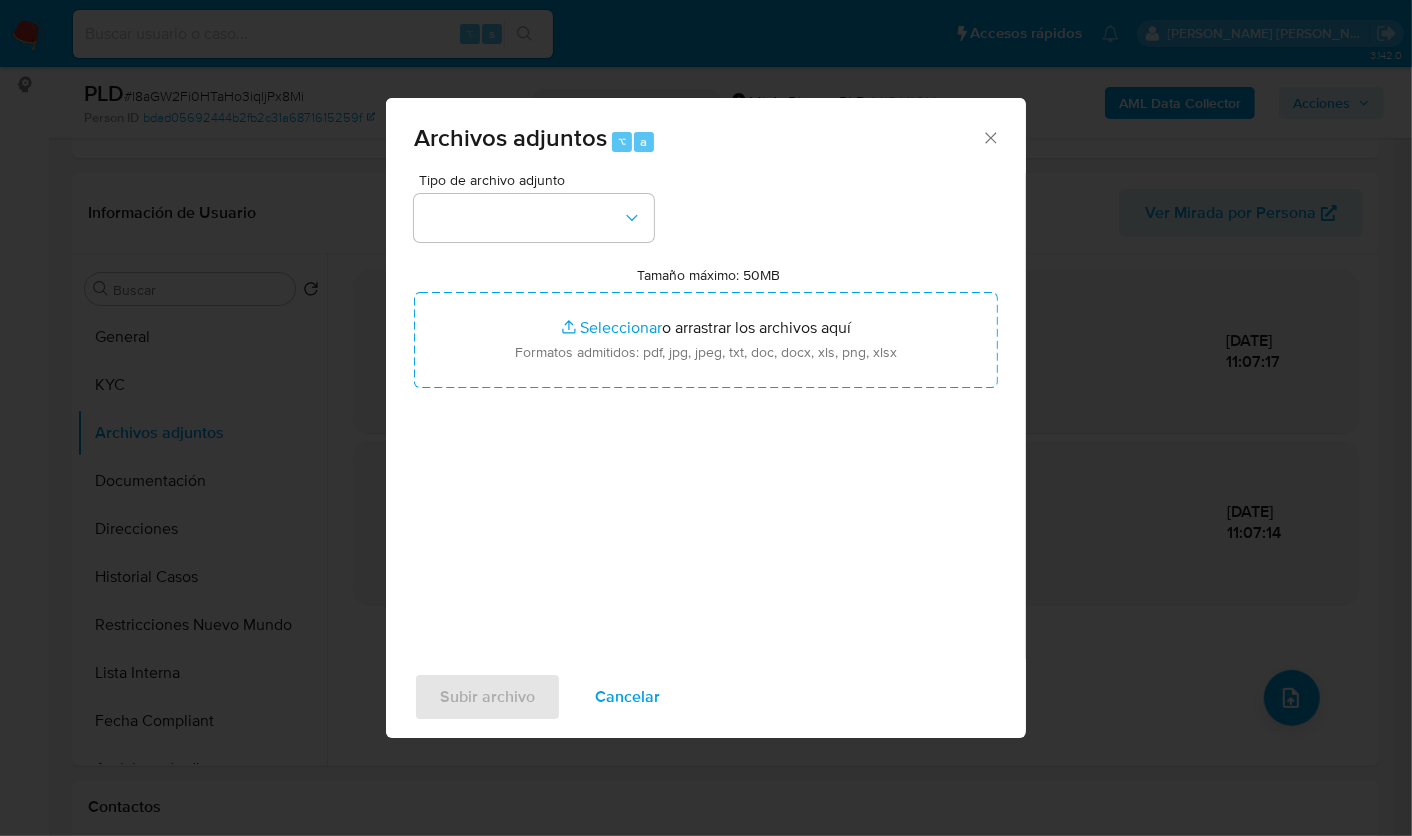 click on "Tipo de archivo adjunto Tamaño máximo: 50MB Seleccionar archivos Seleccionar  o arrastrar los archivos aquí Formatos admitidos: pdf, jpg, jpeg, txt, doc, docx, xls, png, xlsx" at bounding box center (706, 409) 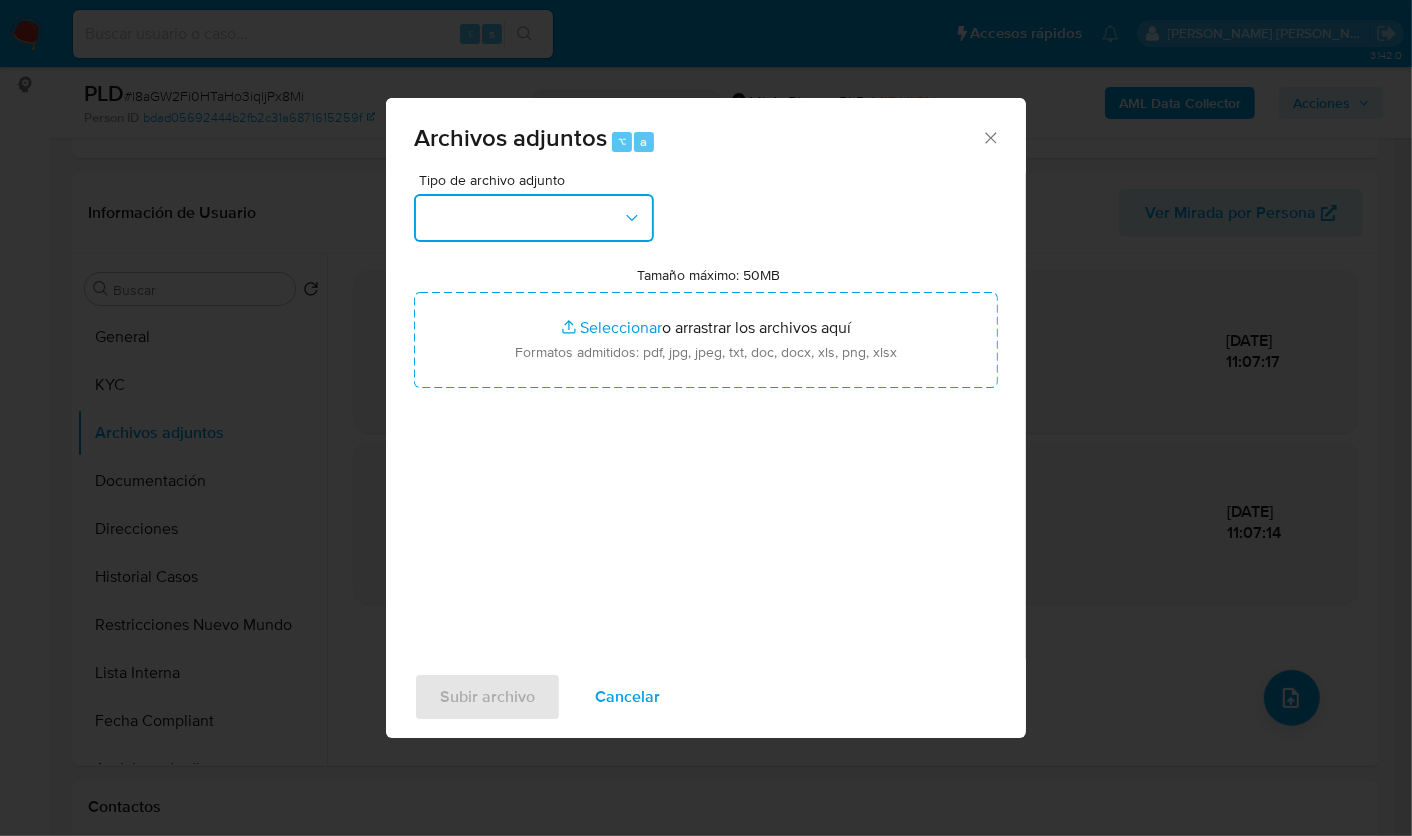 click at bounding box center (534, 218) 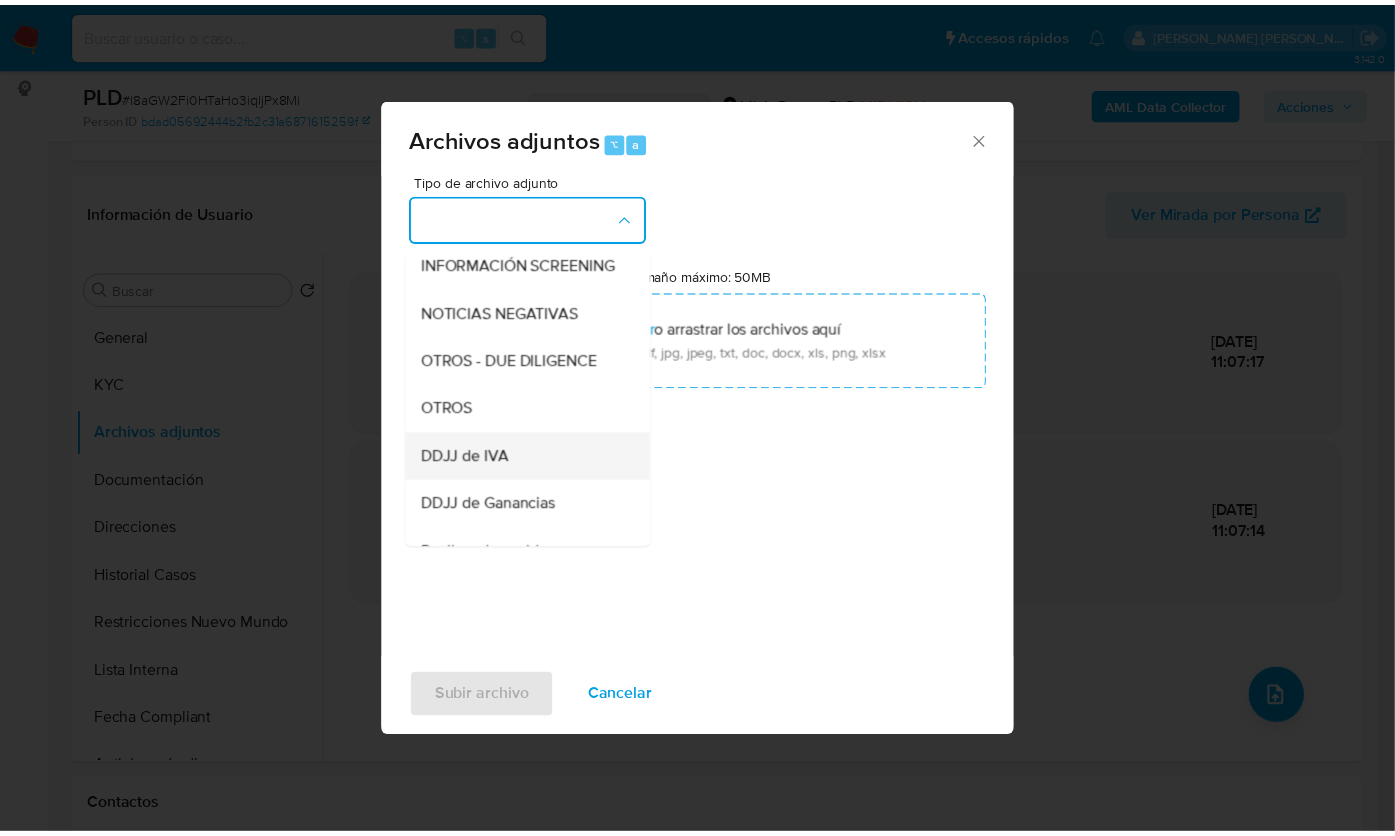 scroll, scrollTop: 311, scrollLeft: 0, axis: vertical 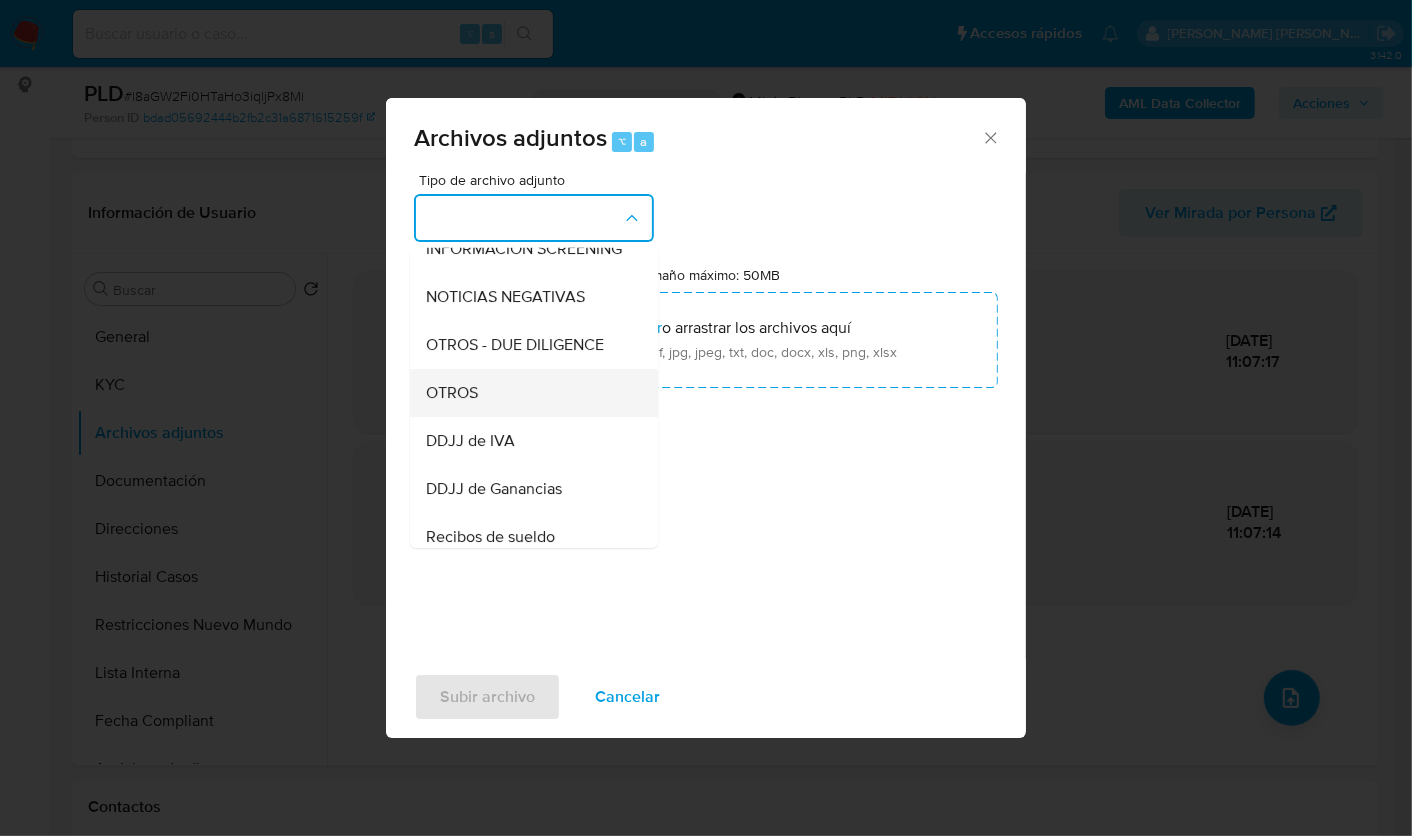 click on "OTROS" at bounding box center (528, 392) 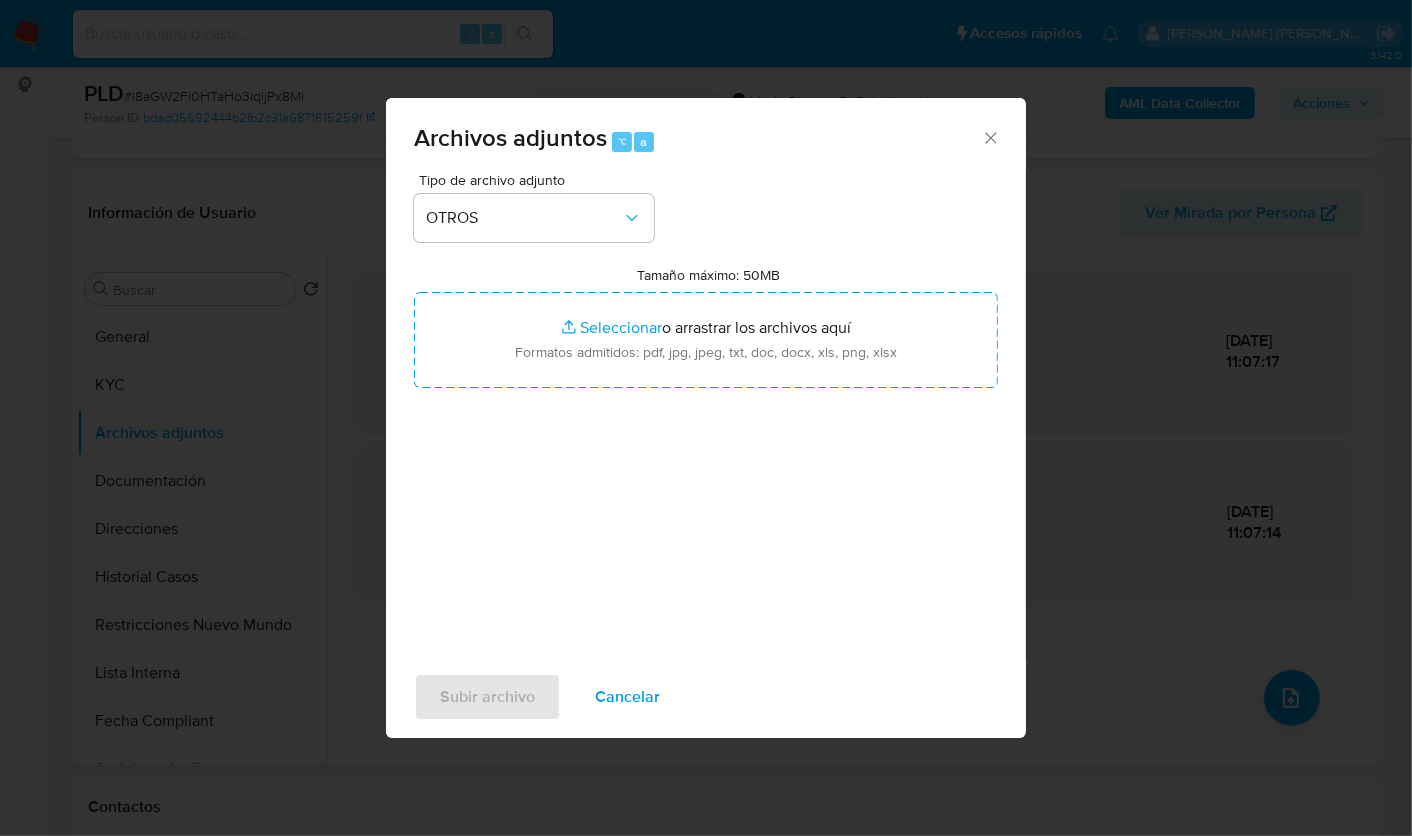 click on "Tipo de archivo adjunto OTROS Tamaño máximo: 50MB Seleccionar archivos Seleccionar  o arrastrar los archivos aquí Formatos admitidos: pdf, jpg, jpeg, txt, doc, docx, xls, png, xlsx" at bounding box center [706, 409] 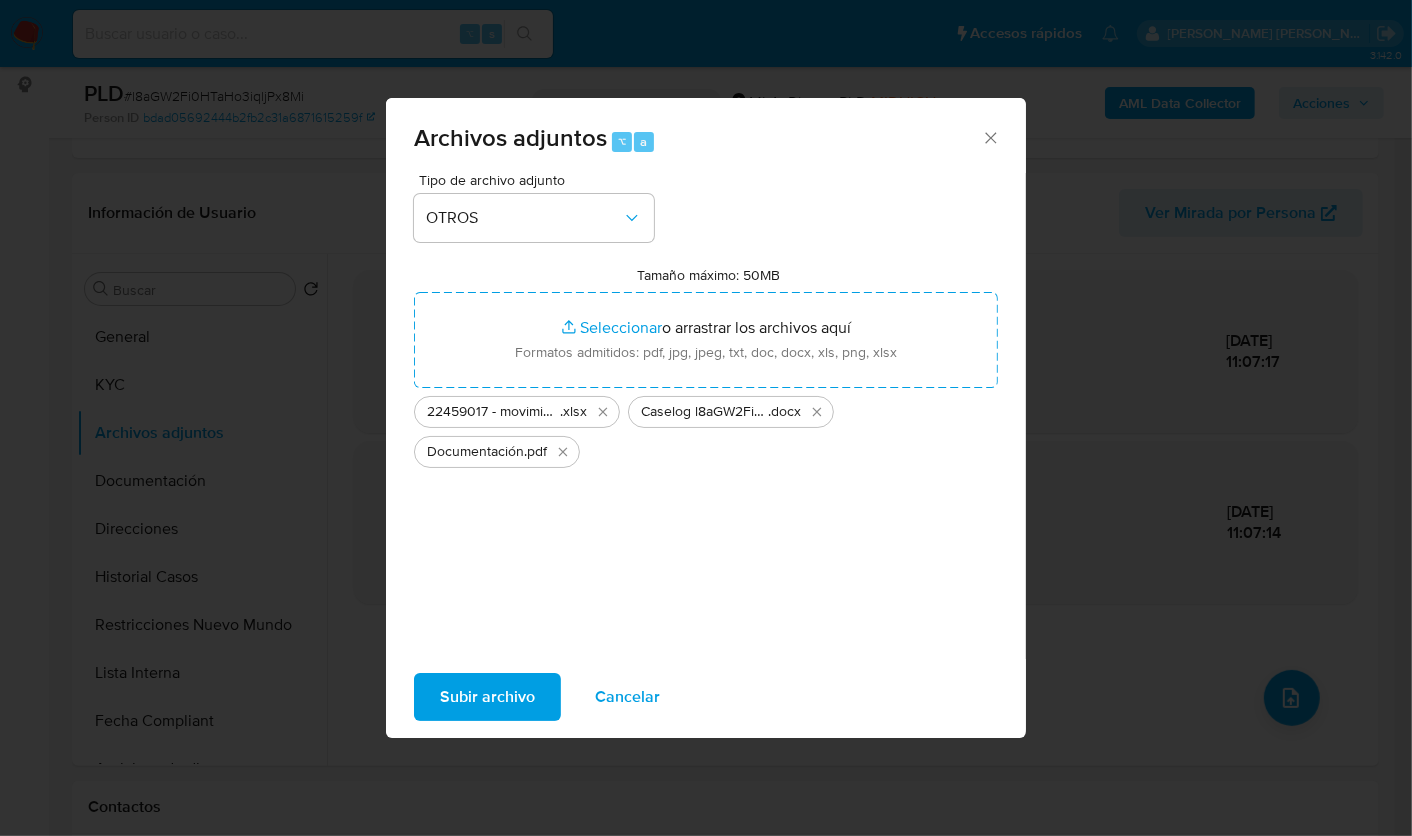 click on "Subir archivo" at bounding box center [487, 697] 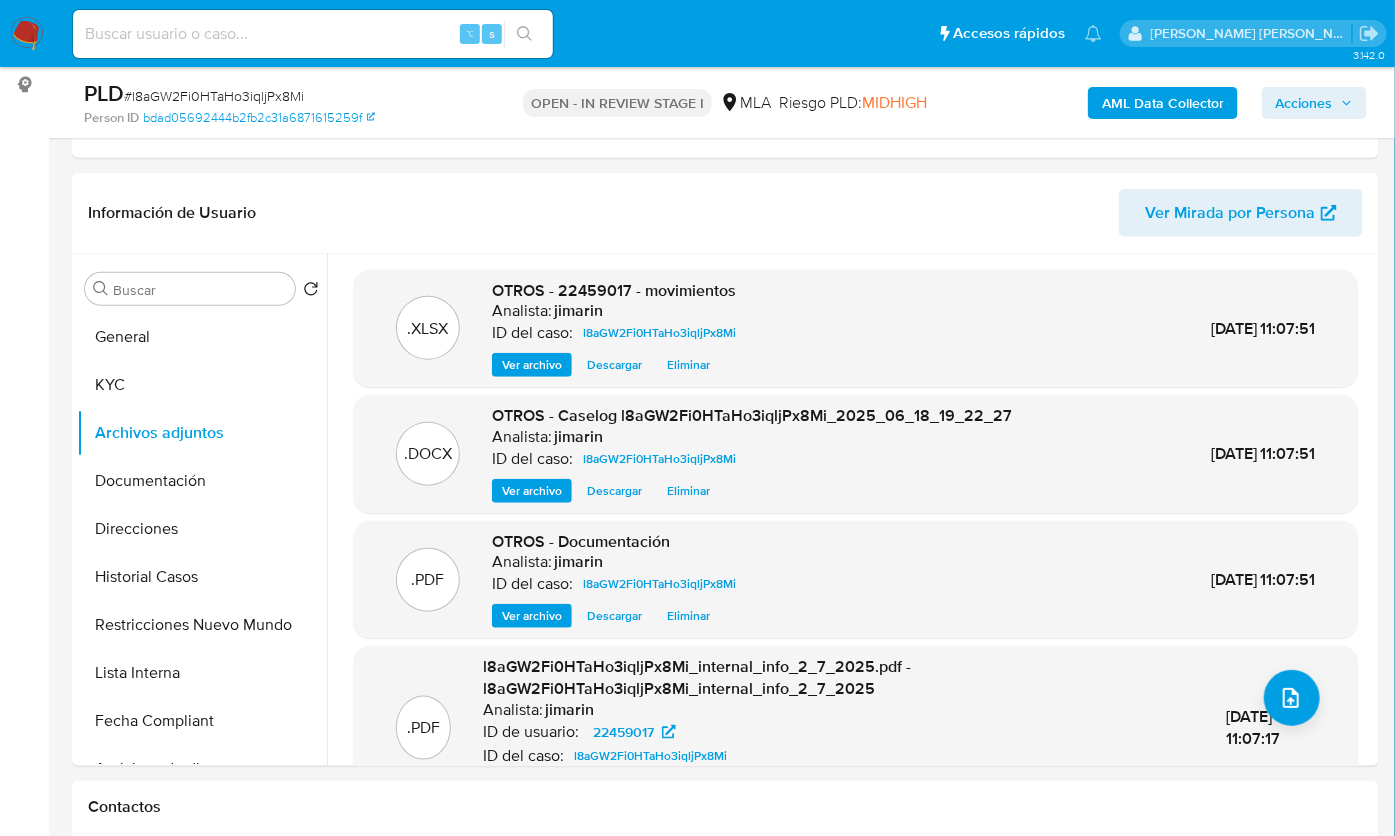 click on "Acciones" at bounding box center (1304, 103) 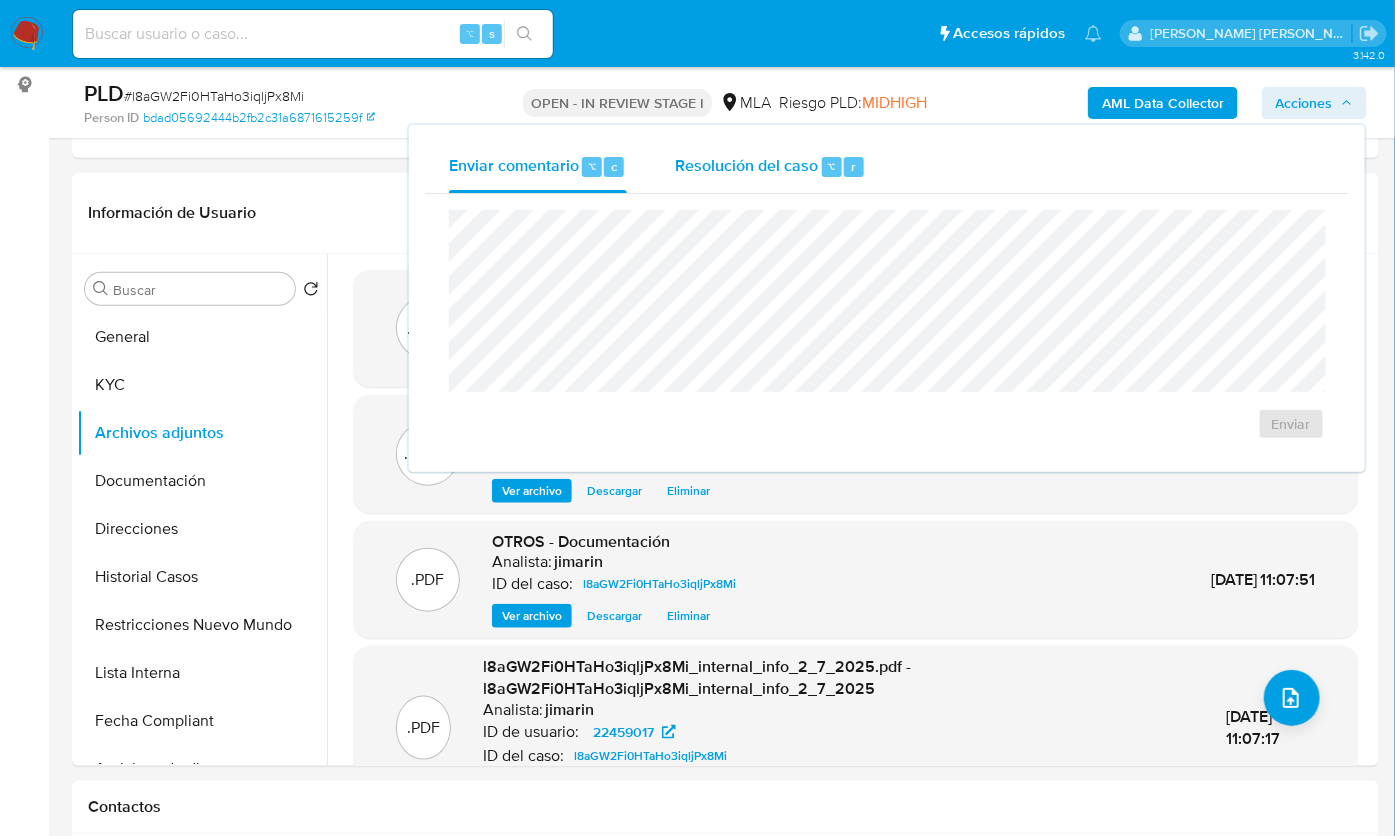 click on "Resolución del caso" at bounding box center [746, 165] 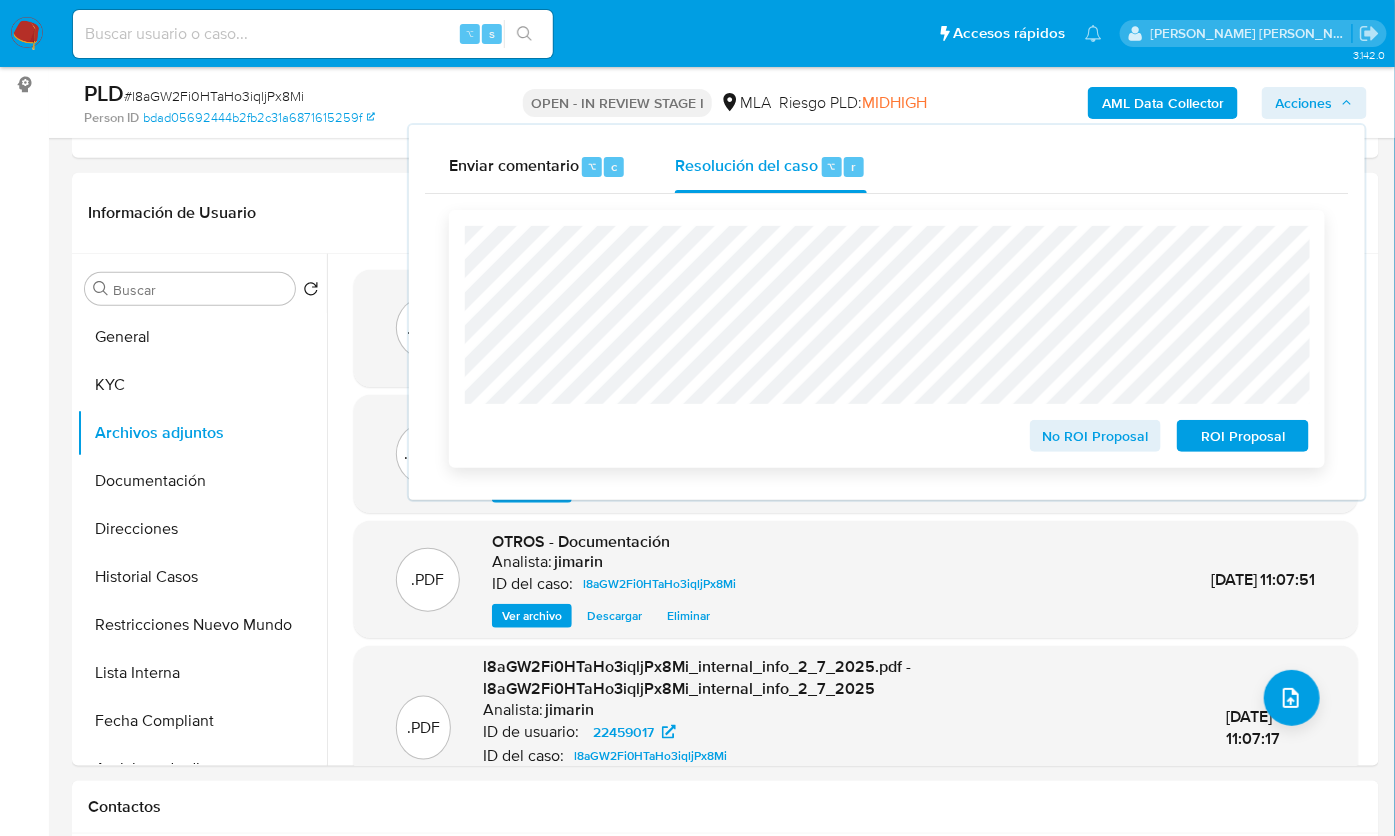 click on "No ROI Proposal" at bounding box center [1096, 436] 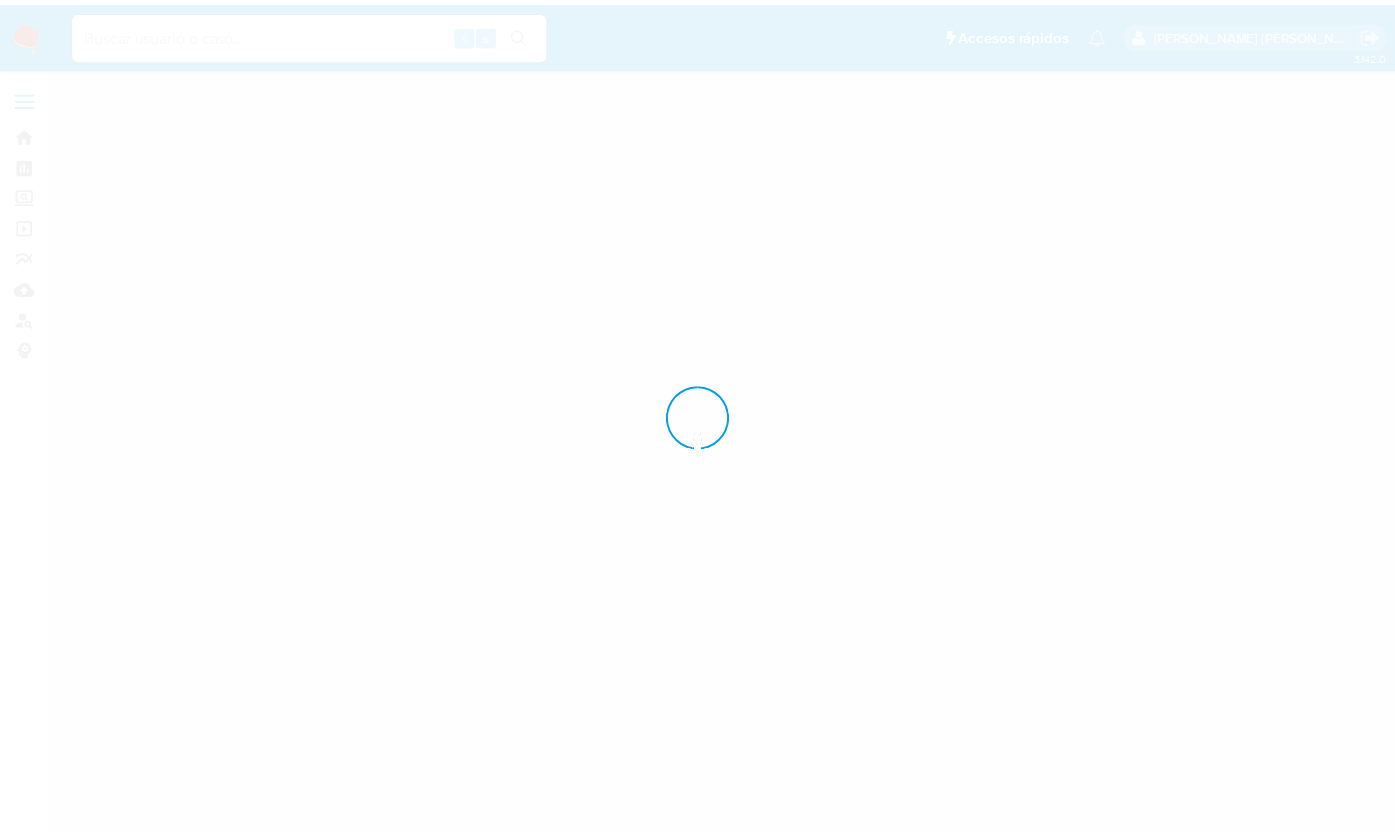 scroll, scrollTop: 0, scrollLeft: 0, axis: both 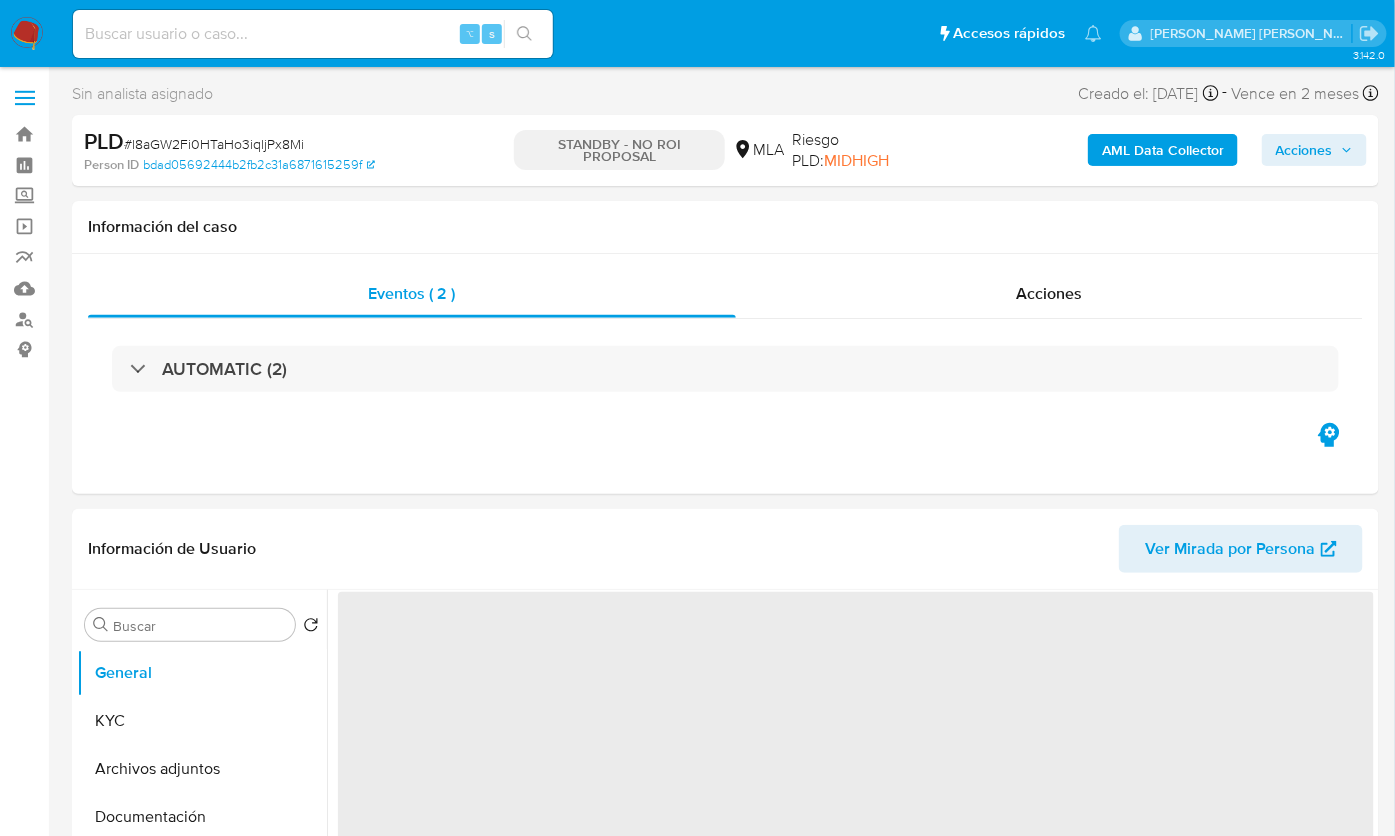 select on "10" 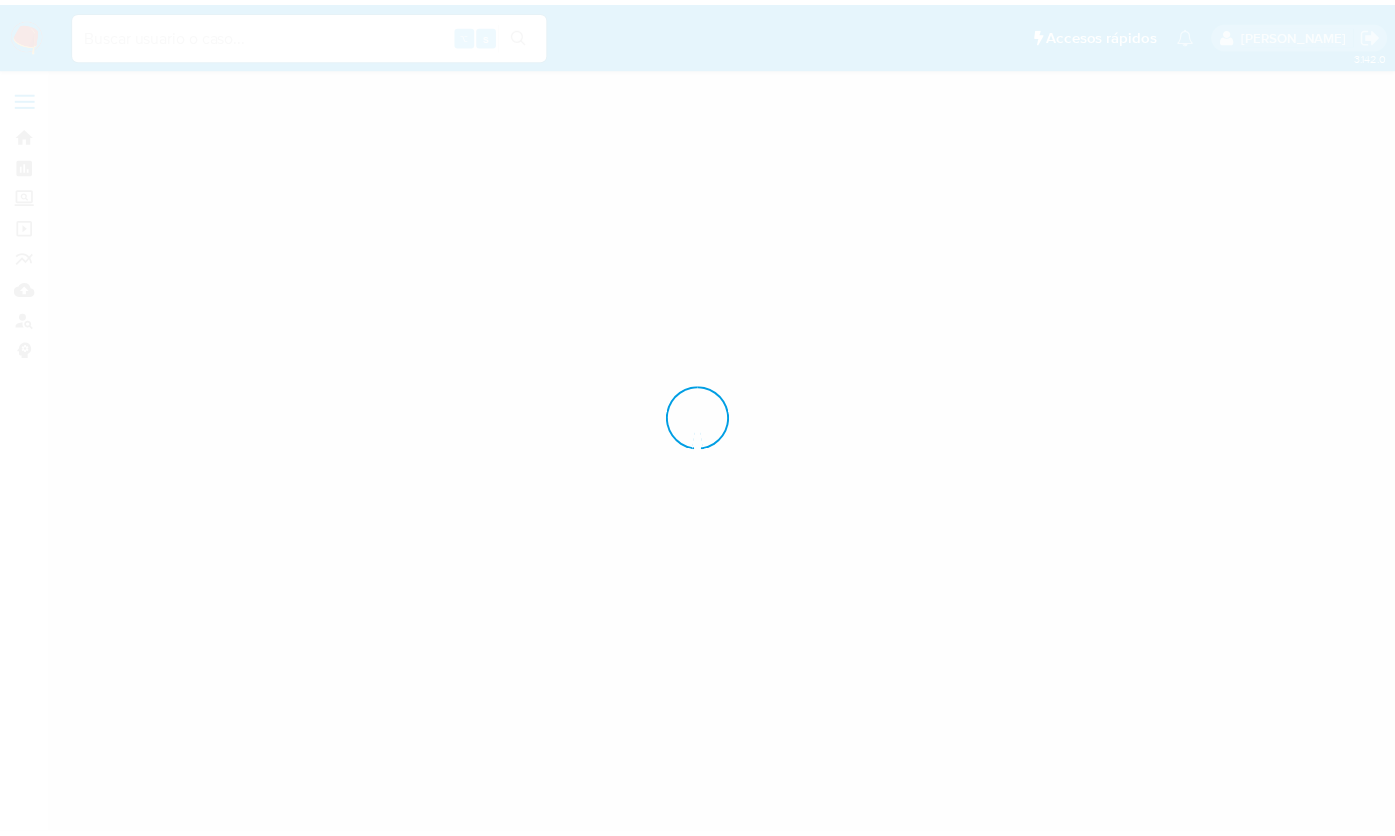scroll, scrollTop: 0, scrollLeft: 0, axis: both 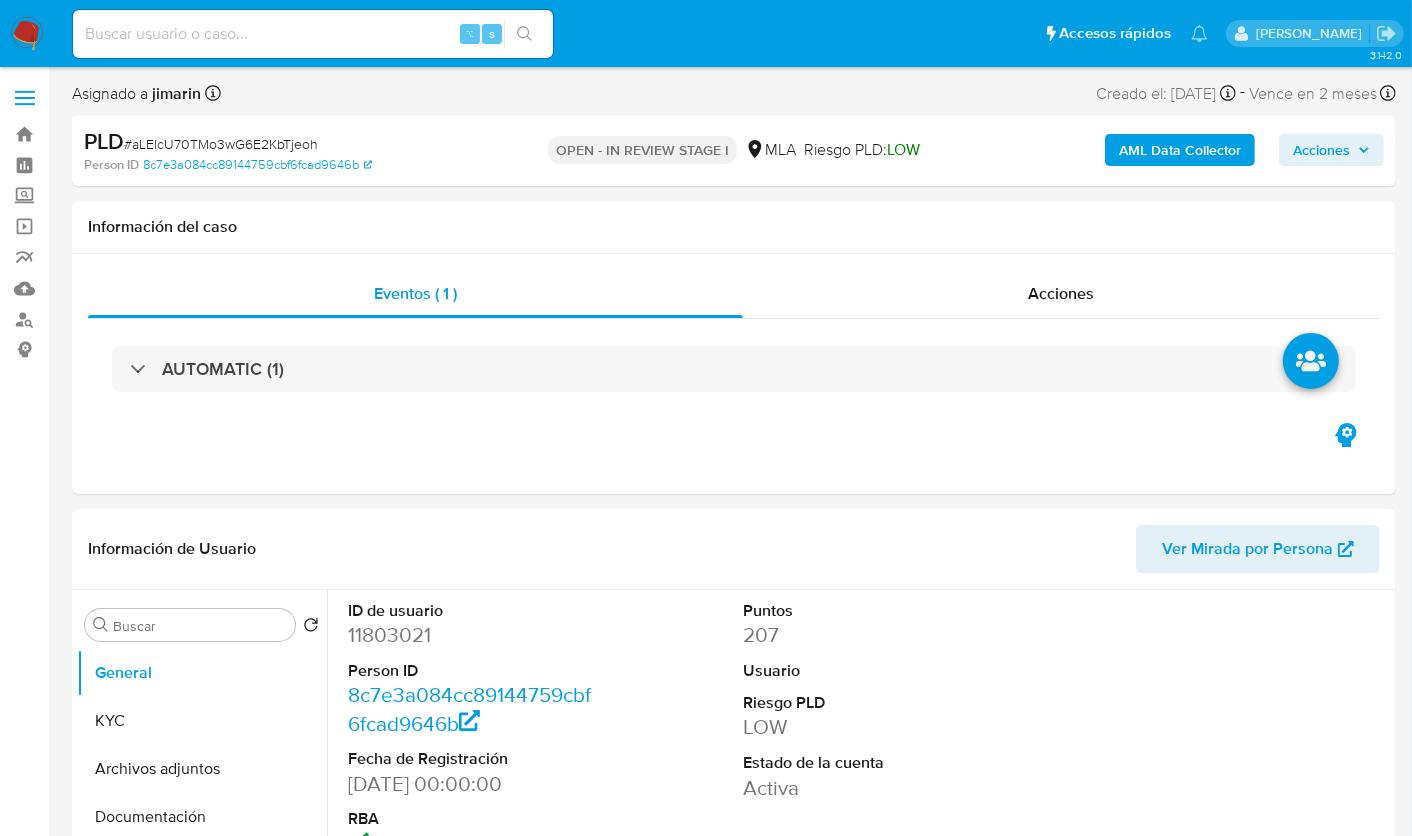 select on "10" 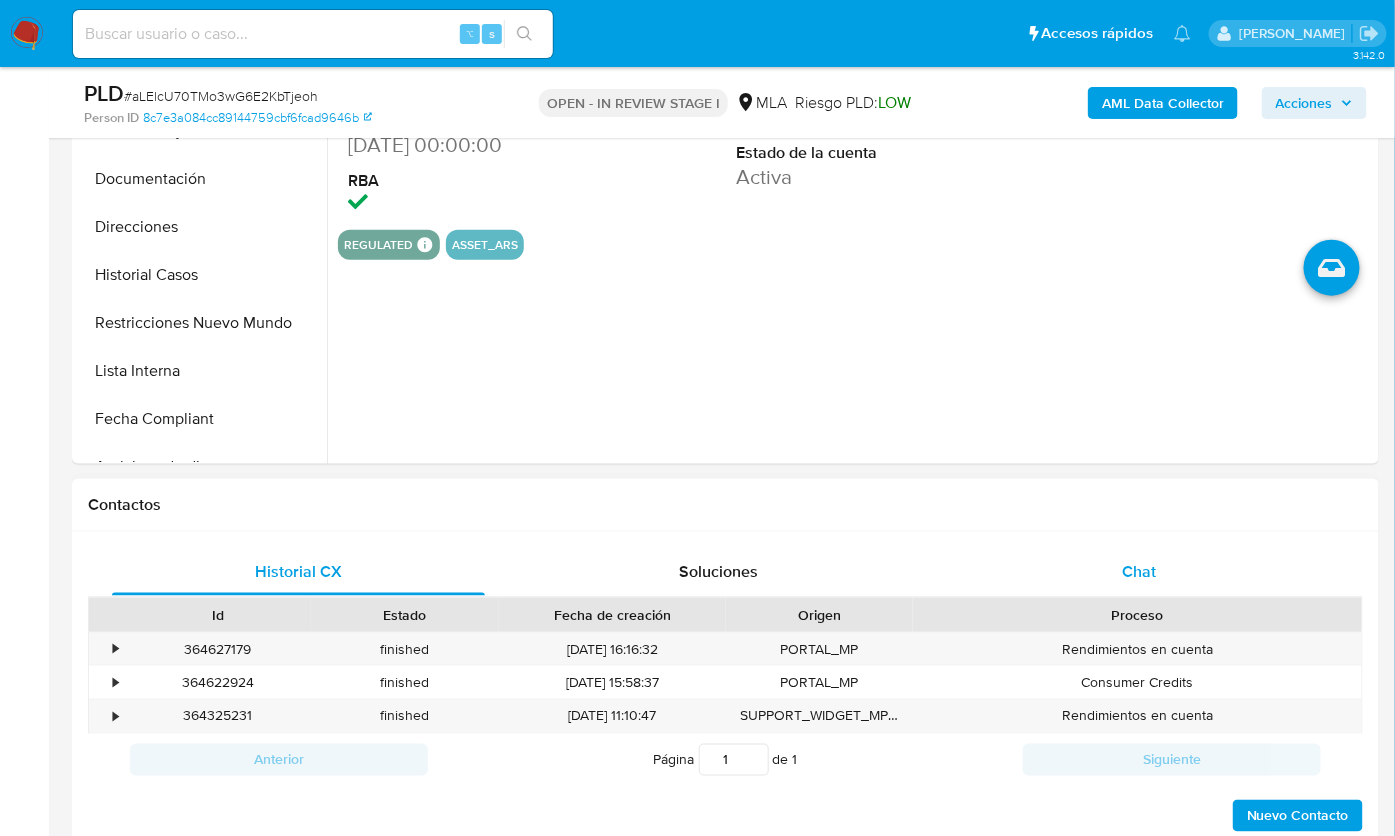 click on "Chat" at bounding box center (1140, 572) 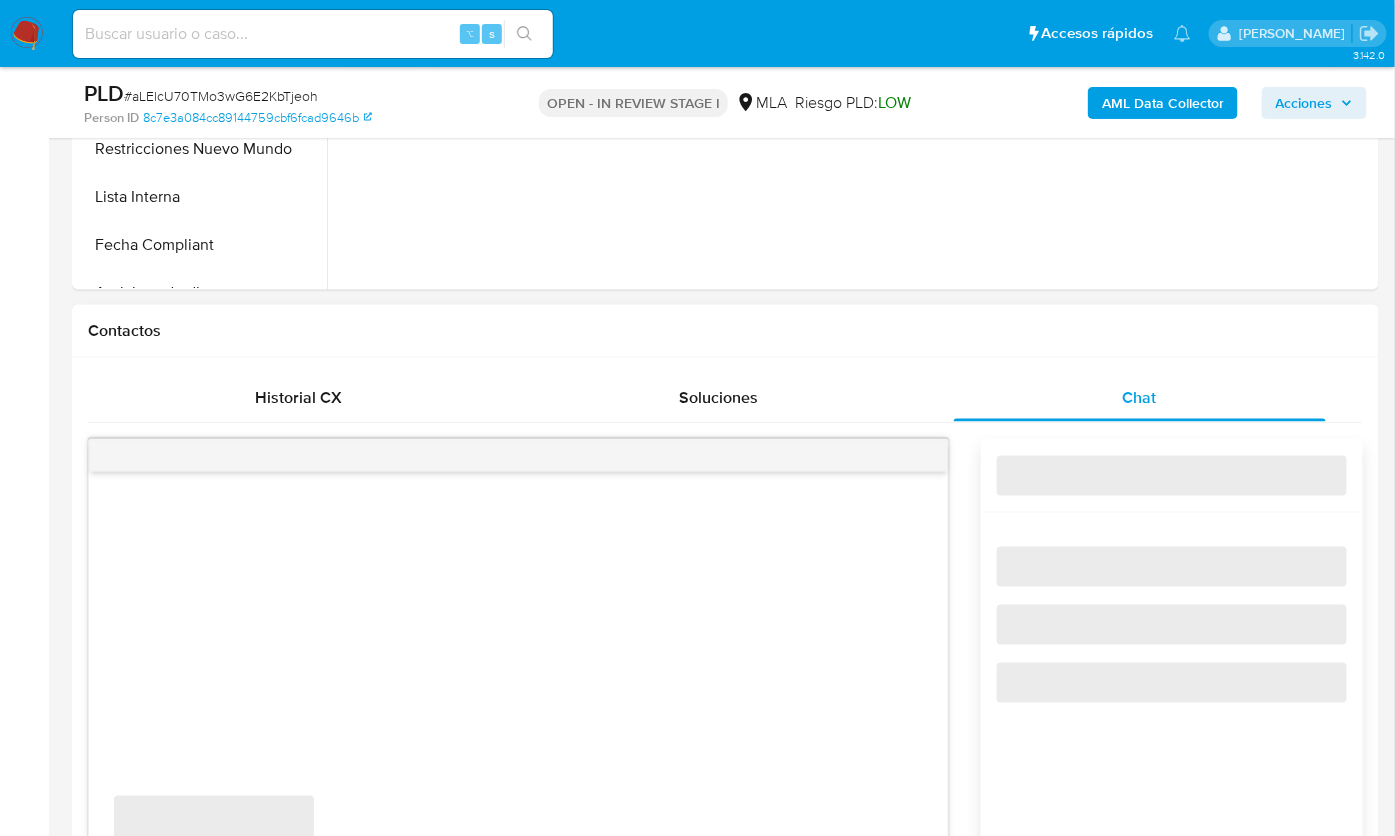scroll, scrollTop: 1156, scrollLeft: 0, axis: vertical 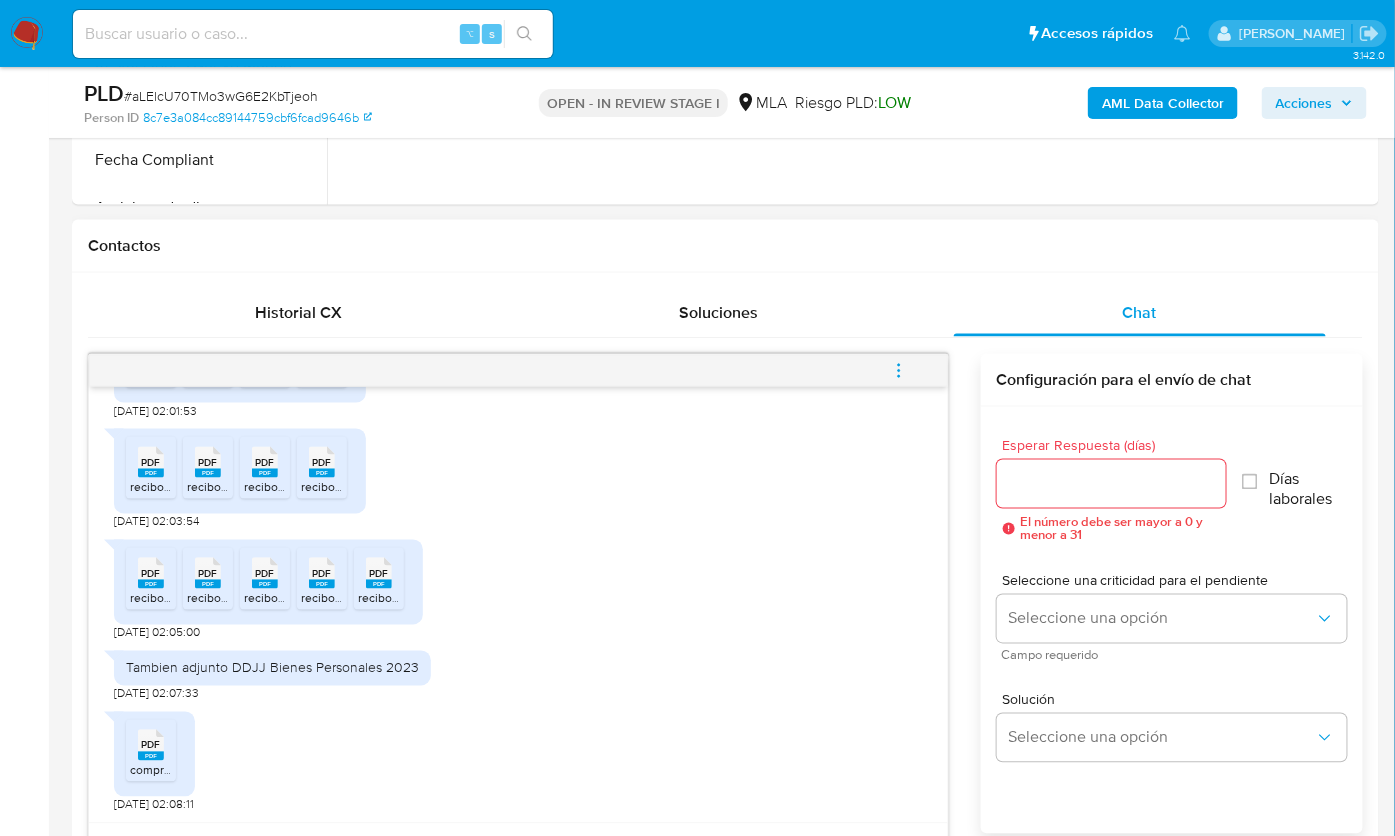 click on "Esperar Respuesta (días) El número debe ser mayor a 0 y menor a 31 Días laborales Seleccione una criticidad para el pendiente Seleccione una opción Campo requerido Solución Seleccione una opción" at bounding box center (1172, 647) 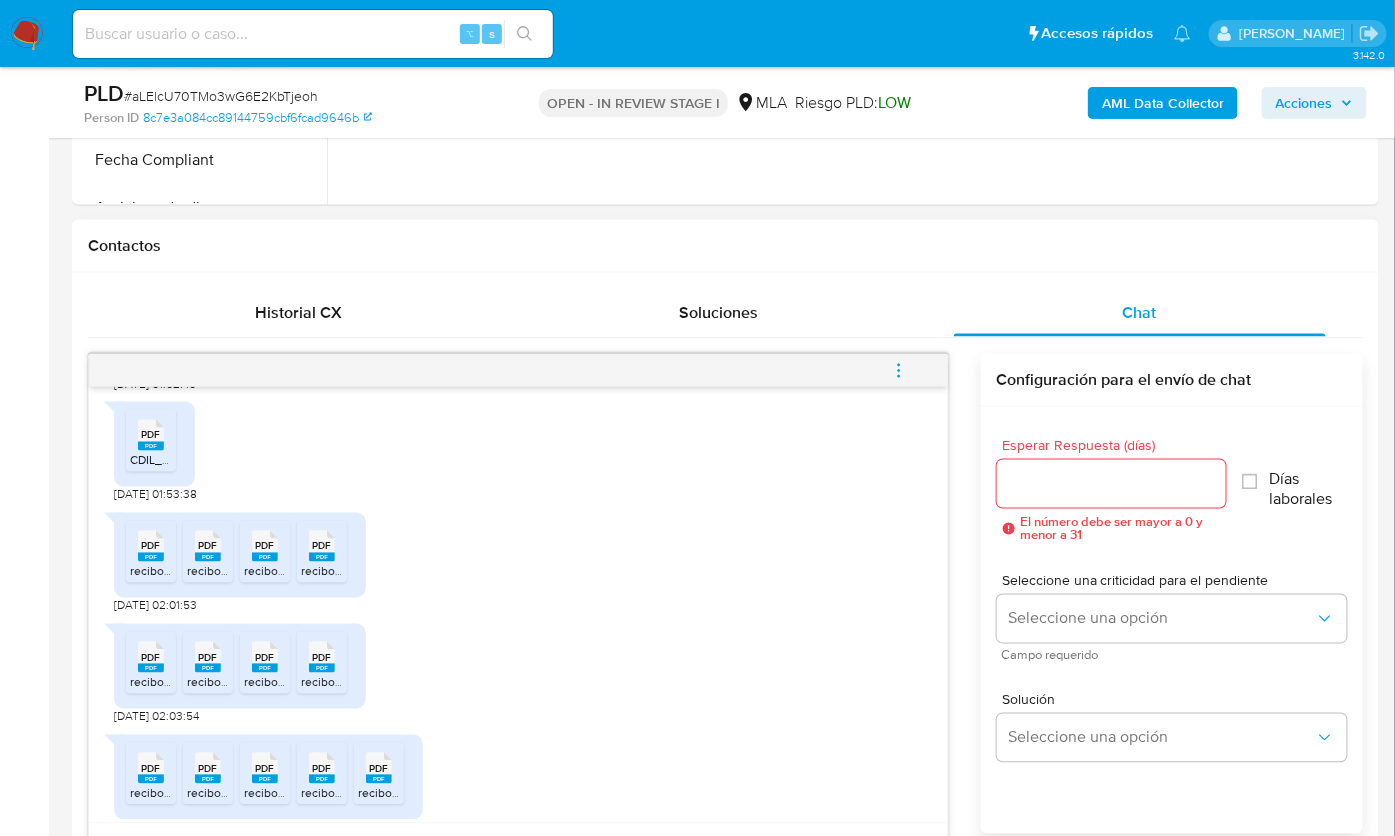 scroll, scrollTop: 1672, scrollLeft: 0, axis: vertical 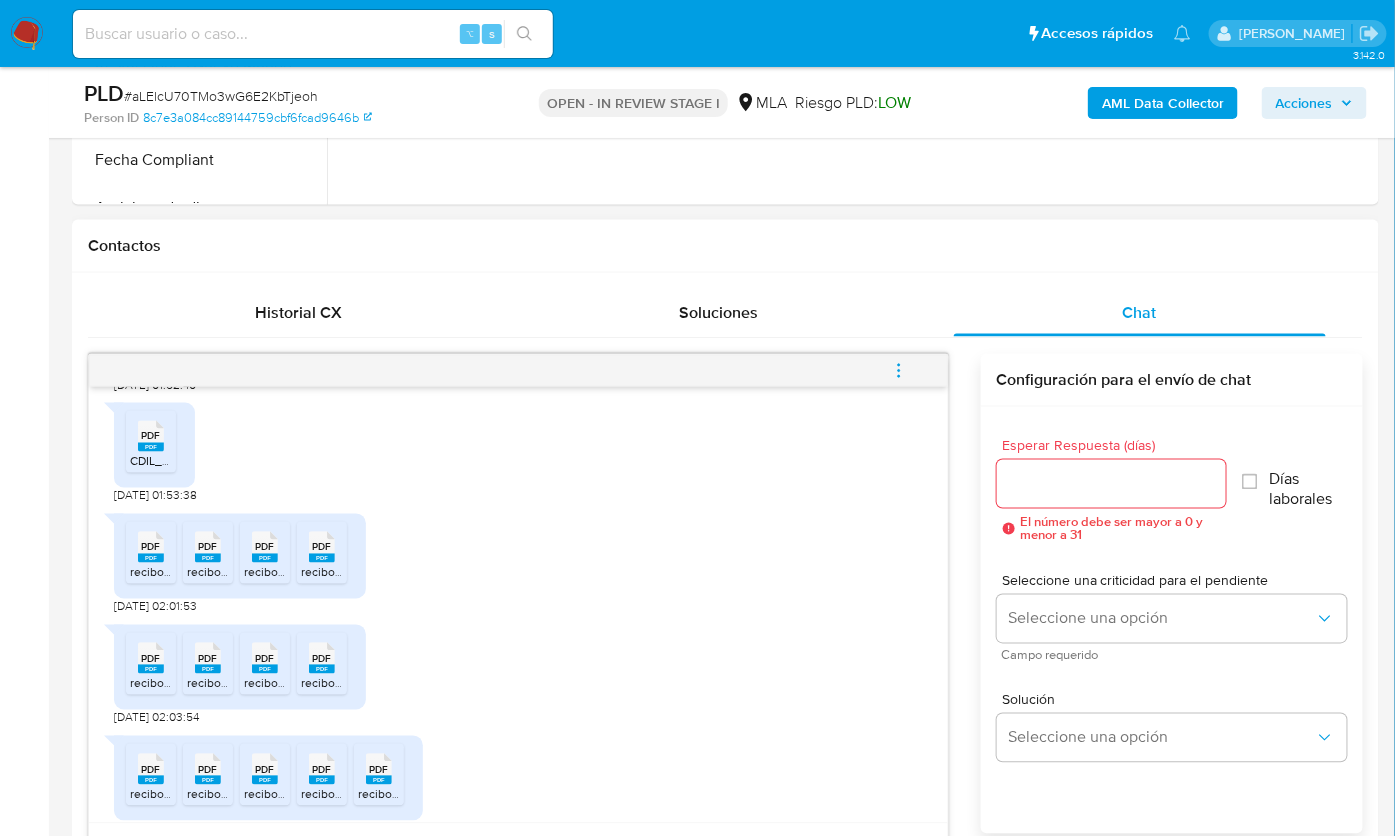 click on "PDF" 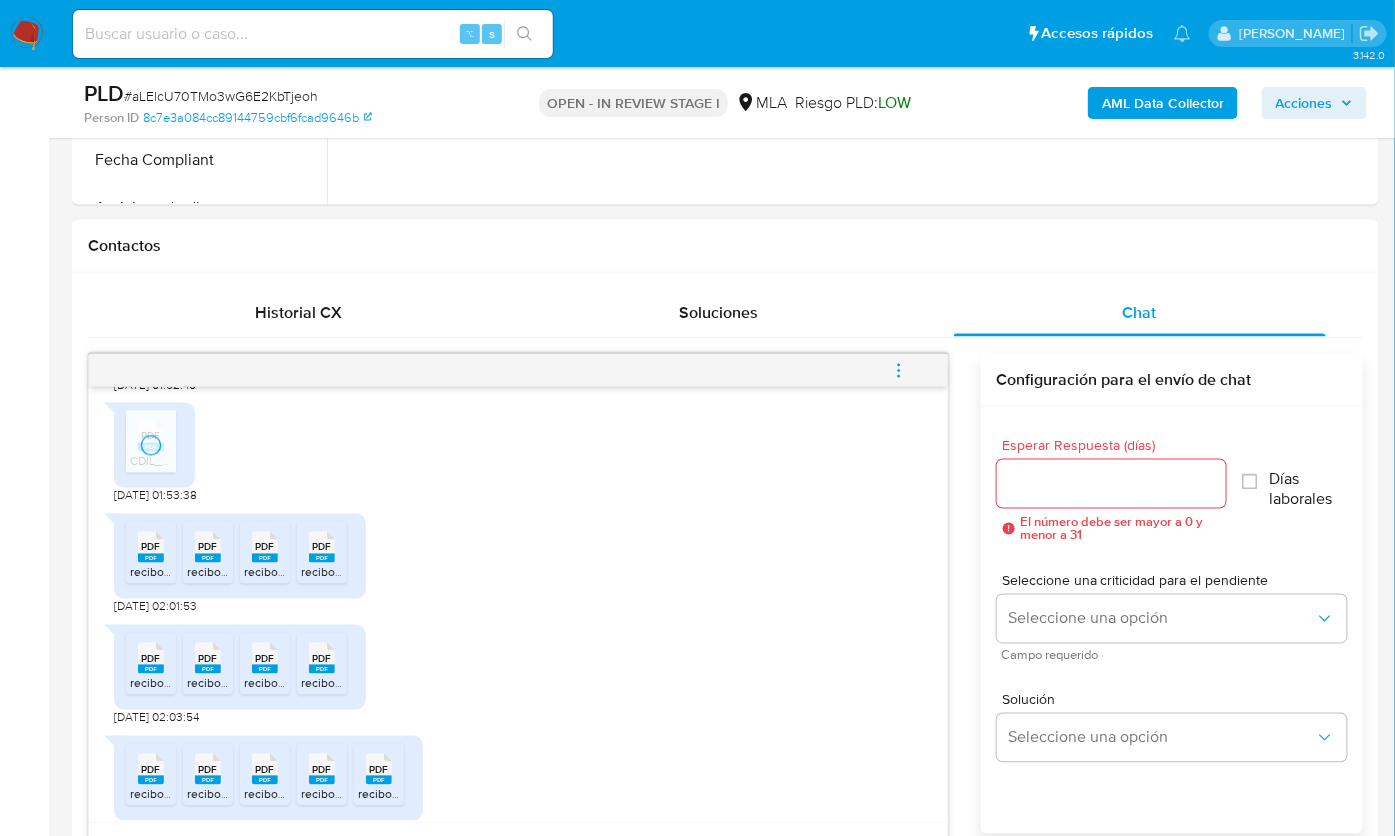 click on "PDF" at bounding box center [151, 547] 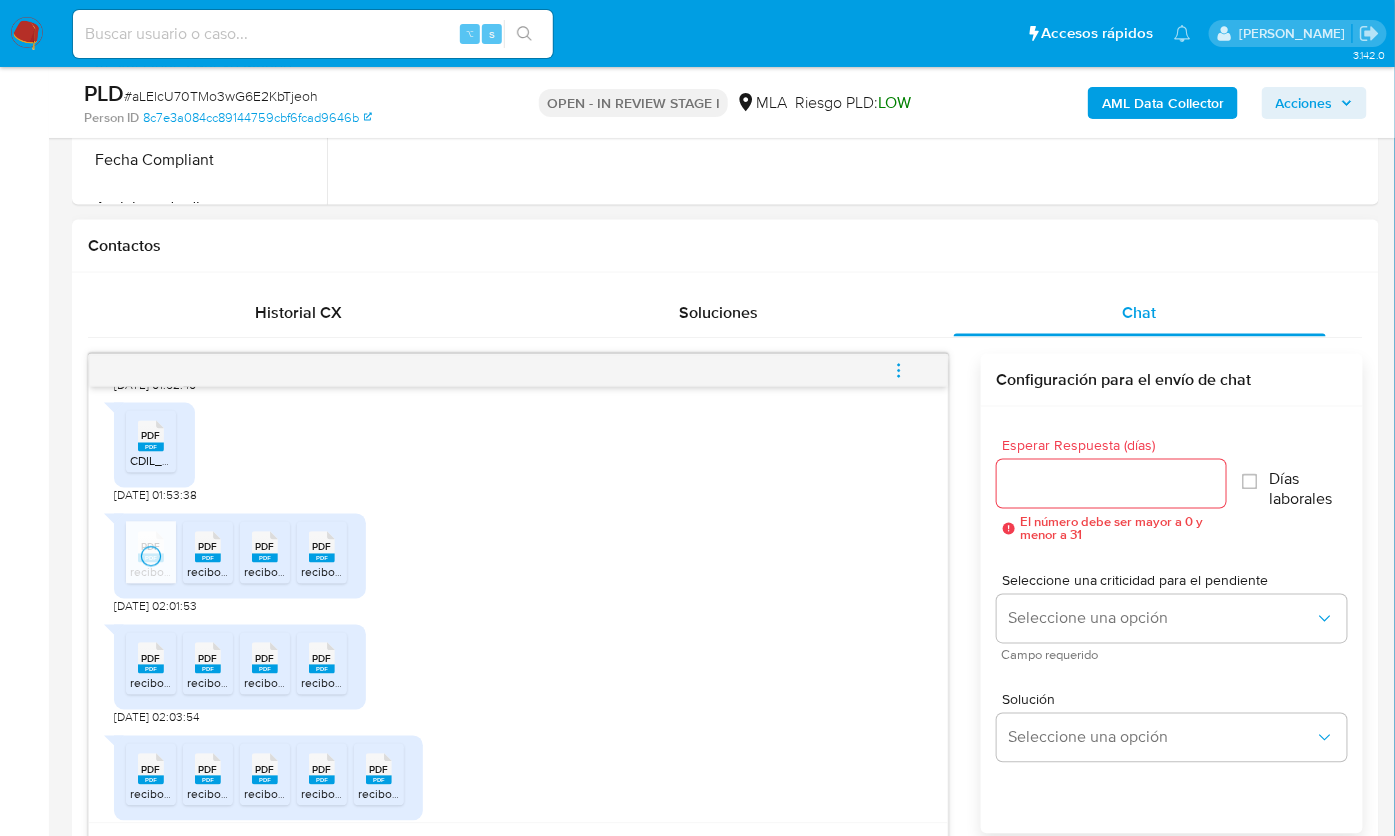 click on "PDF PDF" at bounding box center (208, 545) 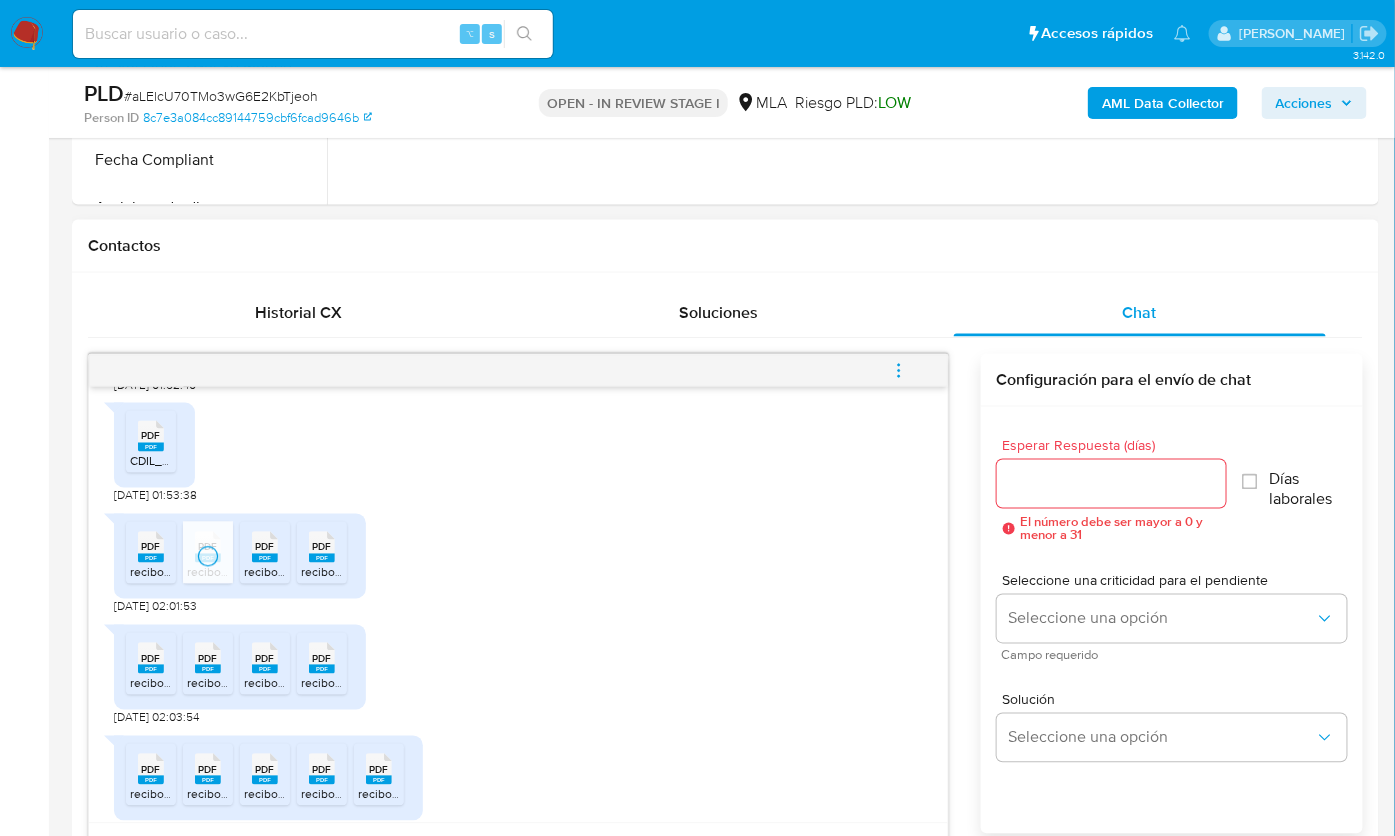 click on "PDF PDF recibo_20249579611_23584_Junio_25.pdf" at bounding box center (265, 553) 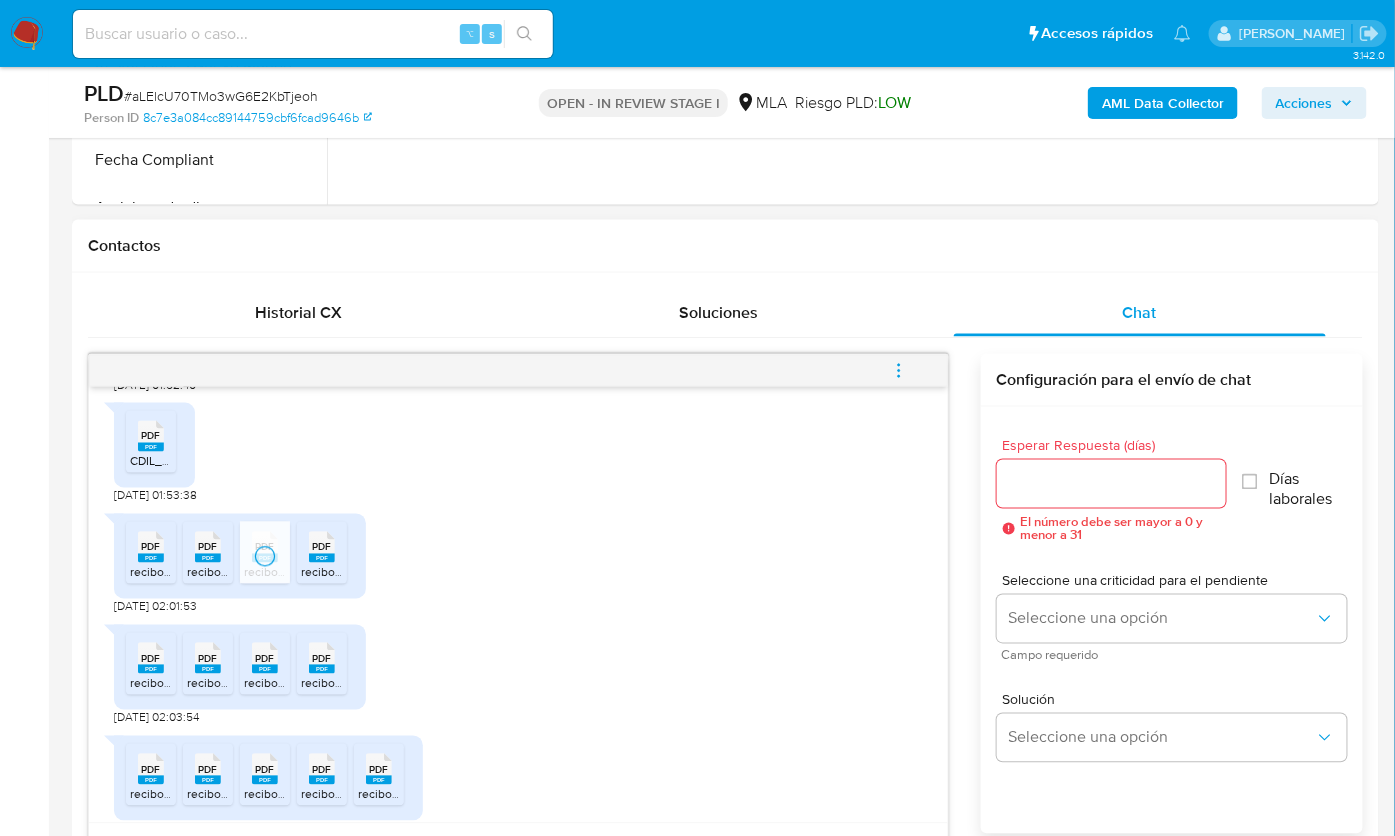 click 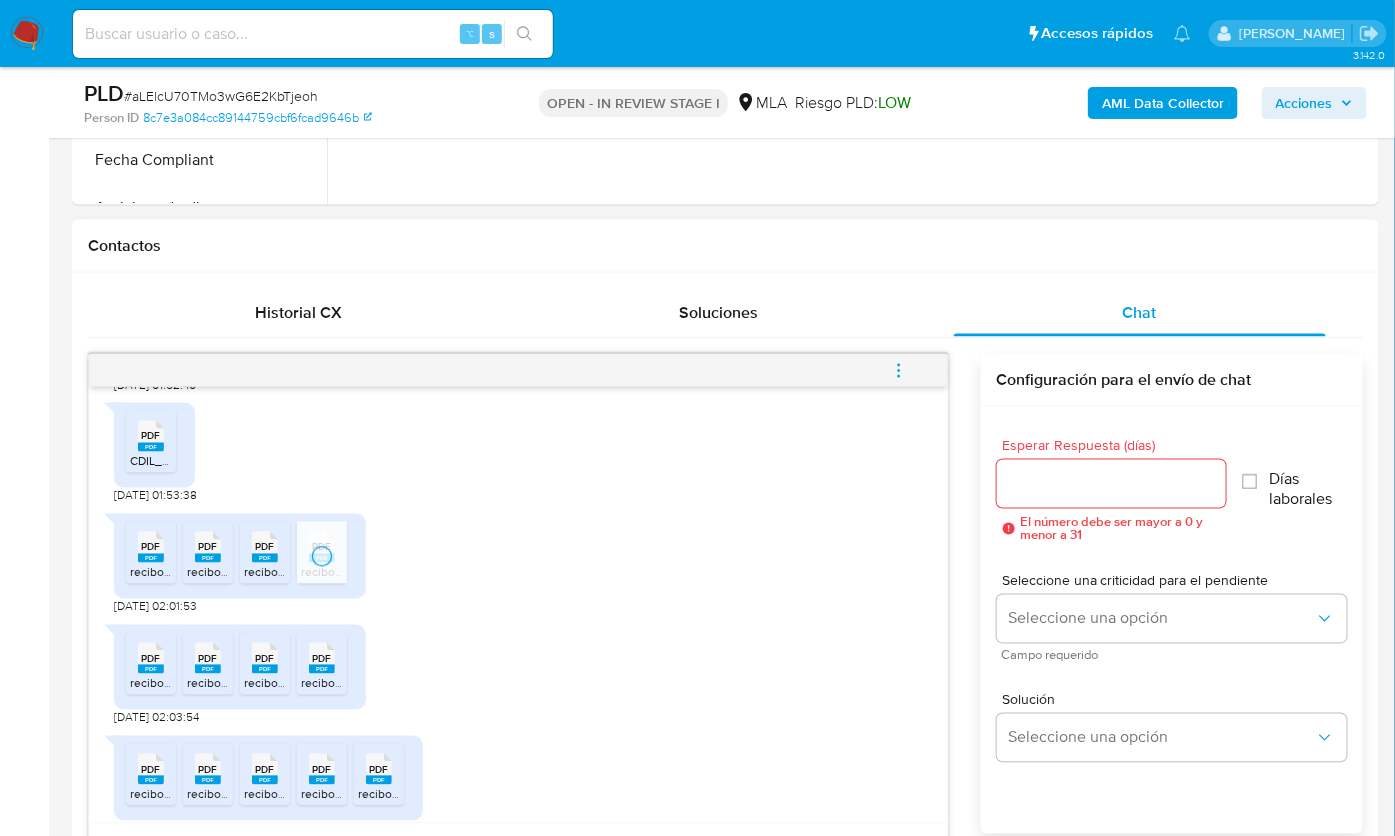 click on "PDF" at bounding box center [151, 659] 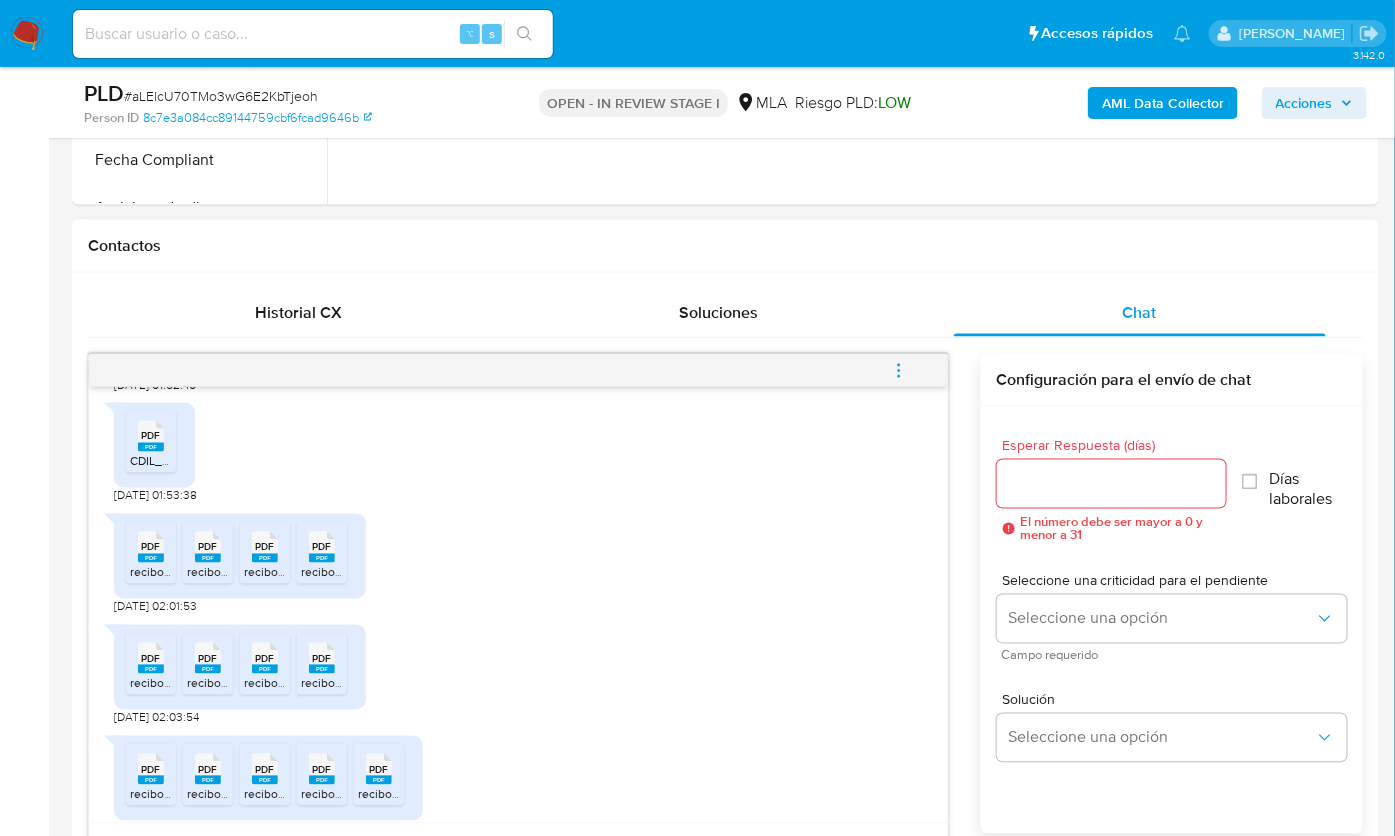 click 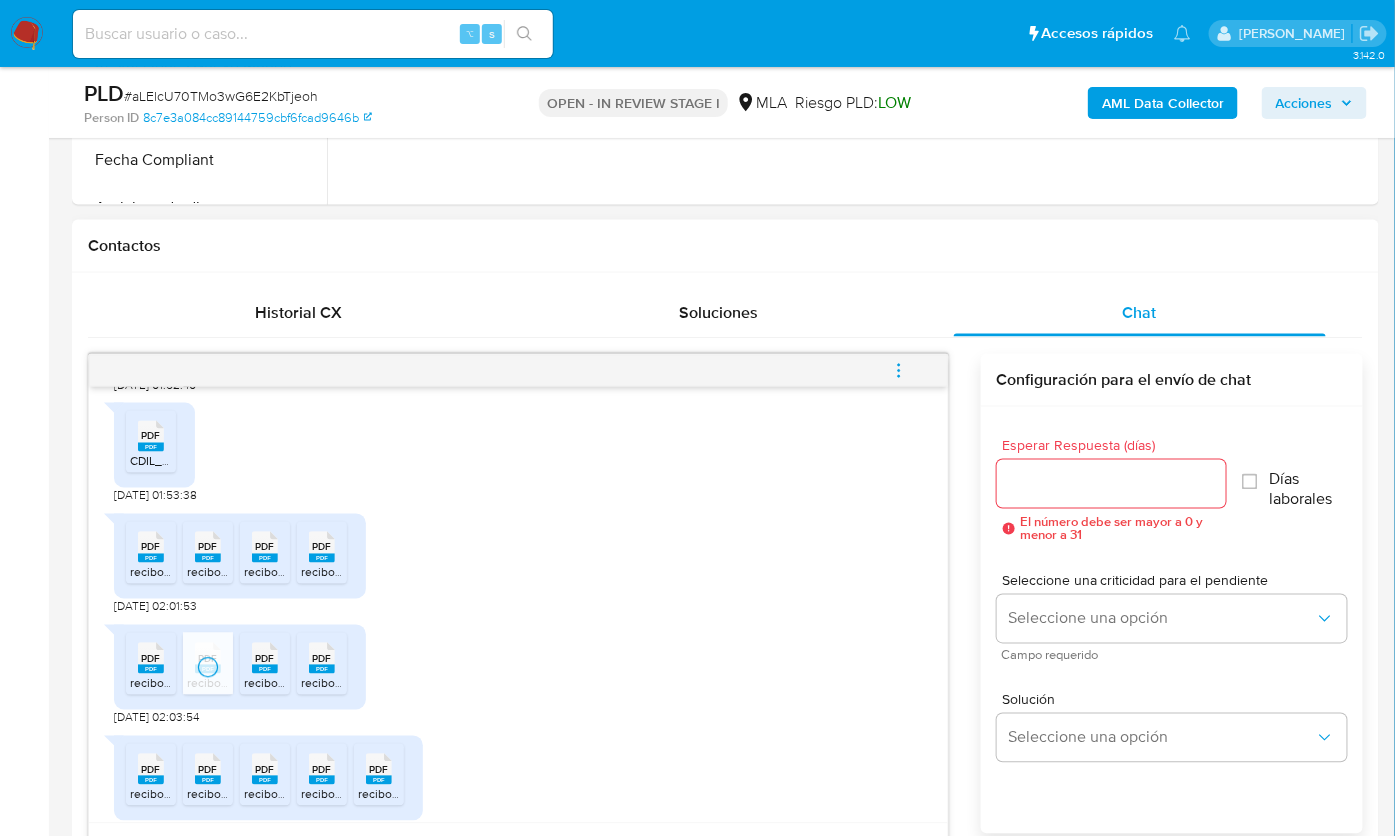 click 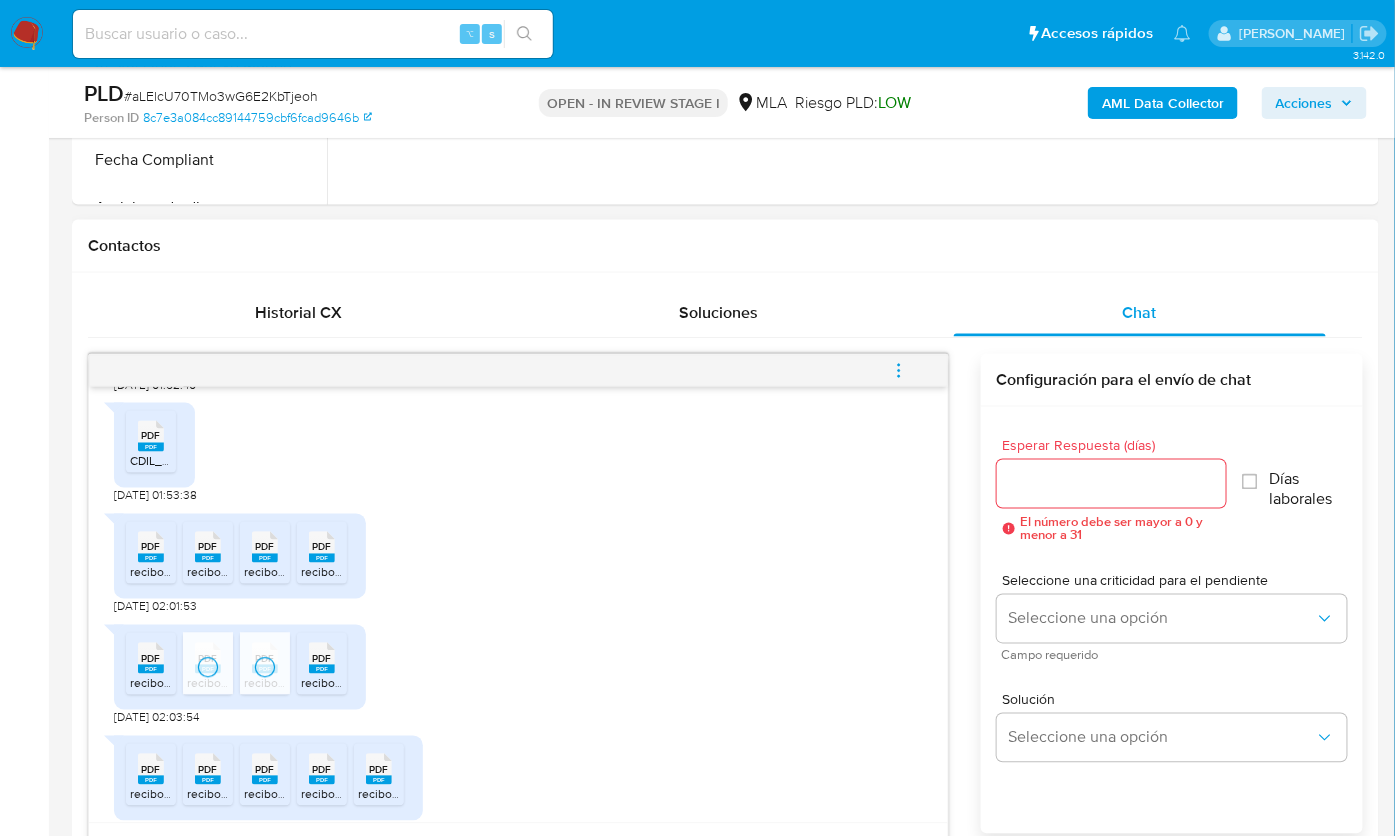 click on "PDF PDF recibo_20249579611_23244_abril_25.pdf" at bounding box center [322, 664] 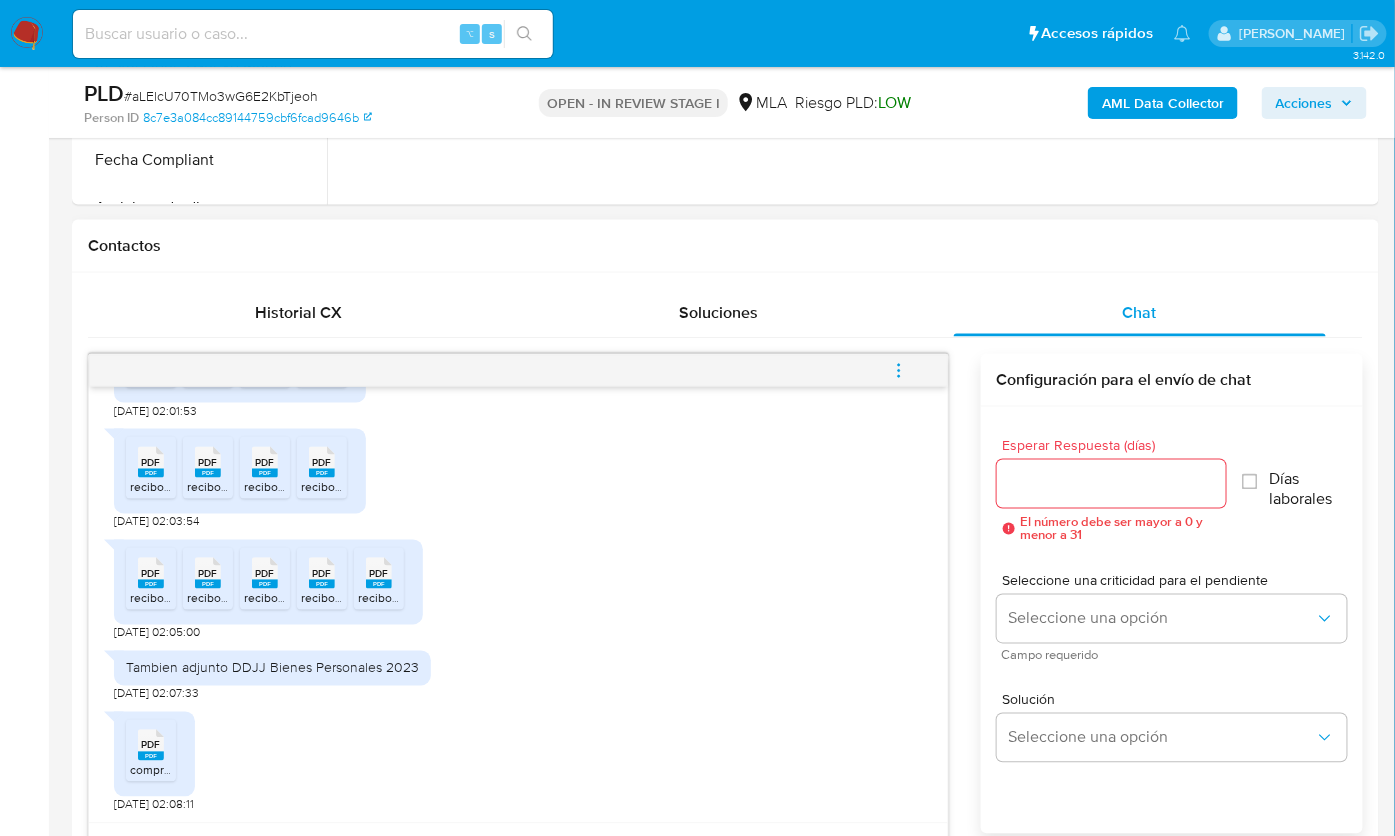 scroll, scrollTop: 1916, scrollLeft: 0, axis: vertical 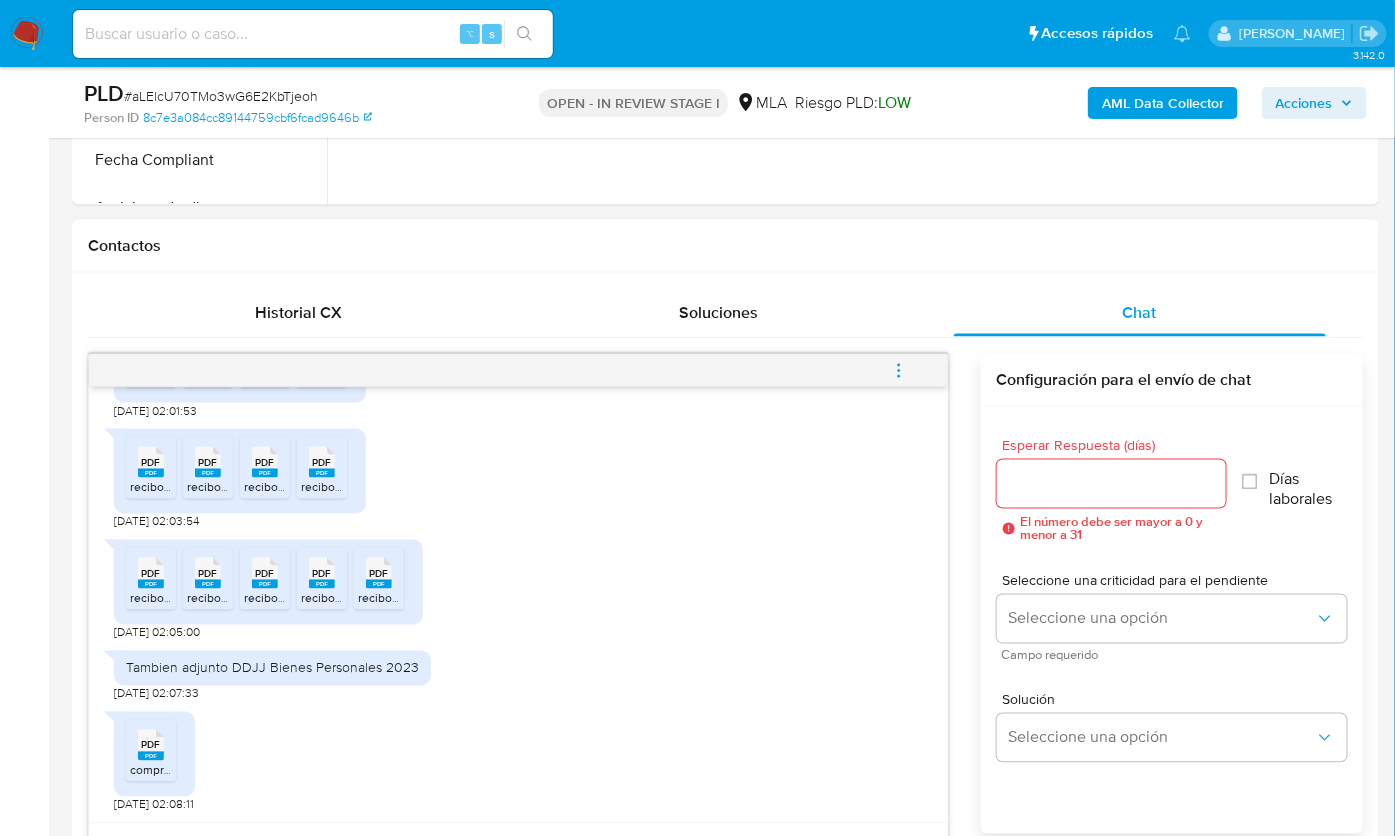 click on "recibo_20249579611_22463_Enero_25.pdf" at bounding box center (246, 598) 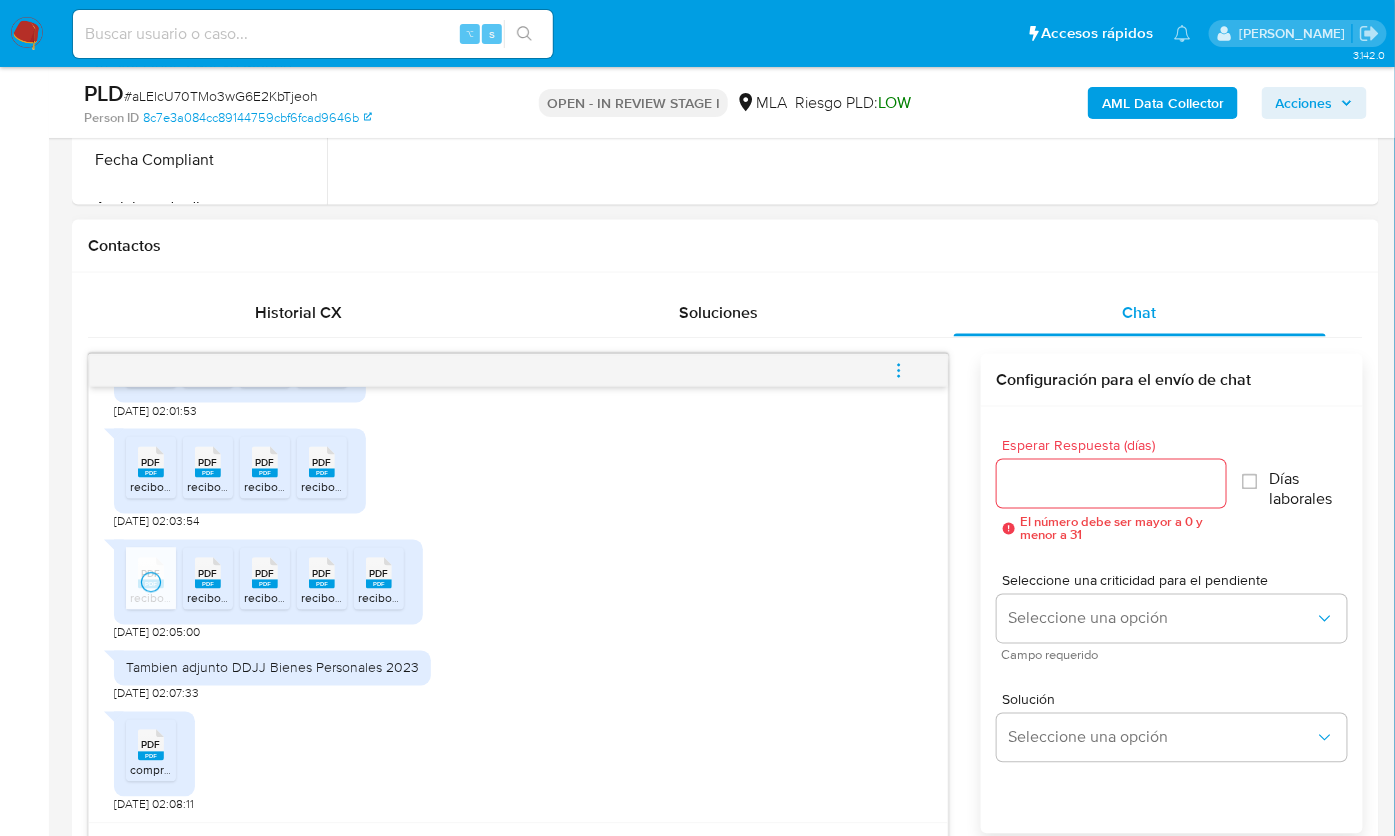 click 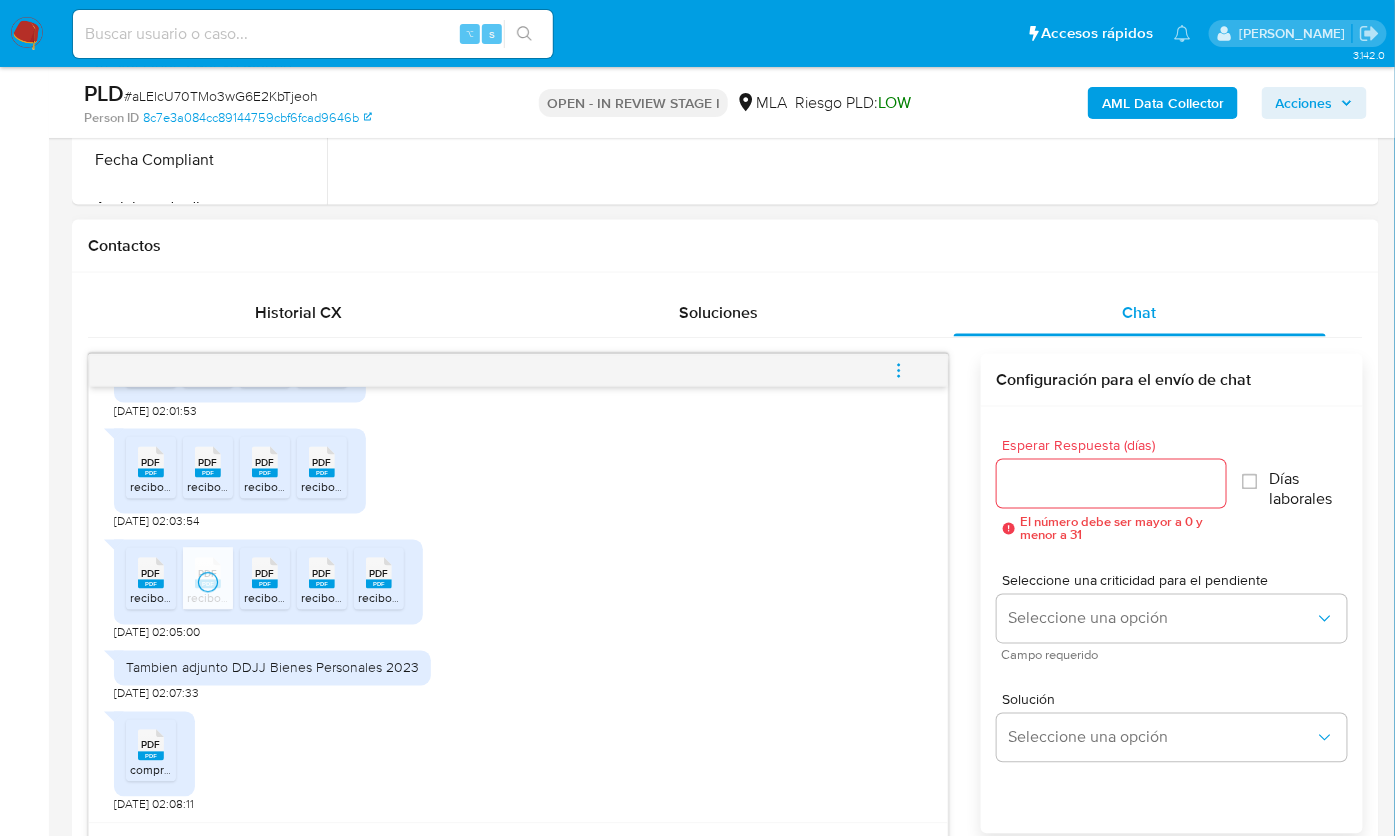 click 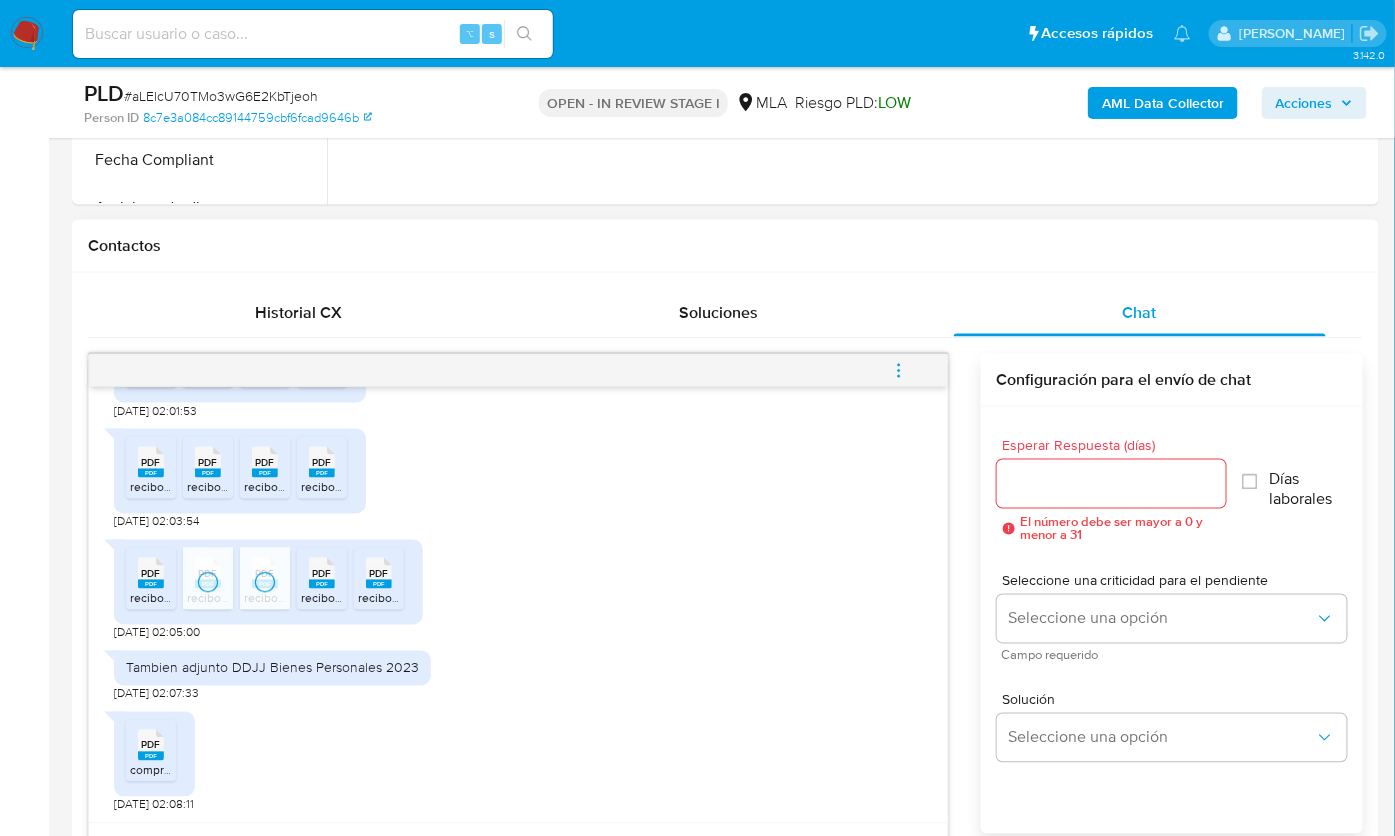 click 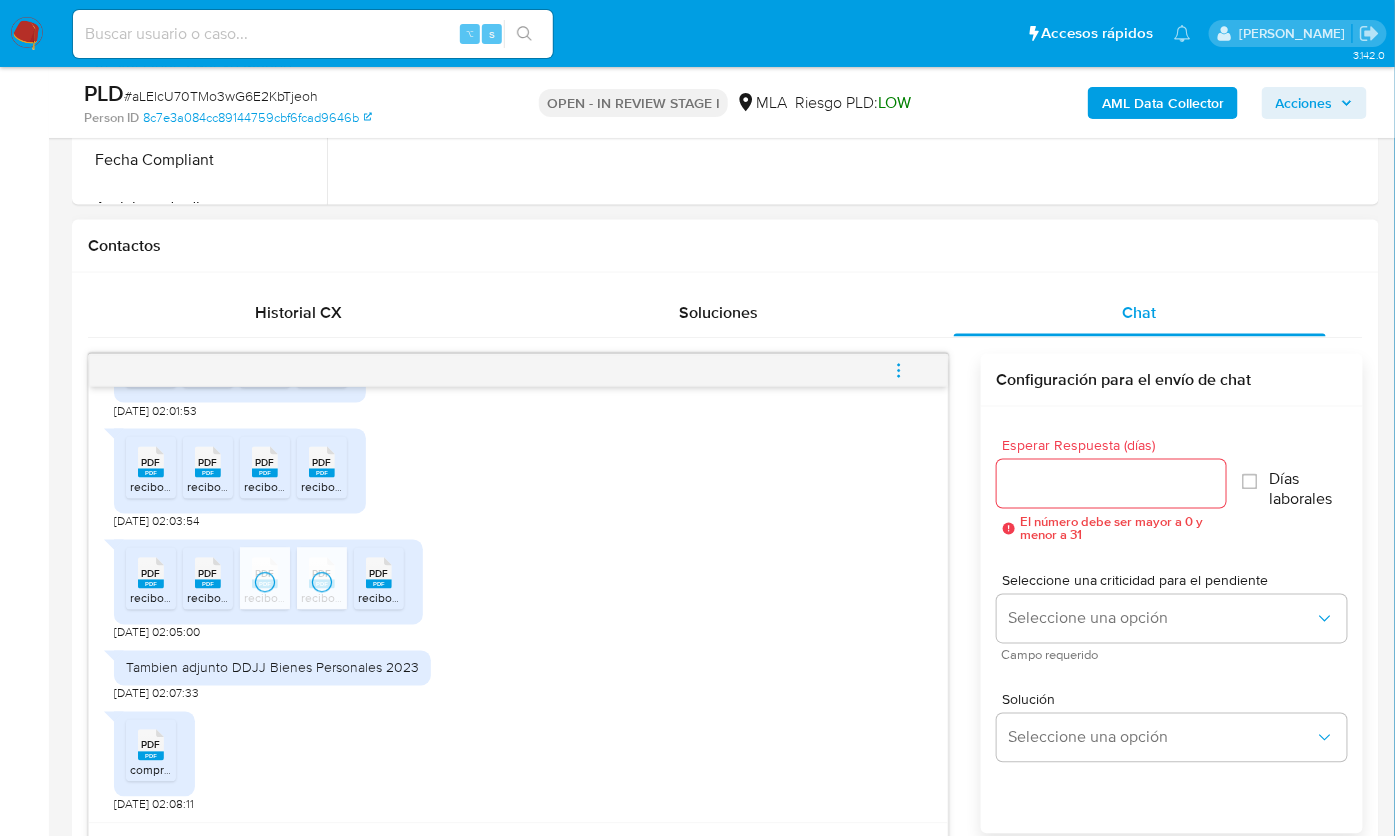 click on "PDF PDF recibo_20249579611_22463_Enero_25.pdf PDF PDF recibo_20249579611_22605_Enero_25.pdf PDF PDF recibo_20249579611_22563_Enero_25.pdf PDF PDF recibo_20249579611_22694_Febrero_25.pdf PDF PDF recibo_20249579611_22807_Febrero_25.pdf" at bounding box center [268, 582] 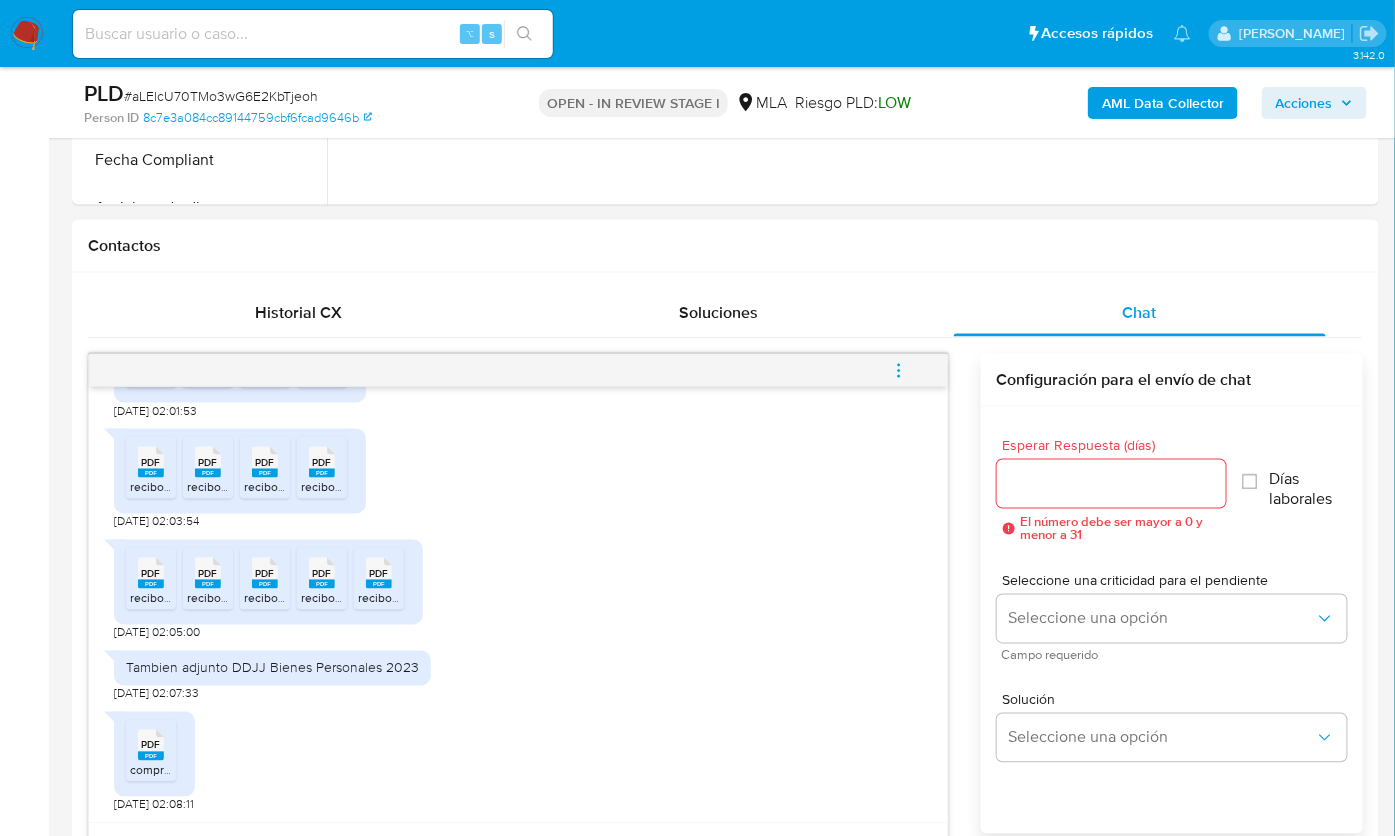 click 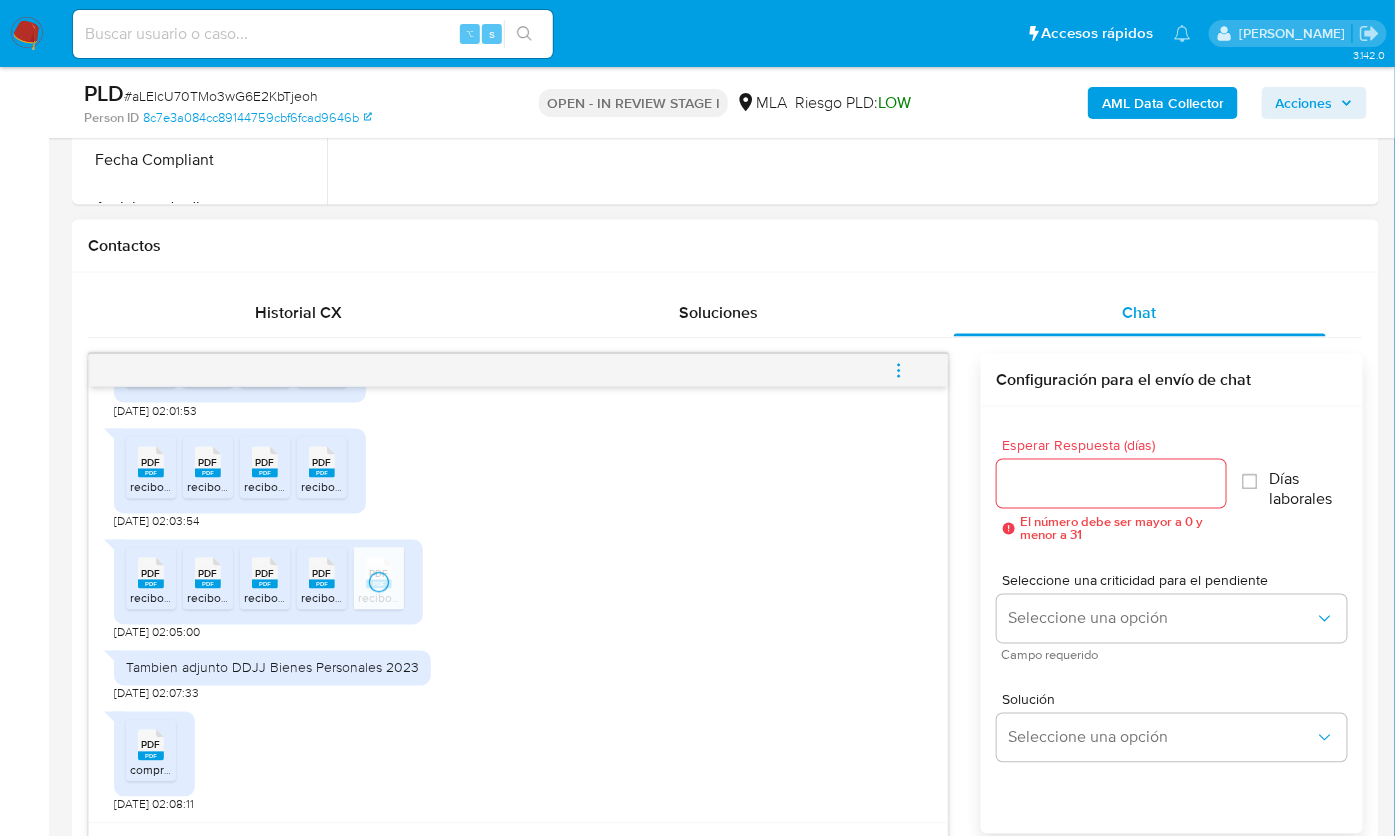 click on "PDF" 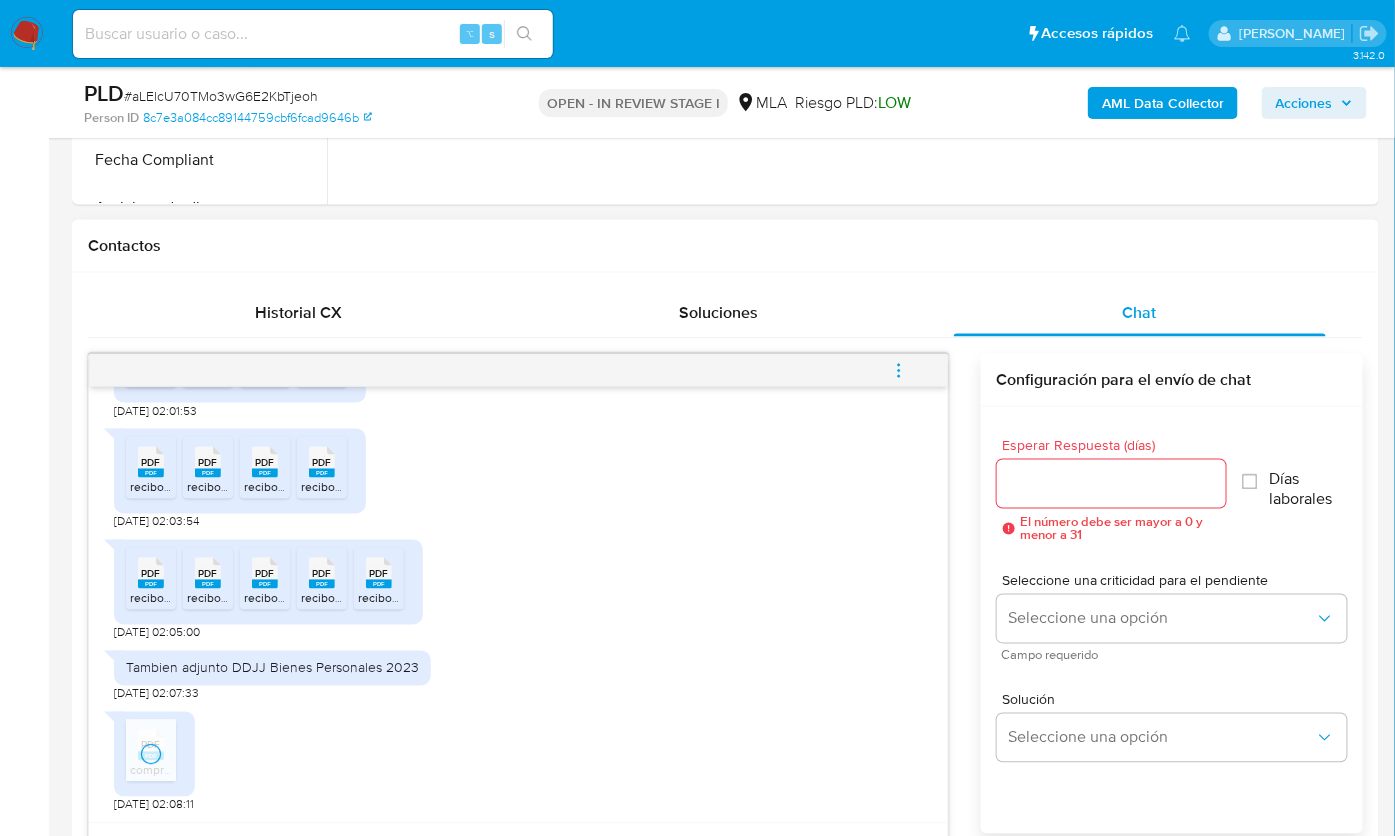 scroll, scrollTop: 1922, scrollLeft: 0, axis: vertical 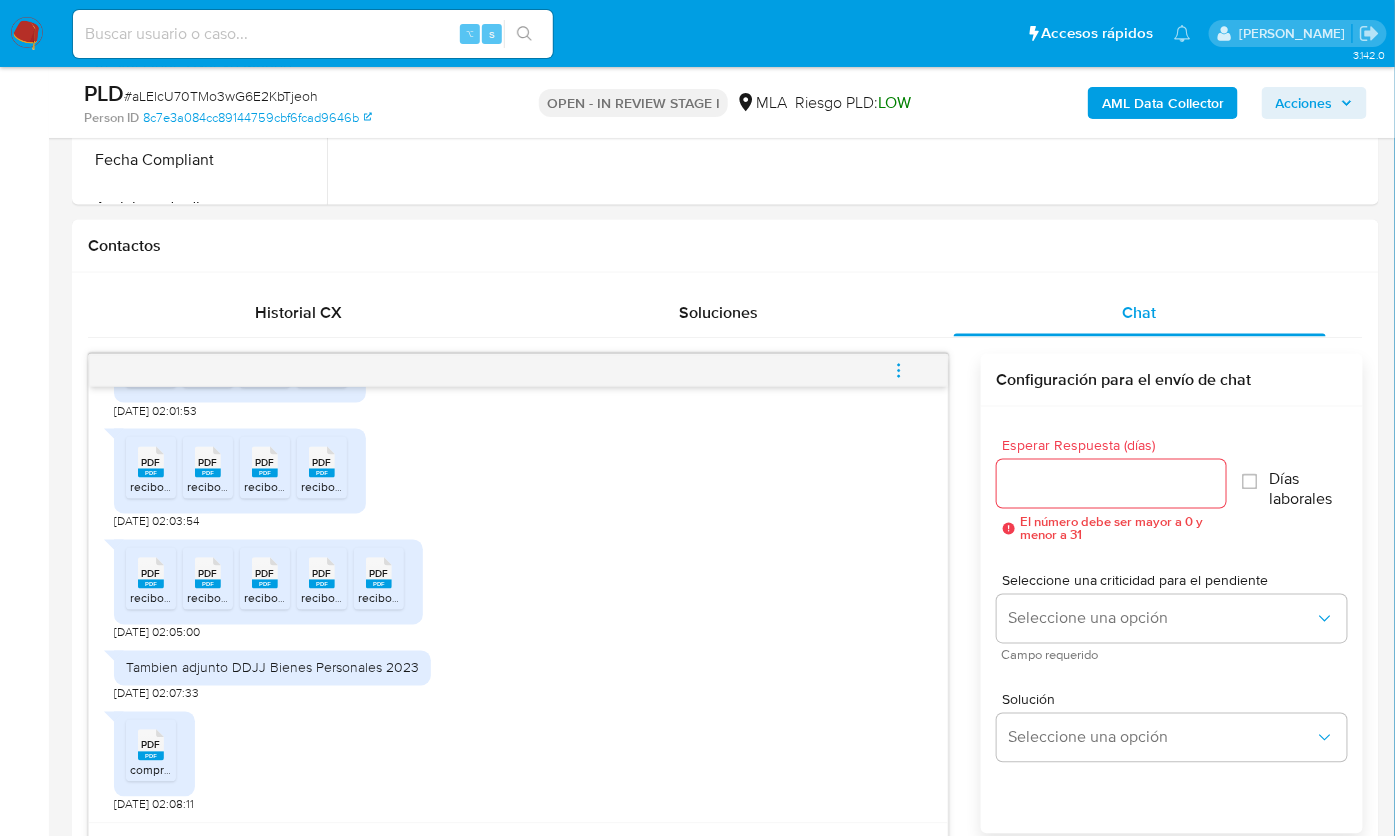 click on "# aLElcU70TMo3wG6E2KbTjeoh" at bounding box center (221, 96) 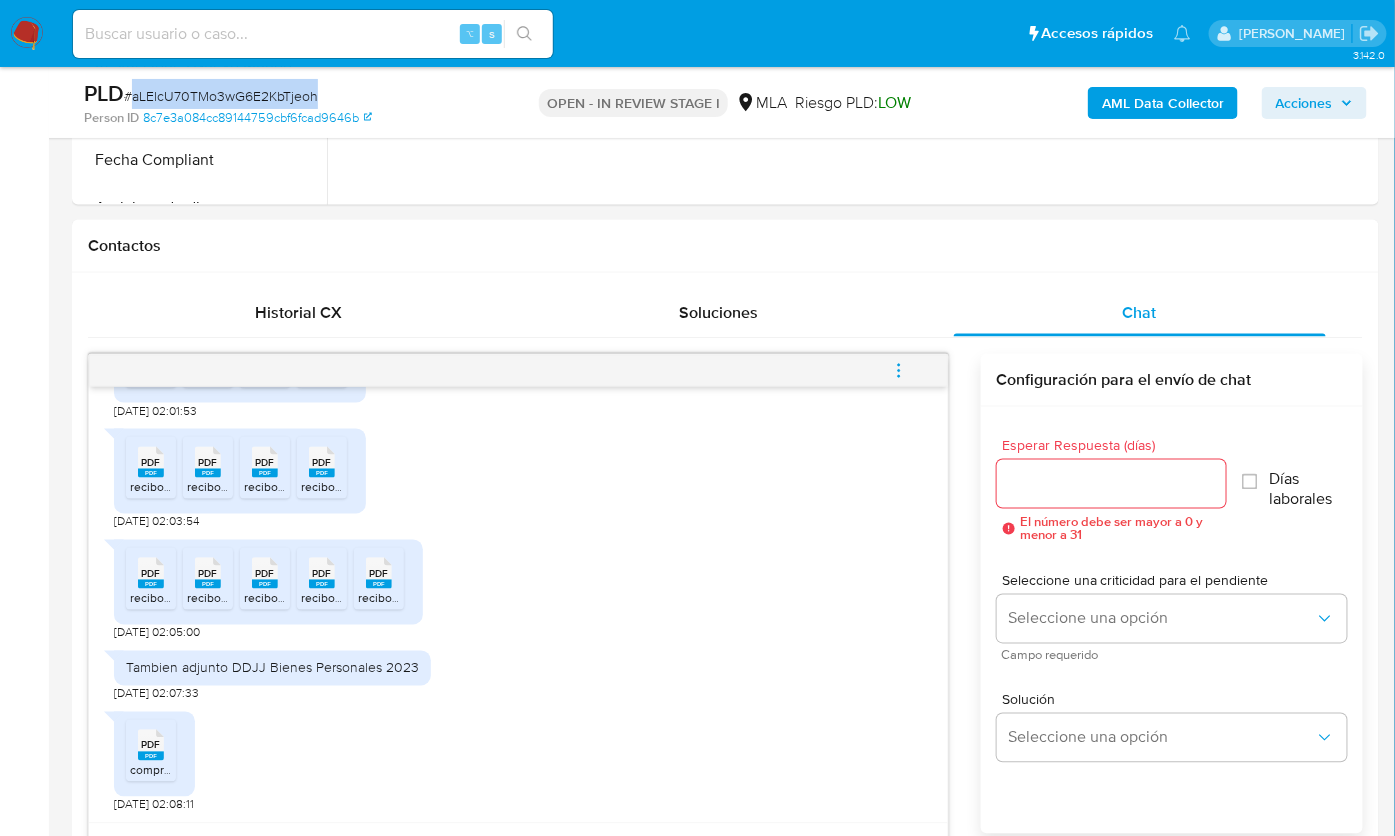 click on "# aLElcU70TMo3wG6E2KbTjeoh" at bounding box center (221, 96) 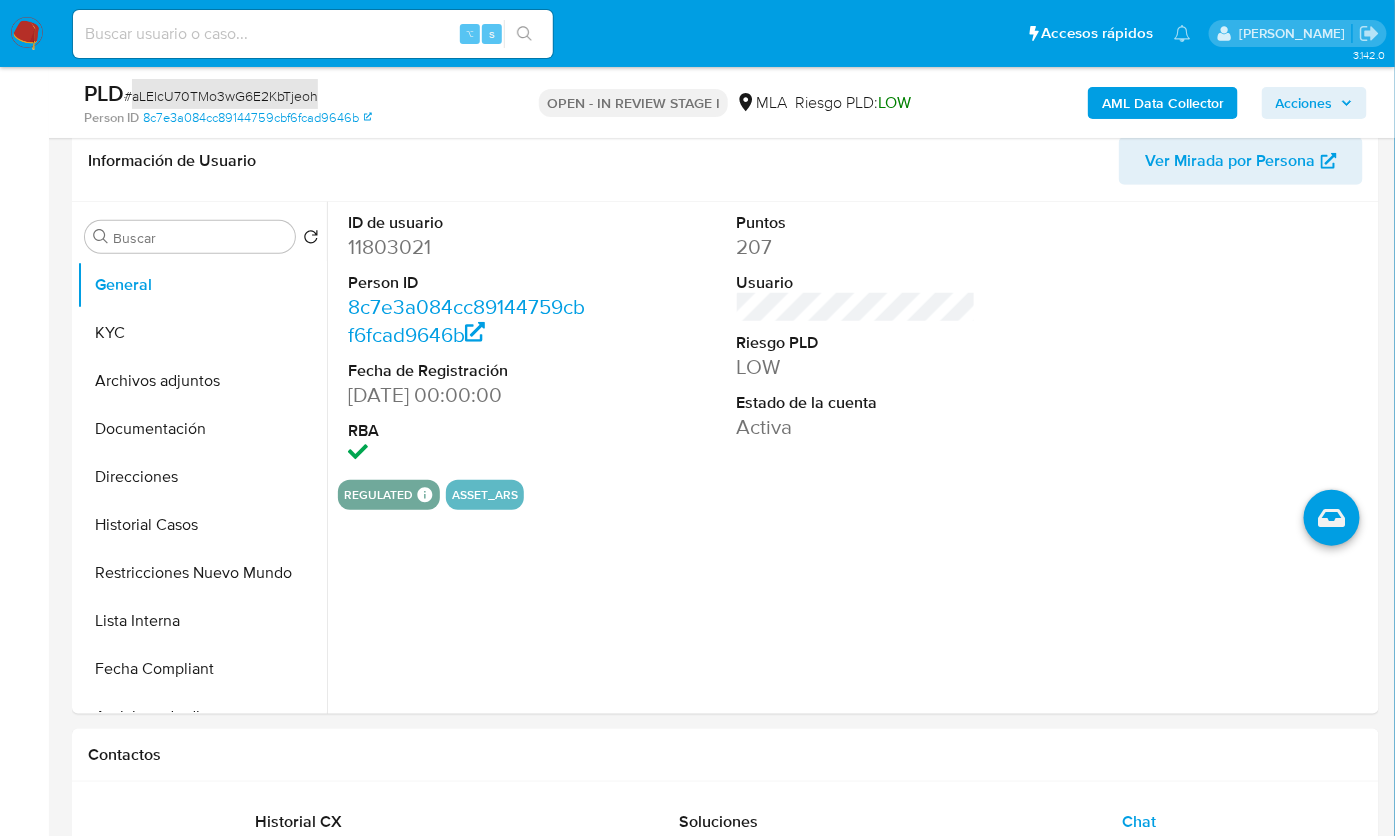 scroll, scrollTop: 305, scrollLeft: 0, axis: vertical 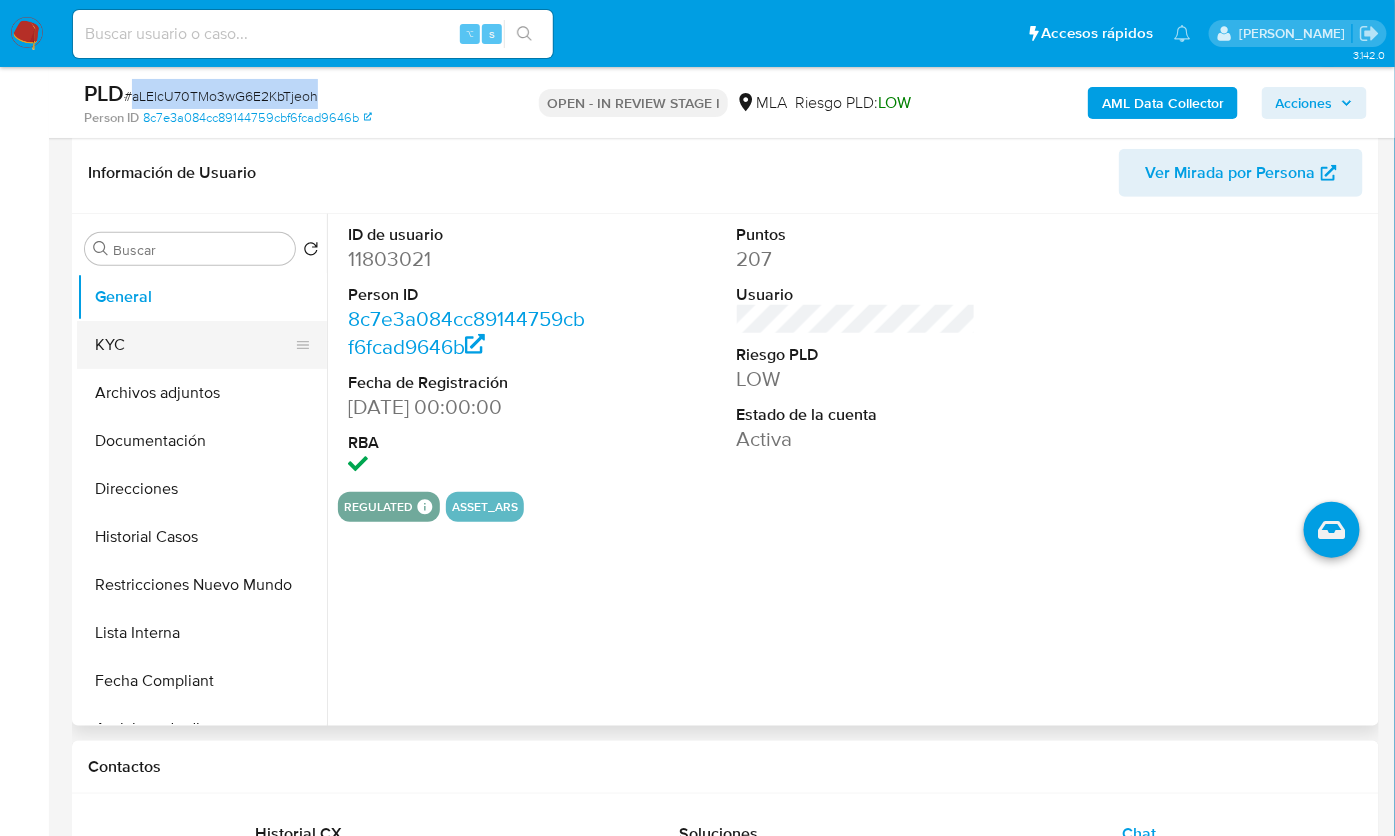 click on "KYC" at bounding box center (194, 345) 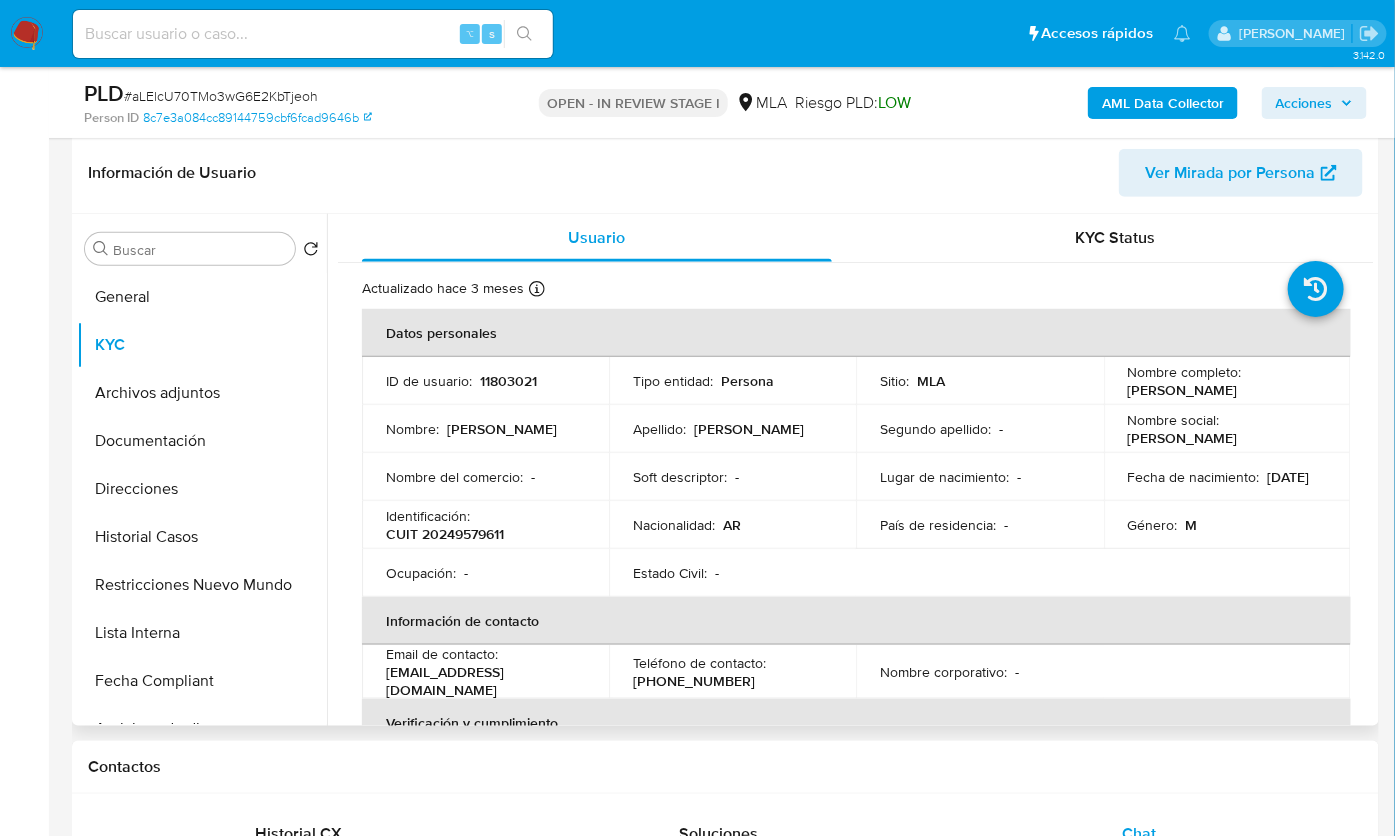click on "Identificación :    CUIT 20249579611" at bounding box center [485, 525] 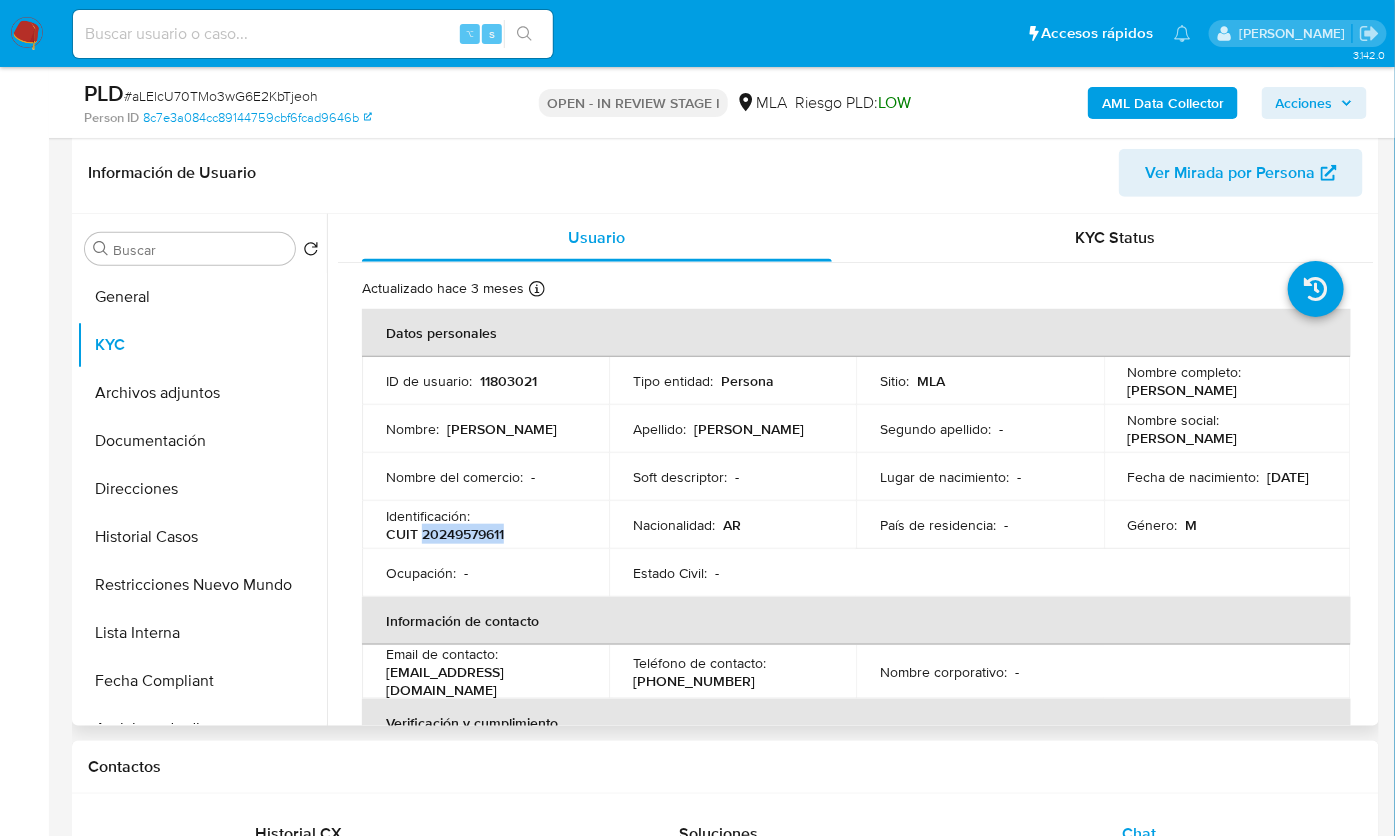 click on "CUIT 20249579611" at bounding box center (445, 534) 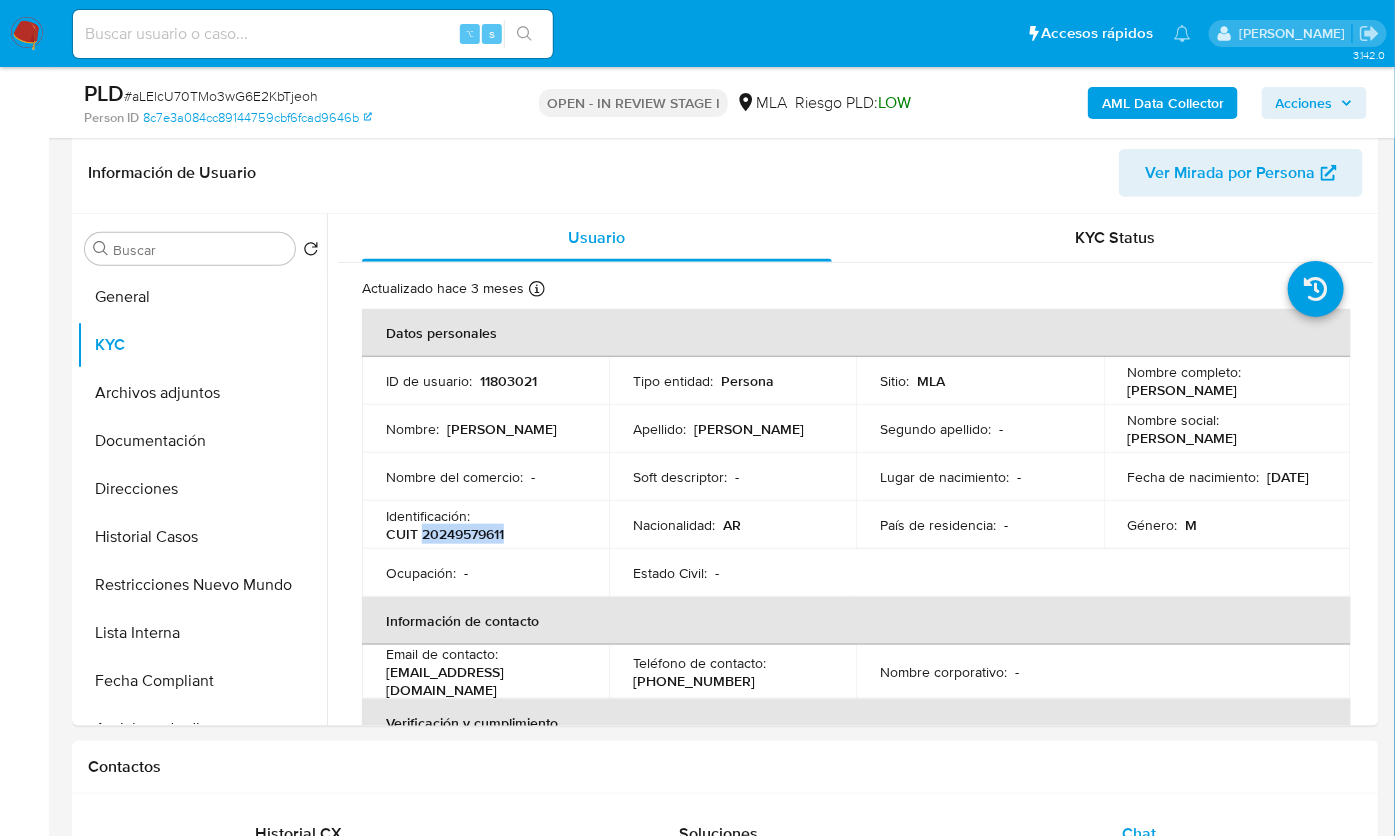 copy on "20249579611" 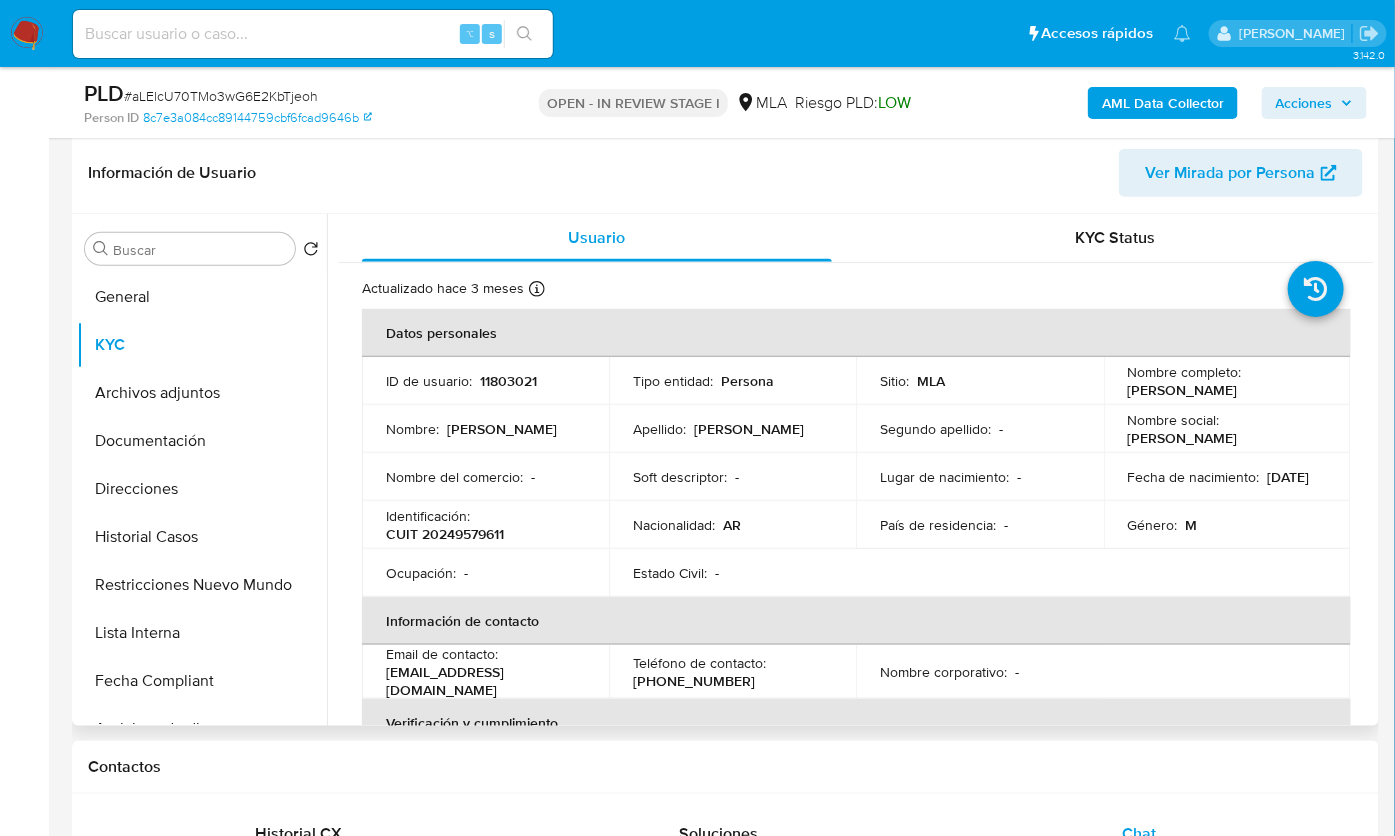 click on "ID de usuario :    11803021" at bounding box center (485, 381) 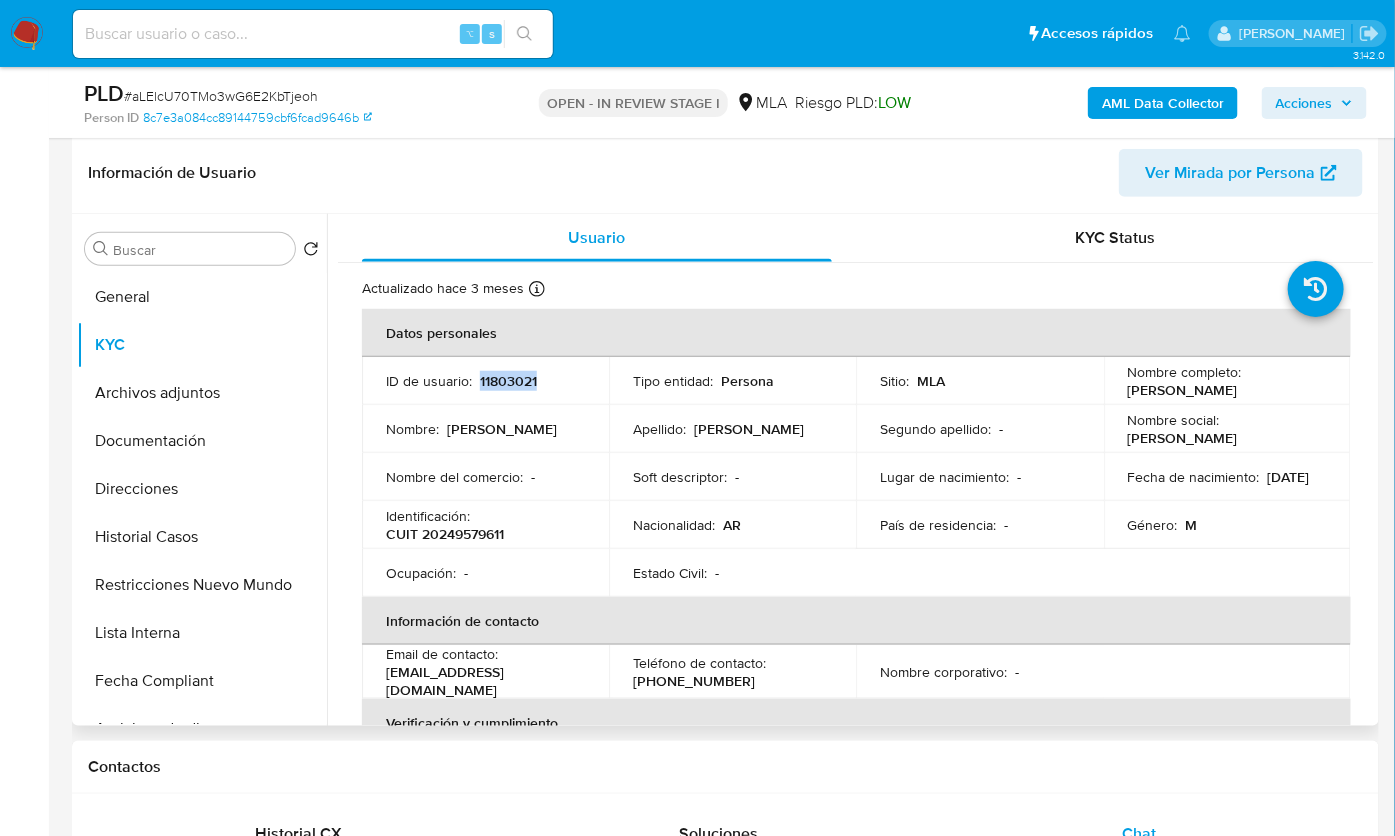 click on "11803021" at bounding box center (508, 381) 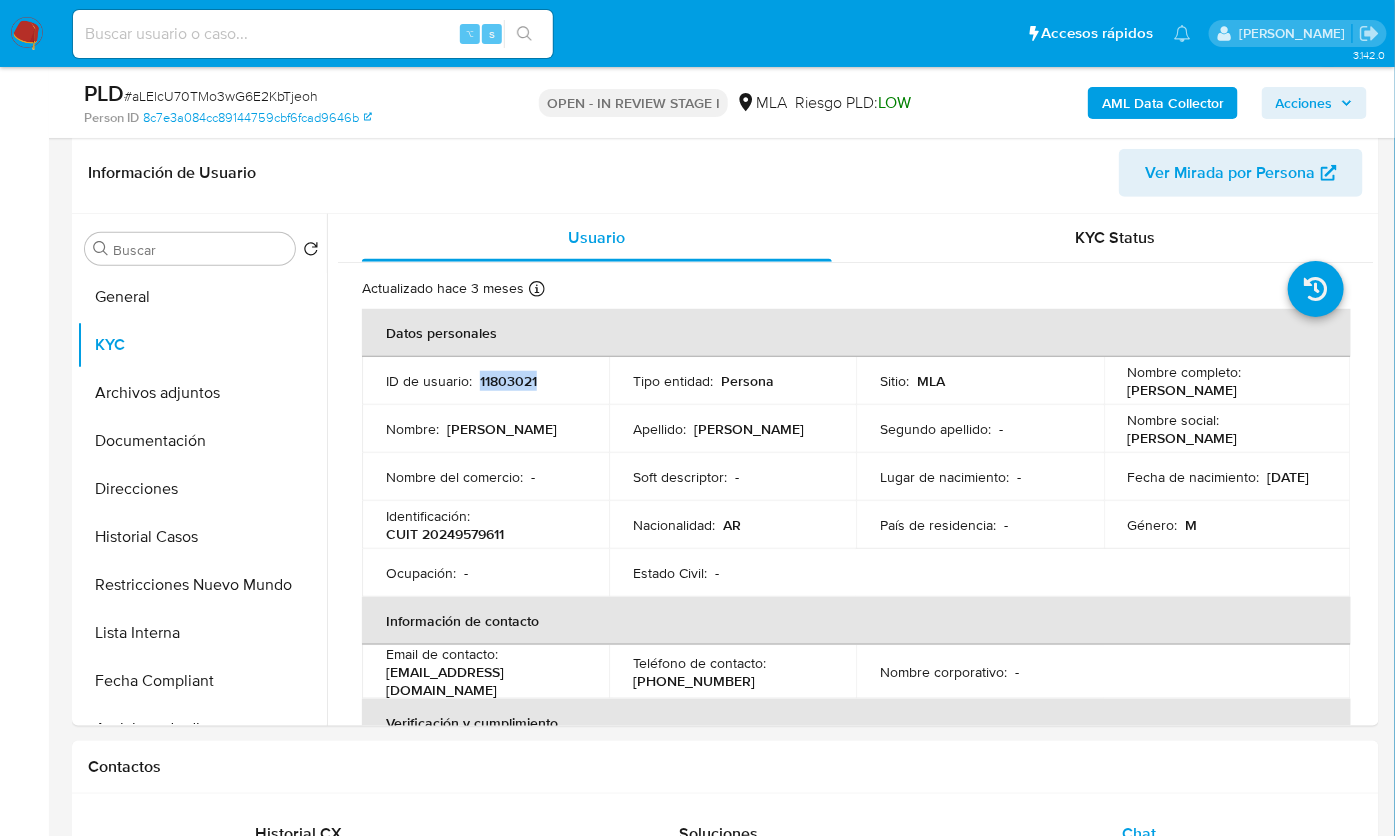 copy on "11803021" 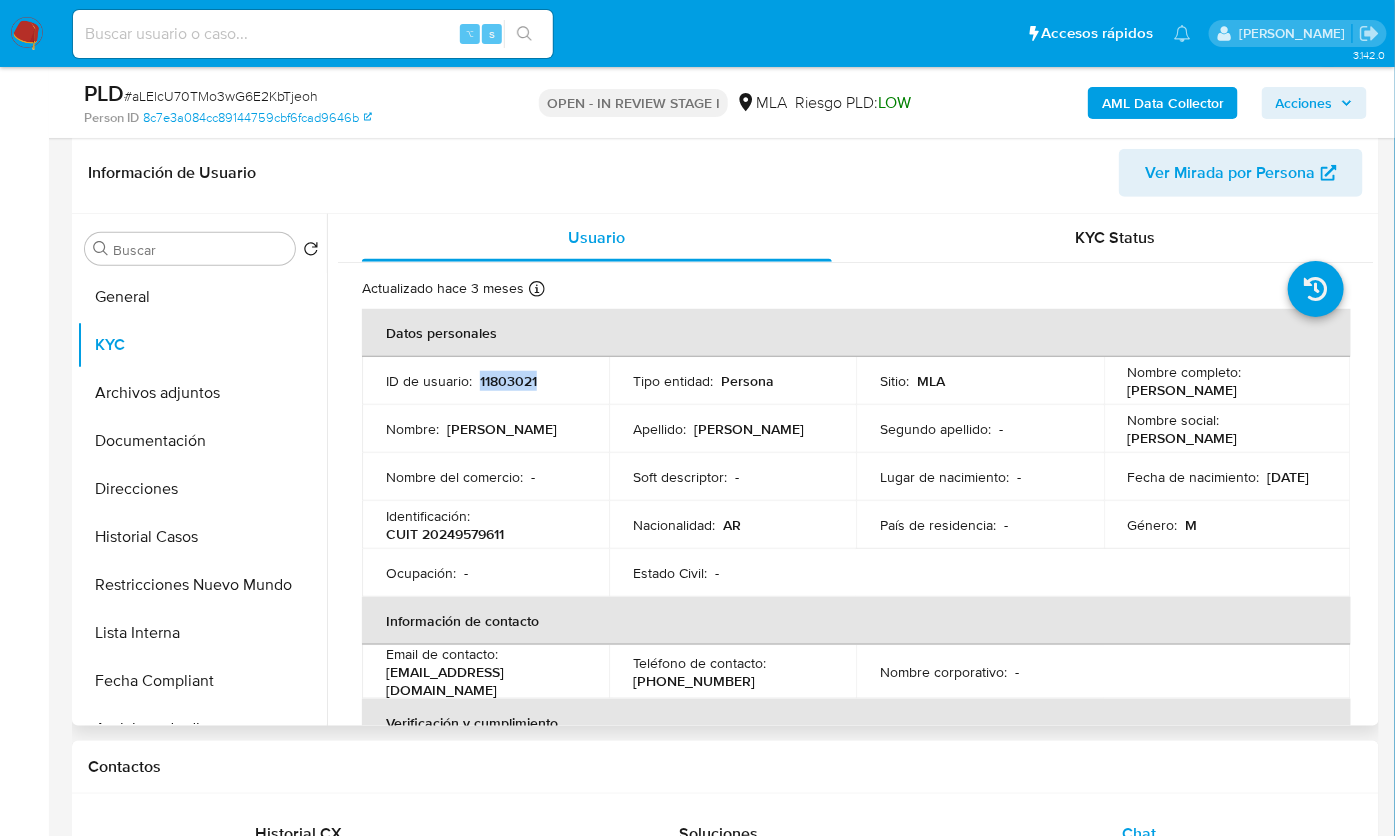 click on "CUIT 20249579611" at bounding box center (445, 534) 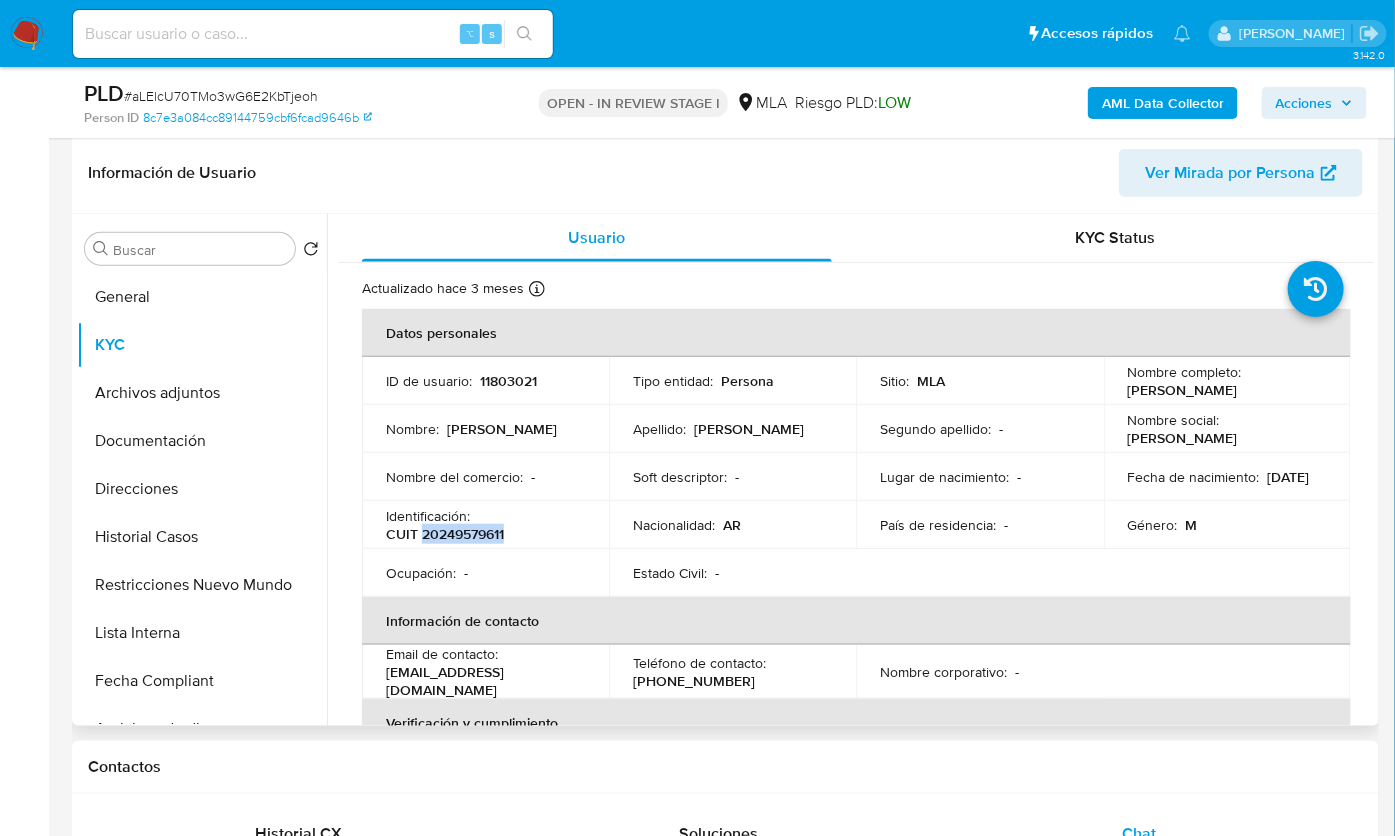 click on "CUIT 20249579611" at bounding box center [445, 534] 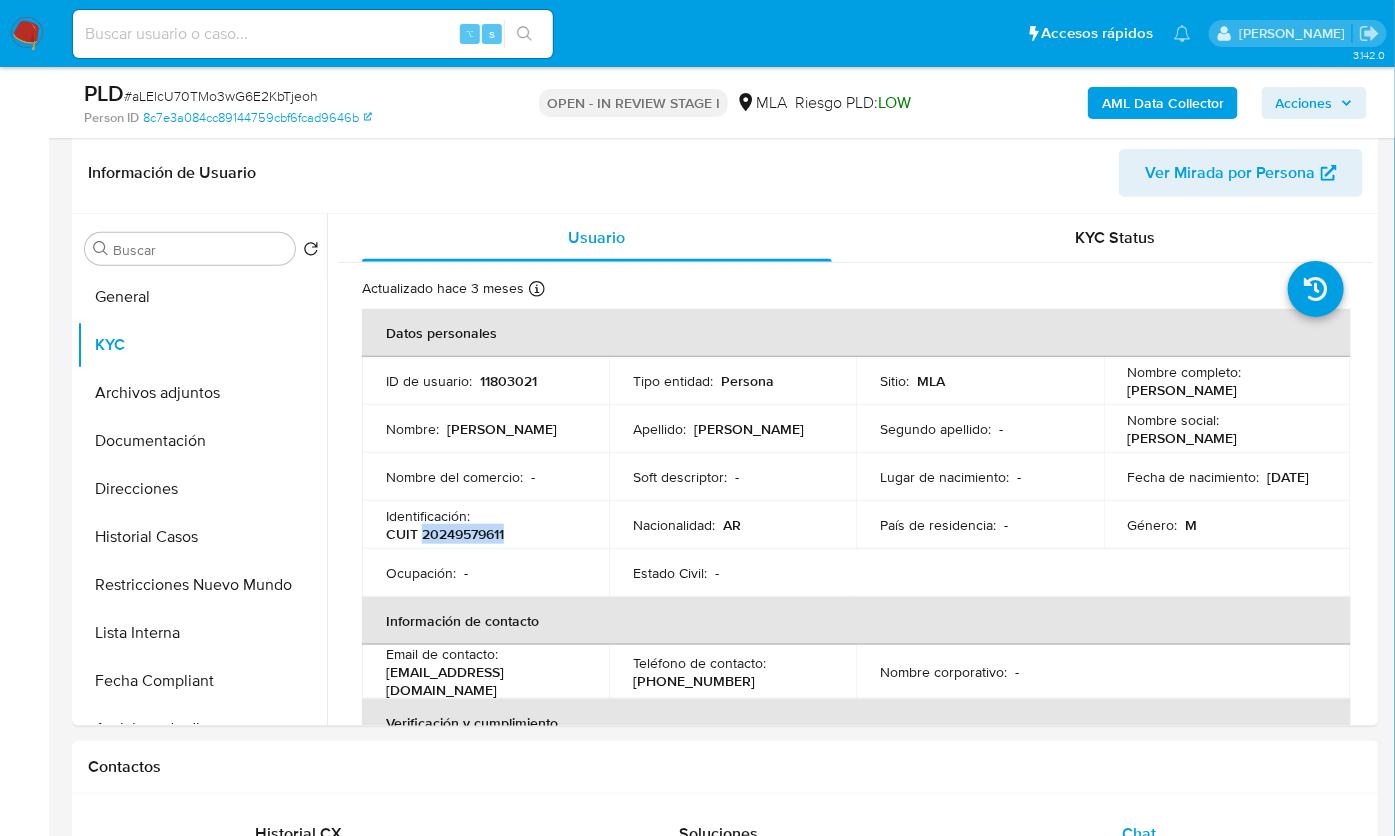 copy on "20249579611" 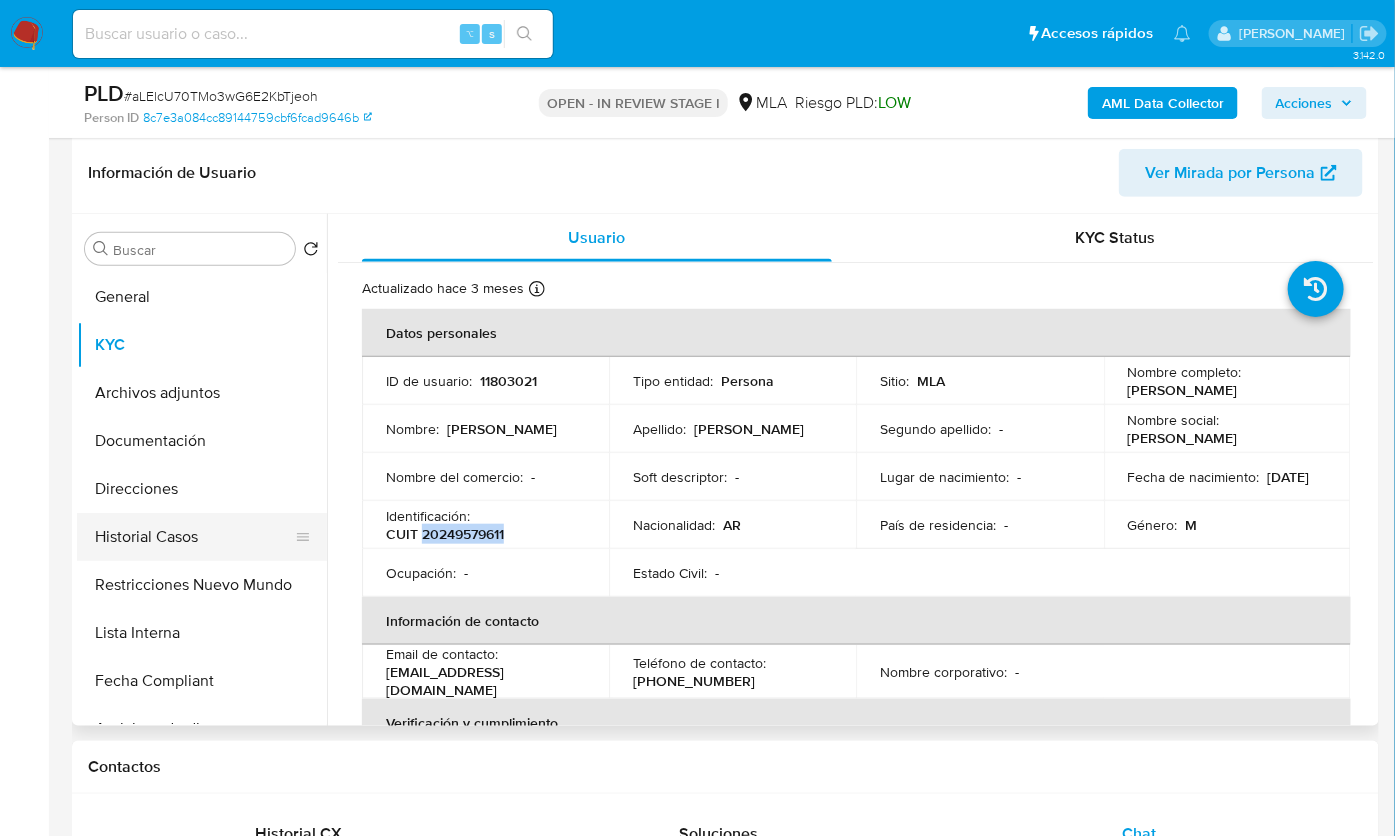 click on "Historial Casos" at bounding box center (194, 537) 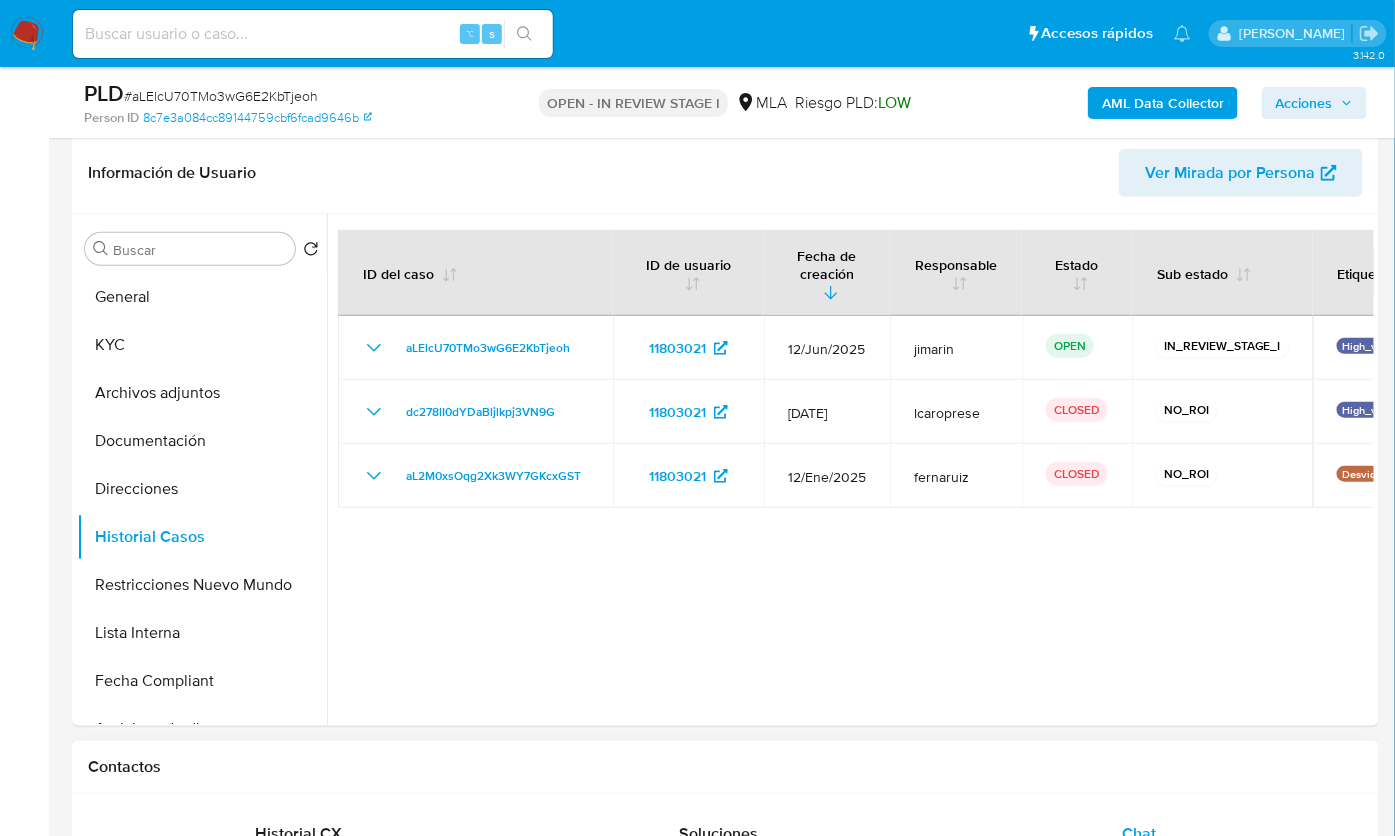 click on "Contactos" at bounding box center (725, 767) 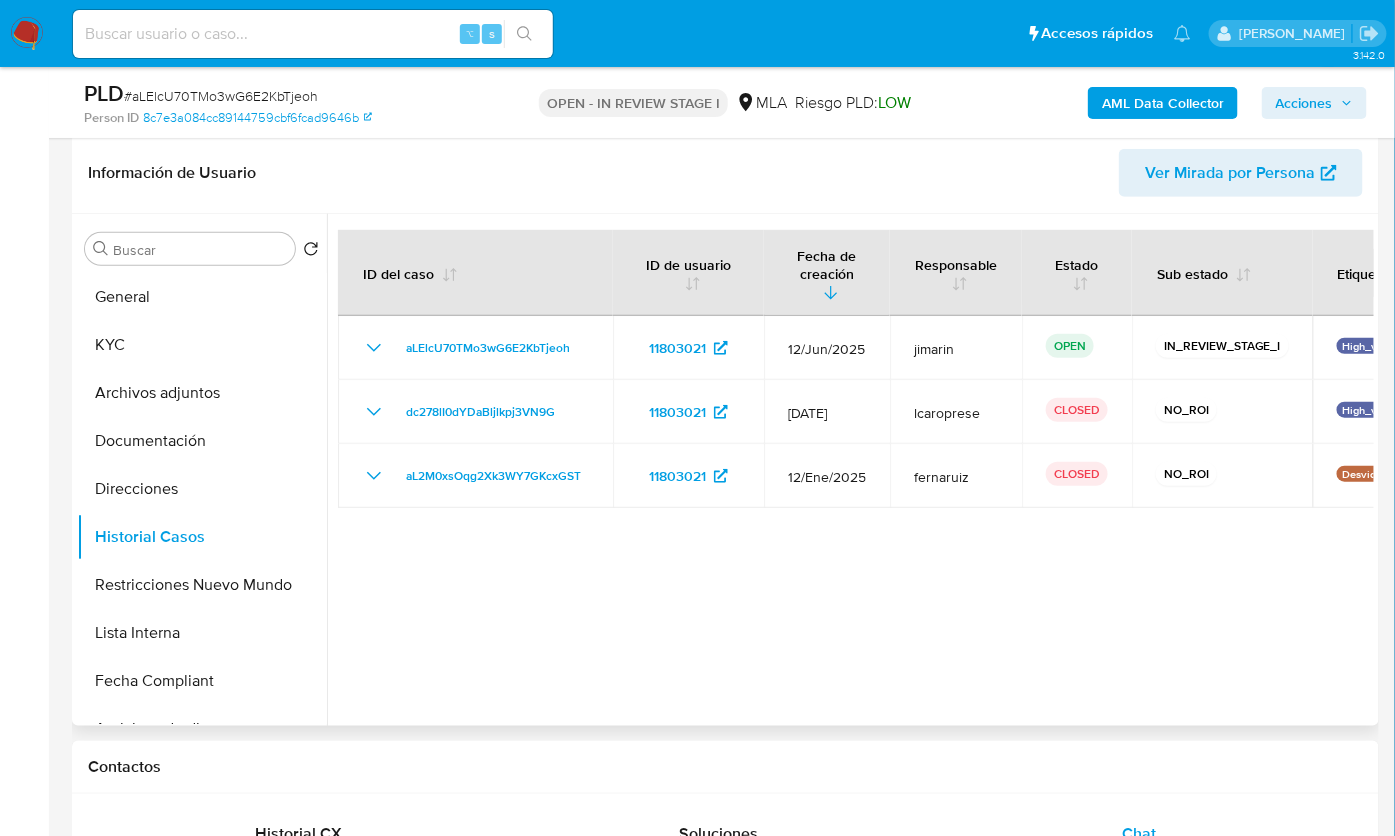 click at bounding box center [850, 470] 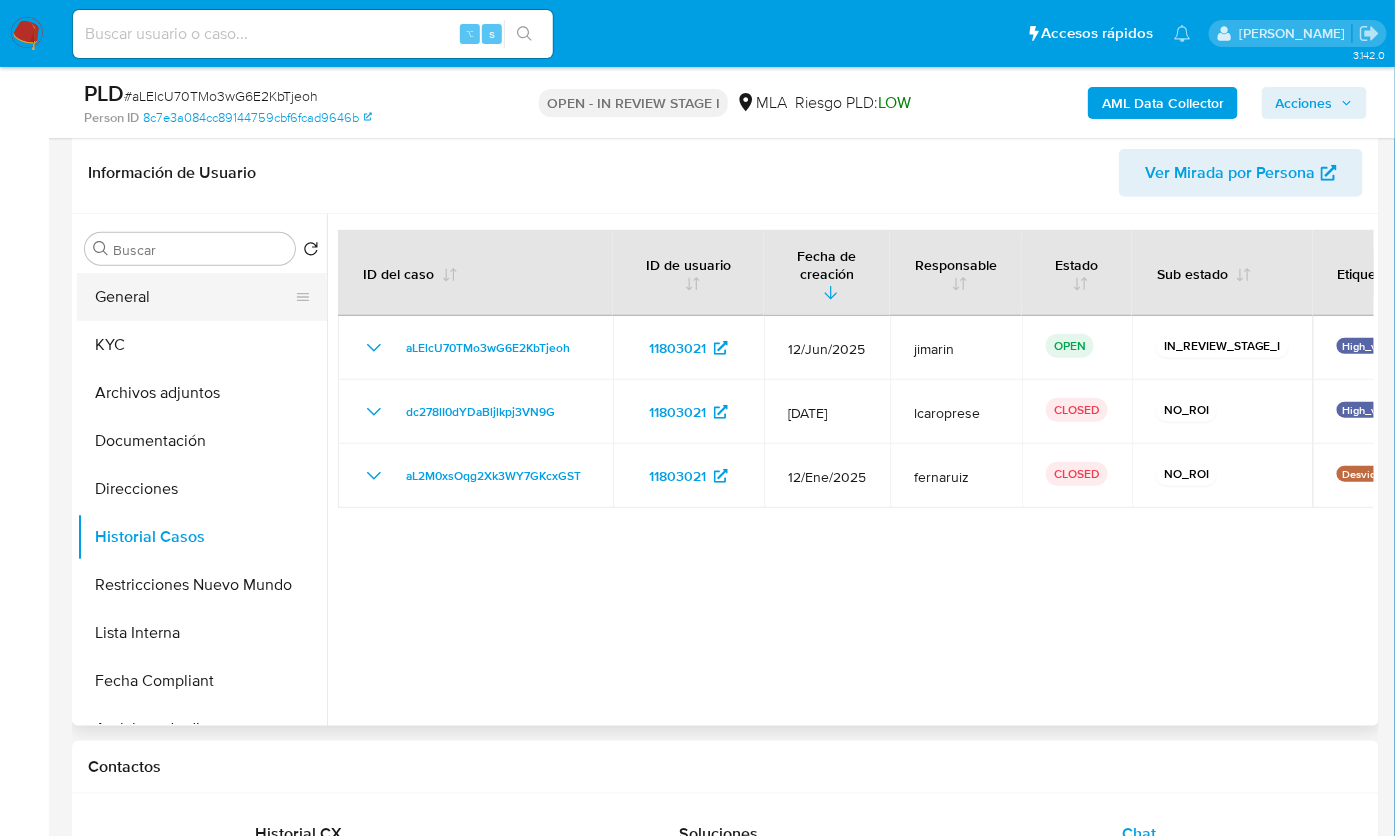 click on "General" at bounding box center (194, 297) 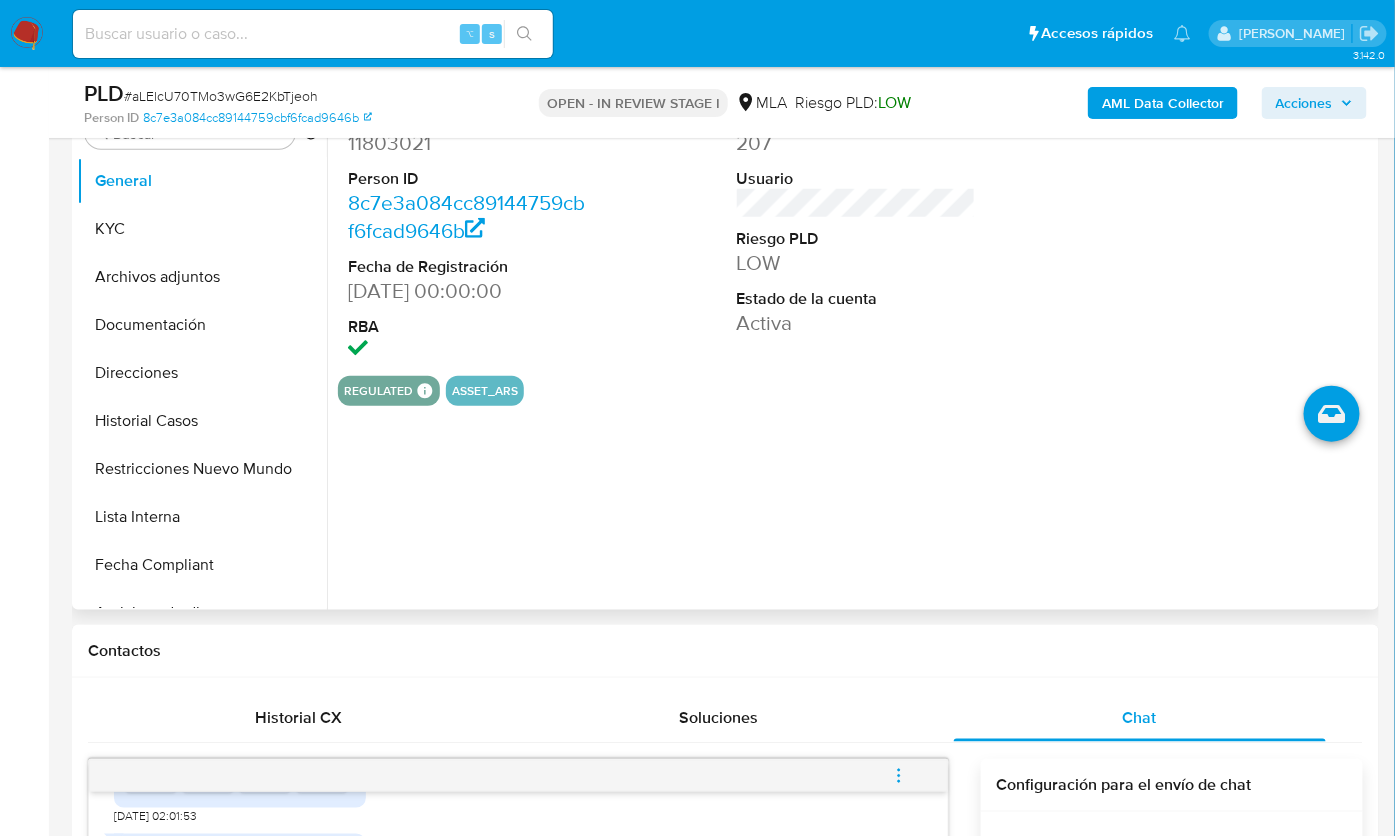 scroll, scrollTop: 167, scrollLeft: 0, axis: vertical 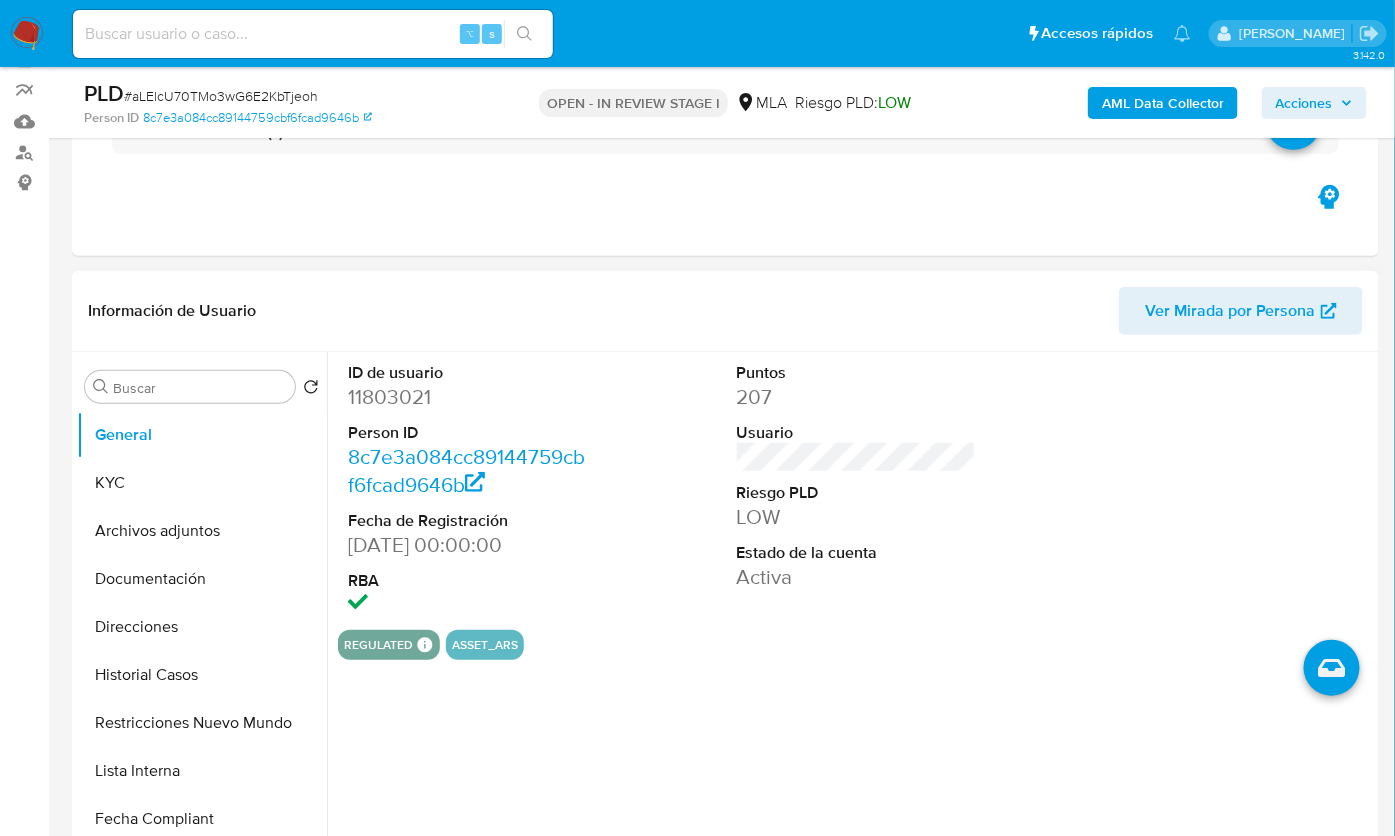 click on "11803021" at bounding box center [467, 397] 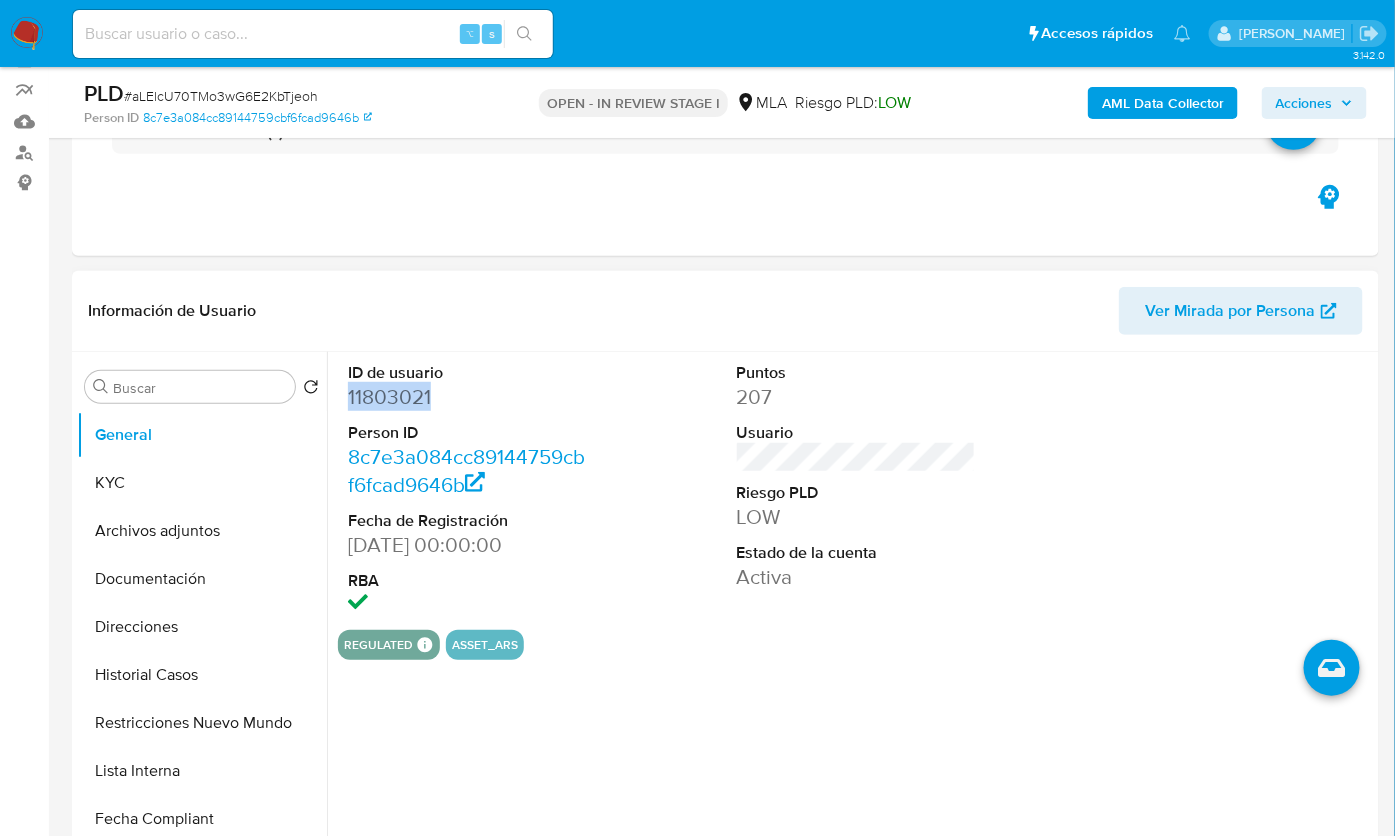 click on "11803021" at bounding box center (467, 397) 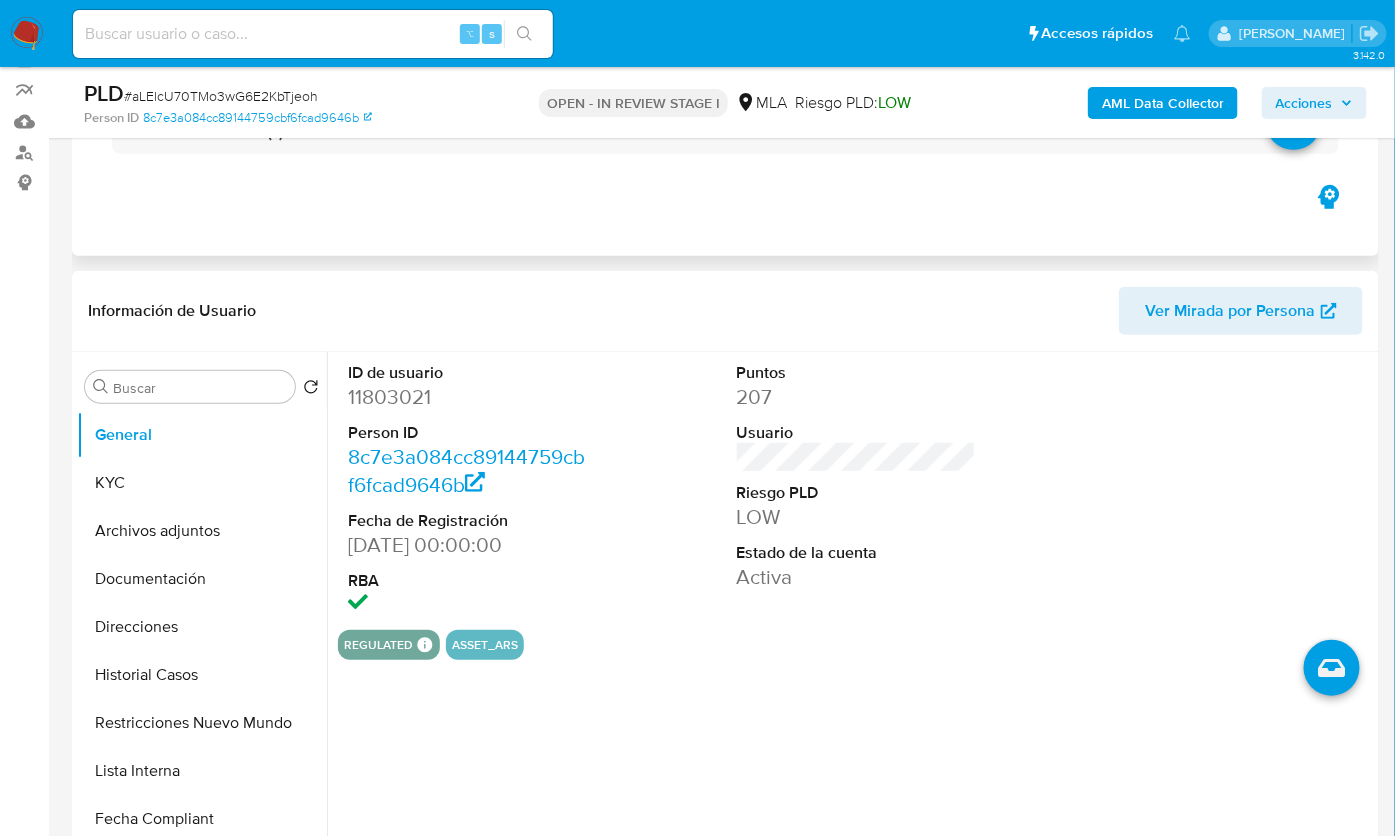 click on "Eventos ( 1 ) Acciones AUTOMATIC (1)" at bounding box center (725, 136) 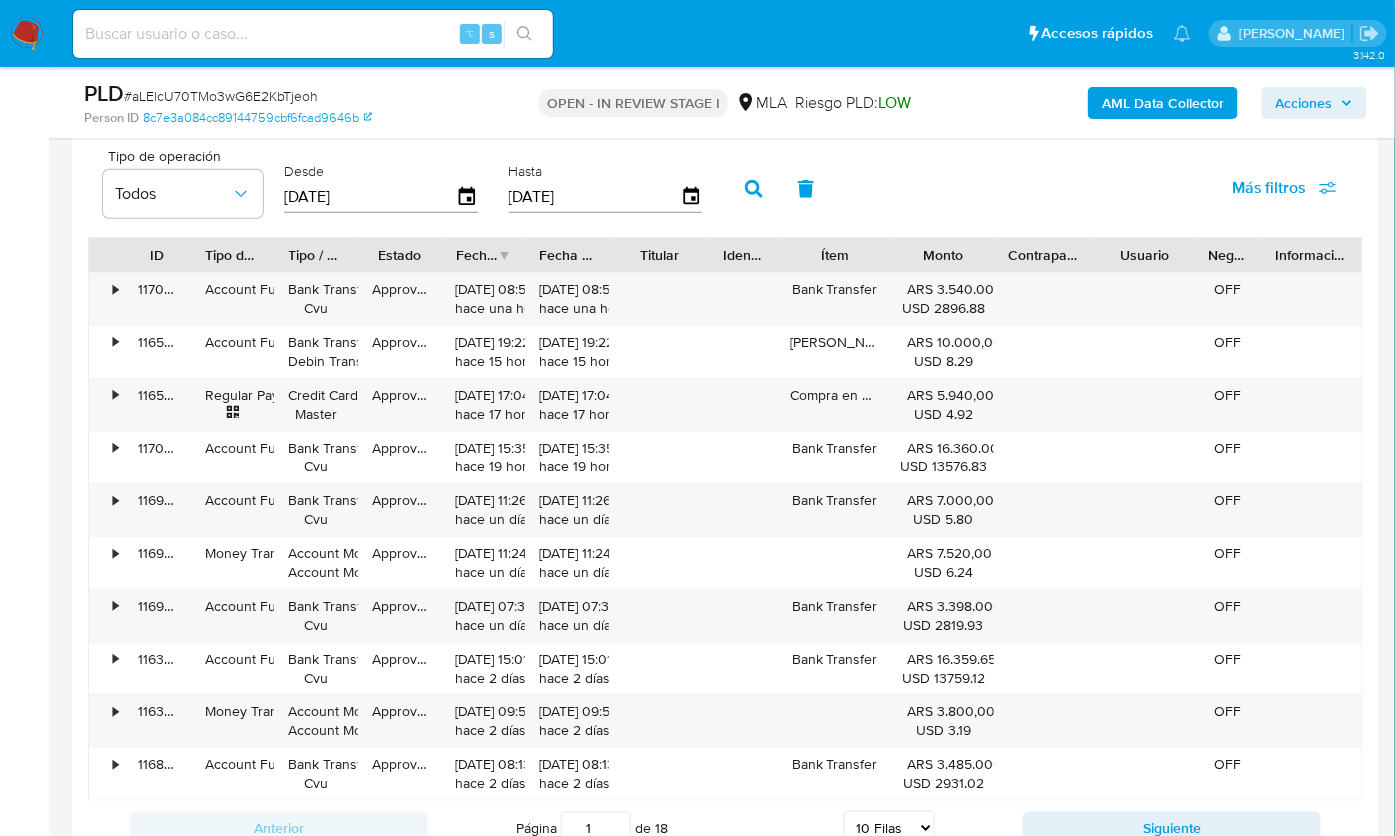 scroll, scrollTop: 2611, scrollLeft: 0, axis: vertical 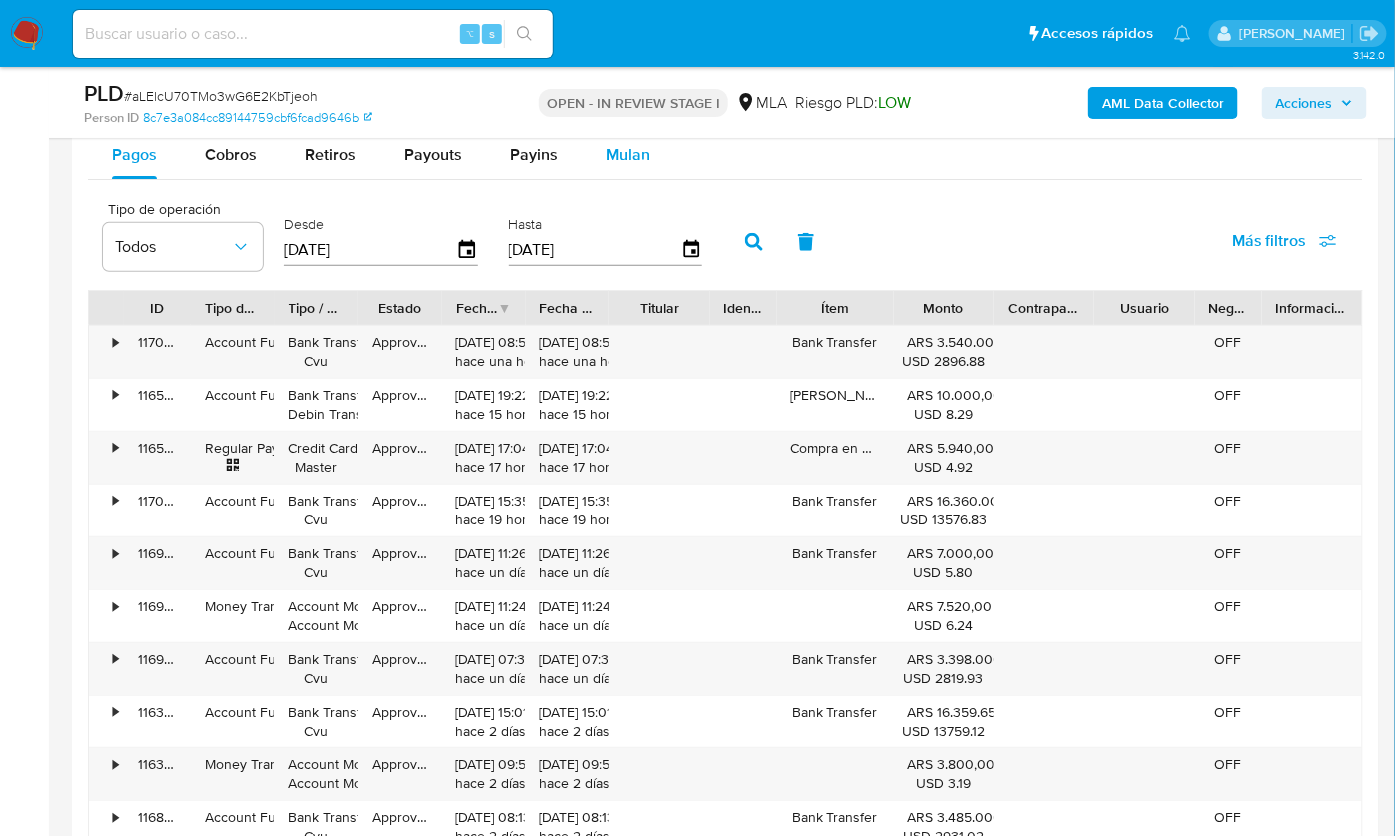 click on "Mulan" at bounding box center (628, 155) 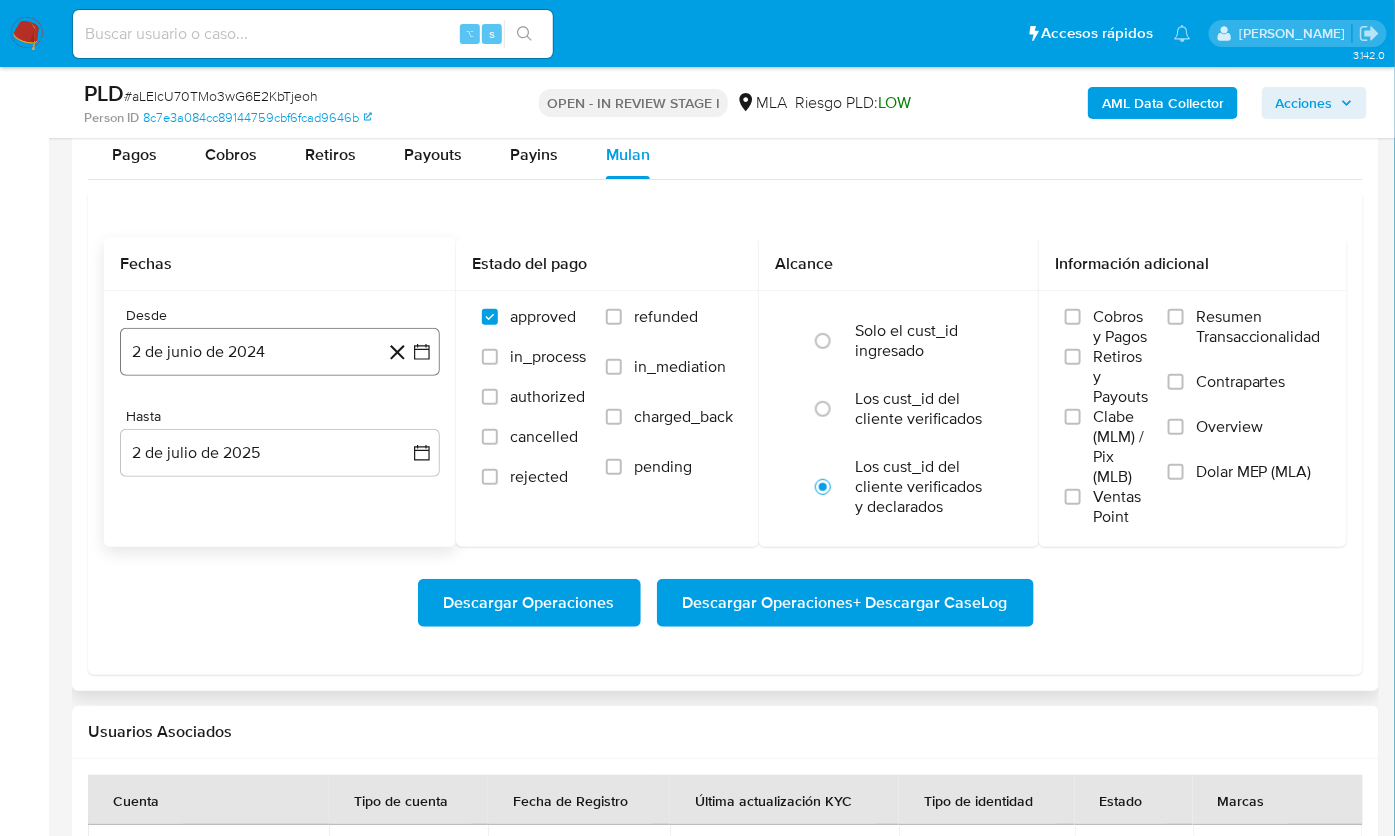 drag, startPoint x: 250, startPoint y: 335, endPoint x: 264, endPoint y: 332, distance: 14.3178215 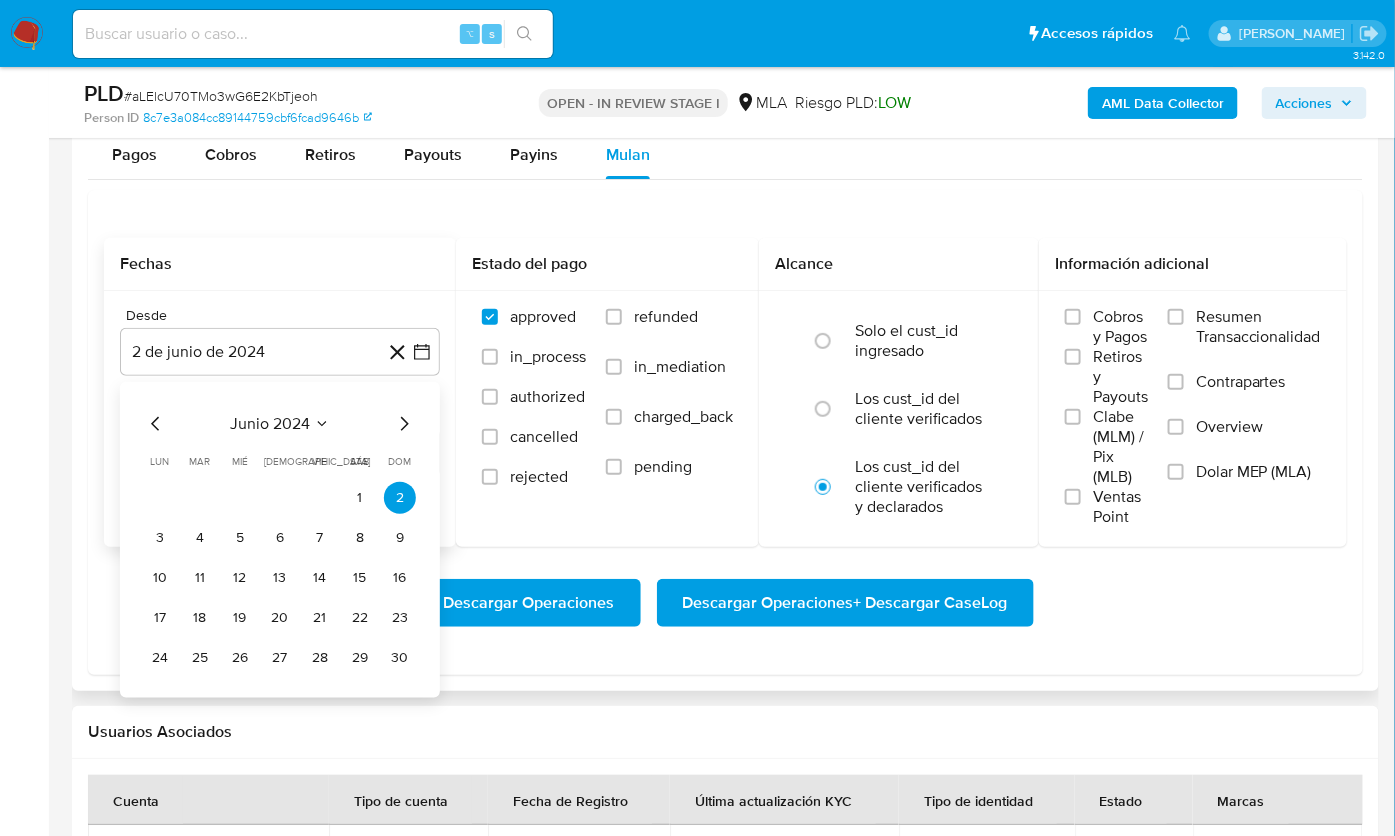 click 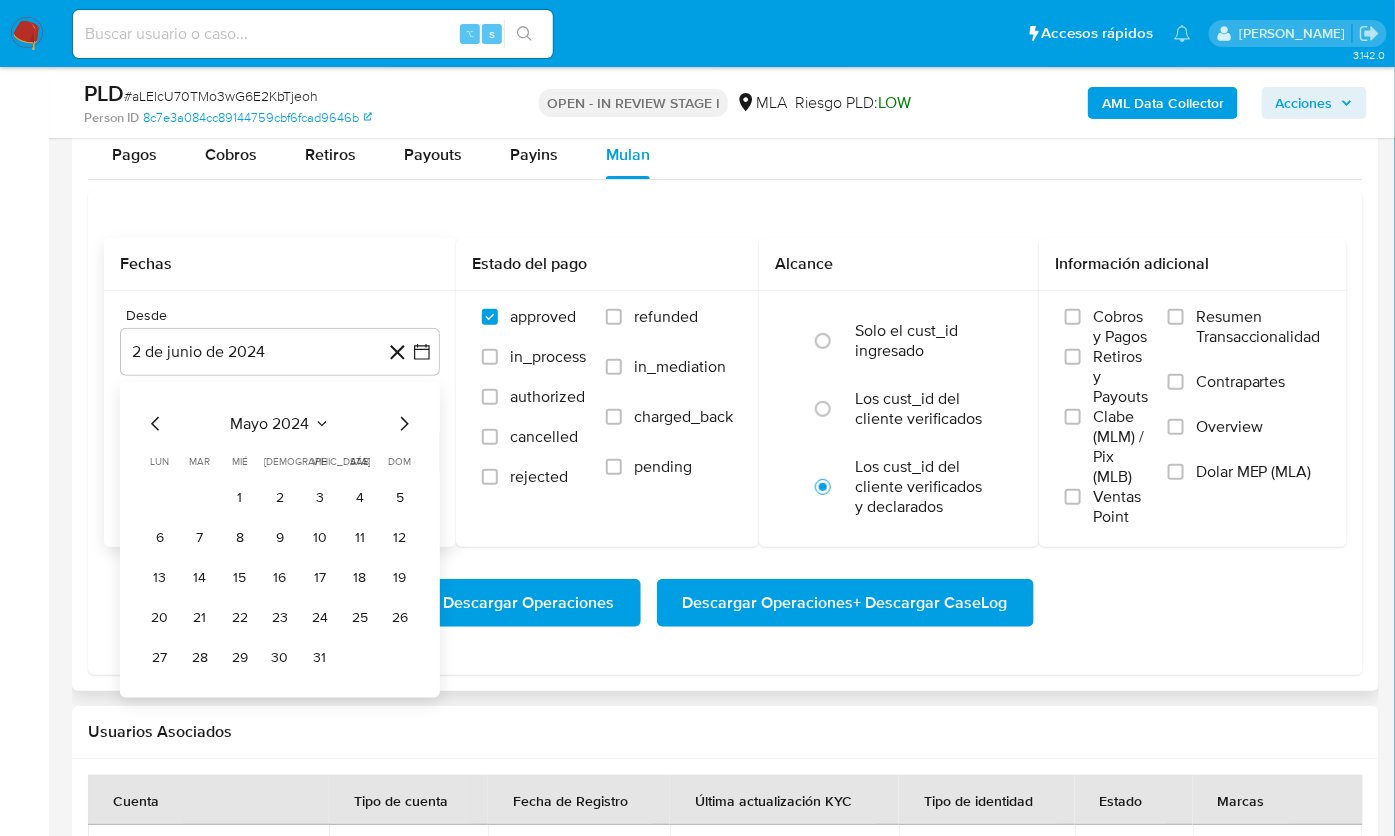click on "mayo 2024" at bounding box center (270, 424) 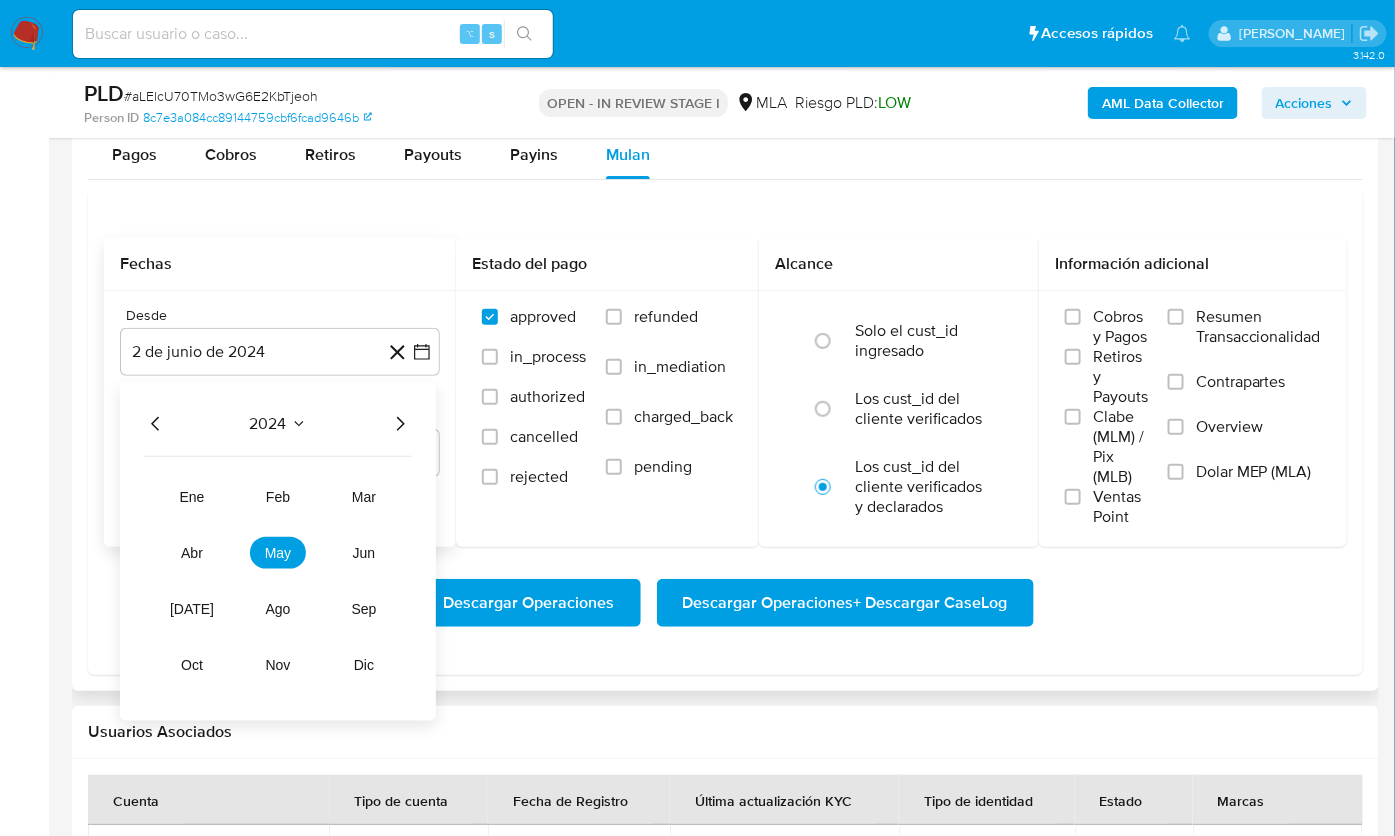 click 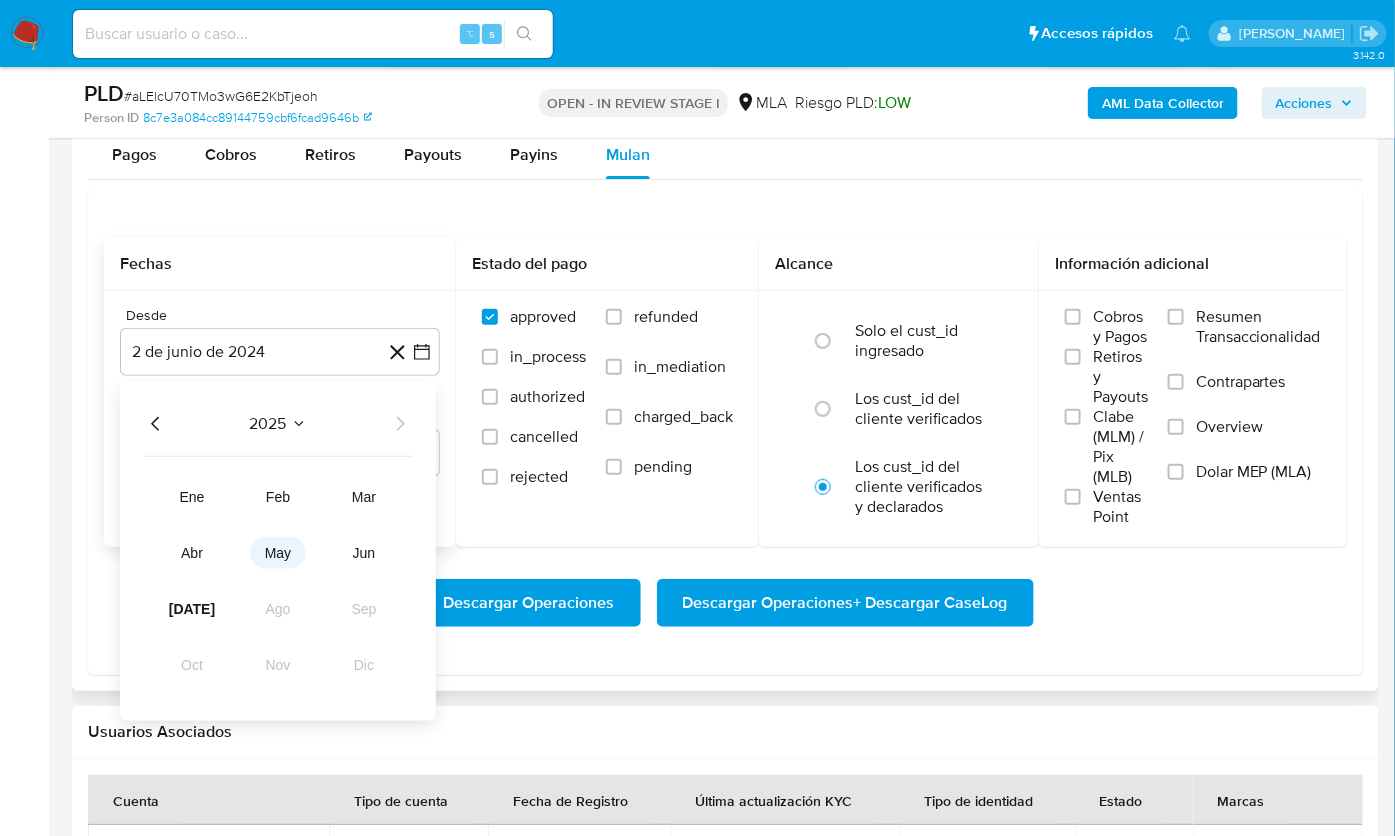 click on "may" at bounding box center (278, 553) 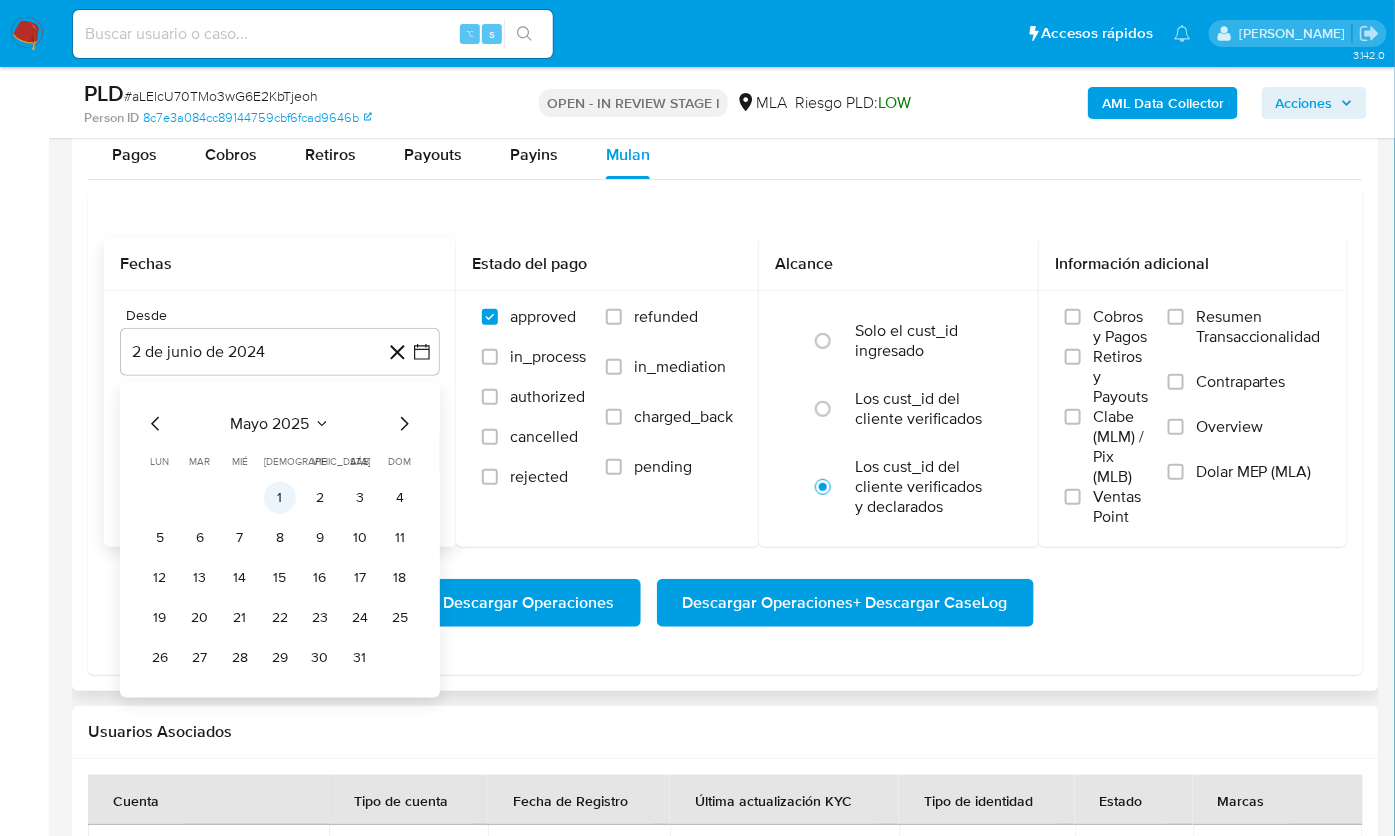 click on "1" at bounding box center [280, 498] 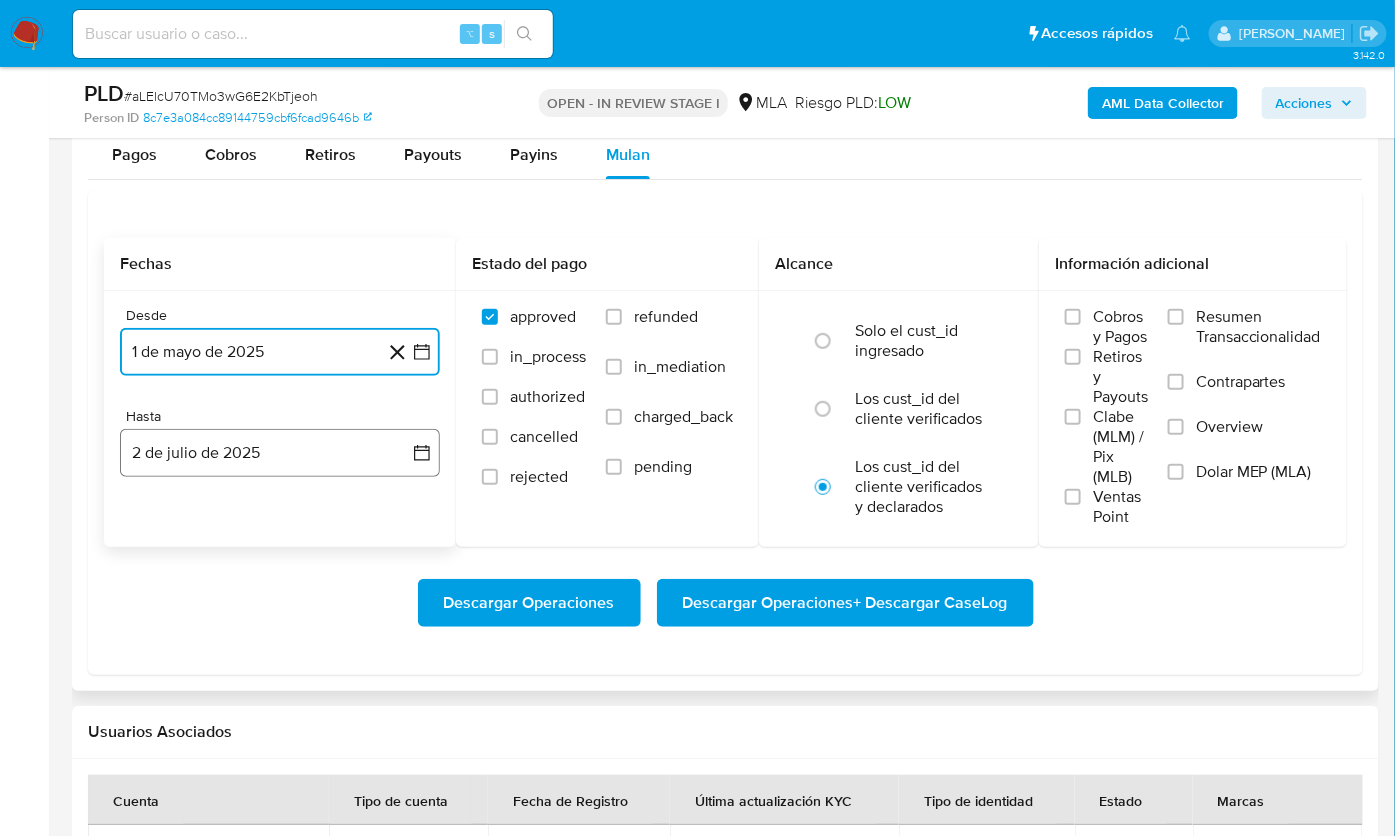 click on "2 de julio de 2025" at bounding box center (280, 453) 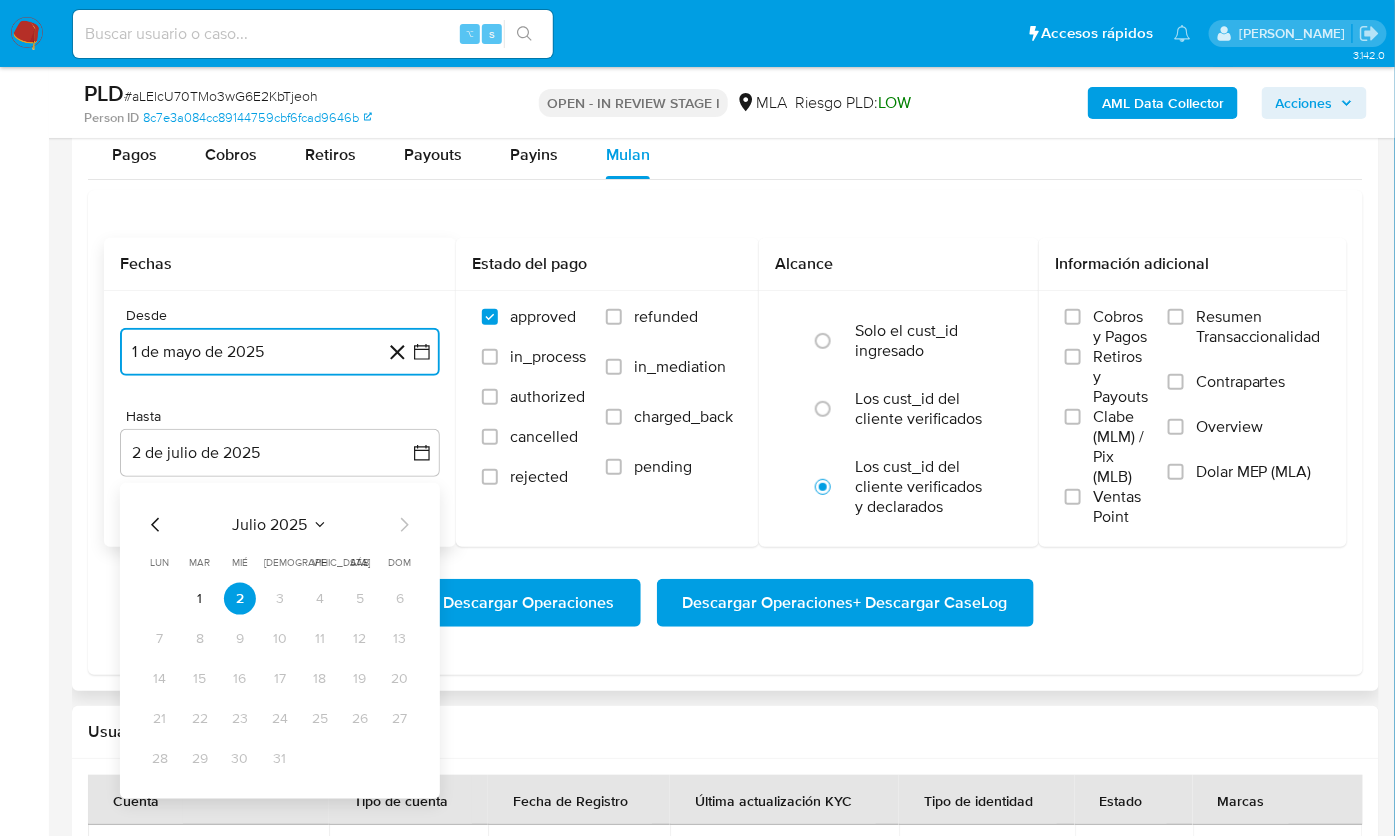 click 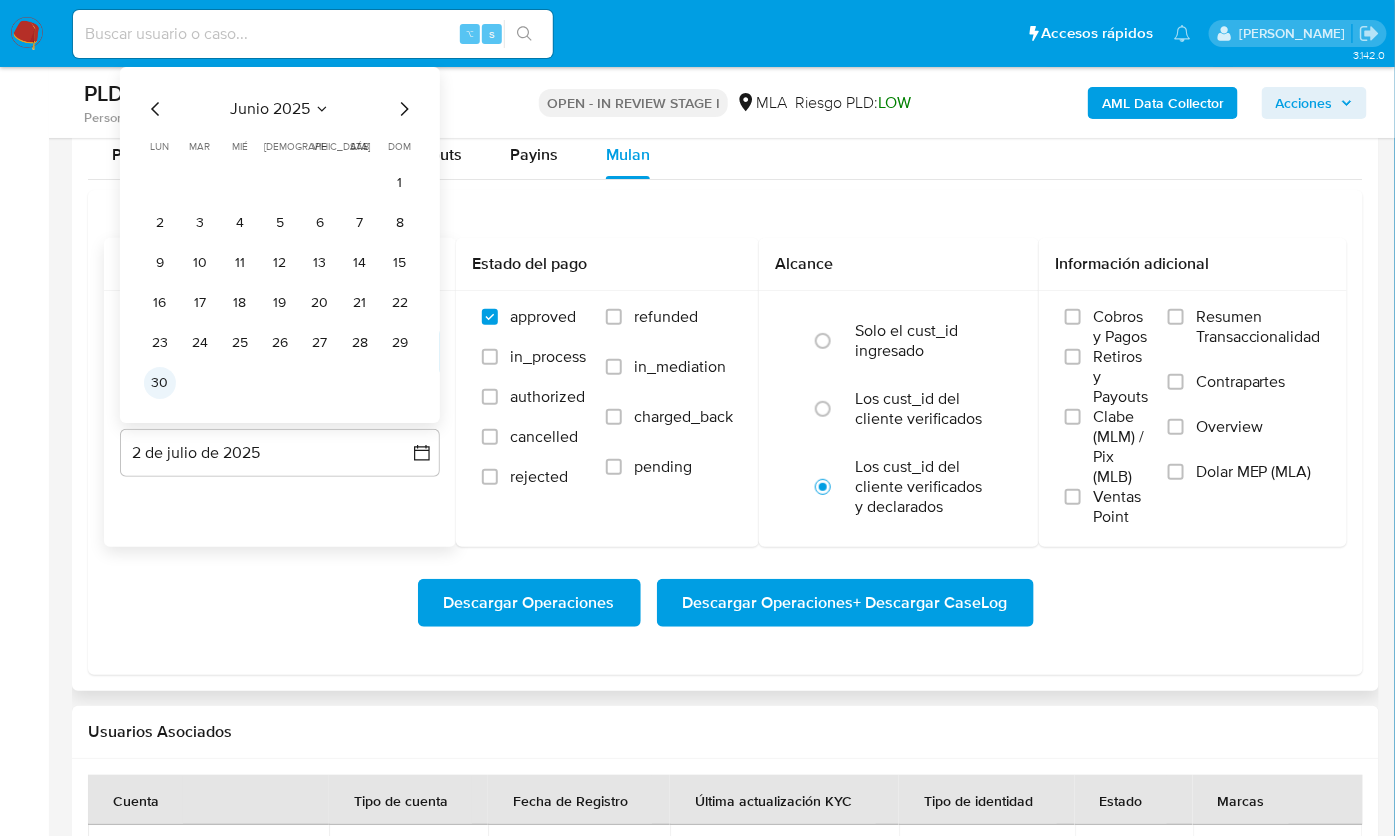 click on "30" at bounding box center (160, 383) 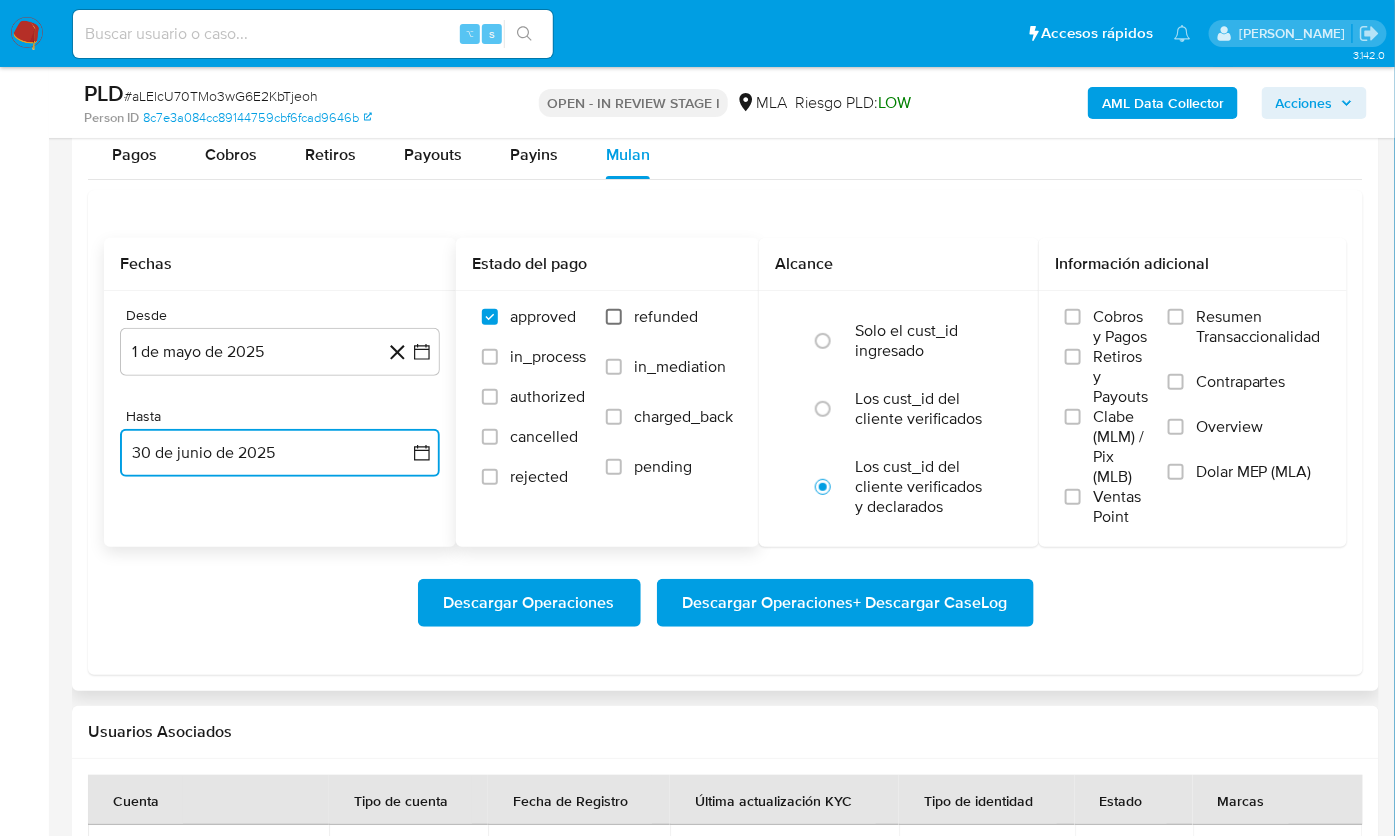 click on "refunded" at bounding box center [614, 317] 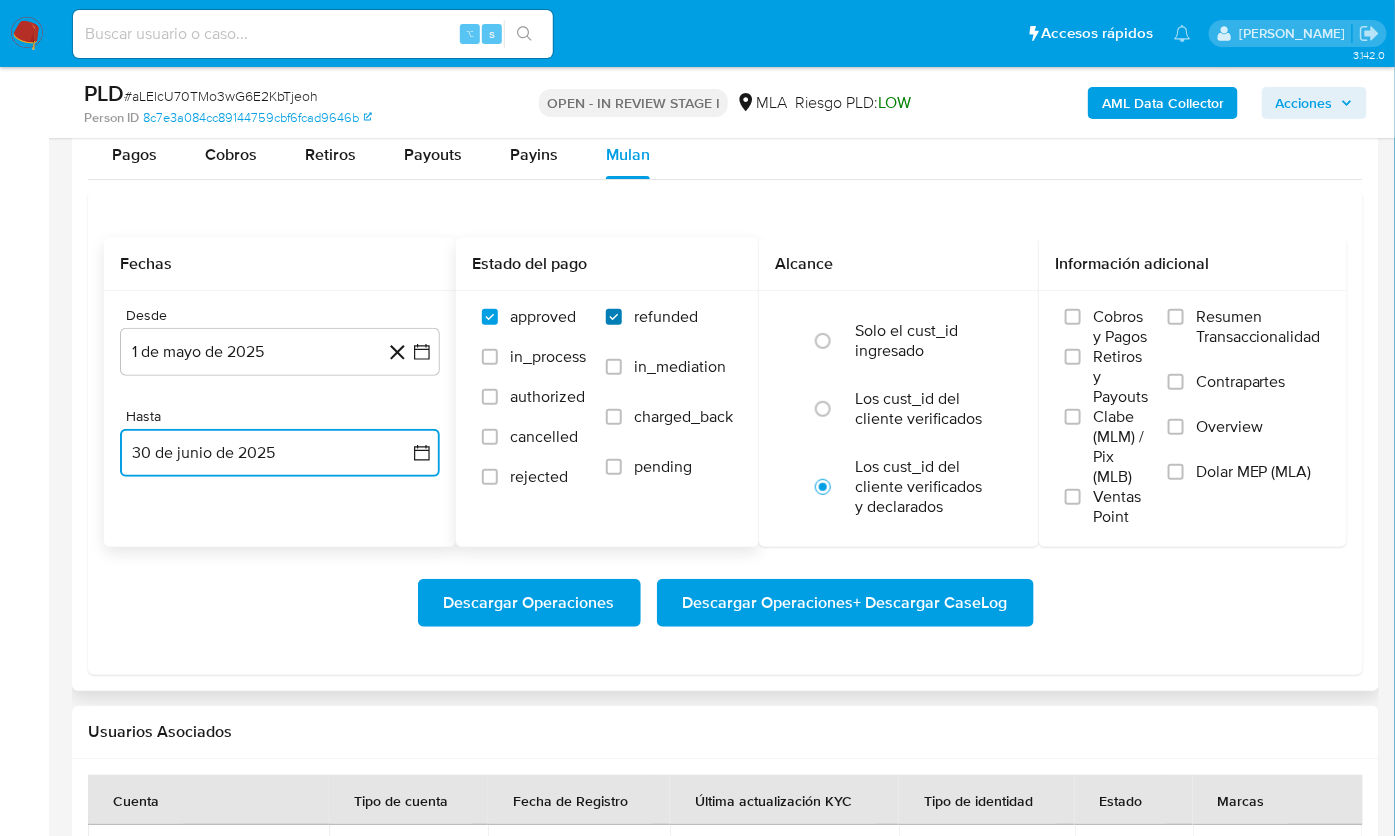 checkbox on "true" 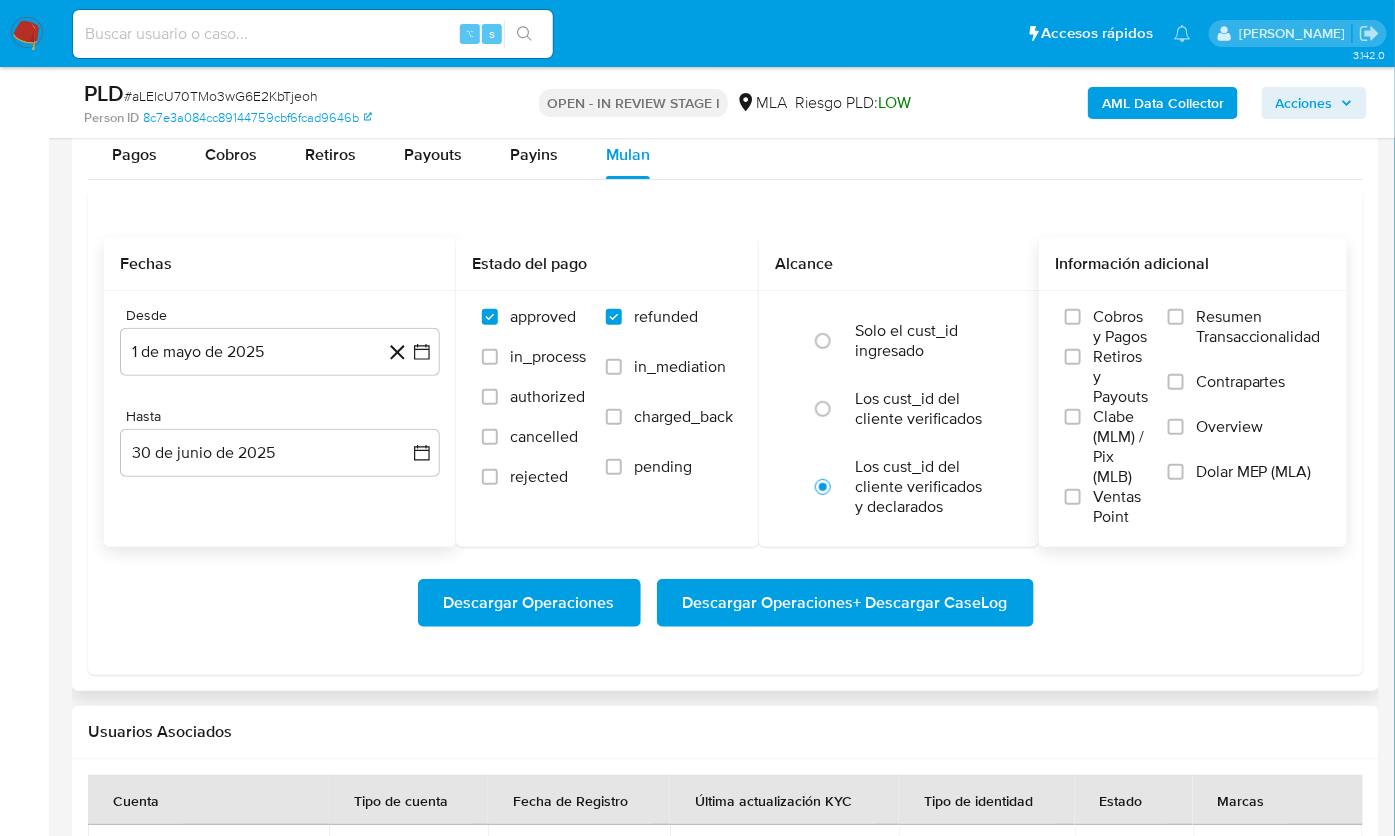 click on "Dolar MEP (MLA)" at bounding box center [1254, 472] 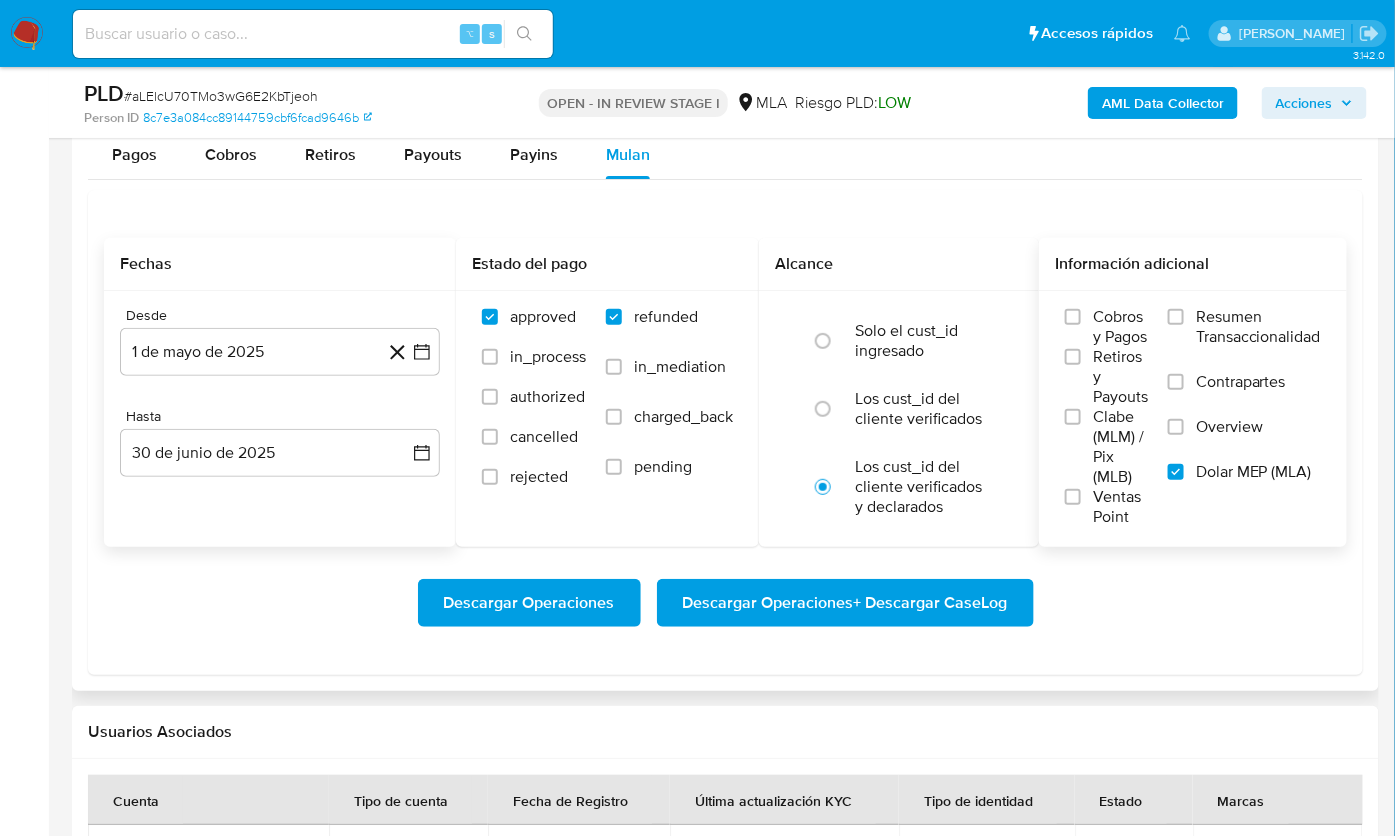 click on "Descargar Operaciones  +   Descargar CaseLog" at bounding box center [845, 603] 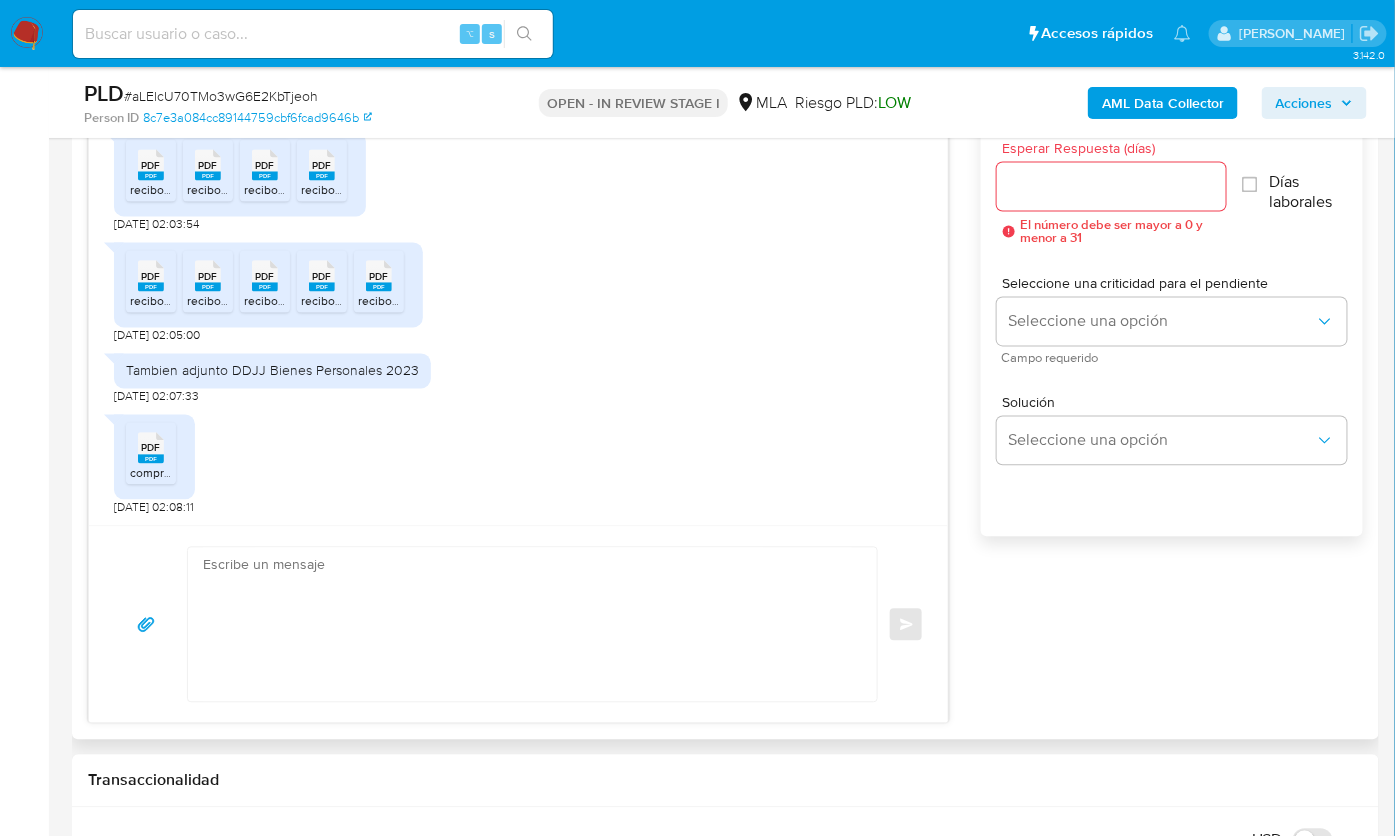 scroll, scrollTop: 1121, scrollLeft: 0, axis: vertical 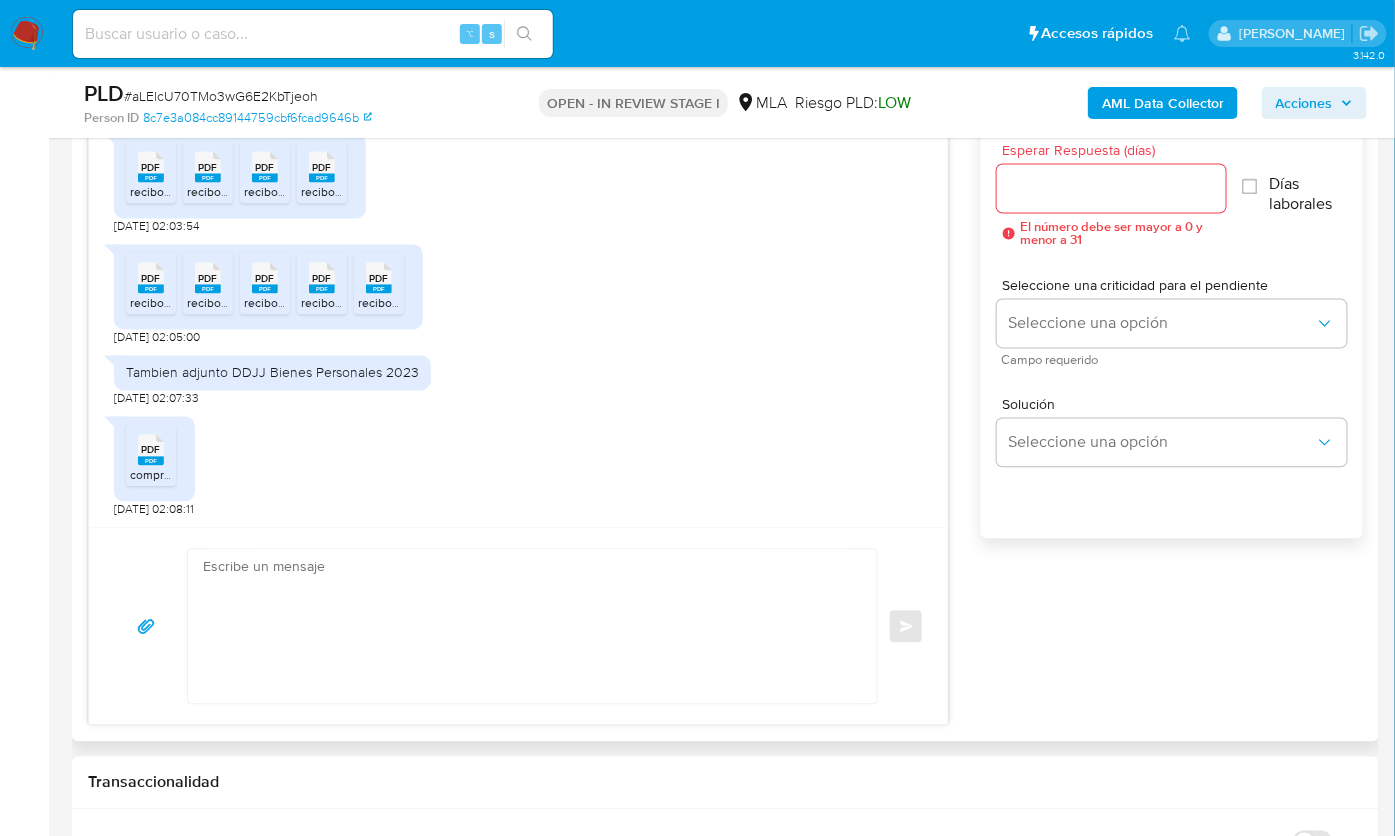 click at bounding box center (527, 627) 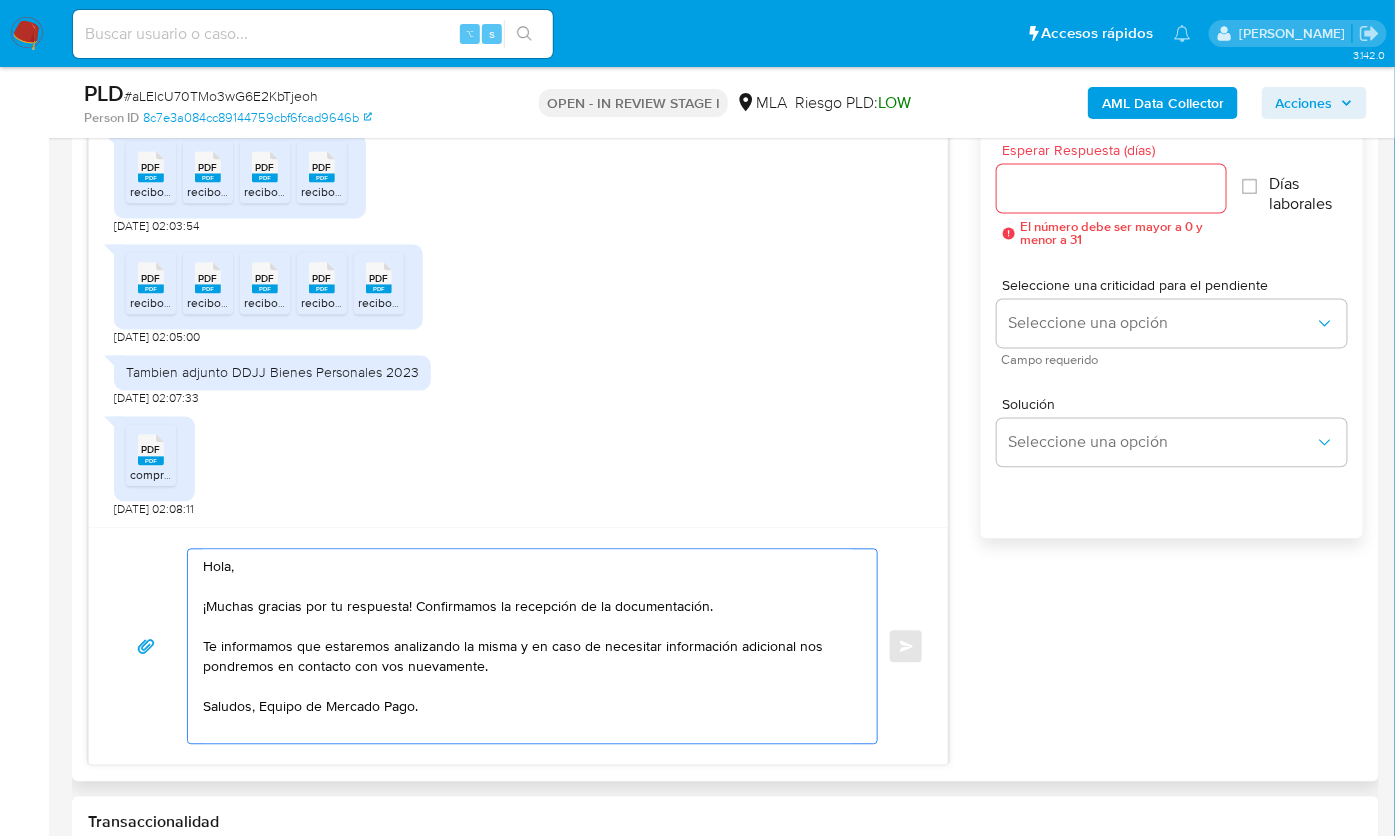 click on "Hola,
¡Muchas gracias por tu respuesta! Confirmamos la recepción de la documentación.
Te informamos que estaremos analizando la misma y en caso de necesitar información adicional nos pondremos en contacto con vos nuevamente.
Saludos, Equipo de Mercado Pago." at bounding box center [527, 647] 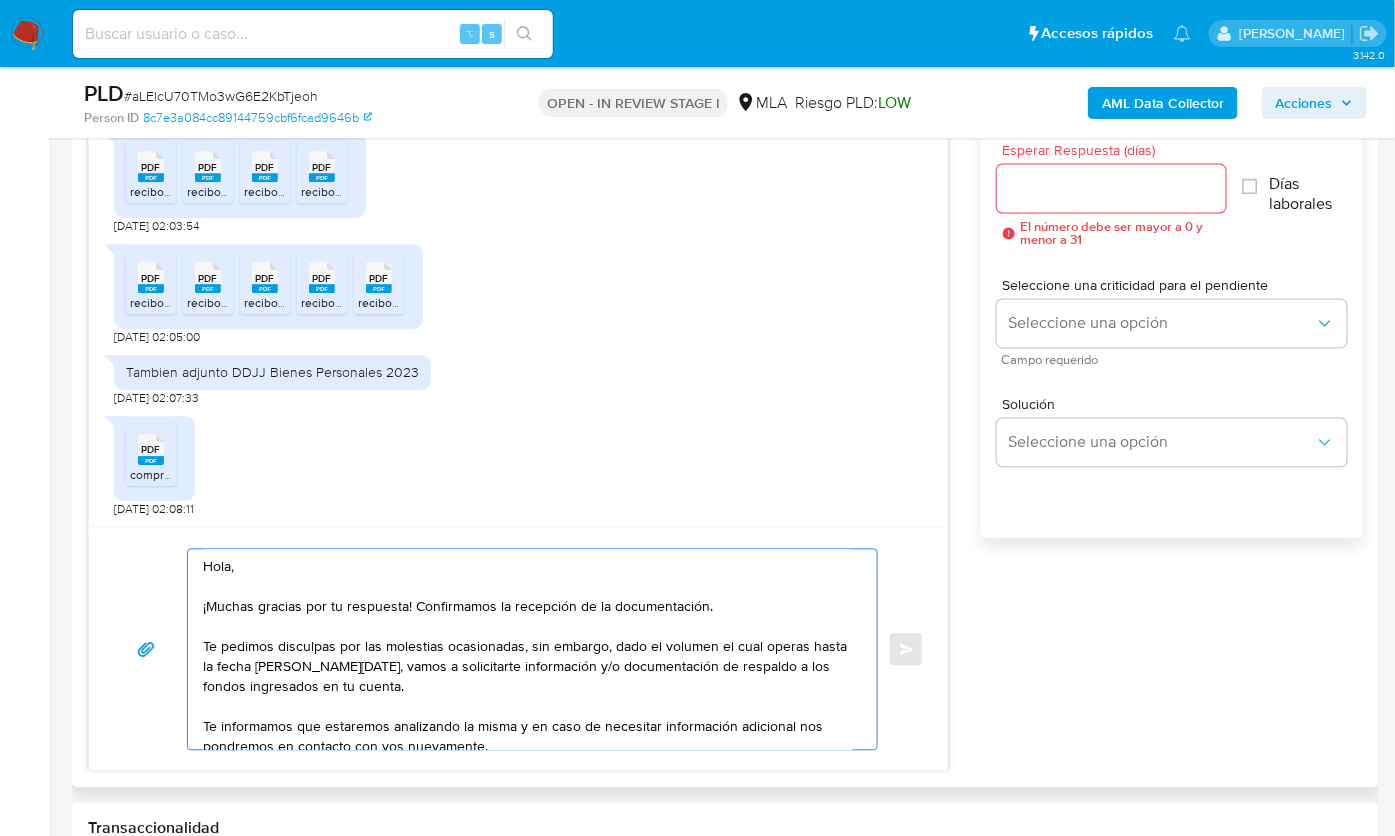 click on "Hola,
¡Muchas gracias por tu respuesta! Confirmamos la recepción de la documentación.
Te pedimos disculpas por las molestias ocasionadas, sin embargo, dado el volumen el cual operas hasta la fecha de hoy, vamos a solicitarte información y/o documentación de respaldo a los fondos ingresados en tu cuenta.
Te informamos que estaremos analizando la misma y en caso de necesitar información adicional nos pondremos en contacto con vos nuevamente.
Saludos, Equipo de Mercado Pago." at bounding box center [527, 650] 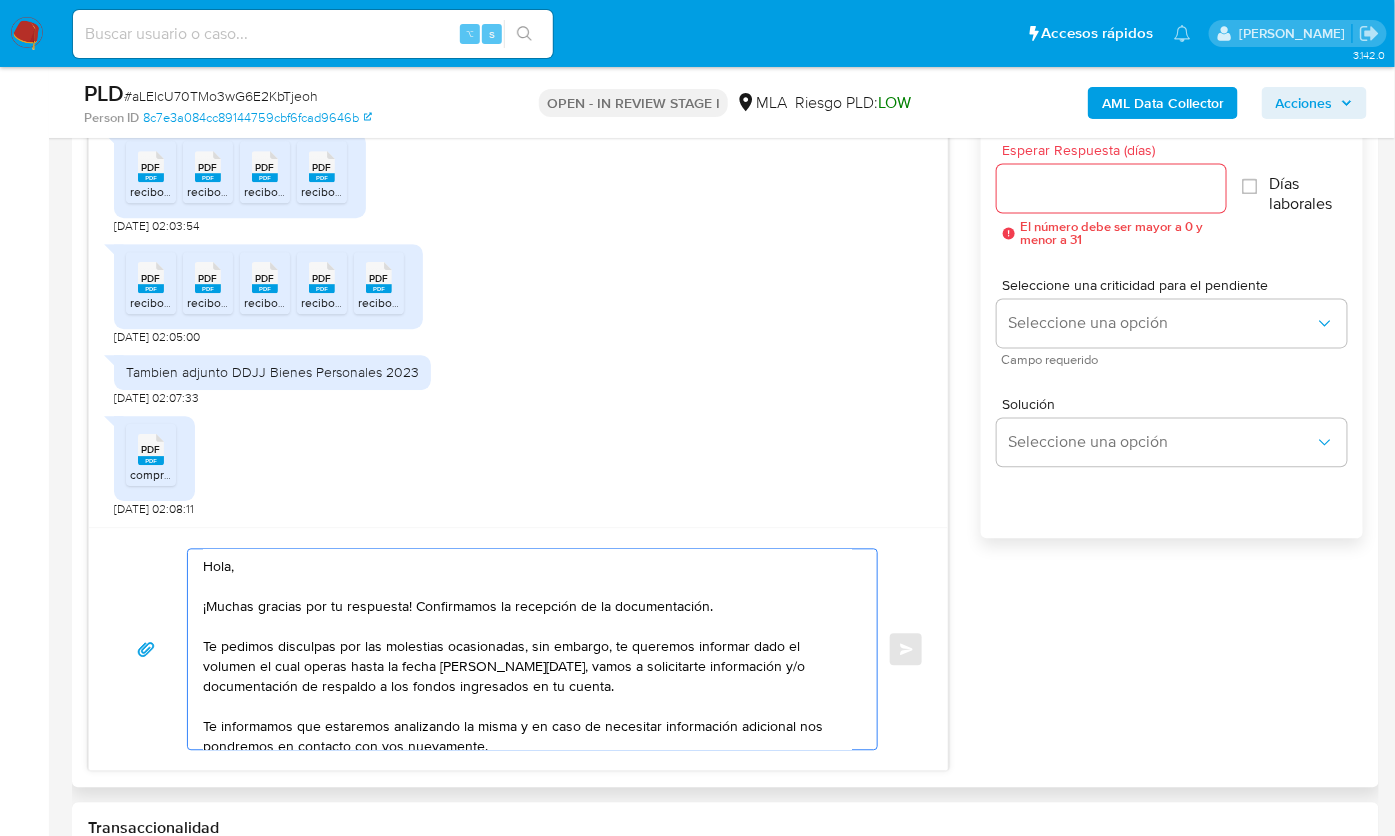drag, startPoint x: 530, startPoint y: 644, endPoint x: 603, endPoint y: 643, distance: 73.00685 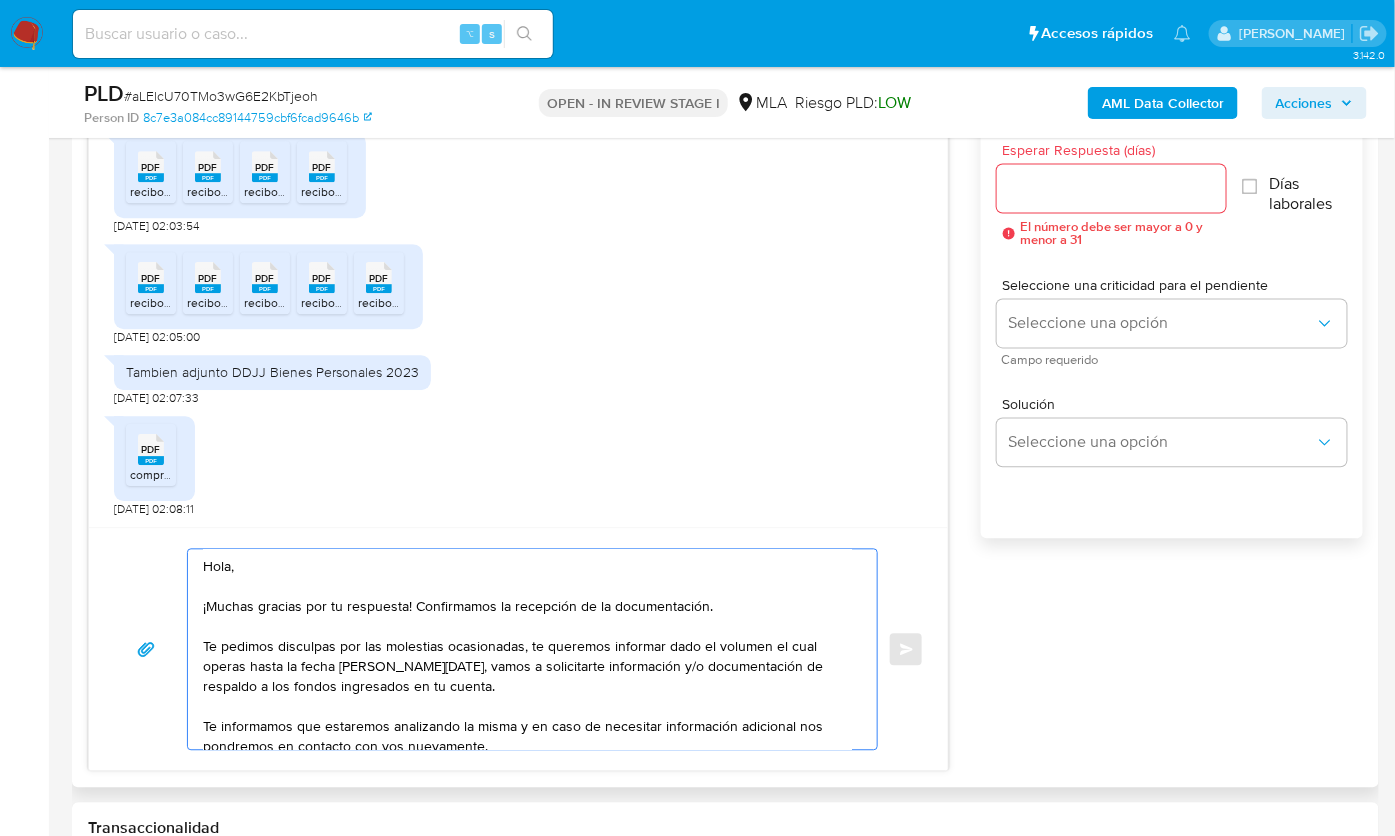 click on "Hola,
¡Muchas gracias por tu respuesta! Confirmamos la recepción de la documentación.
Te pedimos disculpas por las molestias ocasionadas, te queremos informar dado el volumen el cual operas hasta la fecha de hoy, vamos a solicitarte información y/o documentación de respaldo a los fondos ingresados en tu cuenta.
Te informamos que estaremos analizando la misma y en caso de necesitar información adicional nos pondremos en contacto con vos nuevamente.
Saludos, Equipo de Mercado Pago." at bounding box center (527, 650) 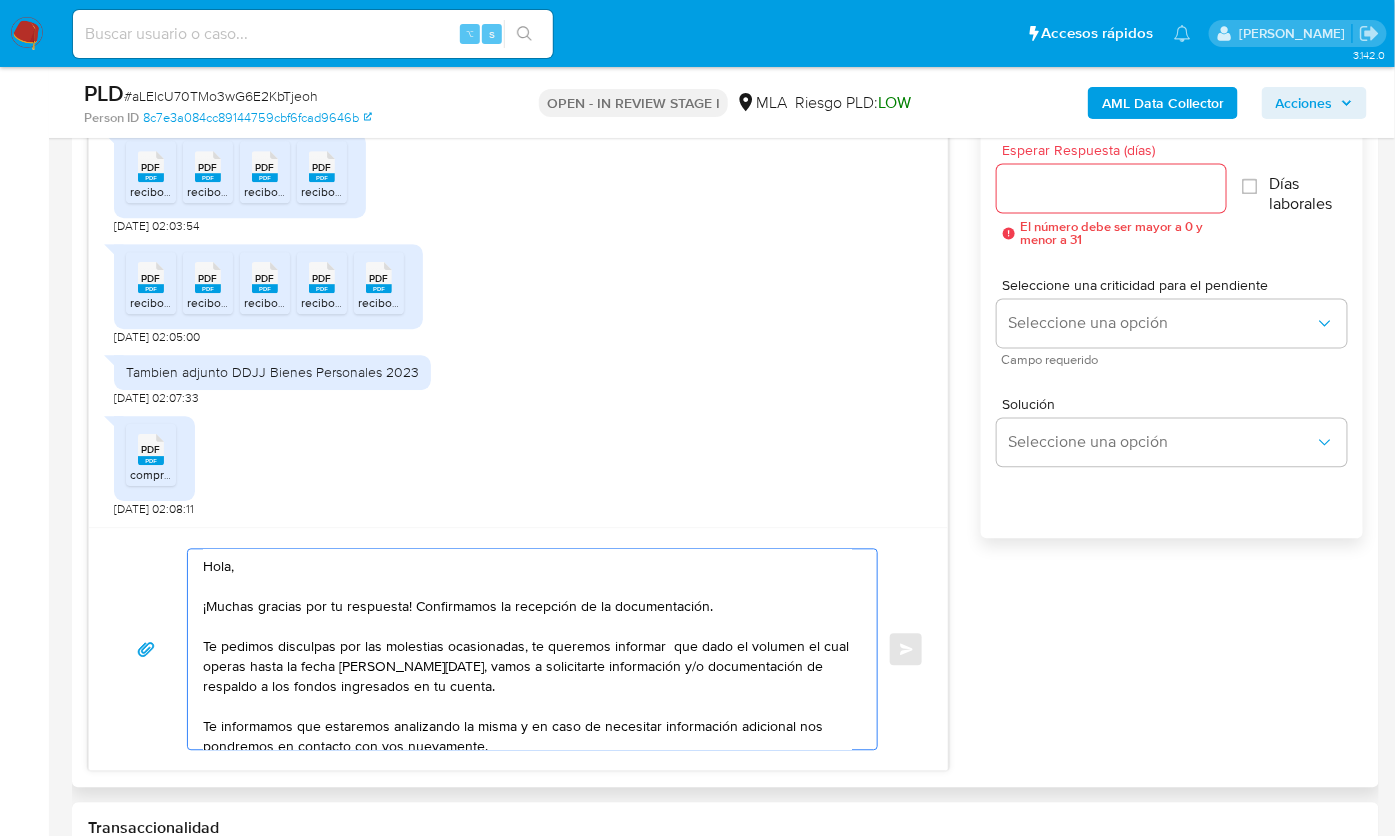 click on "Hola,
¡Muchas gracias por tu respuesta! Confirmamos la recepción de la documentación.
Te pedimos disculpas por las molestias ocasionadas, te queremos informar  que dado el volumen el cual operas hasta la fecha de hoy, vamos a solicitarte información y/o documentación de respaldo a los fondos ingresados en tu cuenta.
Te informamos que estaremos analizando la misma y en caso de necesitar información adicional nos pondremos en contacto con vos nuevamente.
Saludos, Equipo de Mercado Pago." at bounding box center (527, 650) 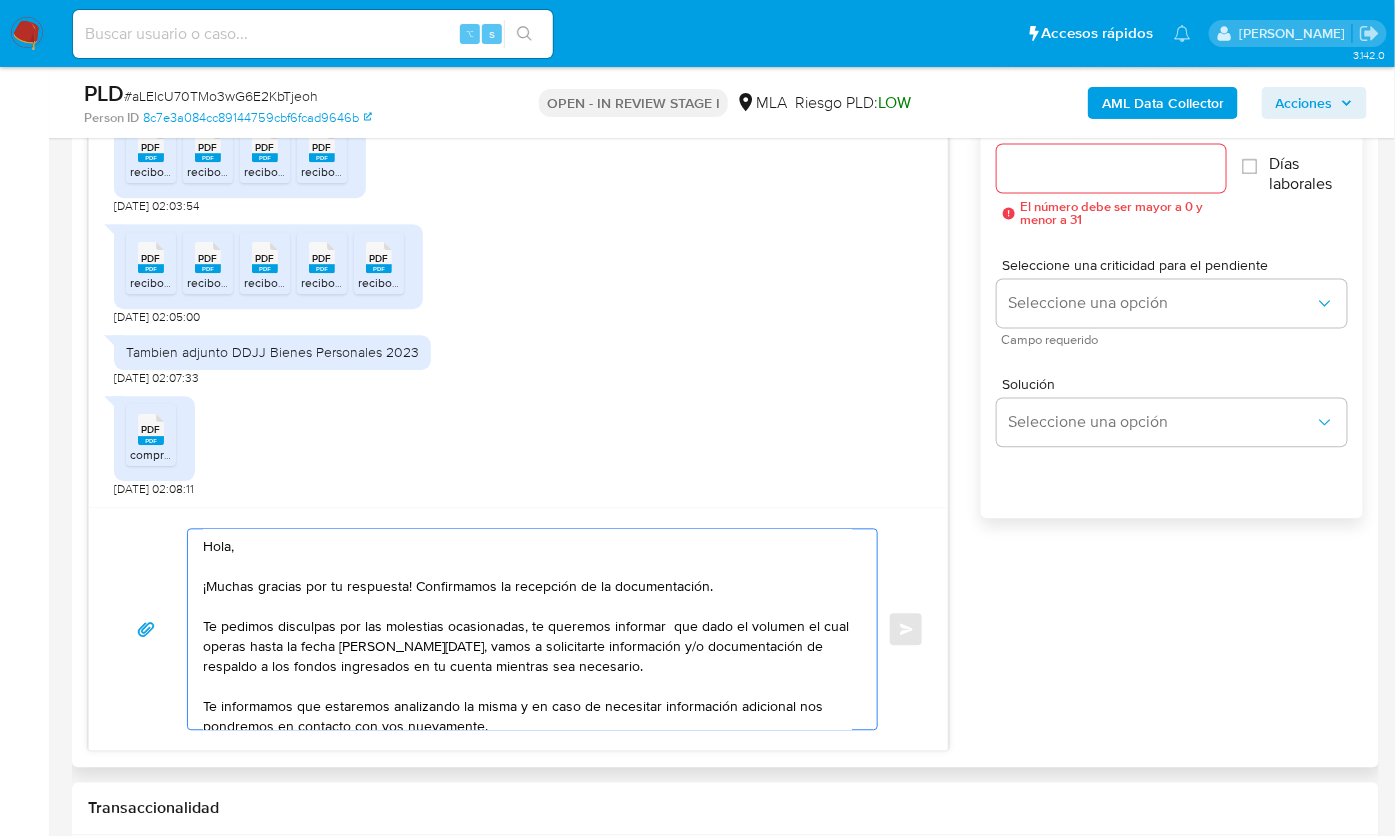 scroll, scrollTop: 1141, scrollLeft: 0, axis: vertical 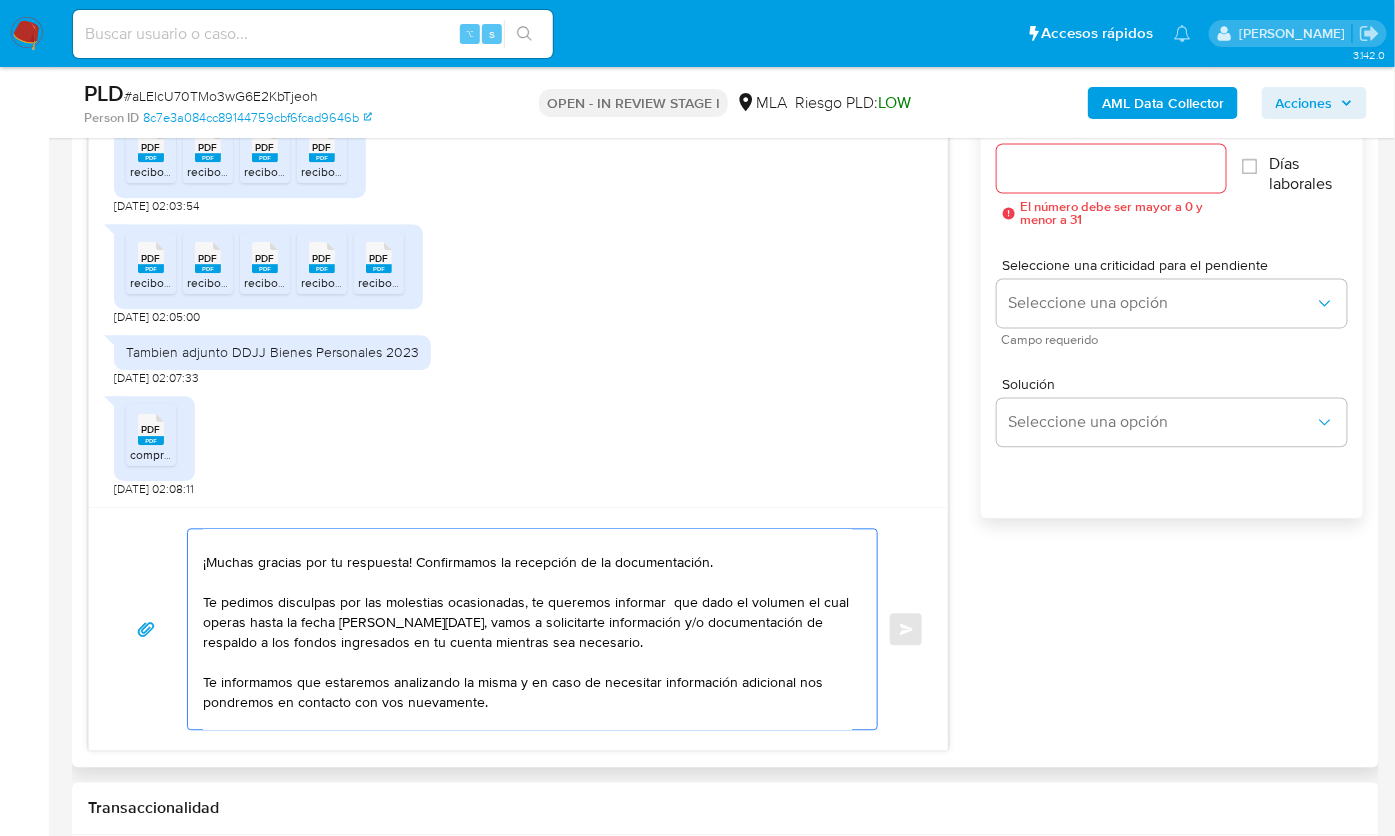 click on "Hola,
¡Muchas gracias por tu respuesta! Confirmamos la recepción de la documentación.
Te pedimos disculpas por las molestias ocasionadas, te queremos informar  que dado el volumen el cual operas hasta la fecha de hoy, vamos a solicitarte información y/o documentación de respaldo a los fondos ingresados en tu cuenta mientras sea necesario.
Te informamos que estaremos analizando la misma y en caso de necesitar información adicional nos pondremos en contacto con vos nuevamente.
Saludos, Equipo de Mercado Pago." at bounding box center [527, 630] 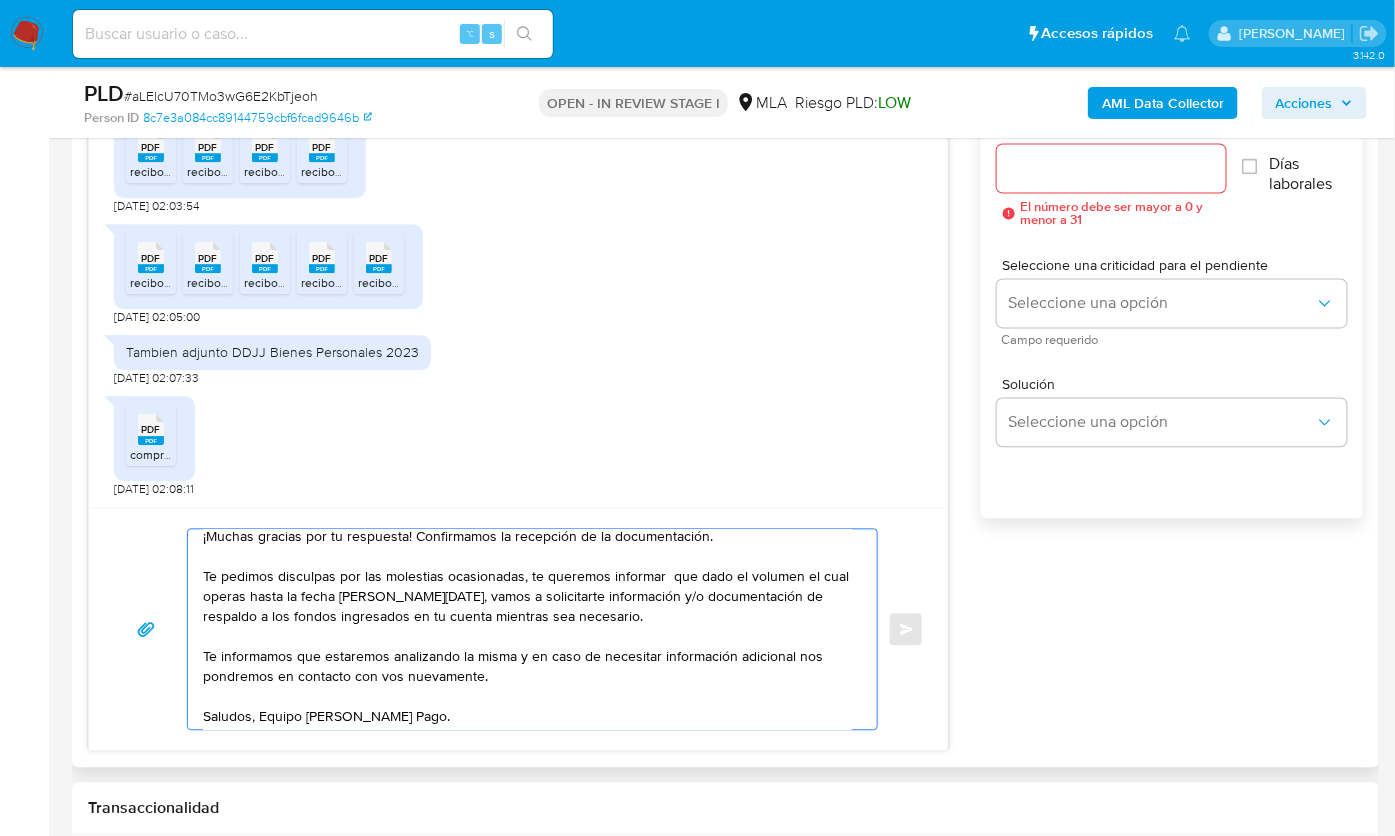 scroll, scrollTop: 69, scrollLeft: 0, axis: vertical 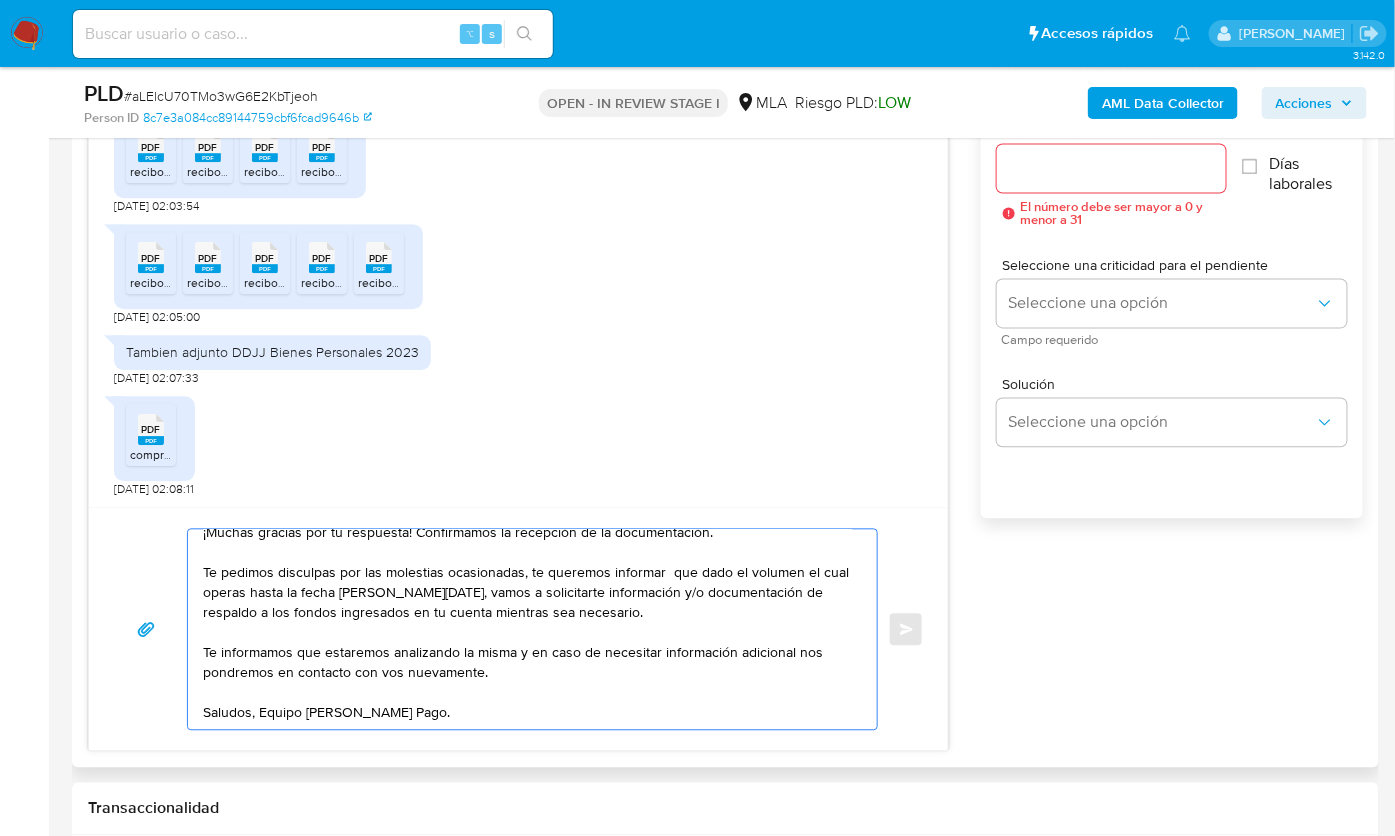 drag, startPoint x: 541, startPoint y: 635, endPoint x: 195, endPoint y: 636, distance: 346.00143 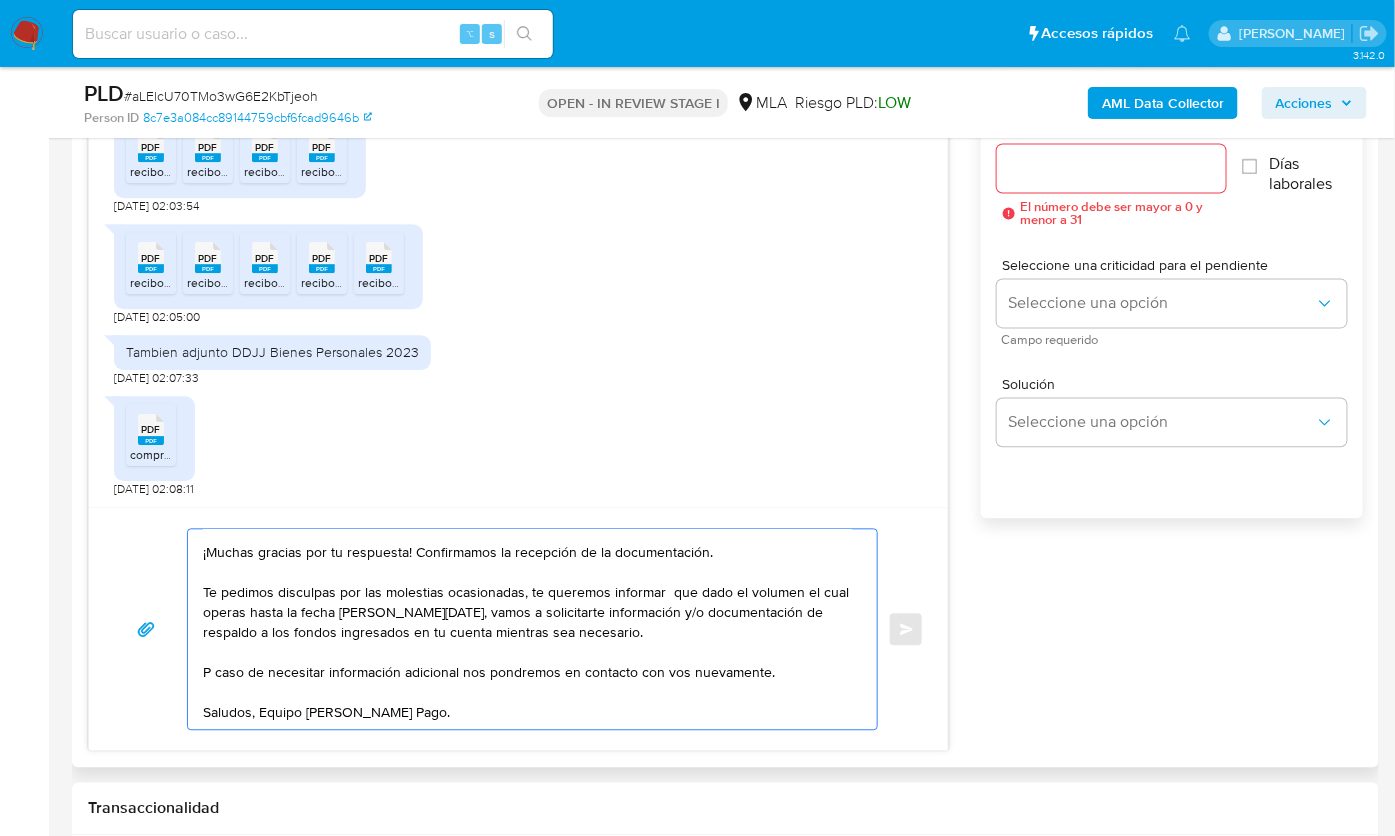 scroll, scrollTop: 53, scrollLeft: 0, axis: vertical 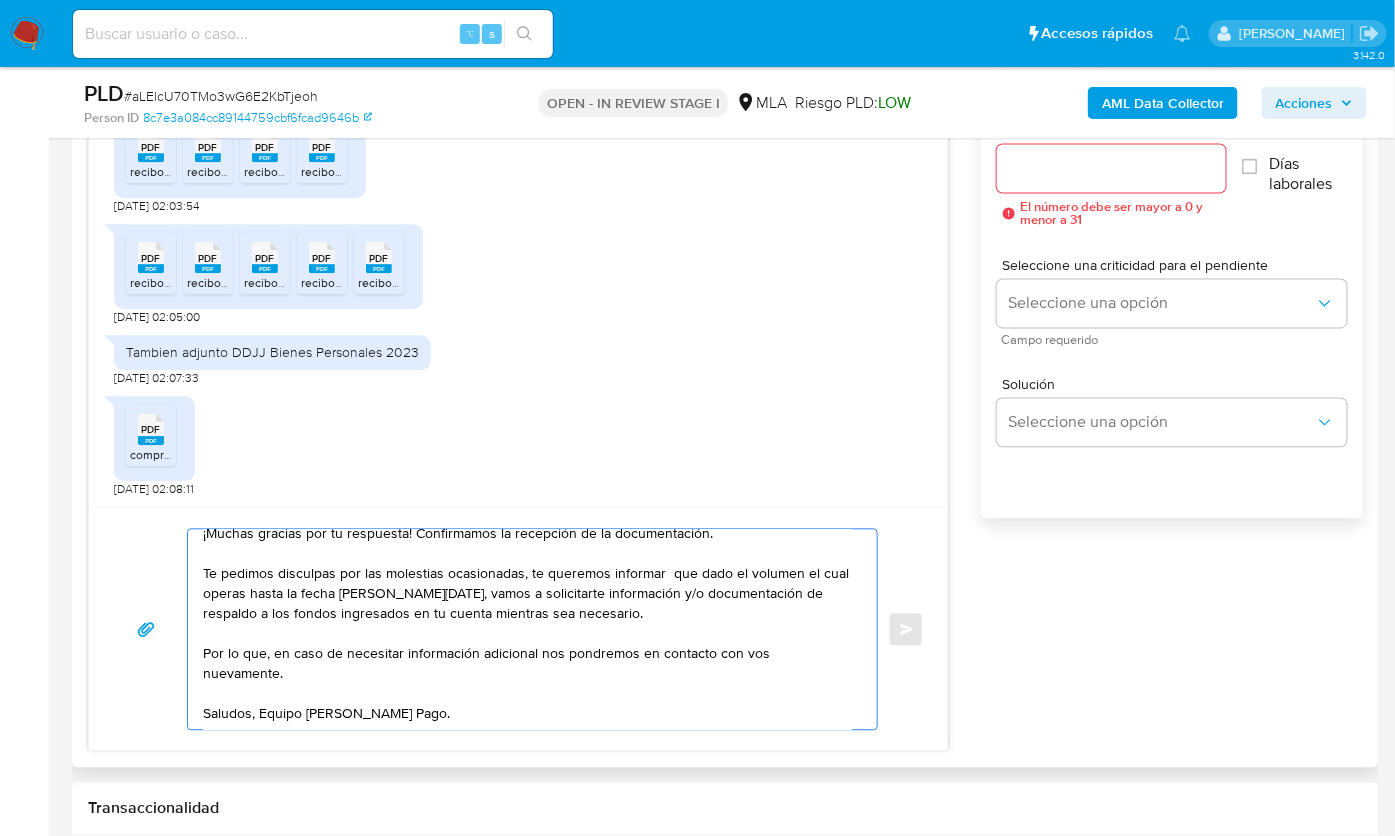 click on "Hola,
¡Muchas gracias por tu respuesta! Confirmamos la recepción de la documentación.
Te pedimos disculpas por las molestias ocasionadas, te queremos informar  que dado el volumen el cual operas hasta la fecha de hoy, vamos a solicitarte información y/o documentación de respaldo a los fondos ingresados en tu cuenta mientras sea necesario.
Por lo que, en caso de necesitar información adicional nos pondremos en contacto con vos nuevamente.
Saludos, Equipo de Mercado Pago." at bounding box center (527, 630) 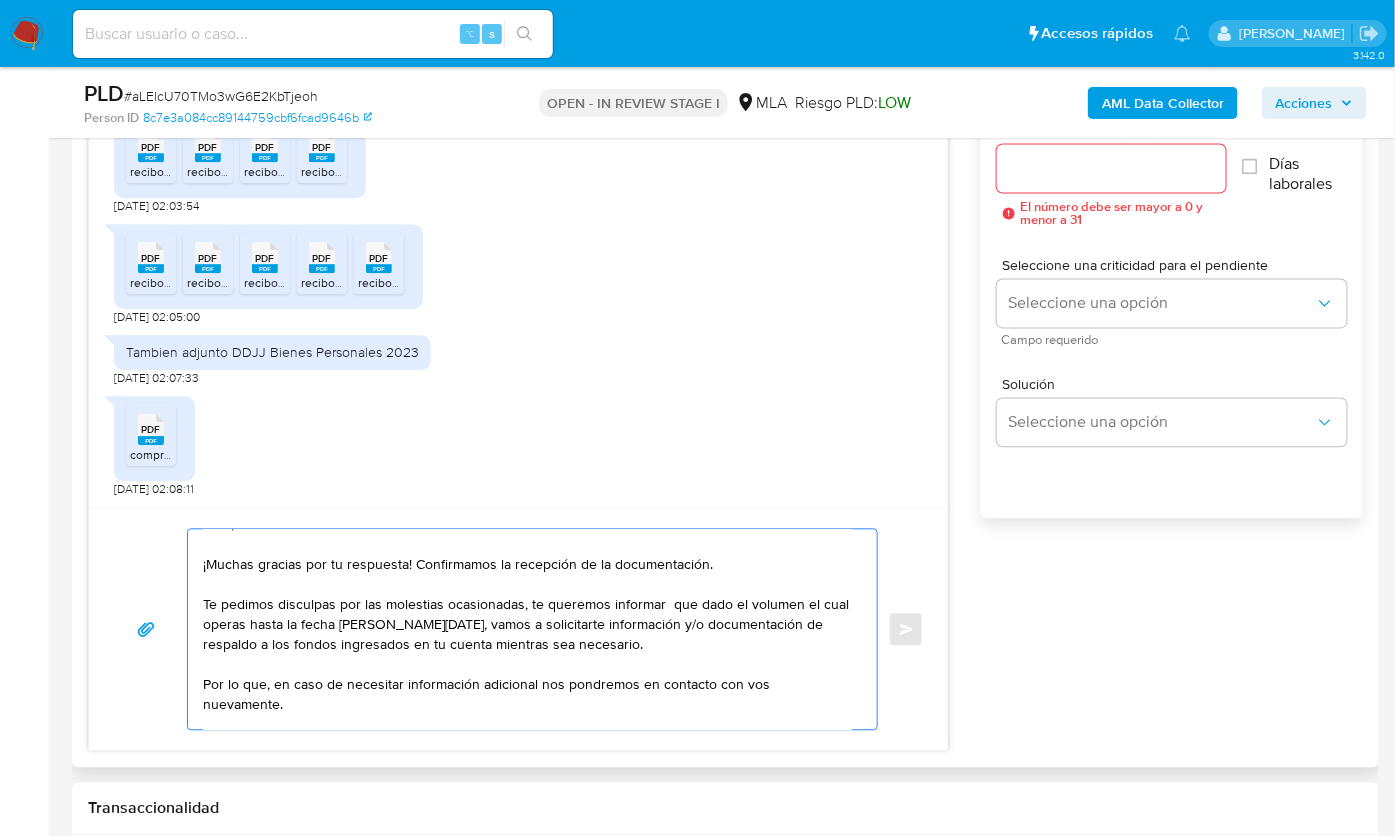 scroll, scrollTop: 17, scrollLeft: 0, axis: vertical 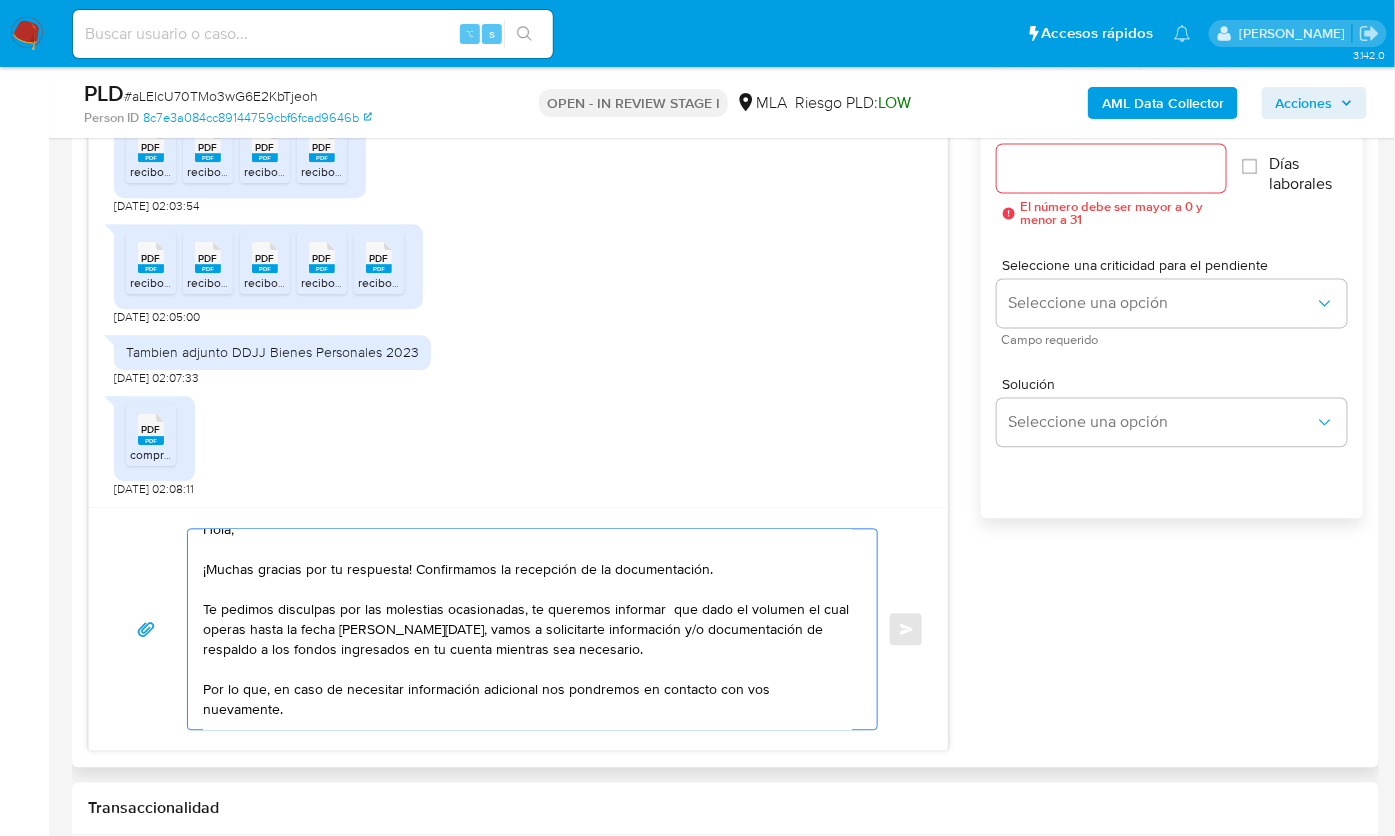 click on "Hola,
¡Muchas gracias por tu respuesta! Confirmamos la recepción de la documentación.
Te pedimos disculpas por las molestias ocasionadas, te queremos informar  que dado el volumen el cual operas hasta la fecha de hoy, vamos a solicitarte información y/o documentación de respaldo a los fondos ingresados en tu cuenta mientras sea necesario.
Por lo que, en caso de necesitar información adicional nos pondremos en contacto con vos nuevamente.
Saludos, Equipo de Mercado Pago." at bounding box center [527, 630] 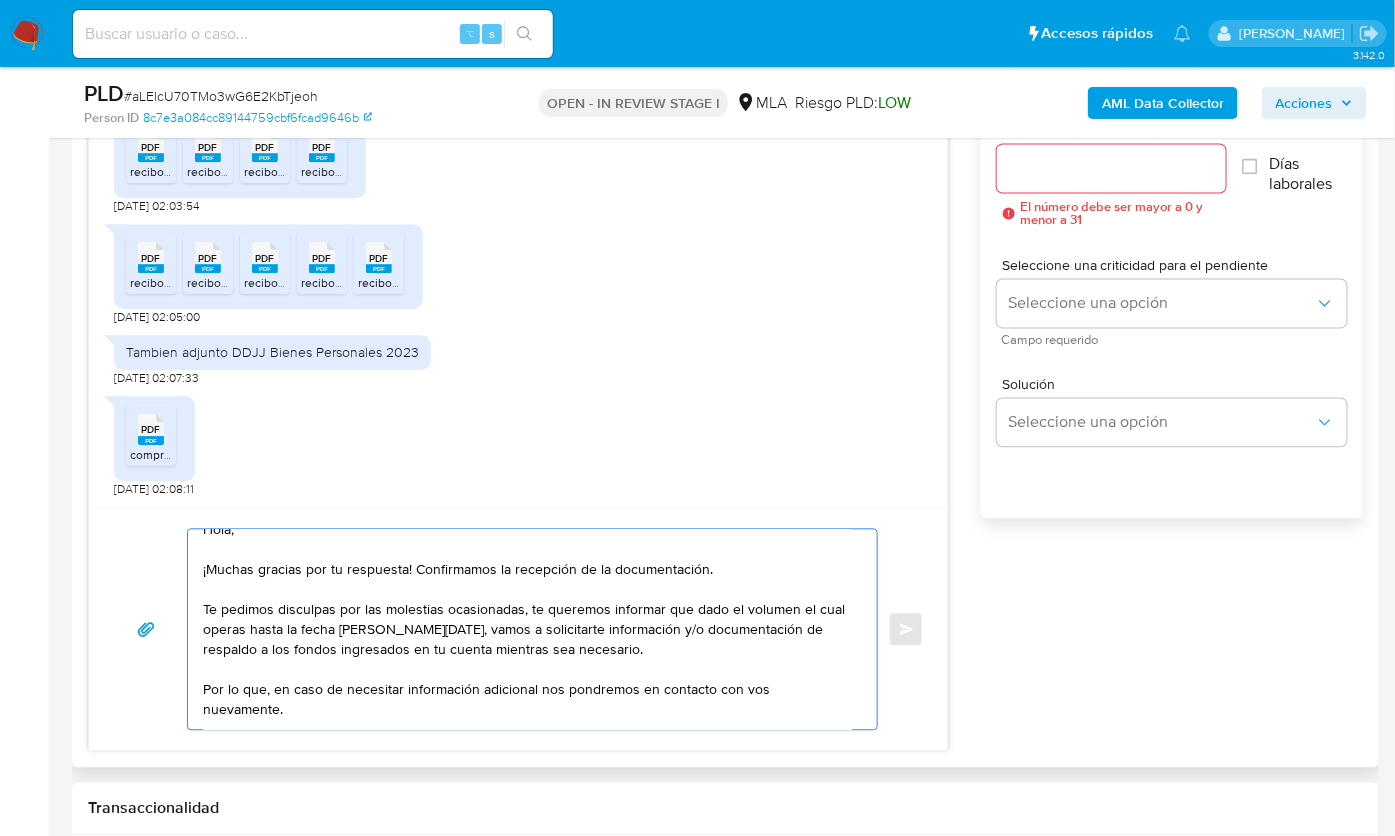 click on "Hola,
¡Muchas gracias por tu respuesta! Confirmamos la recepción de la documentación.
Te pedimos disculpas por las molestias ocasionadas, te queremos informar que dado el volumen el cual operas hasta la fecha de hoy, vamos a solicitarte información y/o documentación de respaldo a los fondos ingresados en tu cuenta mientras sea necesario.
Por lo que, en caso de necesitar información adicional nos pondremos en contacto con vos nuevamente.
Saludos, Equipo de Mercado Pago." at bounding box center [527, 630] 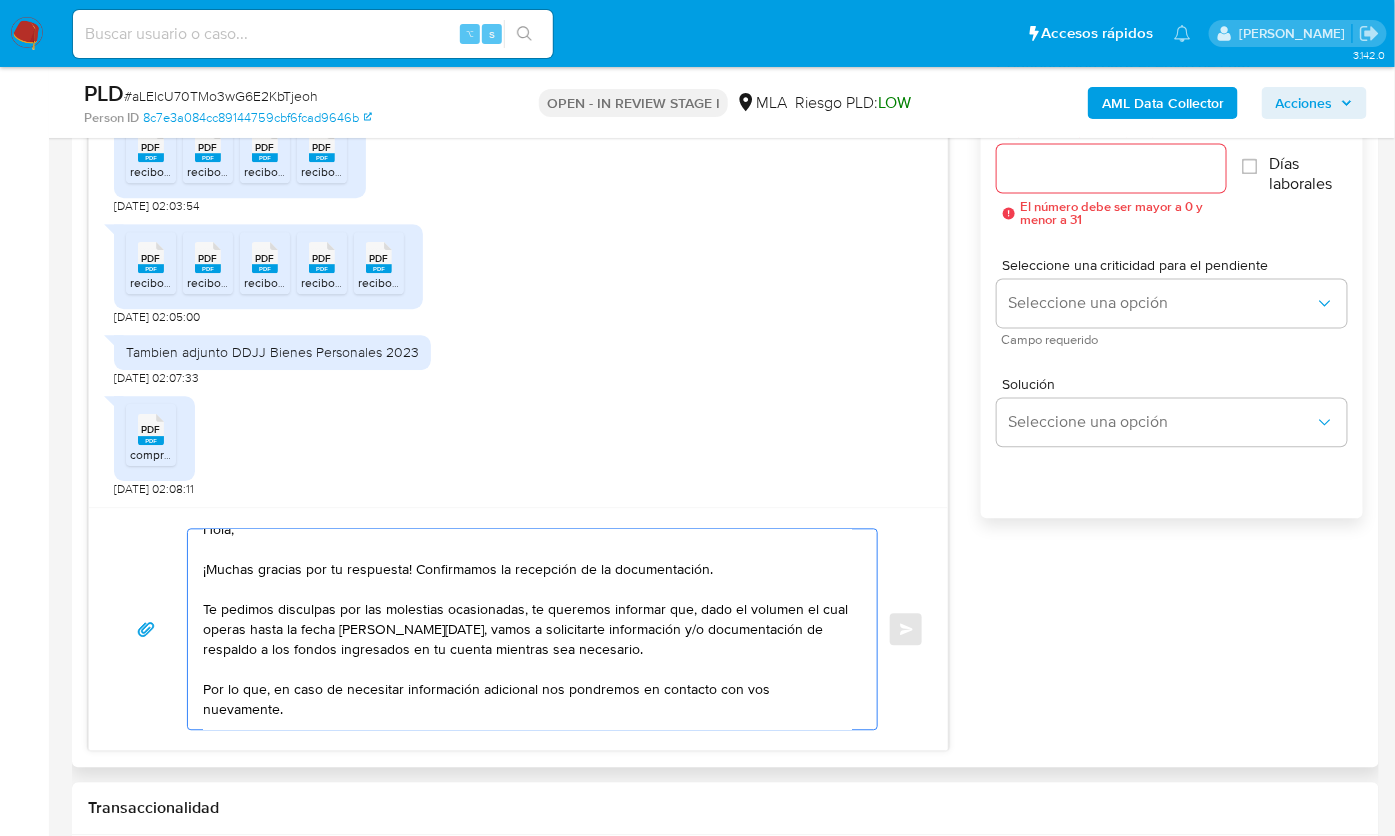 click on "Hola,
¡Muchas gracias por tu respuesta! Confirmamos la recepción de la documentación.
Te pedimos disculpas por las molestias ocasionadas, te queremos informar que, dado el volumen el cual operas hasta la fecha de hoy, vamos a solicitarte información y/o documentación de respaldo a los fondos ingresados en tu cuenta mientras sea necesario.
Por lo que, en caso de necesitar información adicional nos pondremos en contacto con vos nuevamente.
Saludos, Equipo de Mercado Pago." at bounding box center [527, 630] 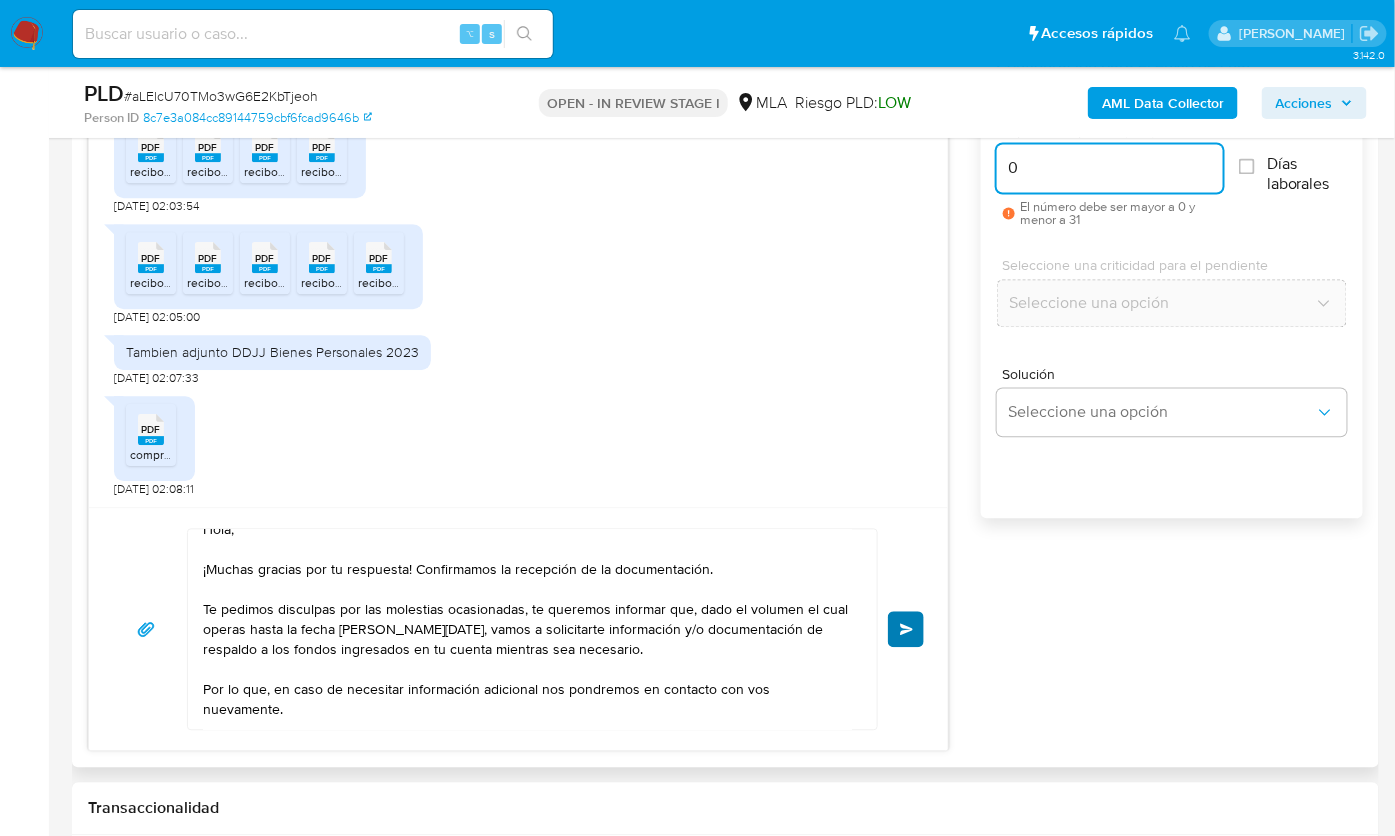 type on "0" 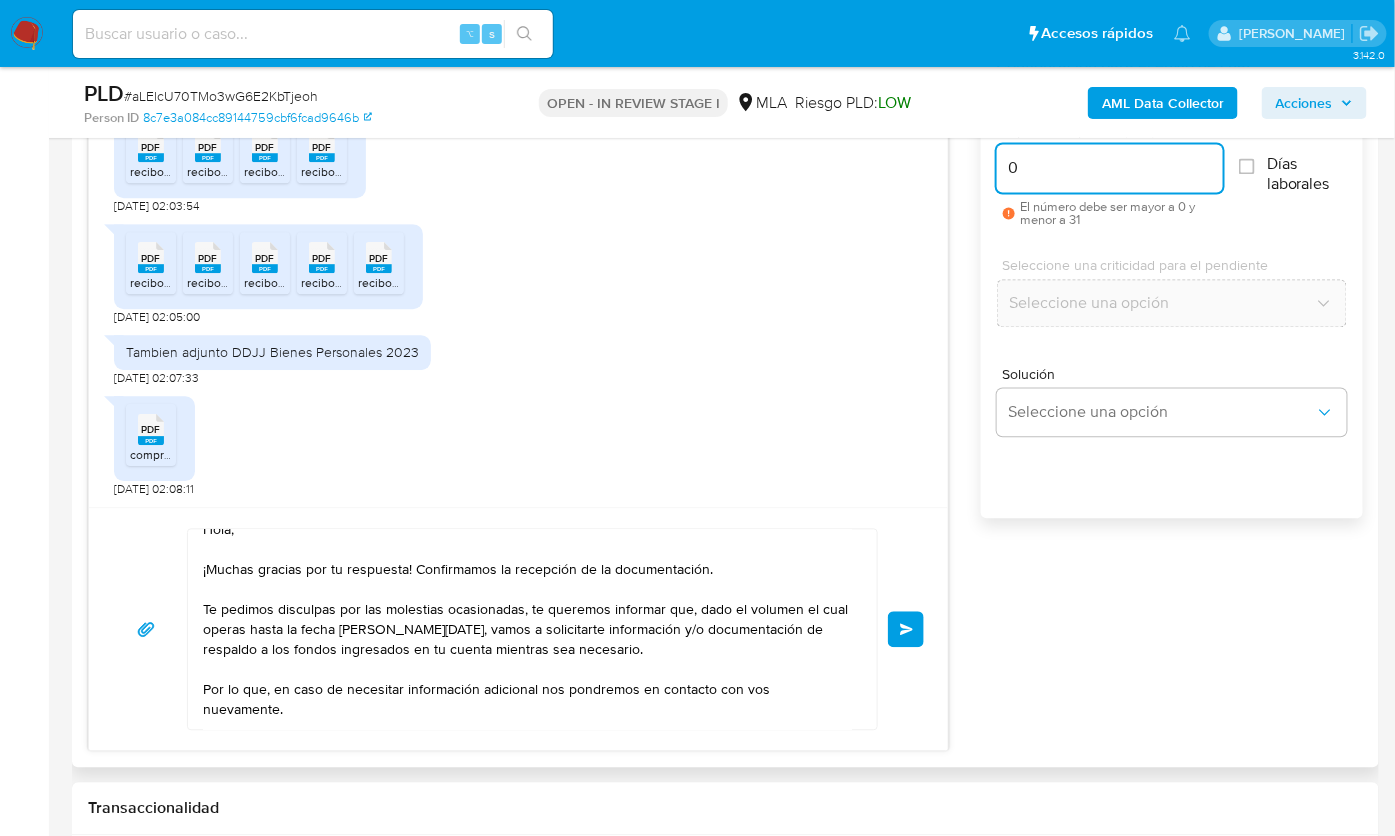 click on "Enviar" at bounding box center [907, 630] 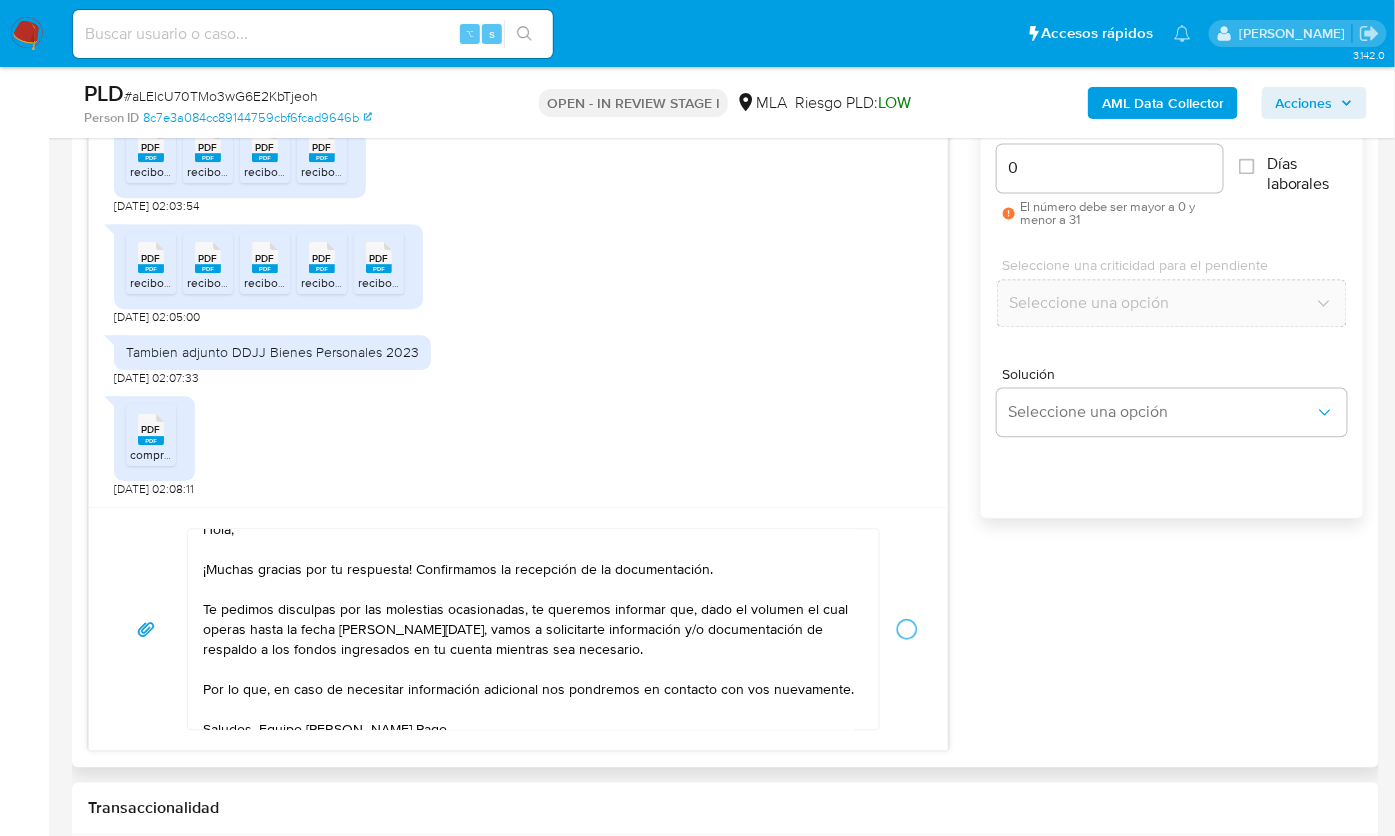 type 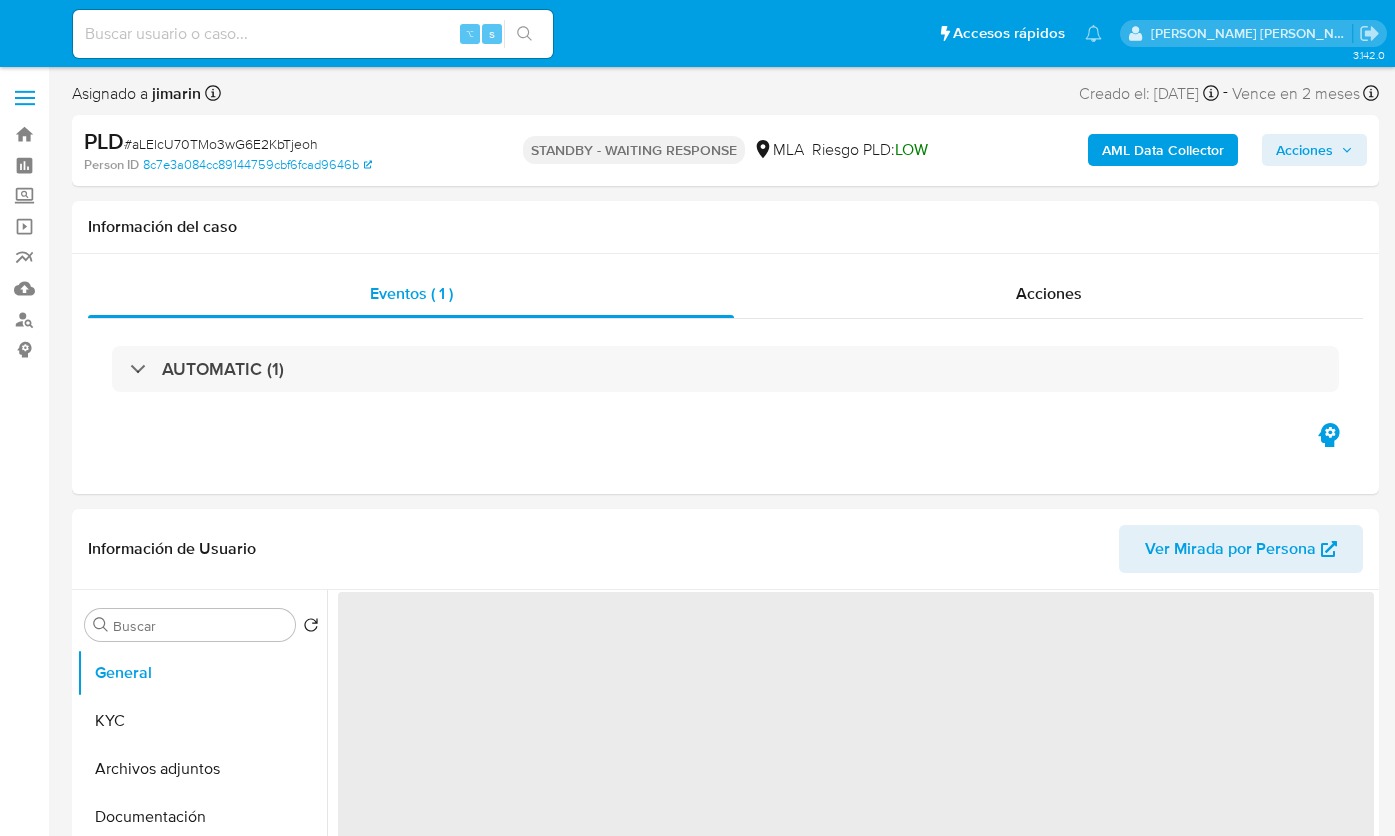 scroll, scrollTop: 0, scrollLeft: 0, axis: both 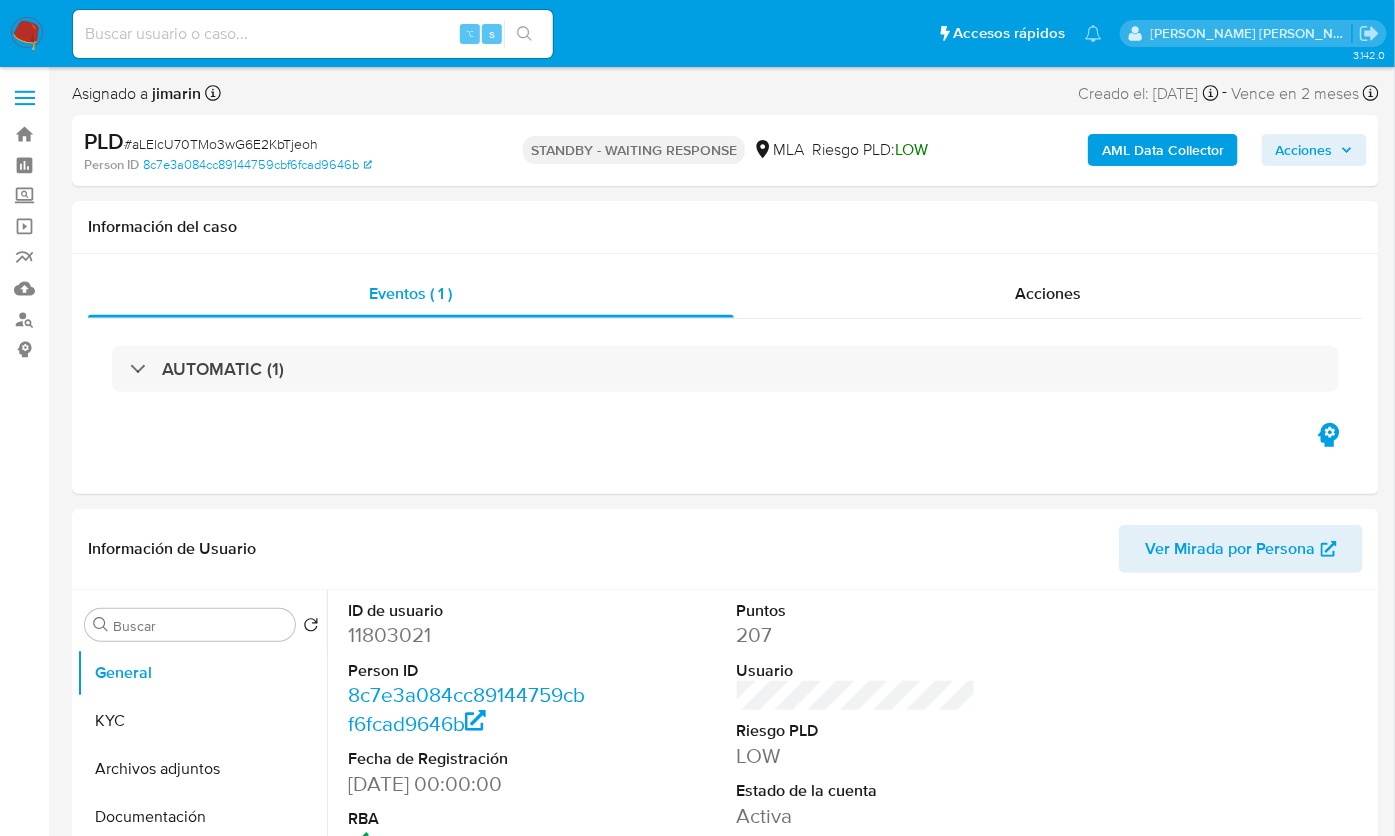 select on "10" 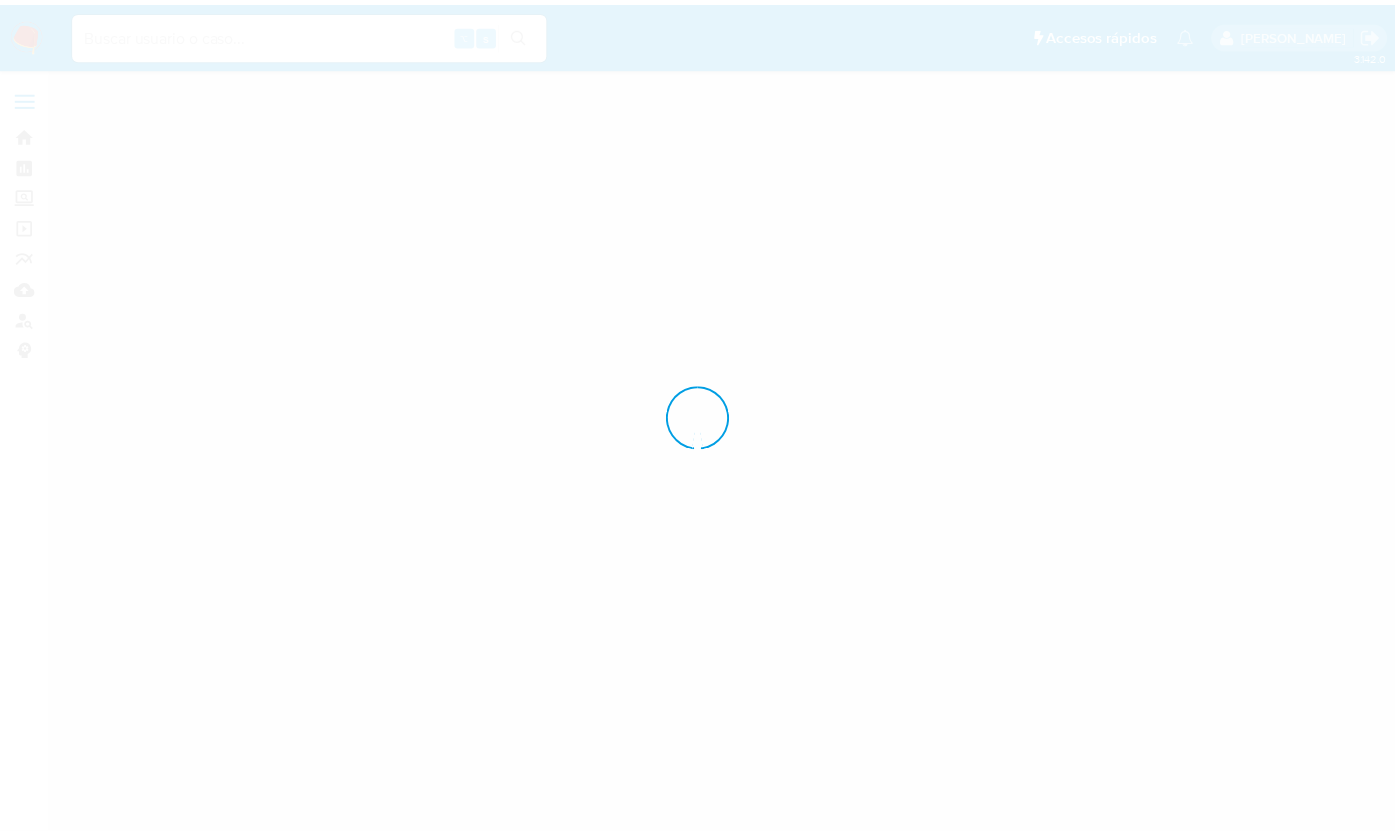 scroll, scrollTop: 0, scrollLeft: 0, axis: both 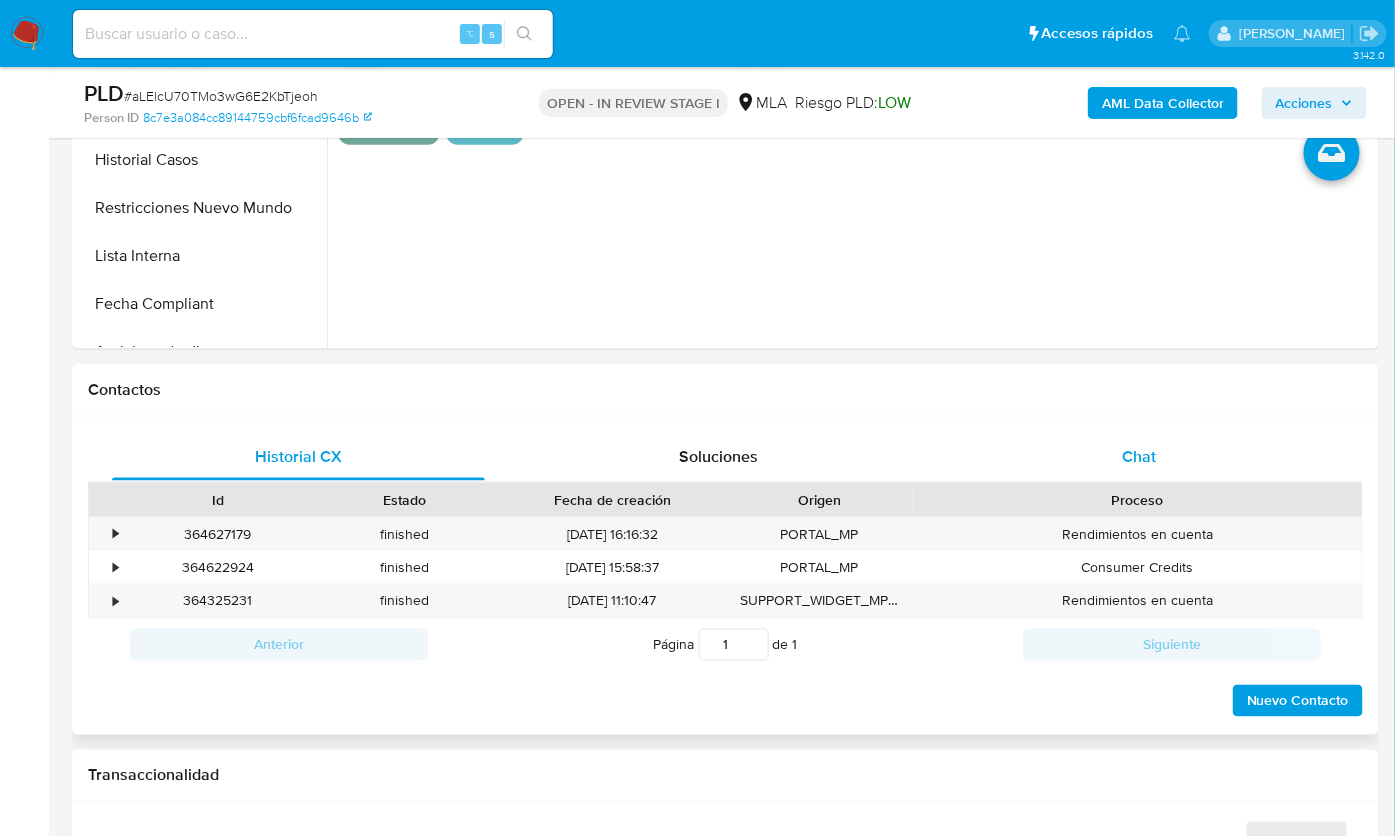 click on "Historial CX Soluciones Chat Id Estado Fecha de creación Origen Proceso • 364627179 finished 14/01/2025 16:16:32 PORTAL_MP Rendimientos en cuenta • 364622924 finished 14/01/2025 15:58:37 PORTAL_MP Consumer Credits • 364325231 finished 13/01/2025 11:10:47 SUPPORT_WIDGET_MP_MOBILE Rendimientos en cuenta Anterior Página   1   de   1 Siguiente Cargando... Nuevo Contacto" at bounding box center (725, 576) 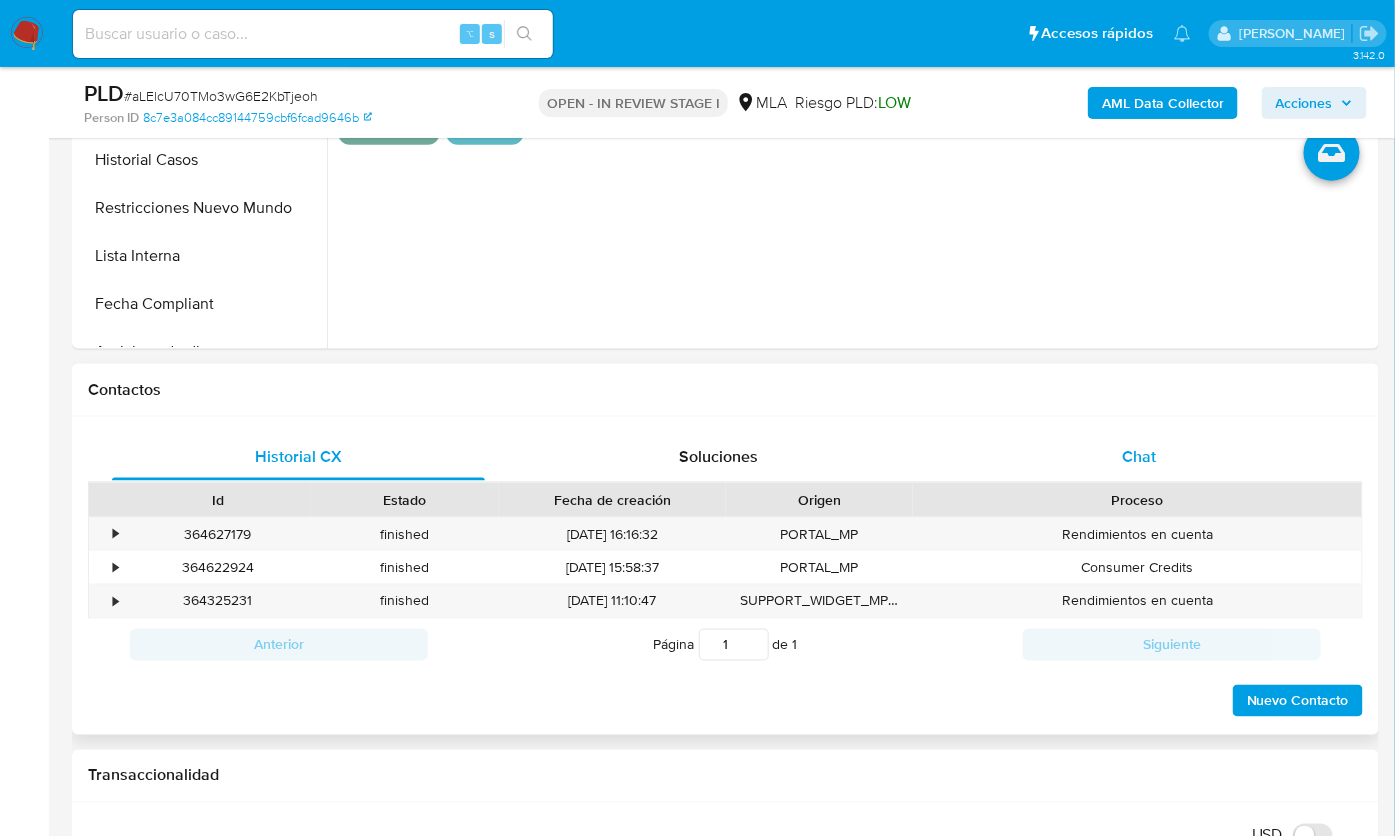 click on "Chat" at bounding box center [1140, 457] 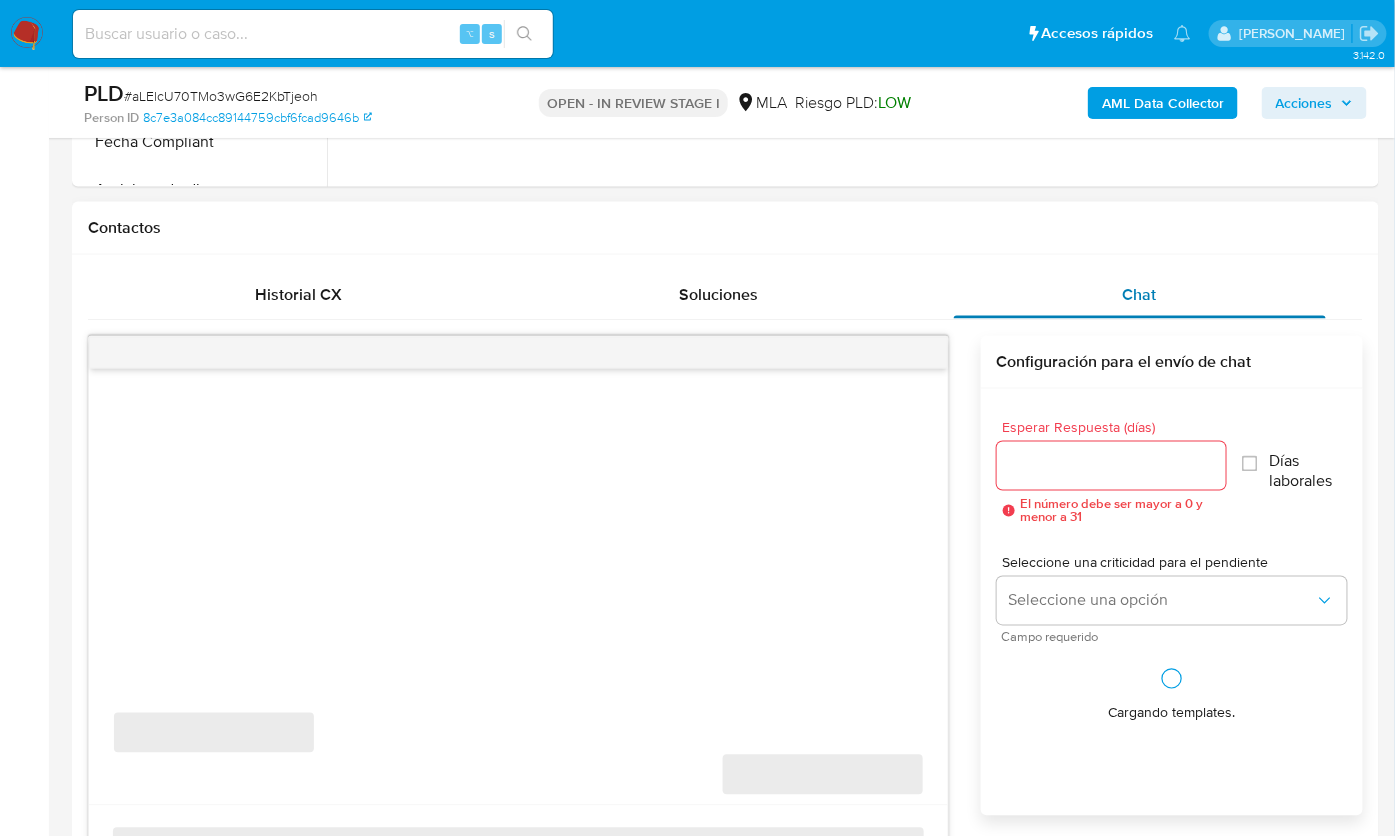 scroll, scrollTop: 845, scrollLeft: 0, axis: vertical 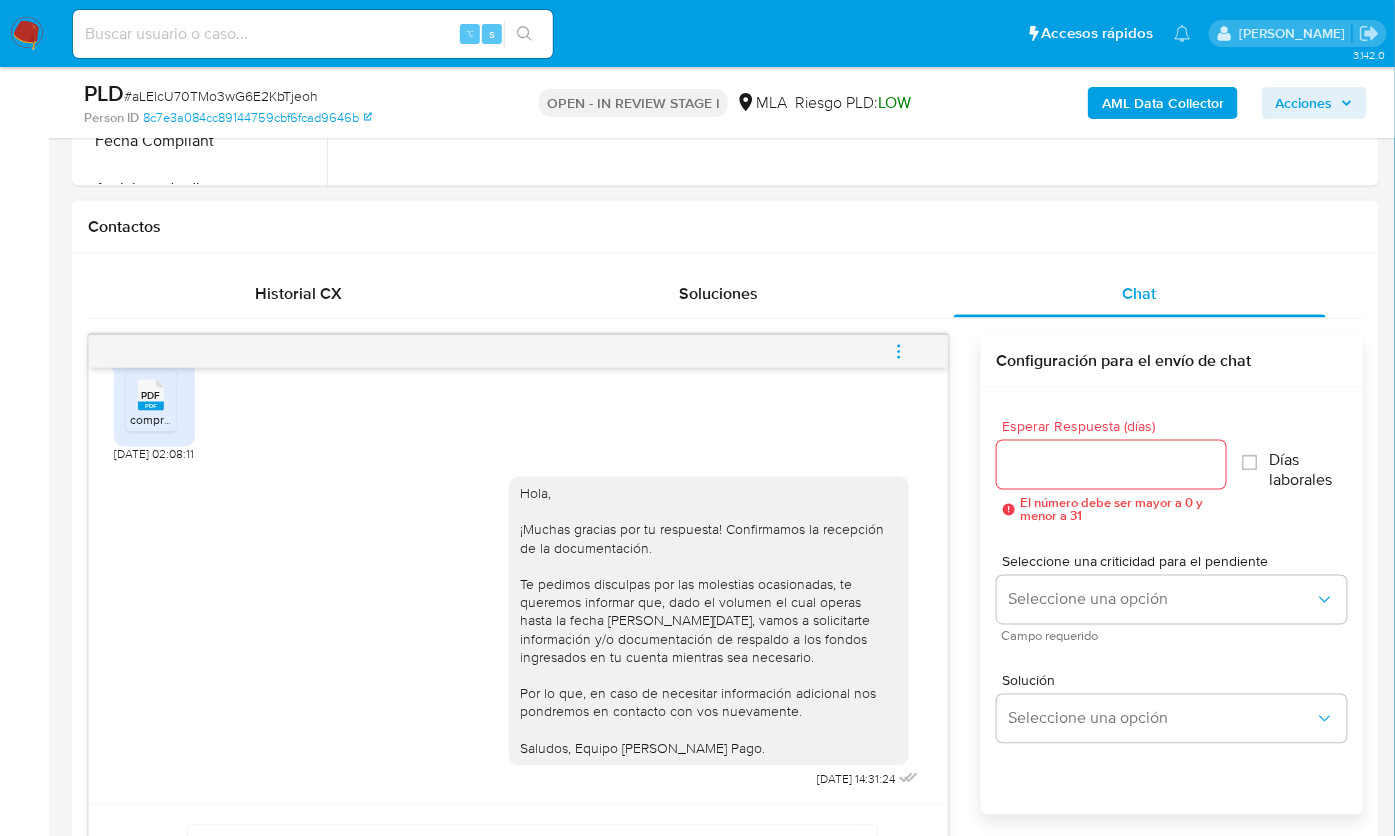 click at bounding box center (899, 352) 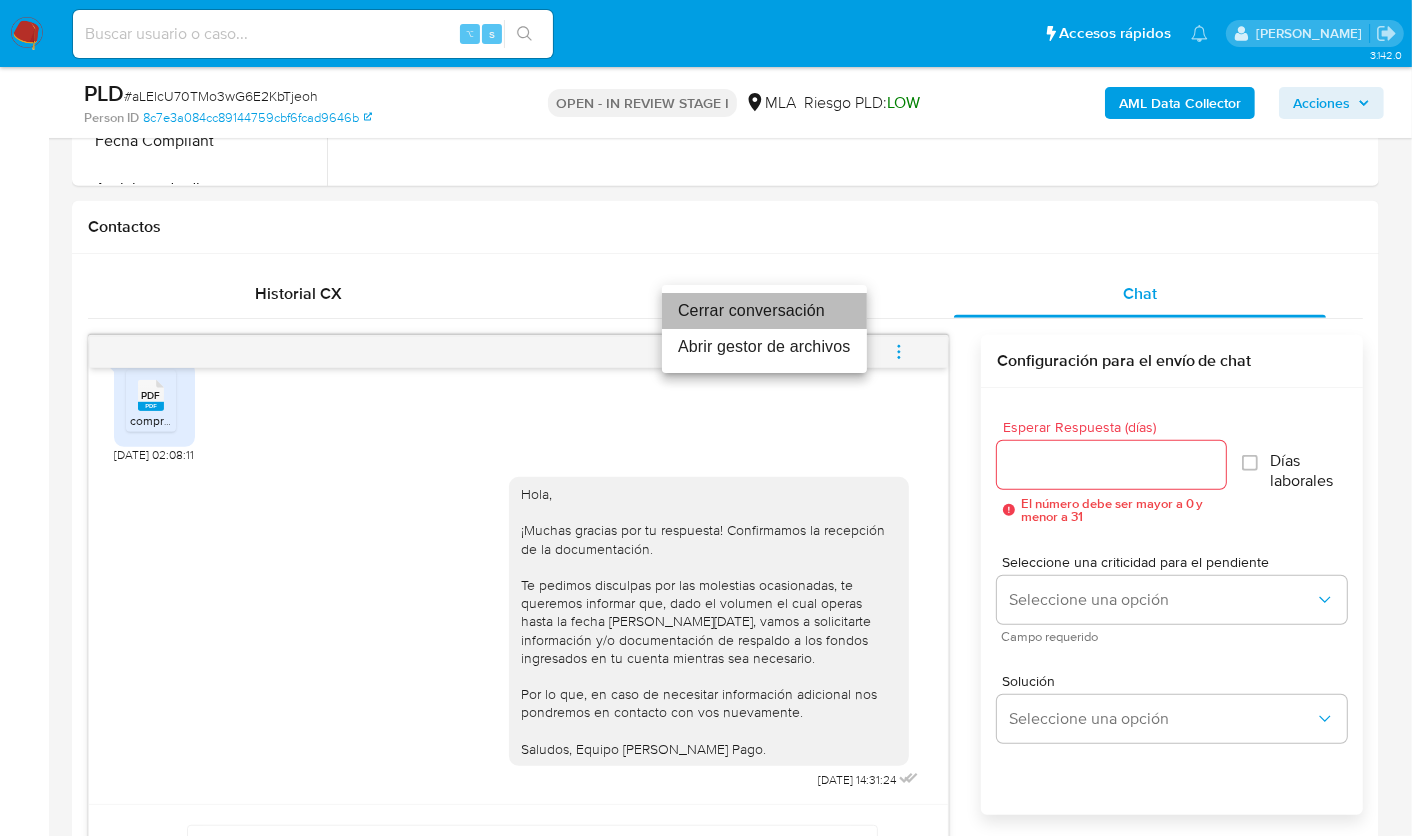 click on "Cerrar conversación" at bounding box center [764, 311] 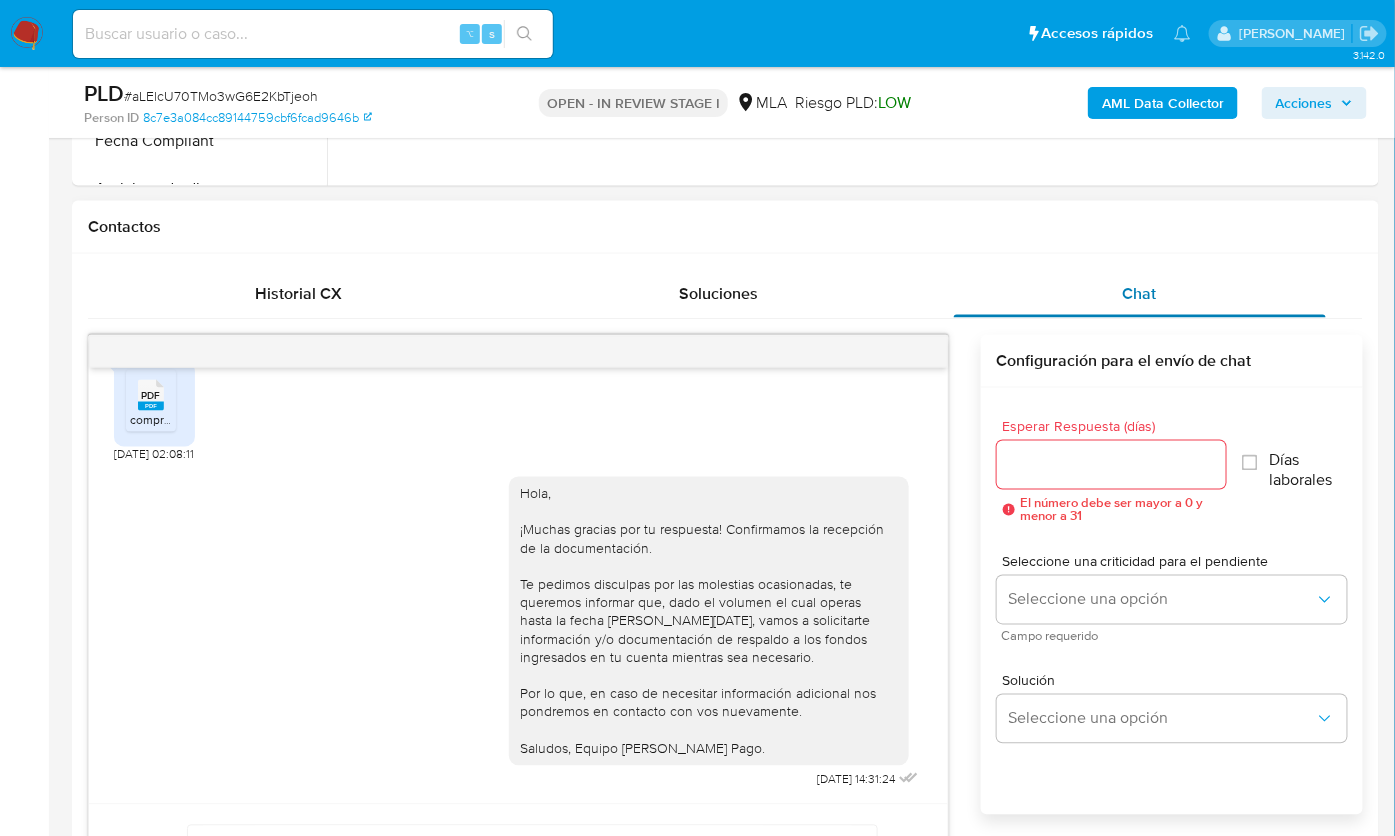click on "Chat" at bounding box center [1140, 294] 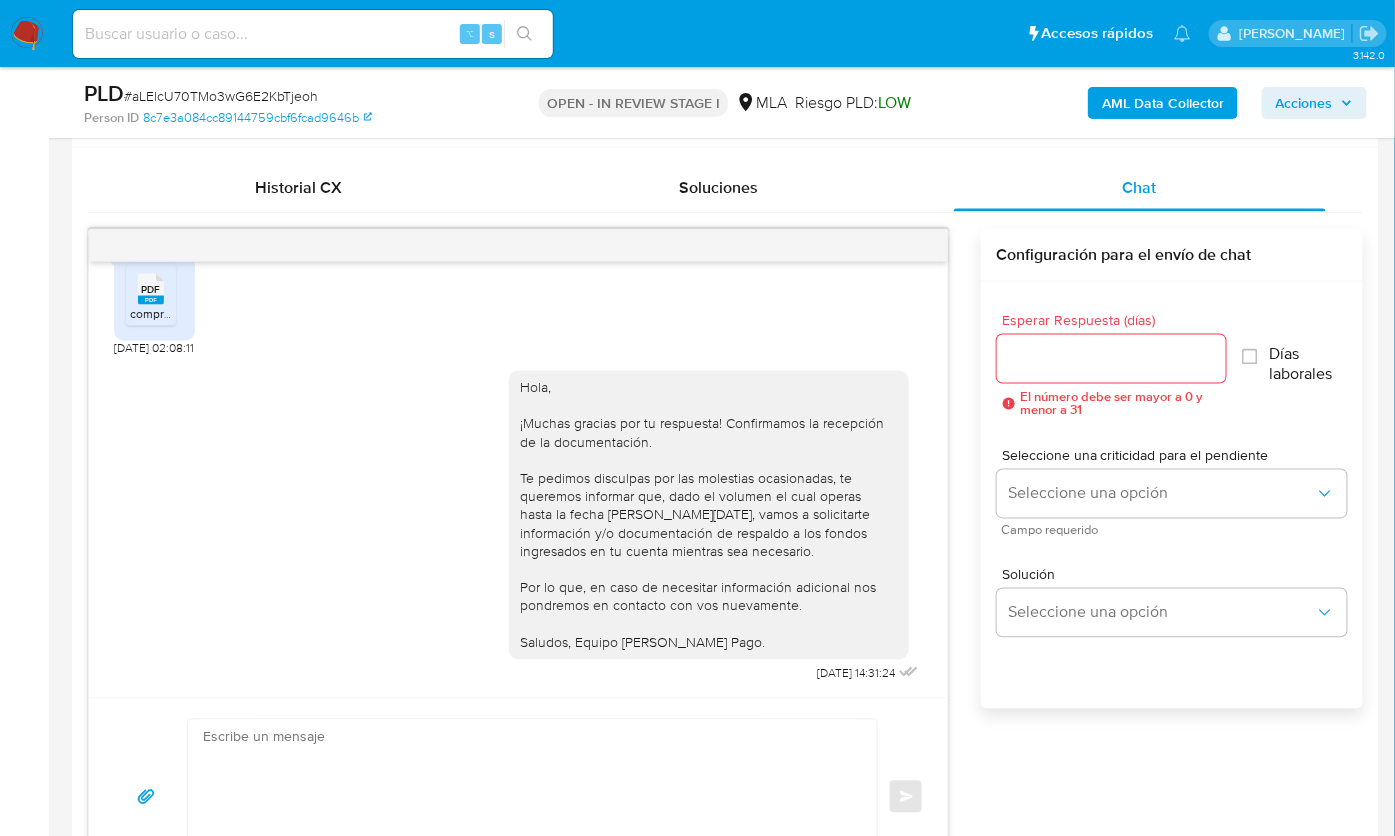 scroll, scrollTop: 1001, scrollLeft: 0, axis: vertical 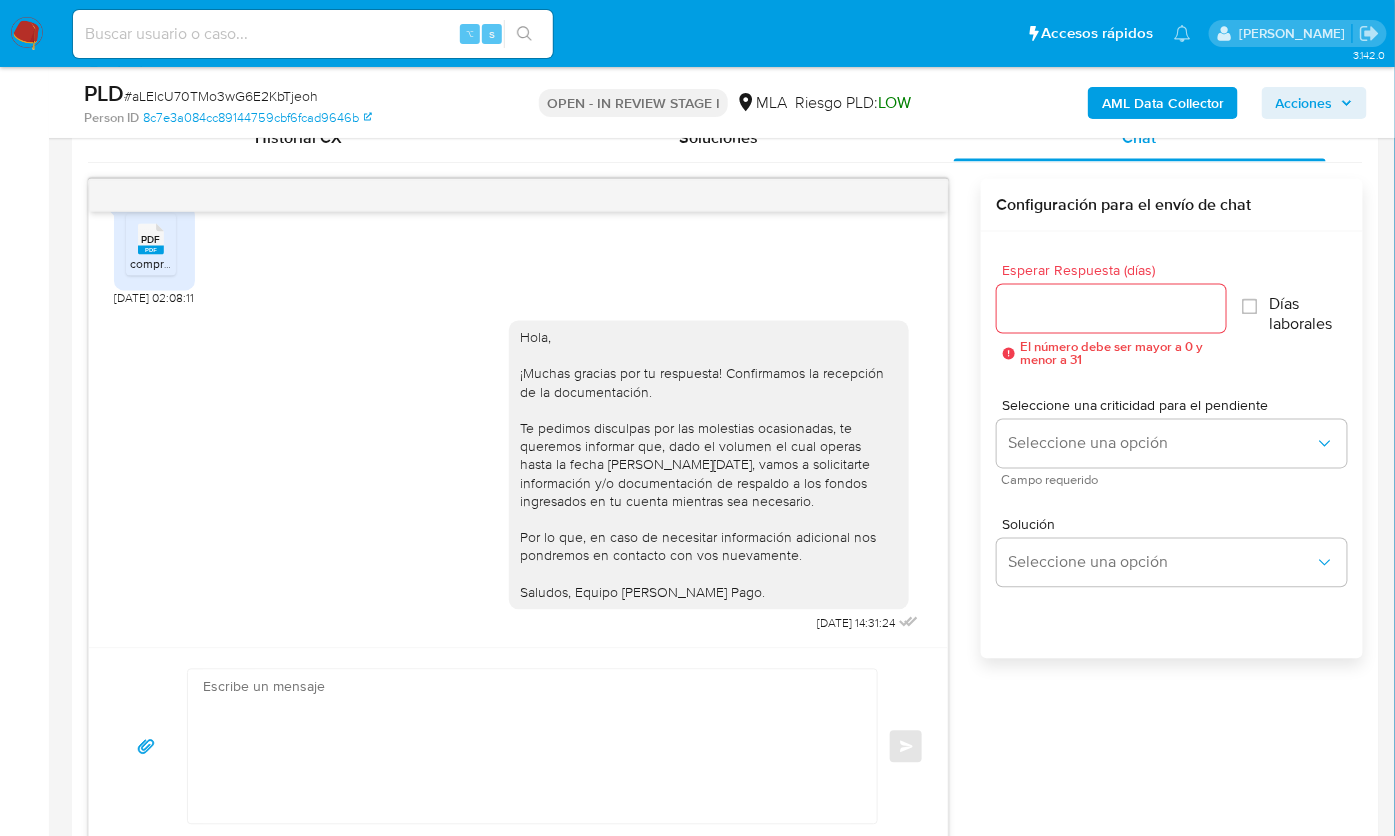click on "18/06/2025 18:23:06 Hola,
Esperamos que te encuentres muy bien.
Te consultamos si tuviste oportunidad de leer el requerimiento de información/documentación que te enviamos a través de este mismo canal.
Es importante que sepas que, en el caso de que no respondas a lo solicitado, tu cuenta podría ser inhabilitada conforme lo establecido en los términos y condiciones de uso de Mercado P
ago cláusula 1.1.
Aguardamos tu respuesta.
Muchas gracias.
Saludos.
El equipo de Mercado Pago
23/06/2025 12:54:12 Hola, paso a detellar:
1.- Compras en supermercados, inversion en la cuenta remunerada.
2.- Ajunto 12 Recibos de Sueldo (ultimos 6 meses) mas CDIL (Certificado De Ingresos Laborales) emitido por ARCA para MercadoLibre.
3.- Ninguna operacion relevante con terceros.
24/06/2025 01:52:40 PDF PDF CDIL_20250623141852_ML.pdf 24/06/2025 01:53:38 PDF PDF recibo_20249579611_23407_mayo_25.pdf PDF PDF recibo_20249579611_23467_mayo_25.pdf PDF PDF recibo_20249579611_23584_Junio_25.pdf PDF PDF 24/06/2025 02:01:53 PDF" at bounding box center (725, 512) 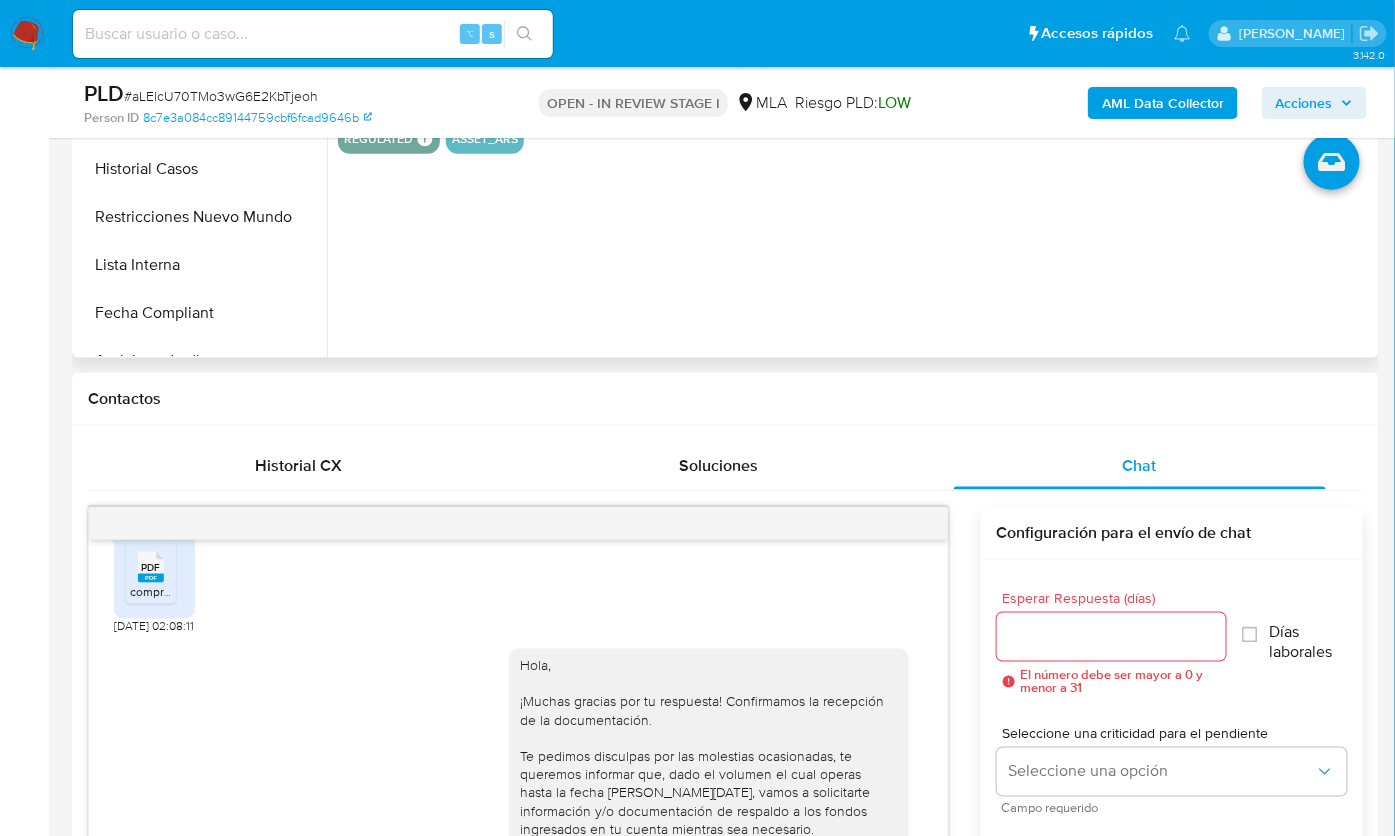scroll, scrollTop: 341, scrollLeft: 0, axis: vertical 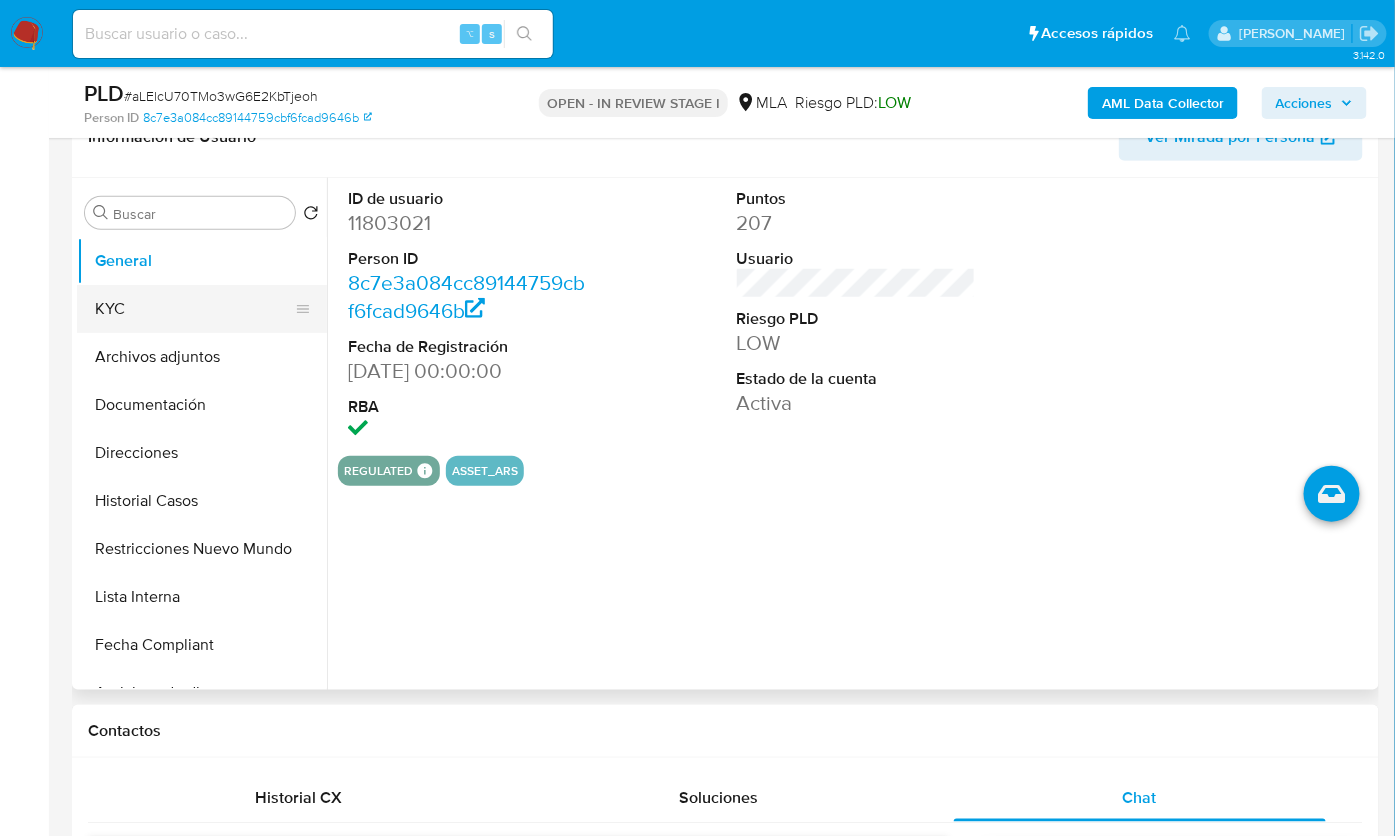 click on "KYC" at bounding box center [194, 309] 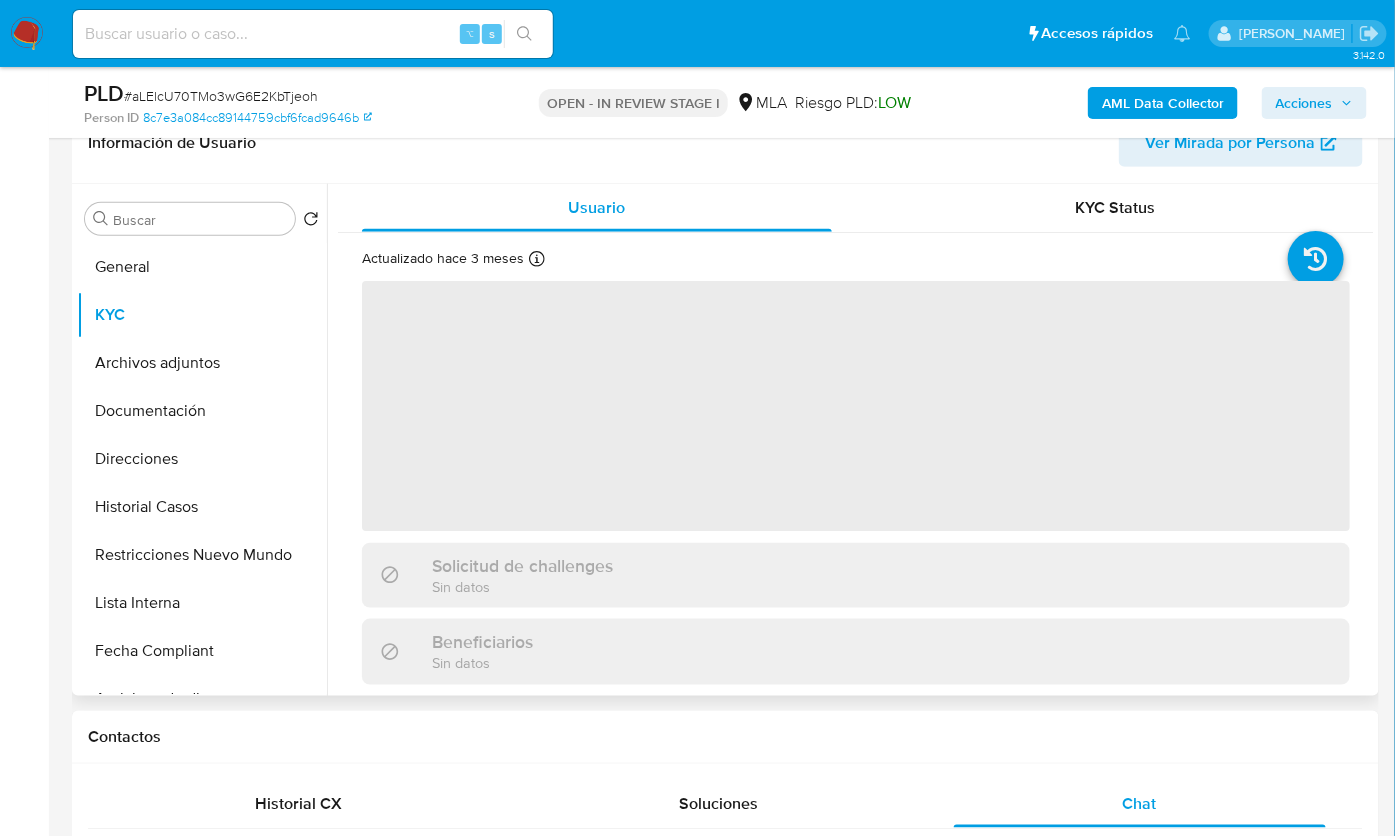 scroll, scrollTop: 306, scrollLeft: 0, axis: vertical 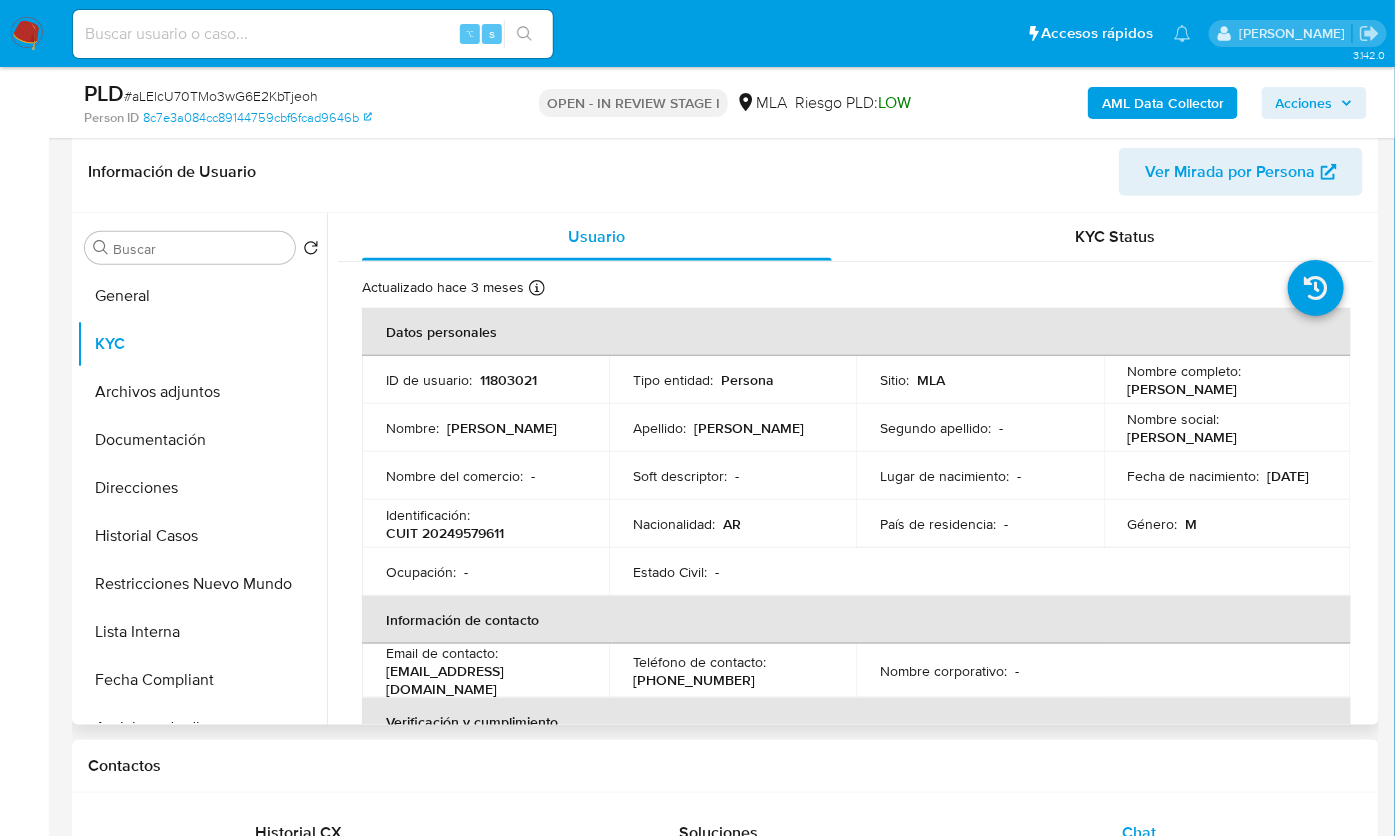 click on "Identificación :    CUIT 20249579611" at bounding box center [485, 524] 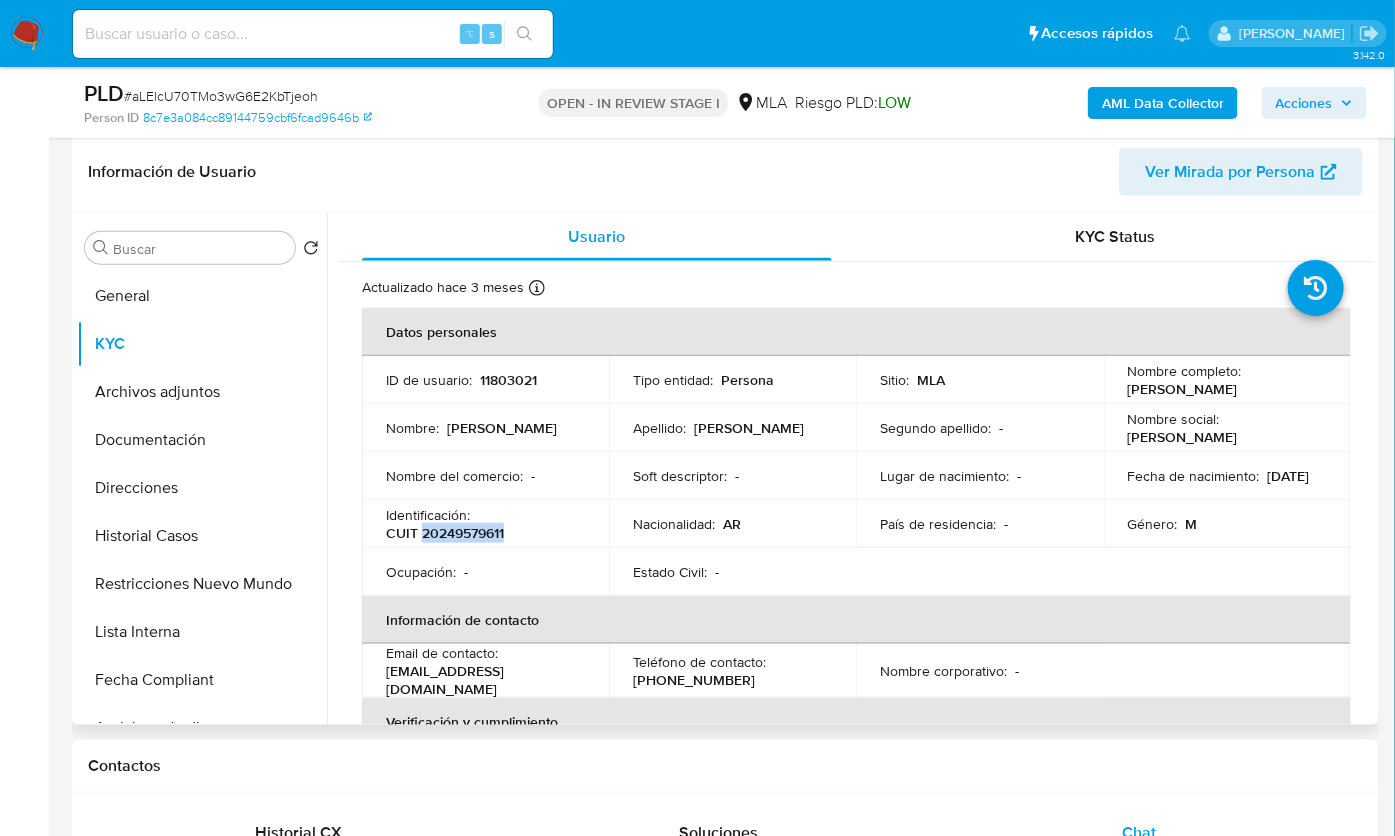 click on "CUIT 20249579611" at bounding box center (445, 533) 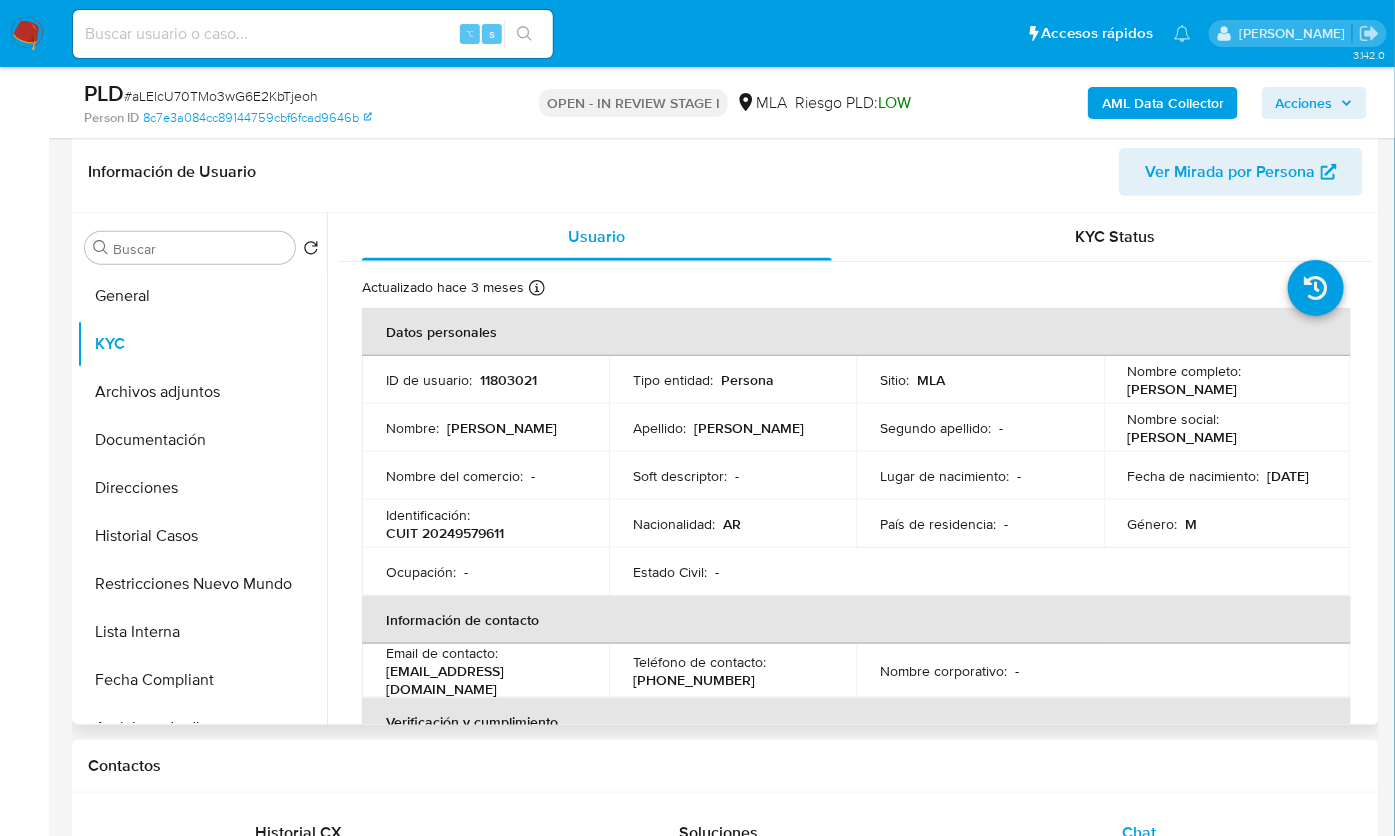 click on "11803021" at bounding box center (508, 380) 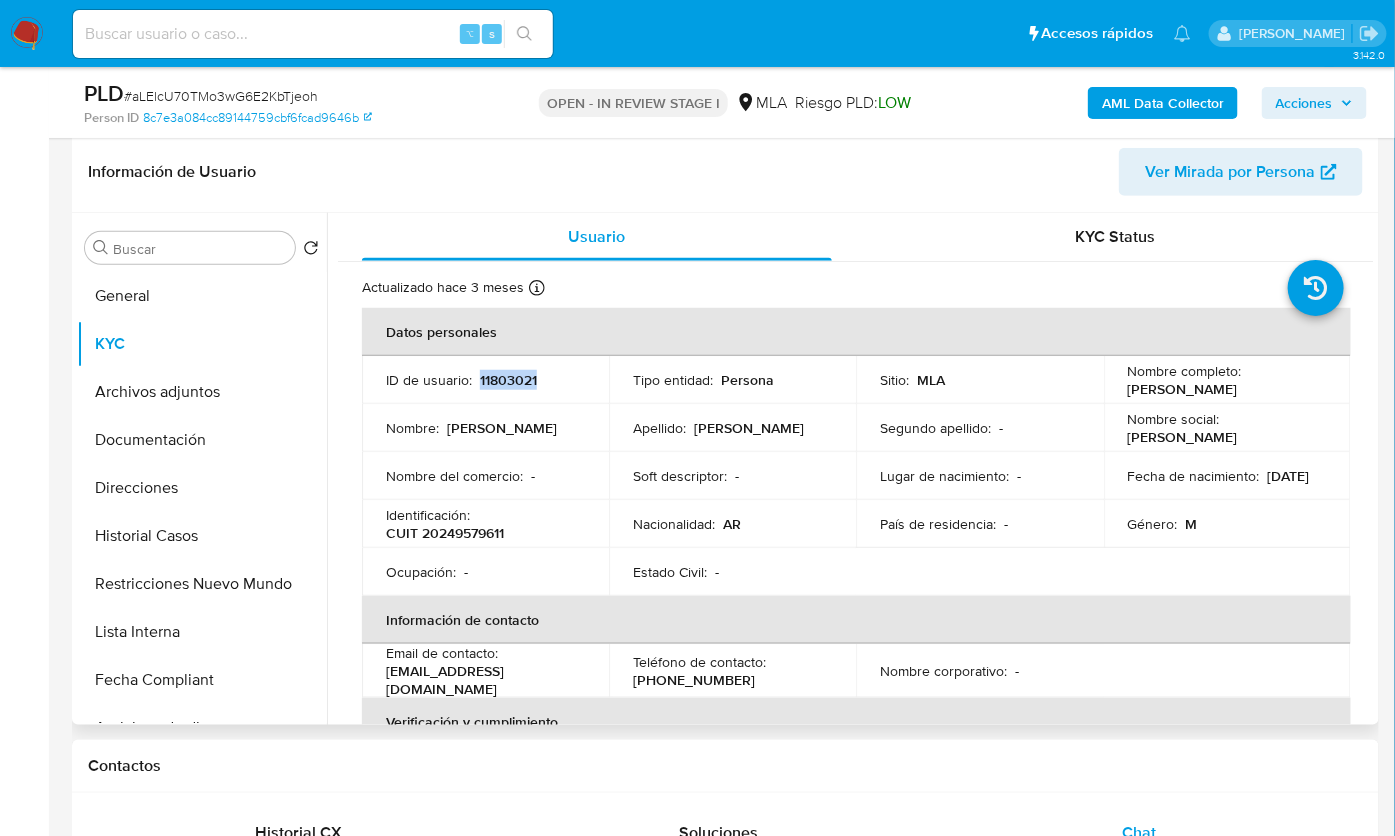 click on "11803021" at bounding box center (508, 380) 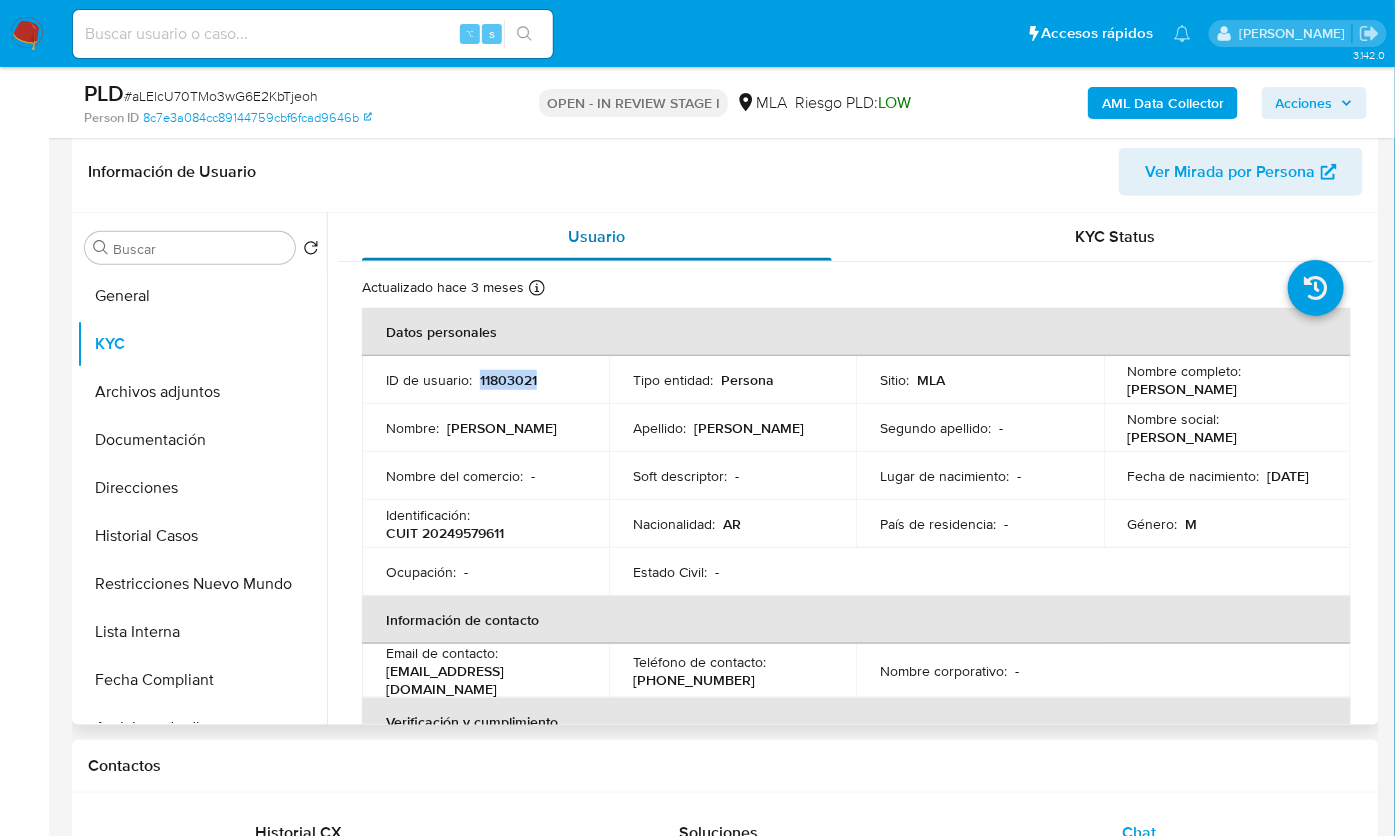 click on "Usuario" at bounding box center [597, 237] 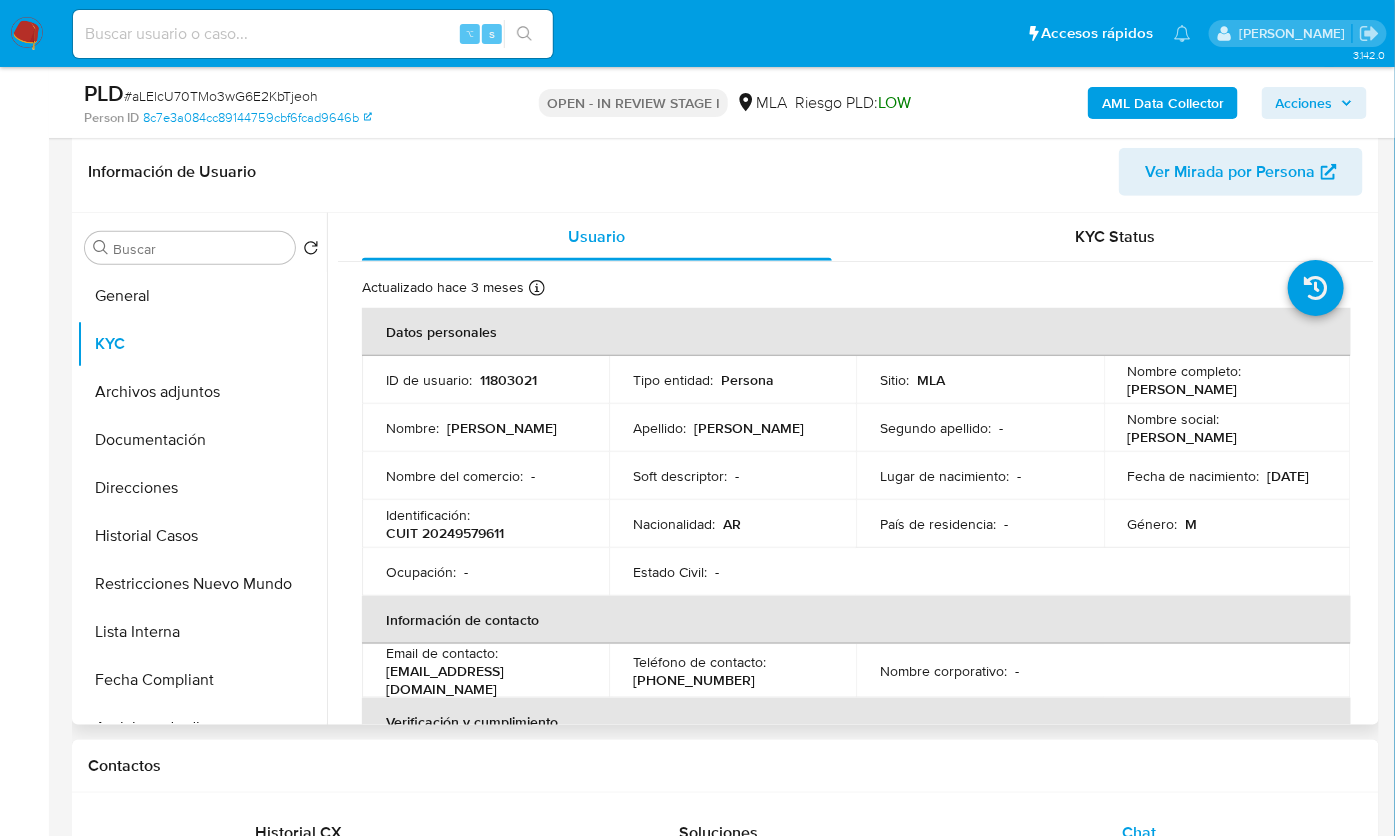click on "ID de usuario :    11803021" at bounding box center (485, 380) 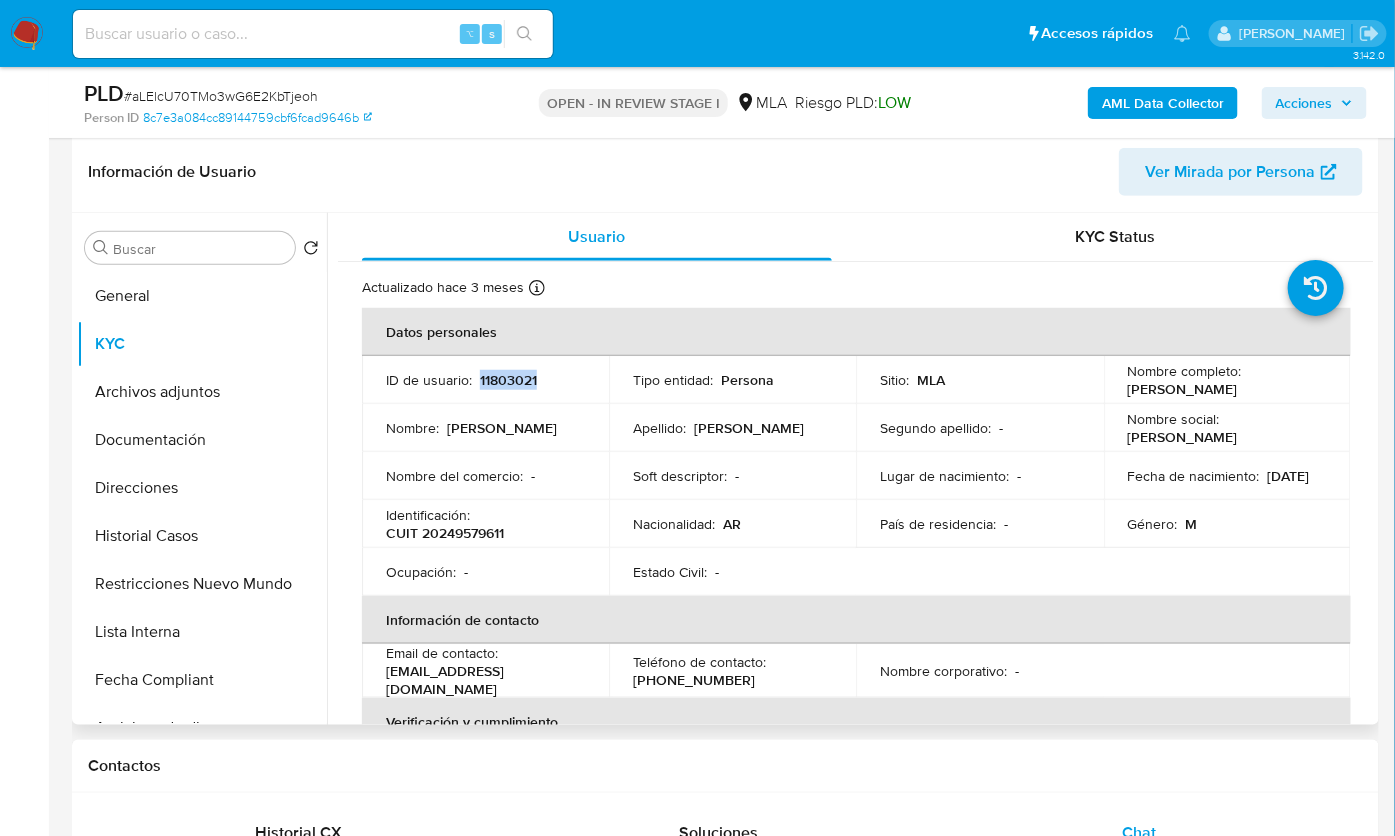 click on "11803021" at bounding box center (508, 380) 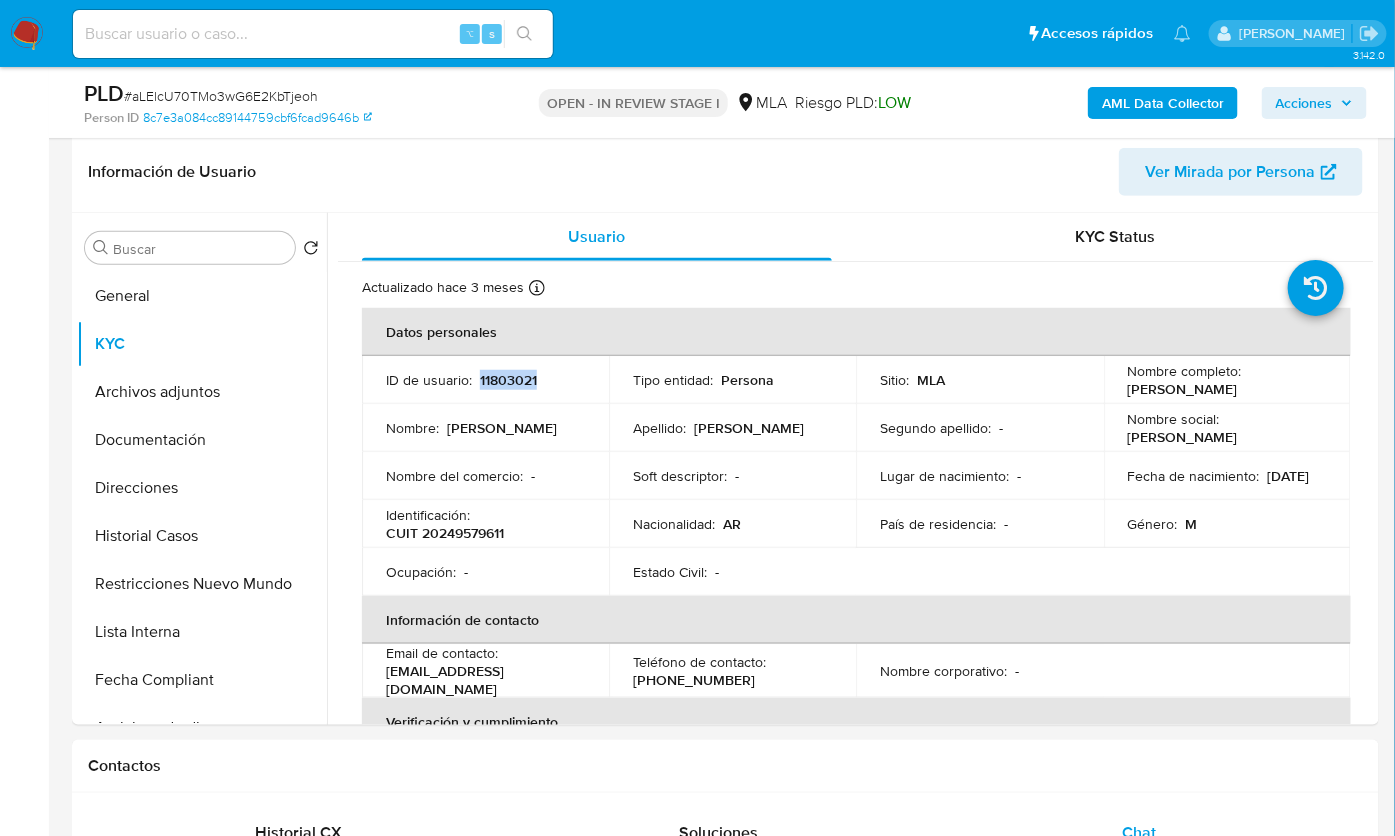 copy on "11803021" 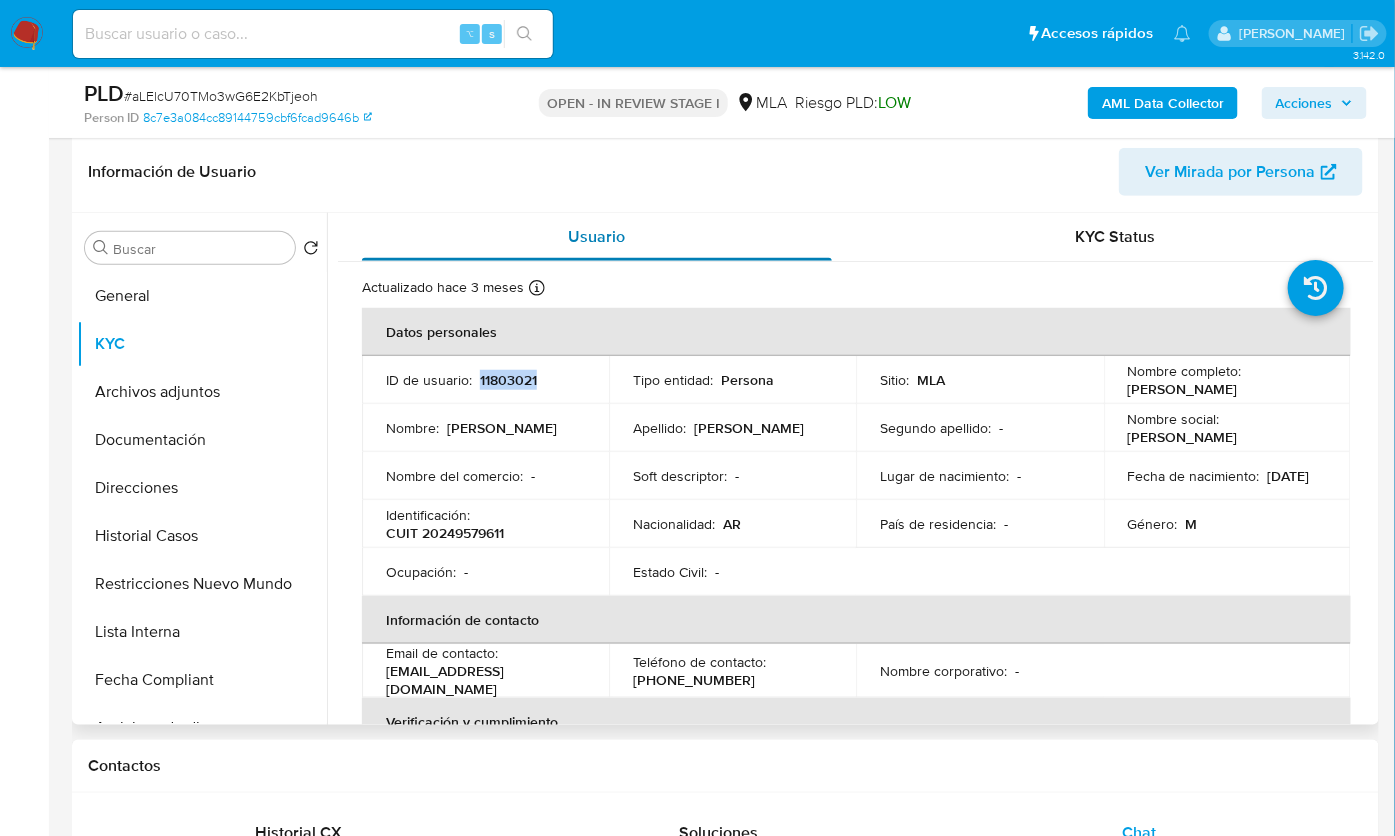 click on "Usuario" at bounding box center (597, 237) 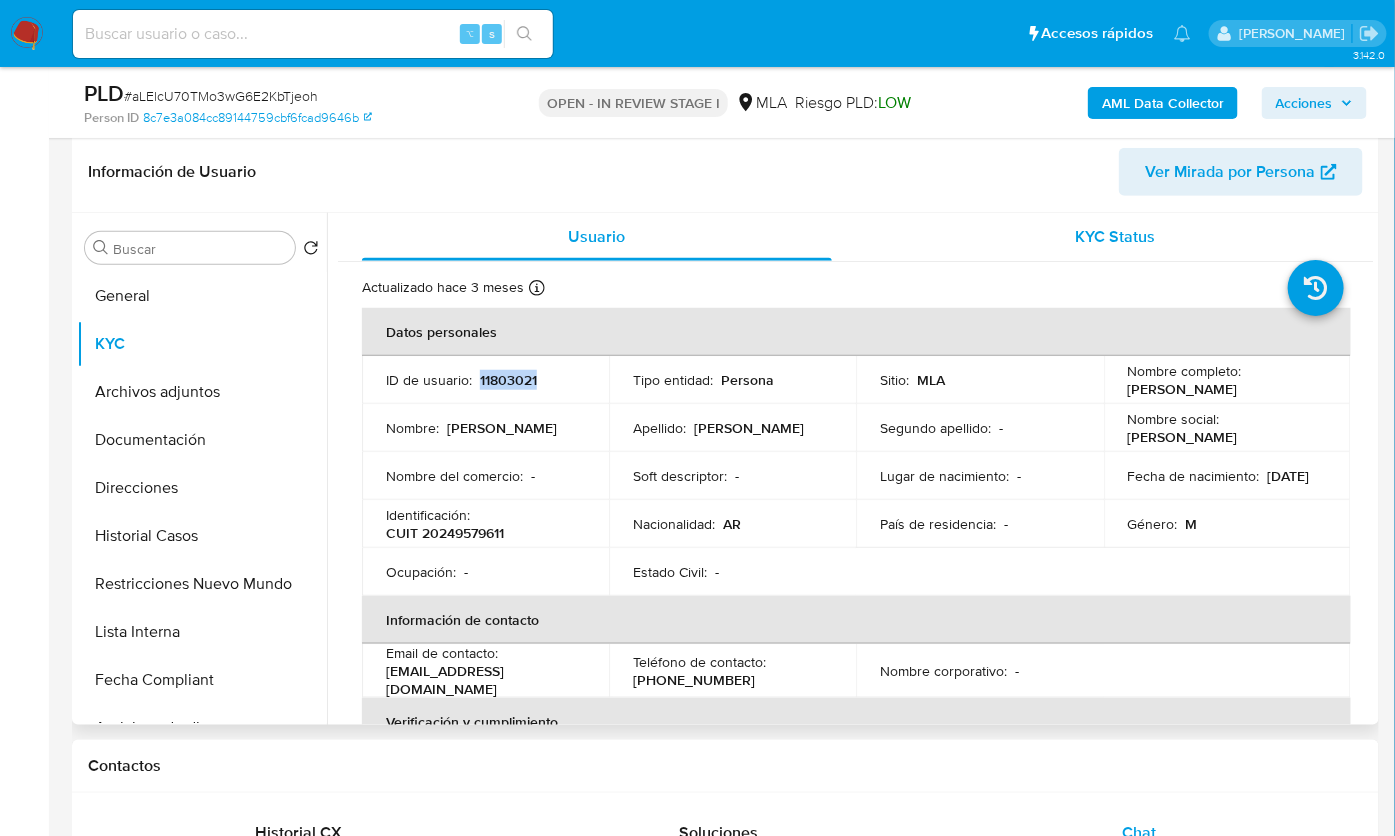 click on "KYC Status" at bounding box center (1115, 236) 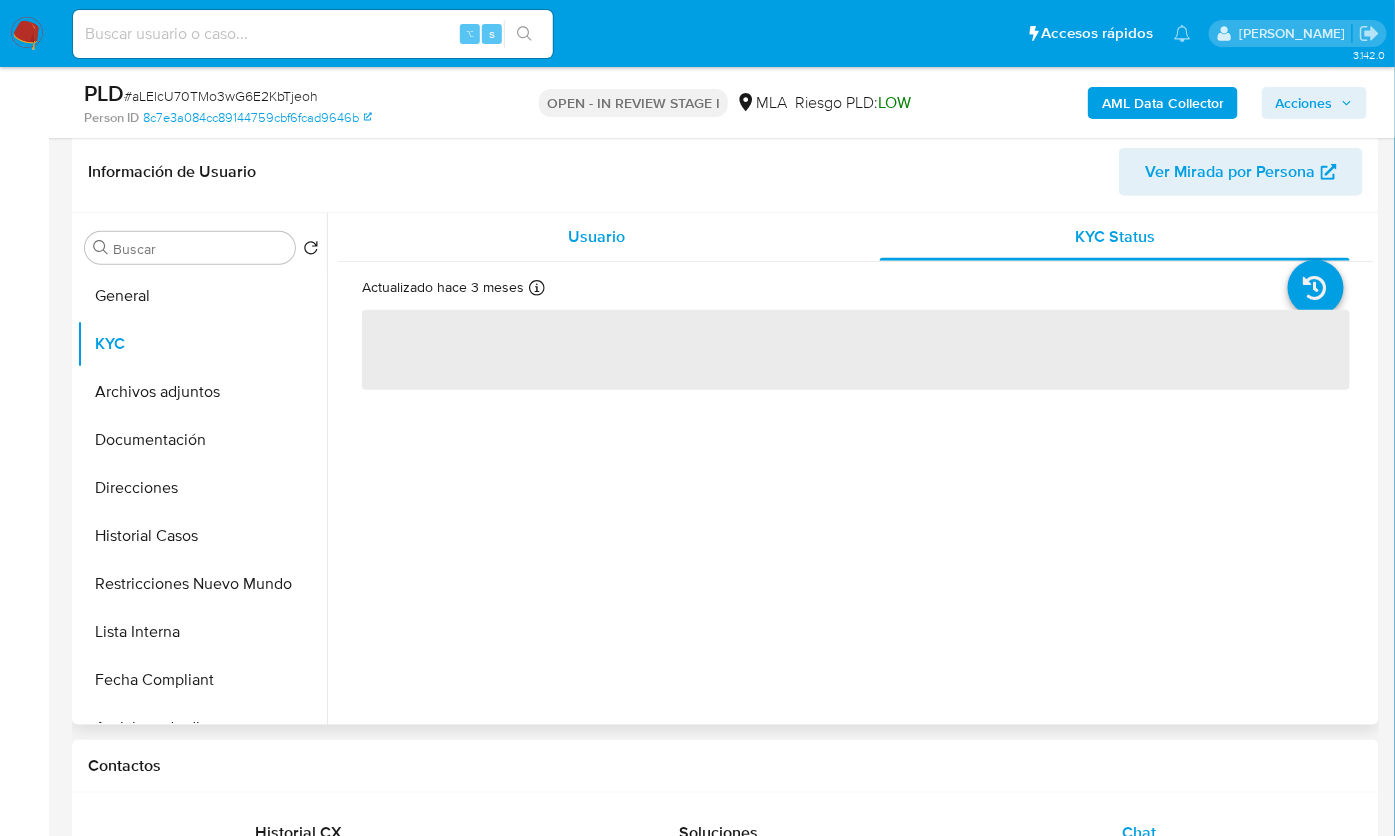 click on "Usuario" at bounding box center [597, 237] 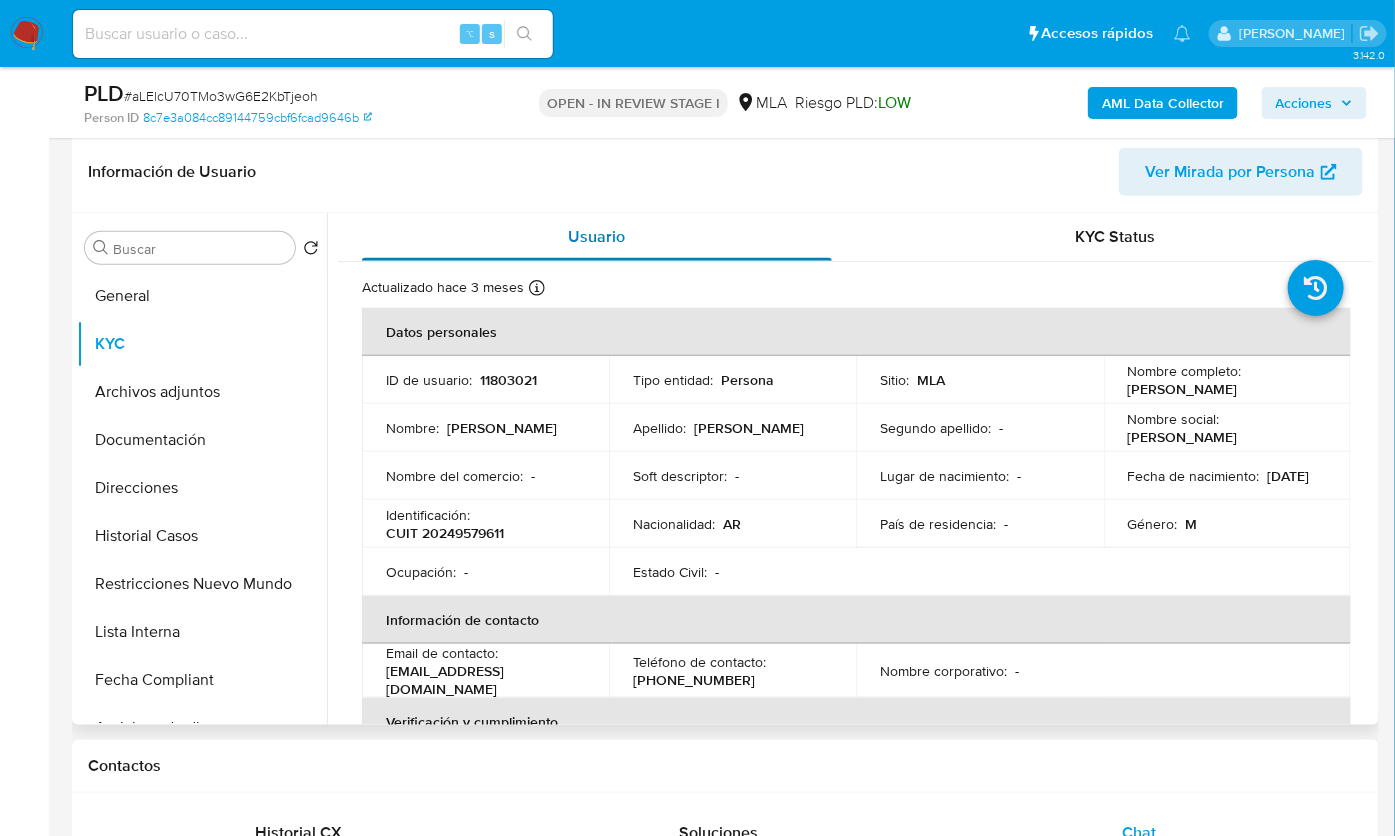 click on "Usuario" at bounding box center [597, 237] 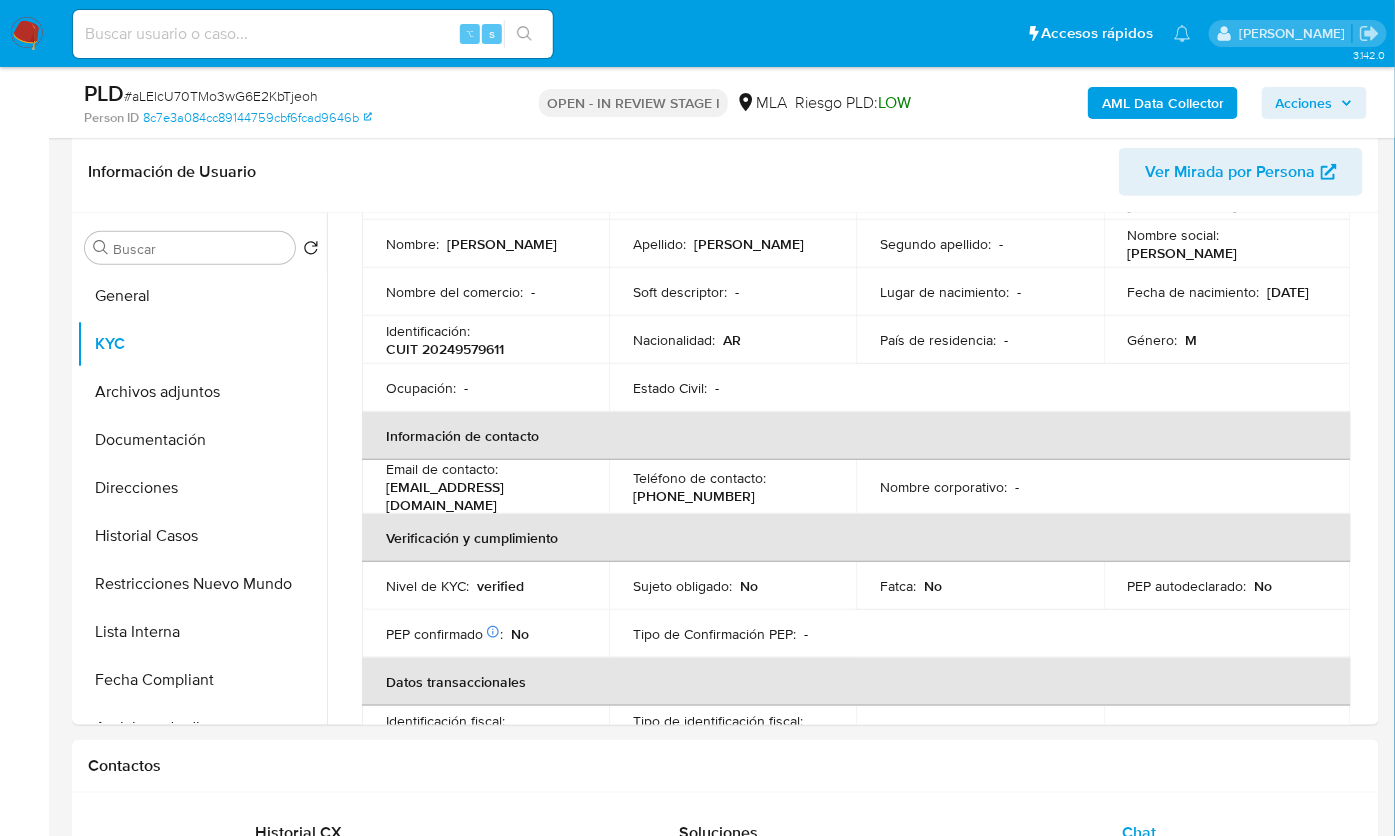 scroll, scrollTop: 425, scrollLeft: 0, axis: vertical 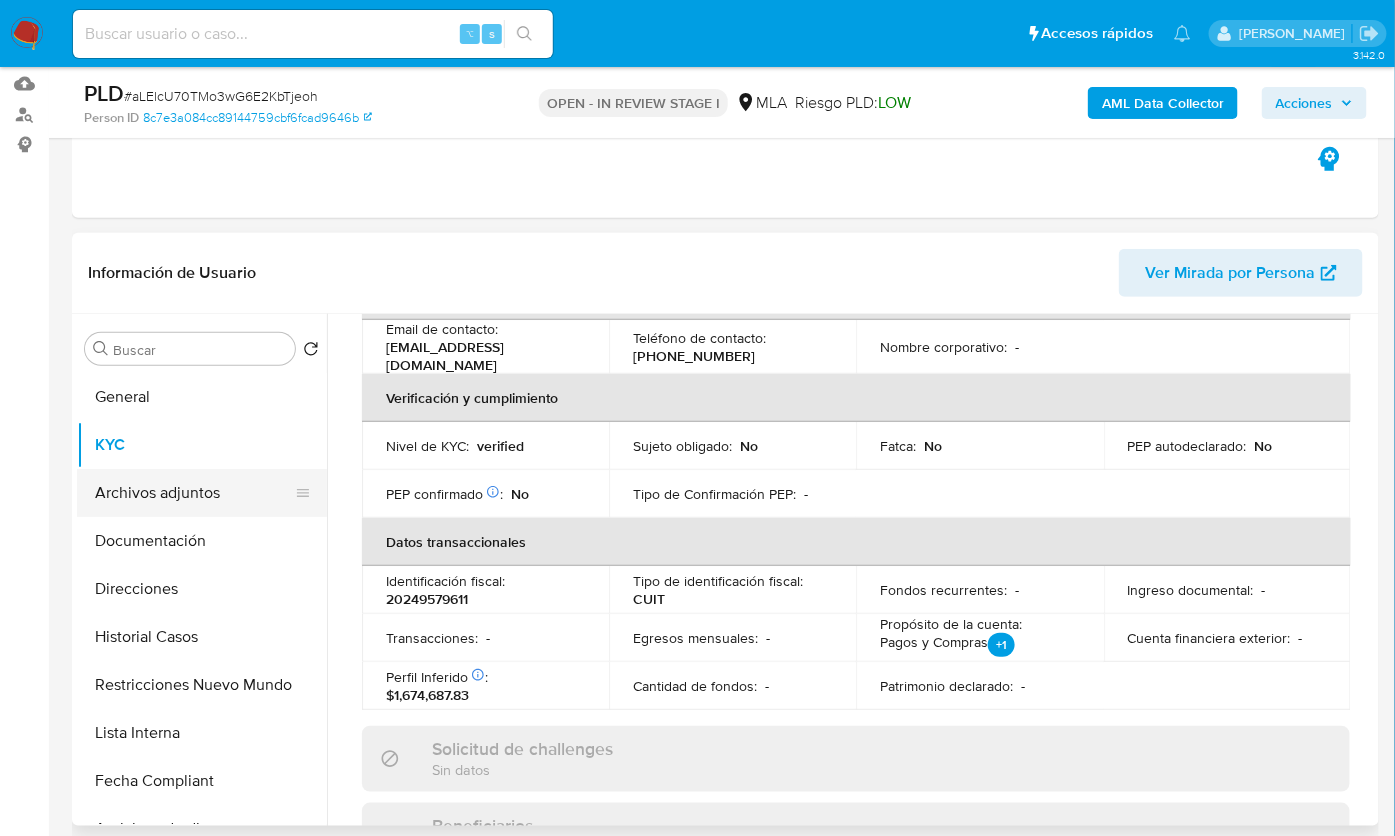 click on "Archivos adjuntos" at bounding box center [194, 493] 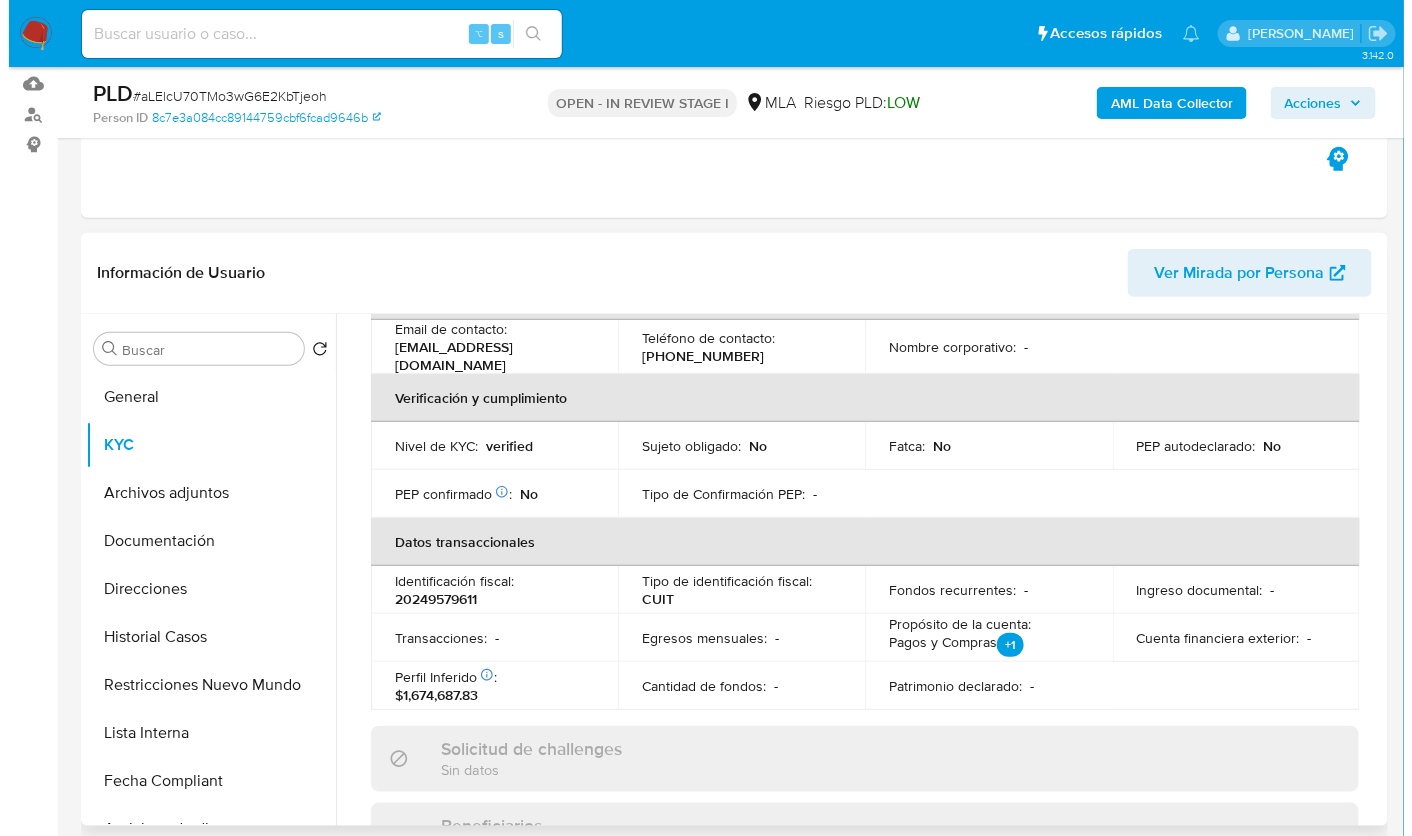 scroll, scrollTop: 0, scrollLeft: 0, axis: both 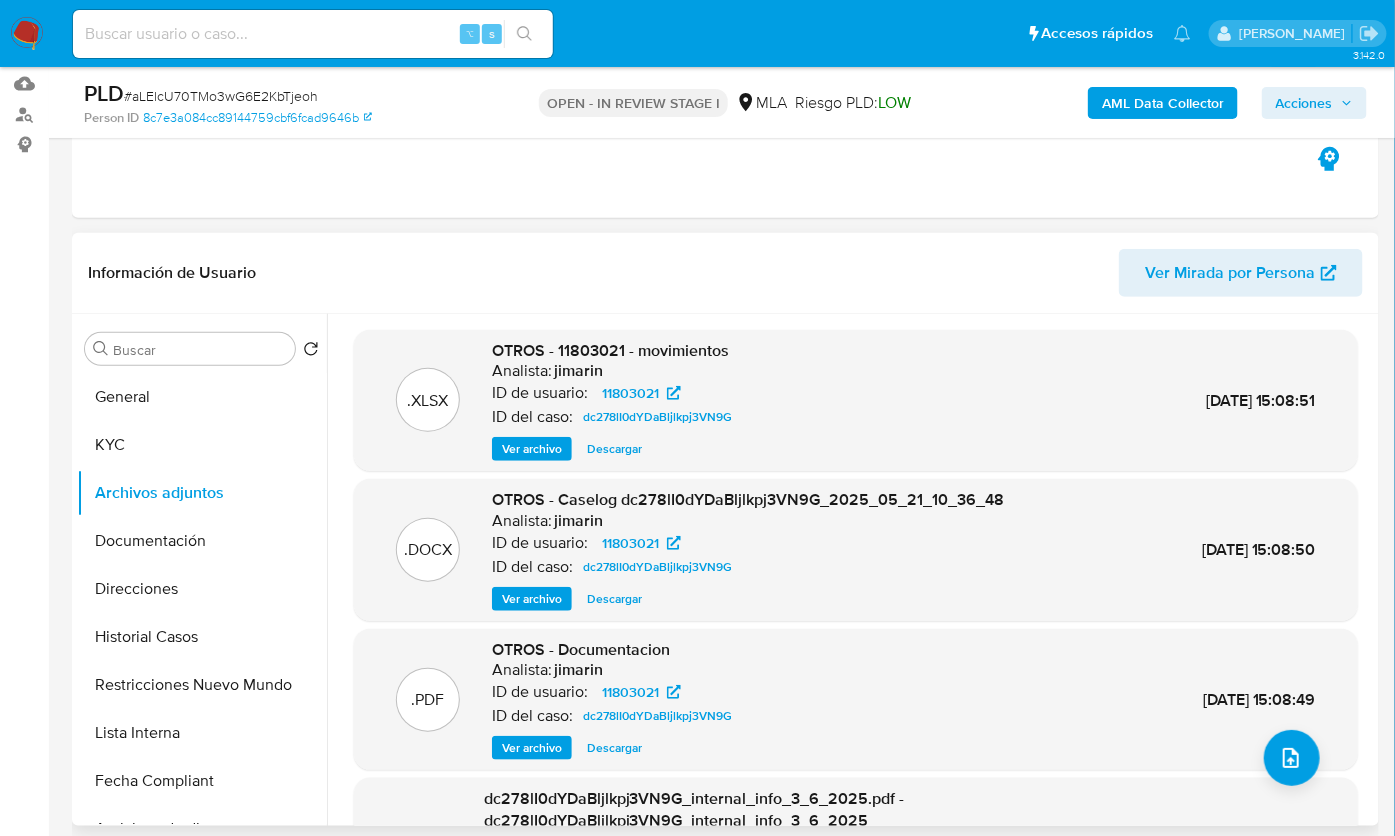 click on "Información de Usuario Ver Mirada por Persona" at bounding box center (725, 273) 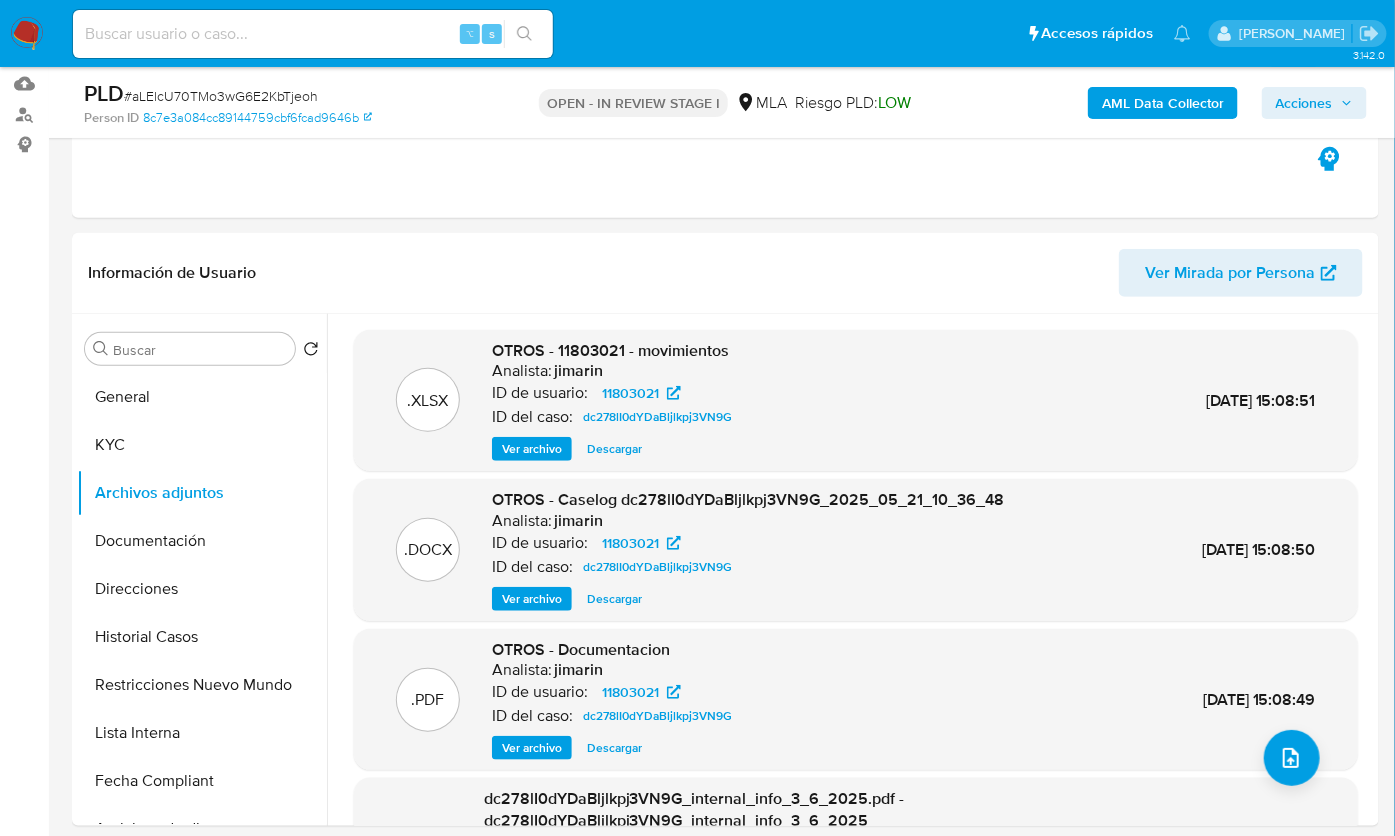 click on "AML Data Collector" at bounding box center [1163, 103] 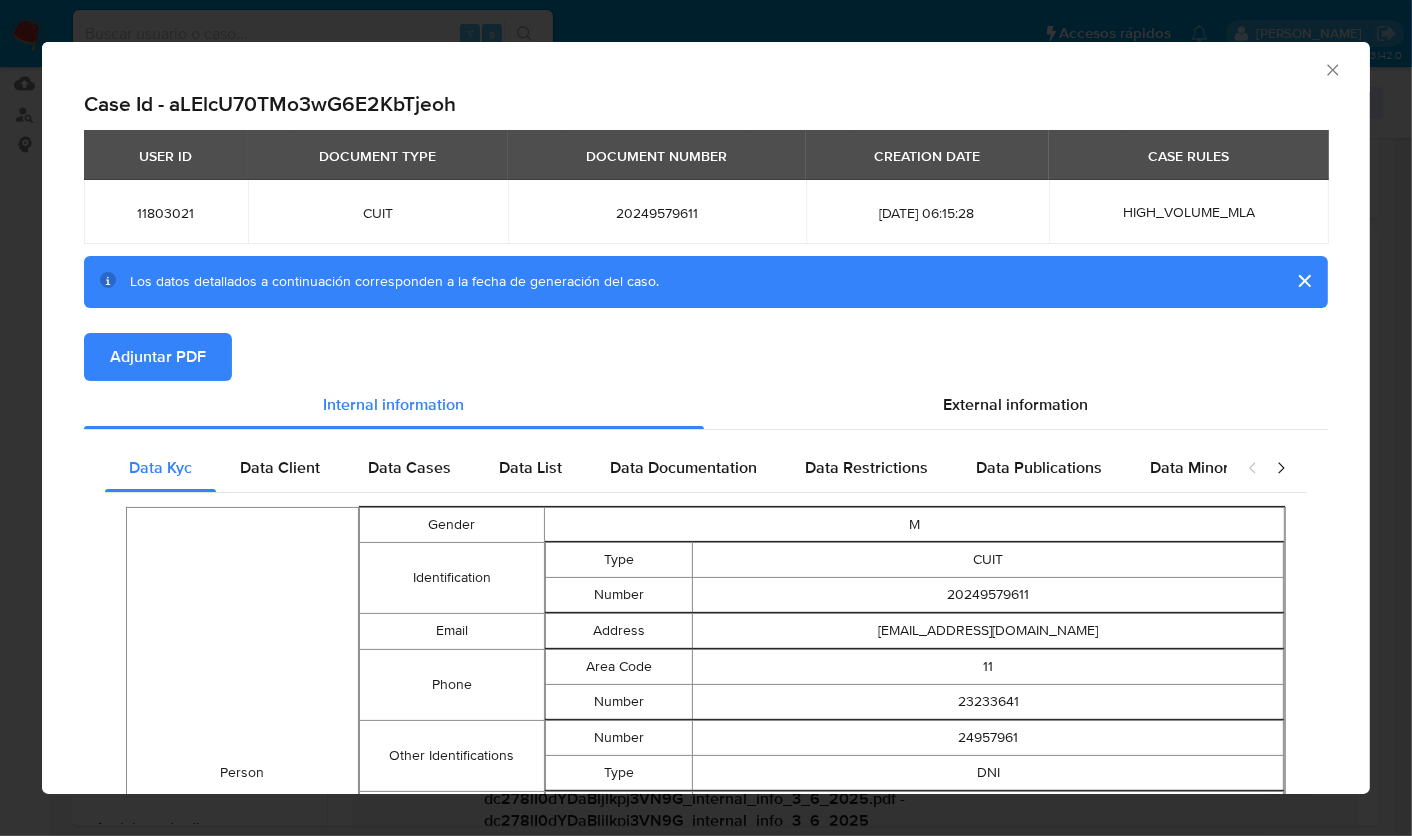 click on "Adjuntar PDF" at bounding box center (158, 357) 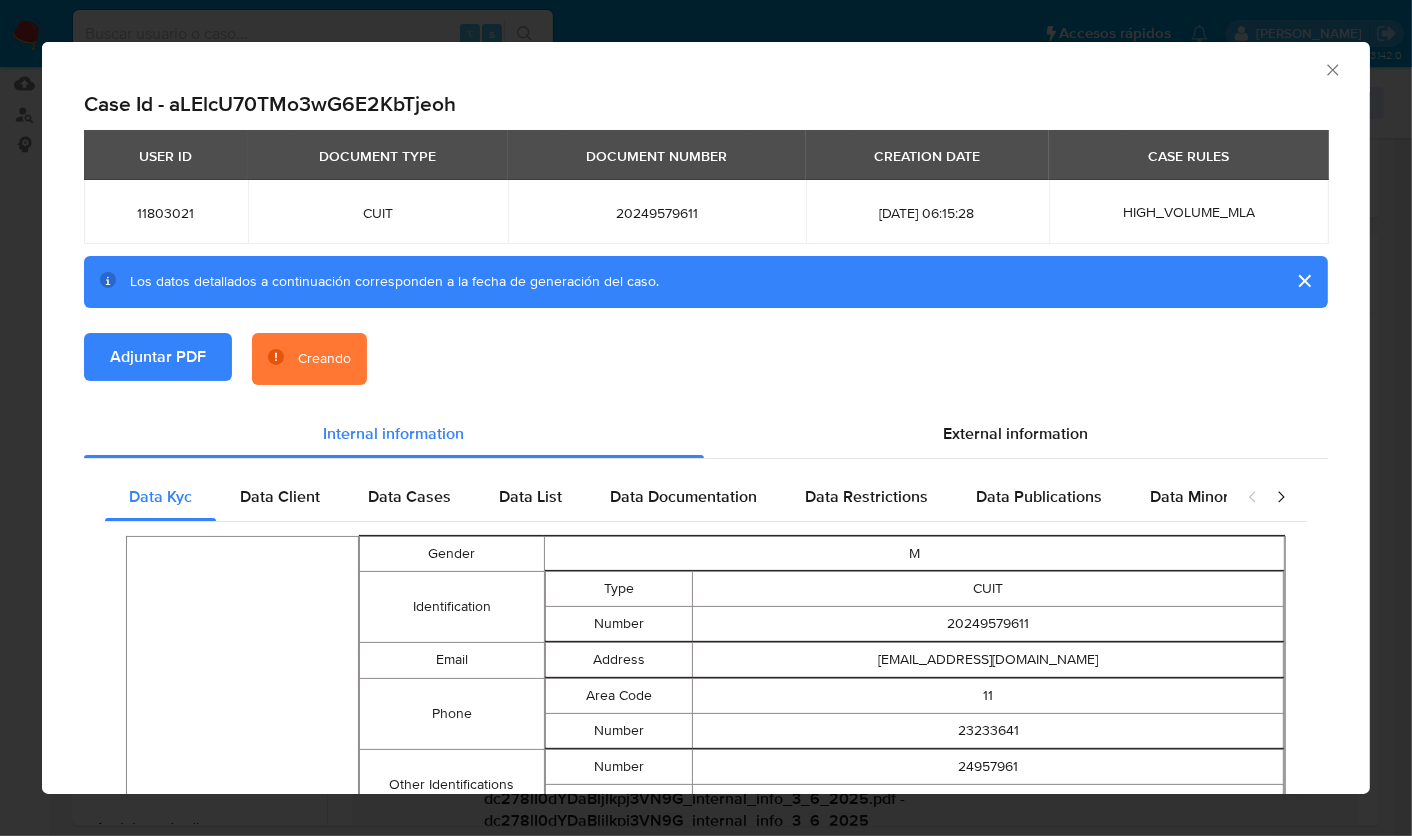 click on "Adjuntar PDF     Creando" at bounding box center [706, 371] 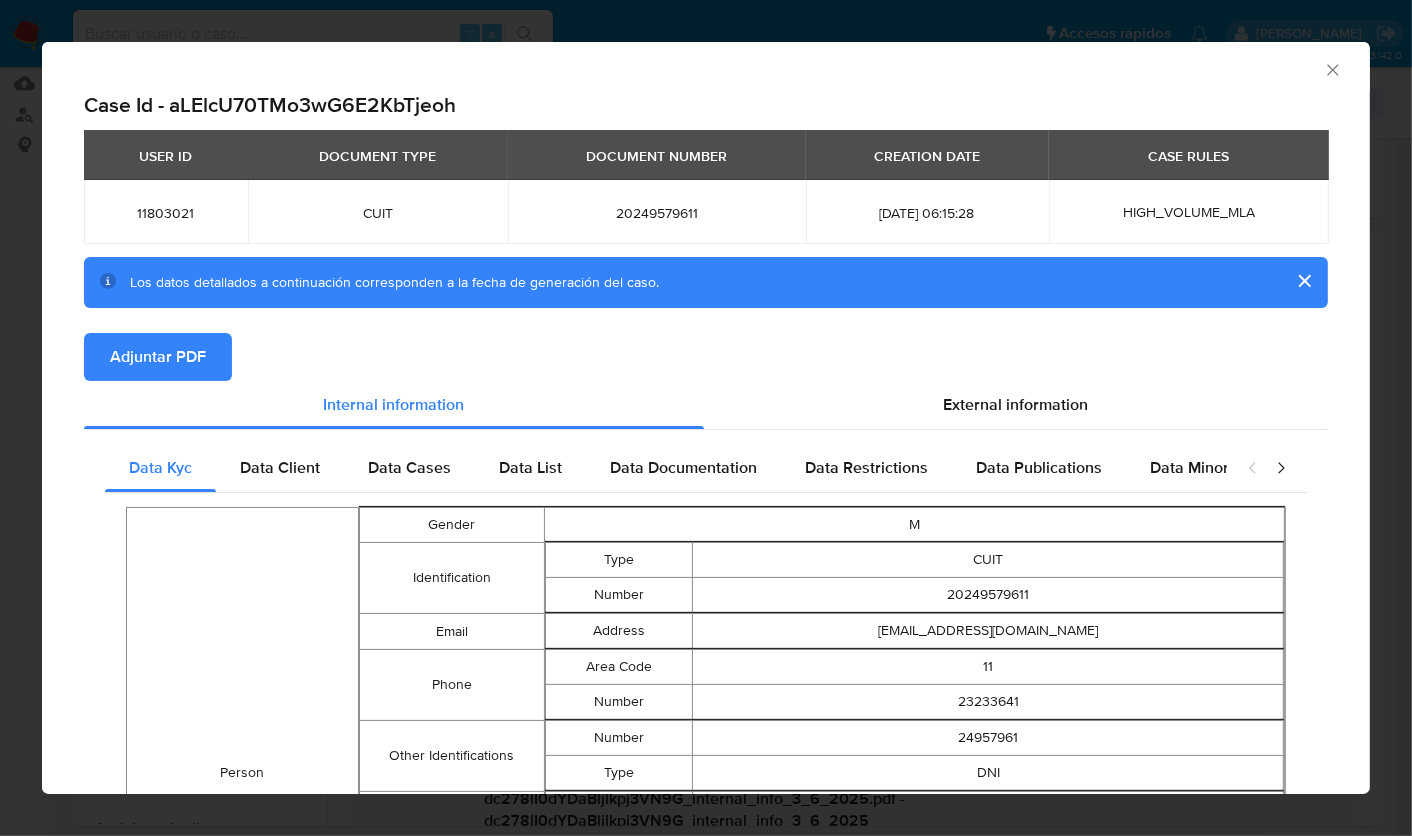 click 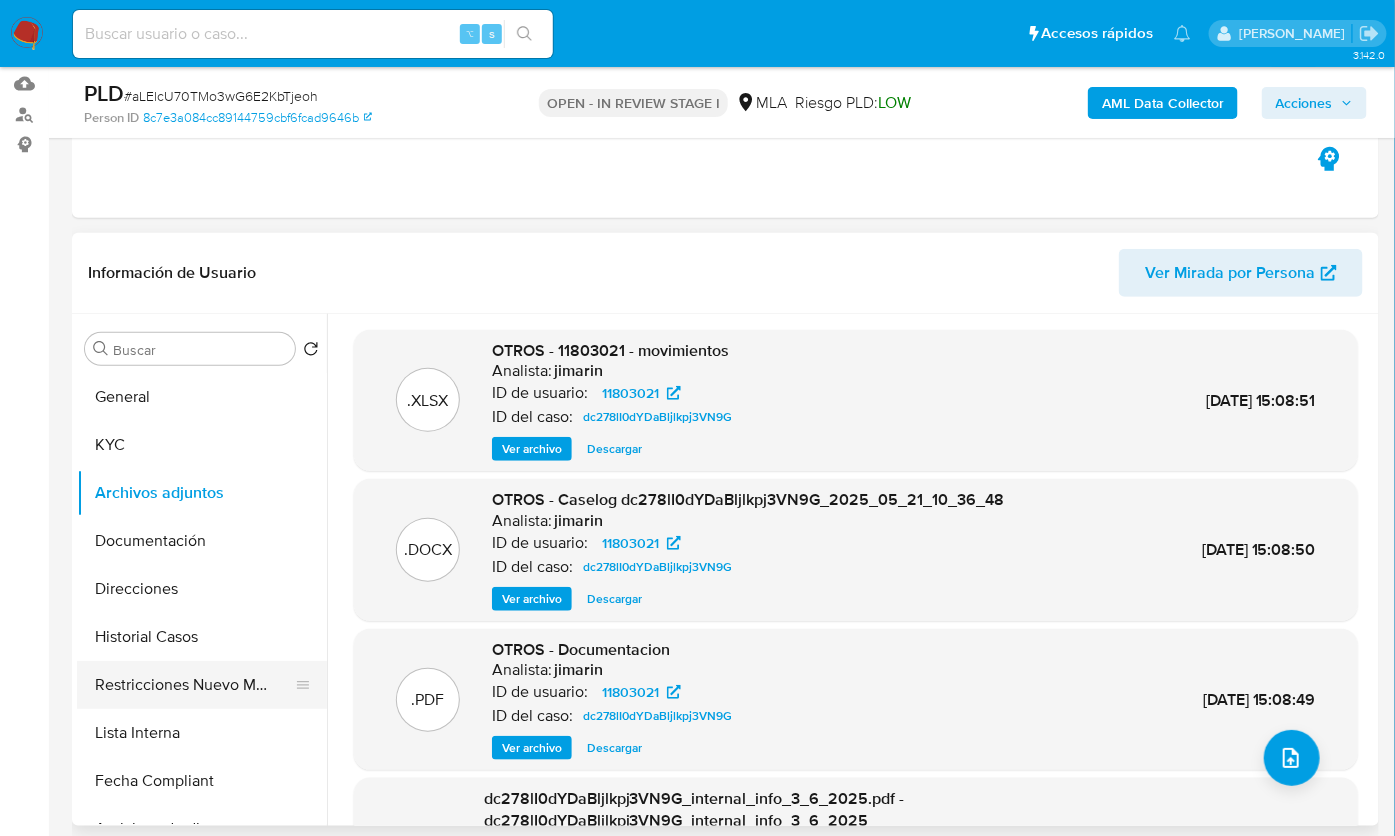 click on "Restricciones Nuevo Mundo" at bounding box center [194, 685] 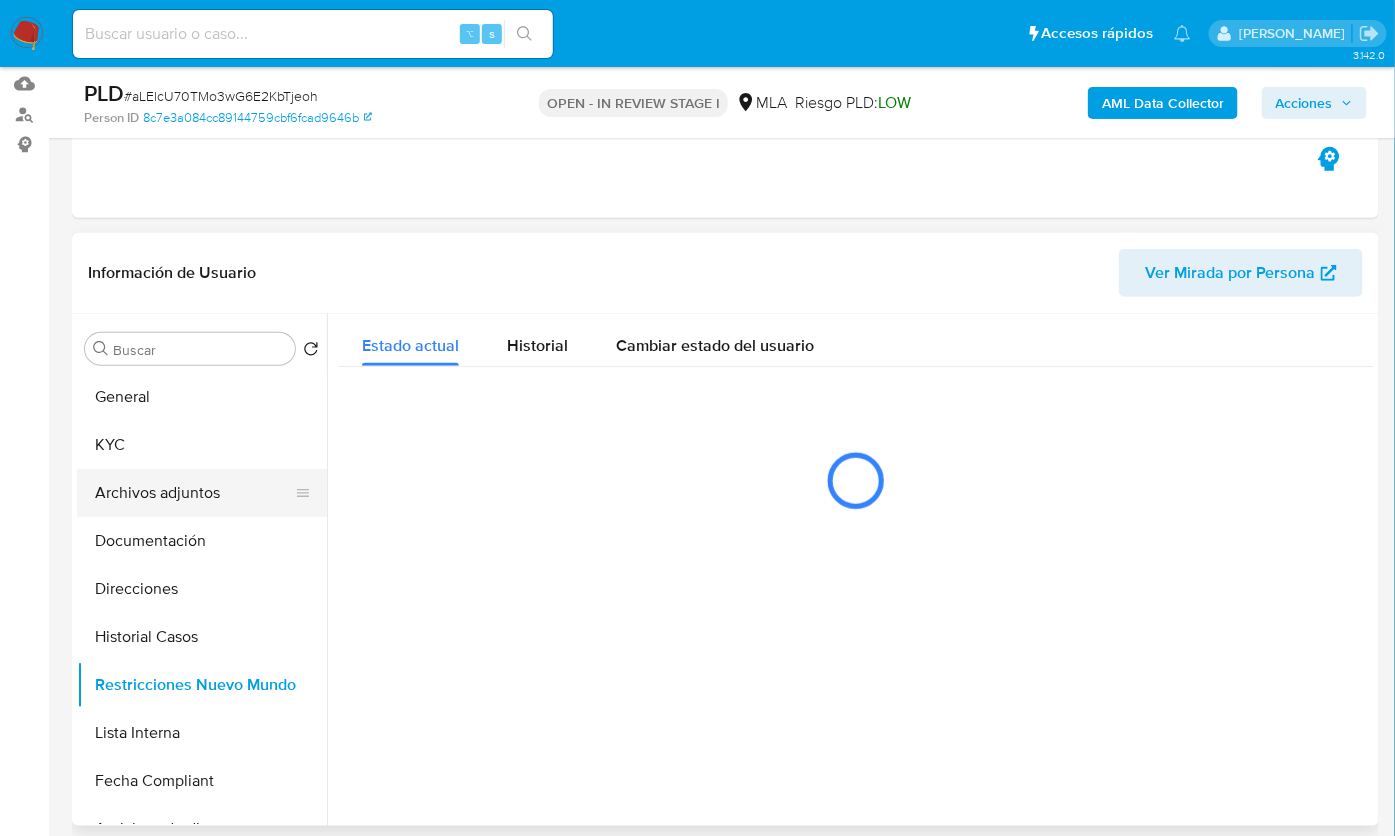 click on "Archivos adjuntos" at bounding box center [194, 493] 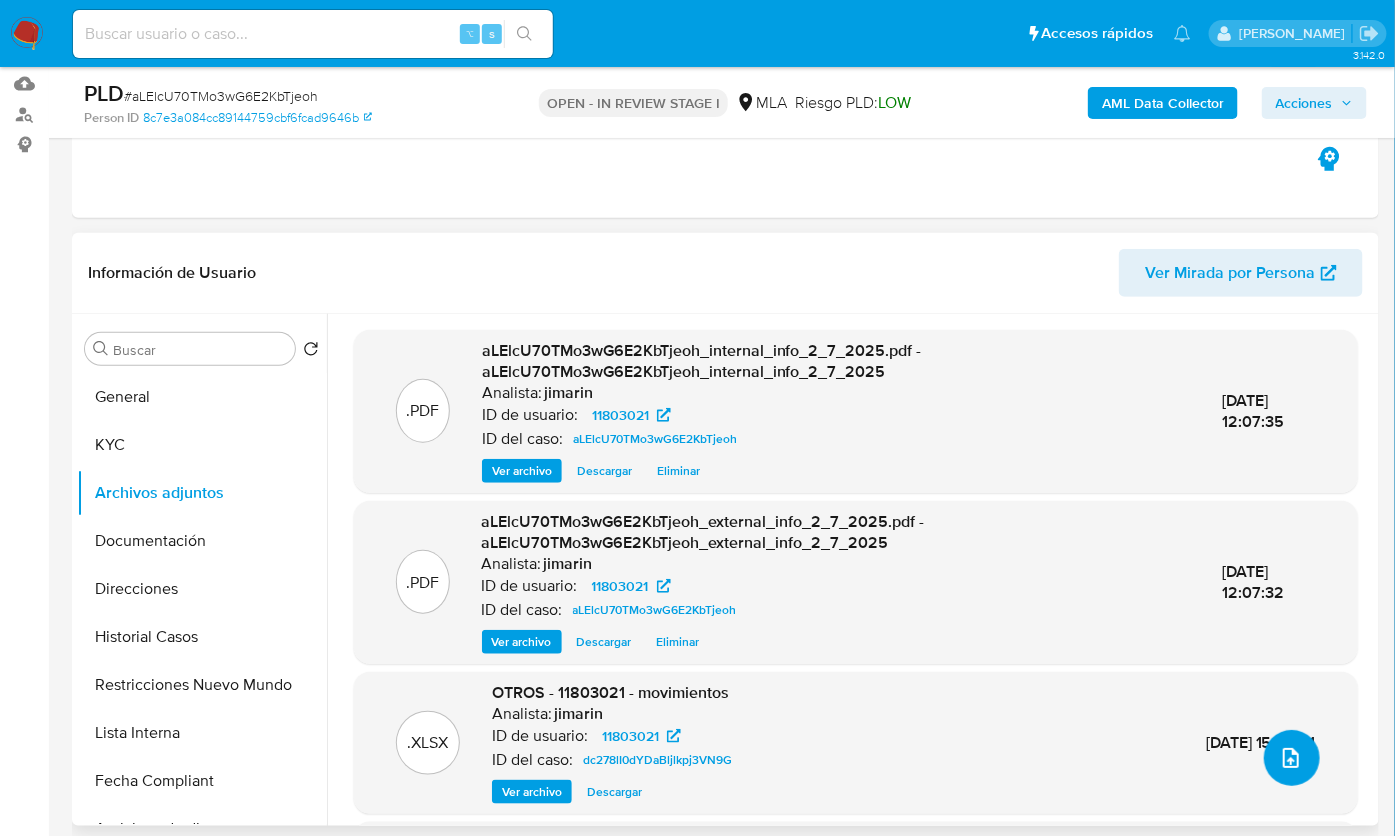 click at bounding box center (1292, 758) 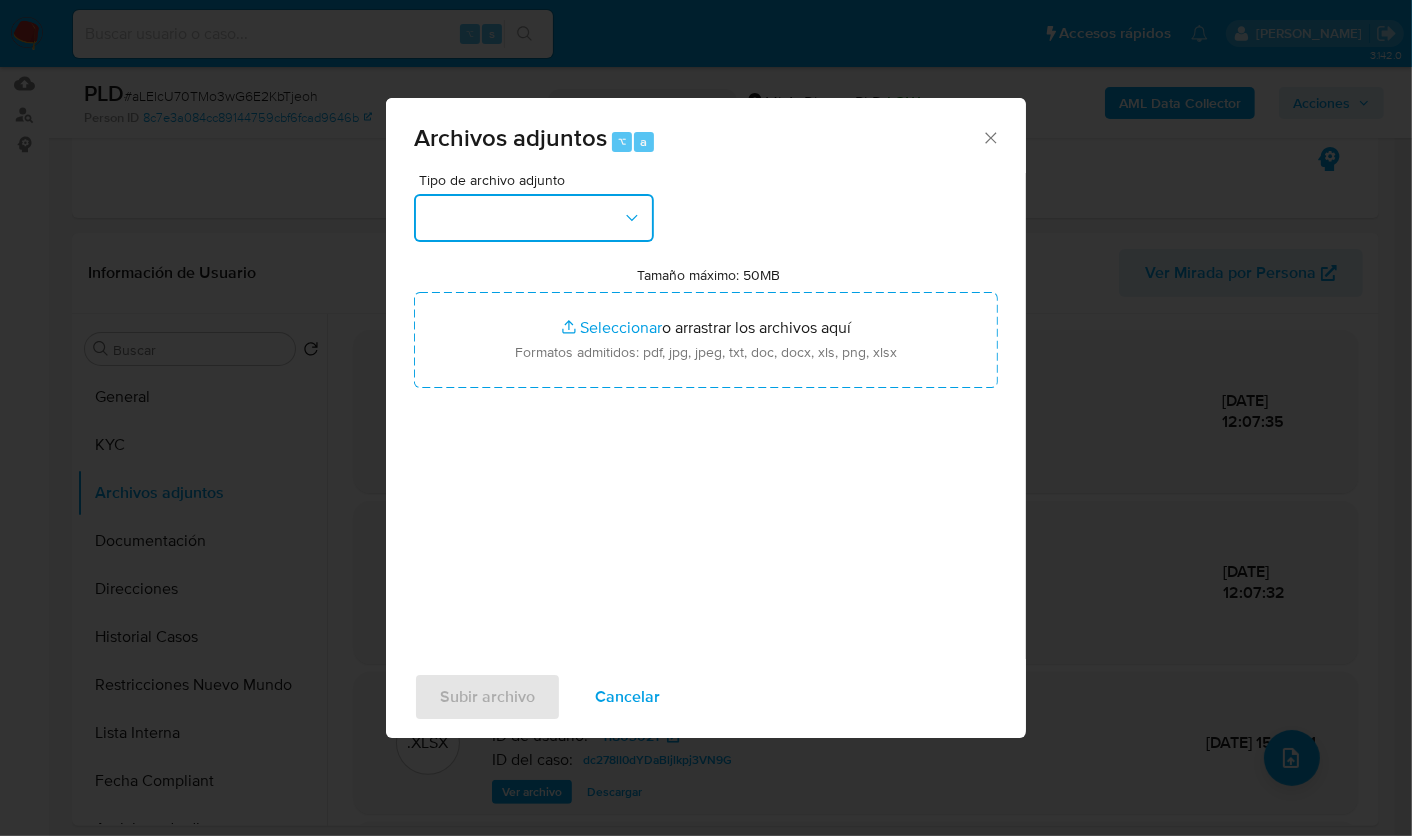 drag, startPoint x: 572, startPoint y: 201, endPoint x: 573, endPoint y: 231, distance: 30.016663 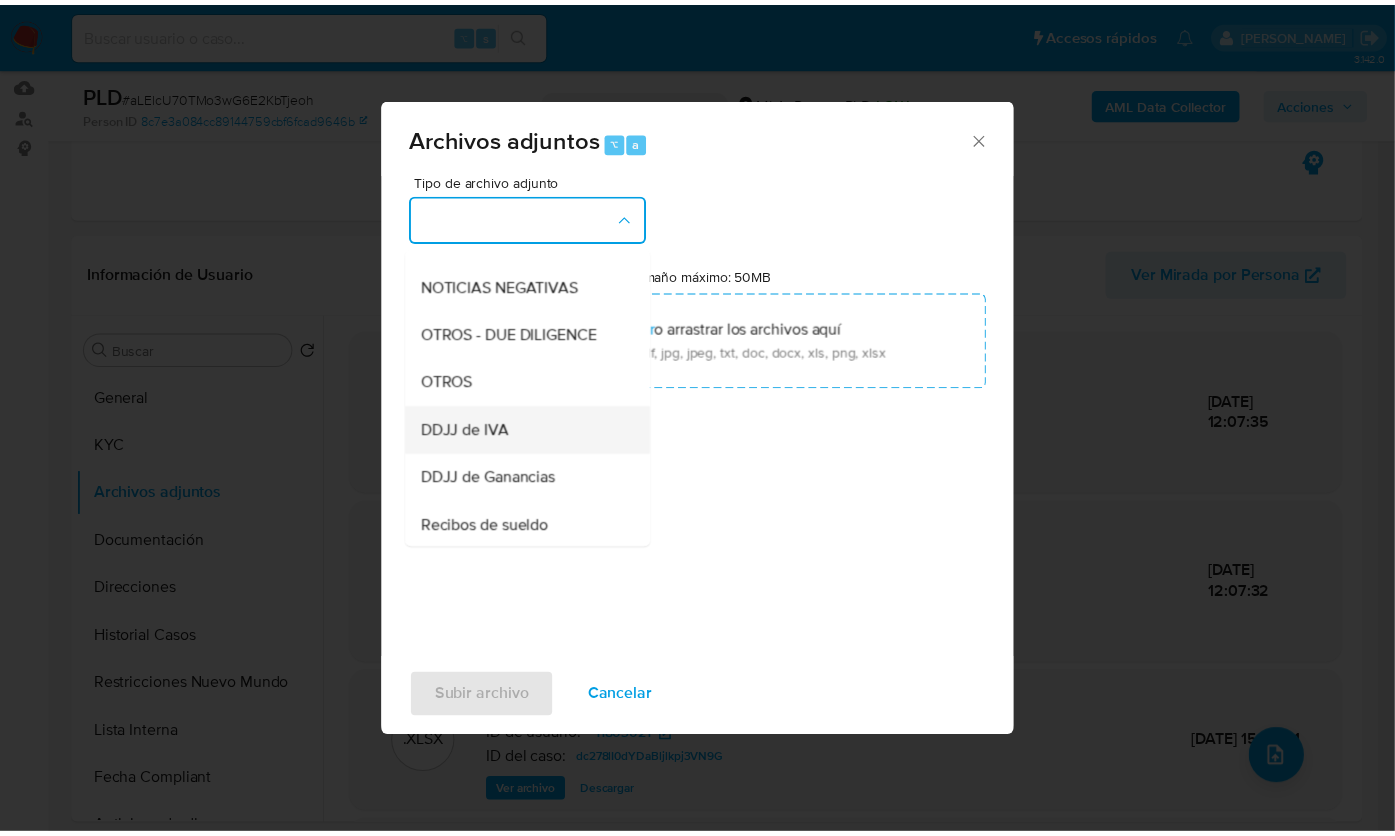 scroll, scrollTop: 323, scrollLeft: 0, axis: vertical 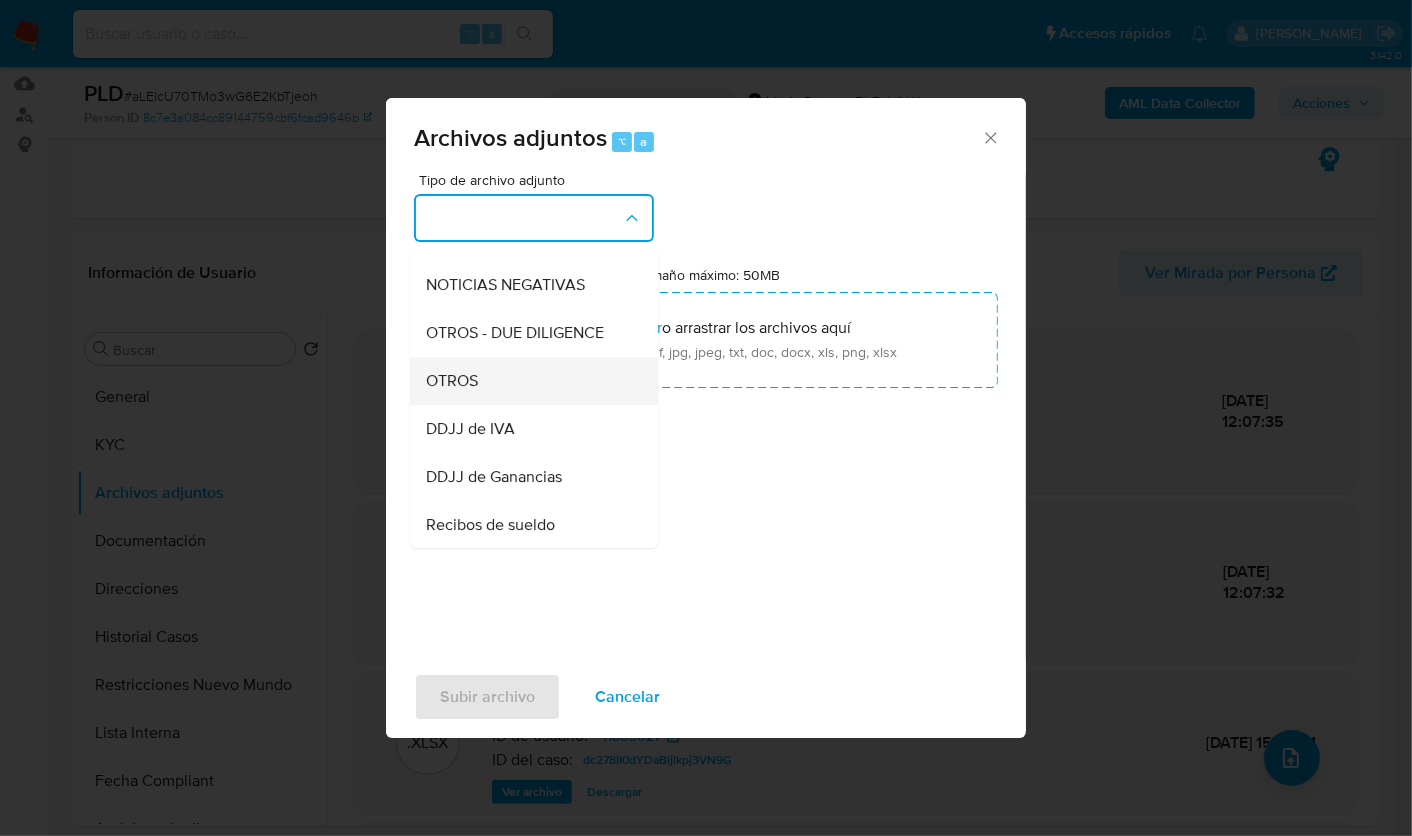 click on "OTROS" at bounding box center [528, 380] 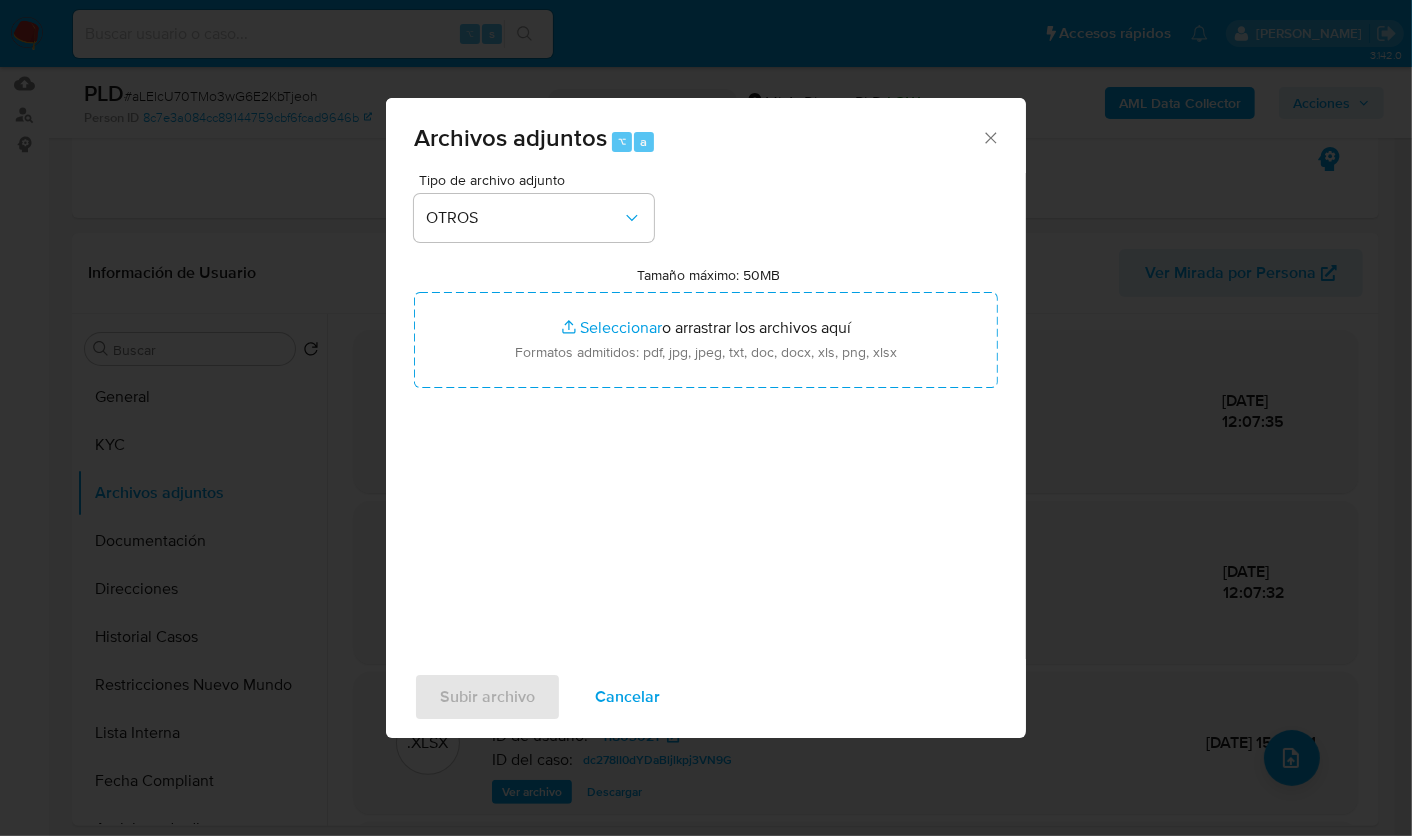 click on "Tipo de archivo adjunto OTROS Tamaño máximo: 50MB Seleccionar archivos Seleccionar  o arrastrar los archivos aquí Formatos admitidos: pdf, jpg, jpeg, txt, doc, docx, xls, png, xlsx" at bounding box center [706, 409] 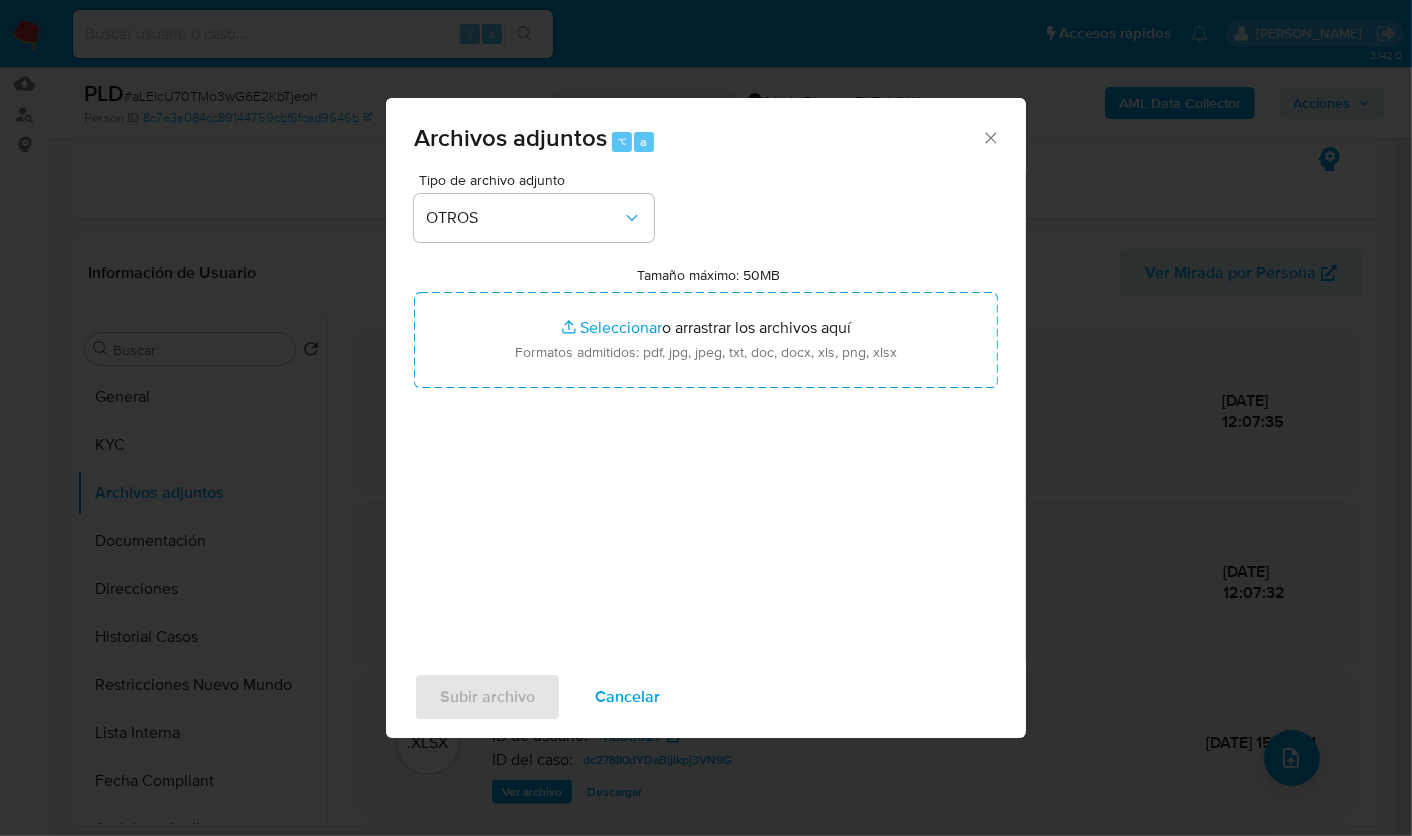 click on "Tipo de archivo adjunto OTROS Tamaño máximo: 50MB Seleccionar archivos Seleccionar  o arrastrar los archivos aquí Formatos admitidos: pdf, jpg, jpeg, txt, doc, docx, xls, png, xlsx" at bounding box center (706, 409) 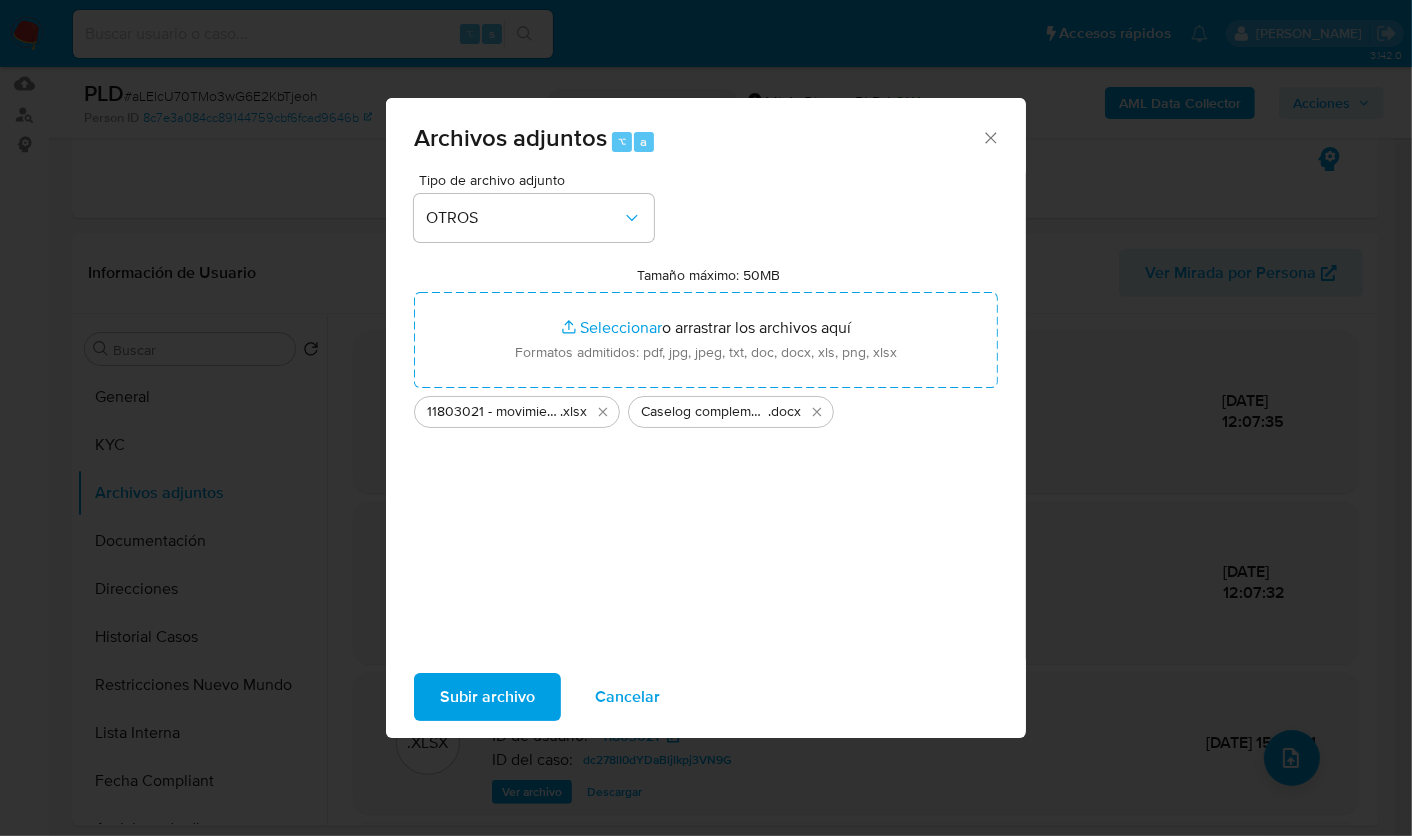 click on "Subir archivo" at bounding box center [487, 697] 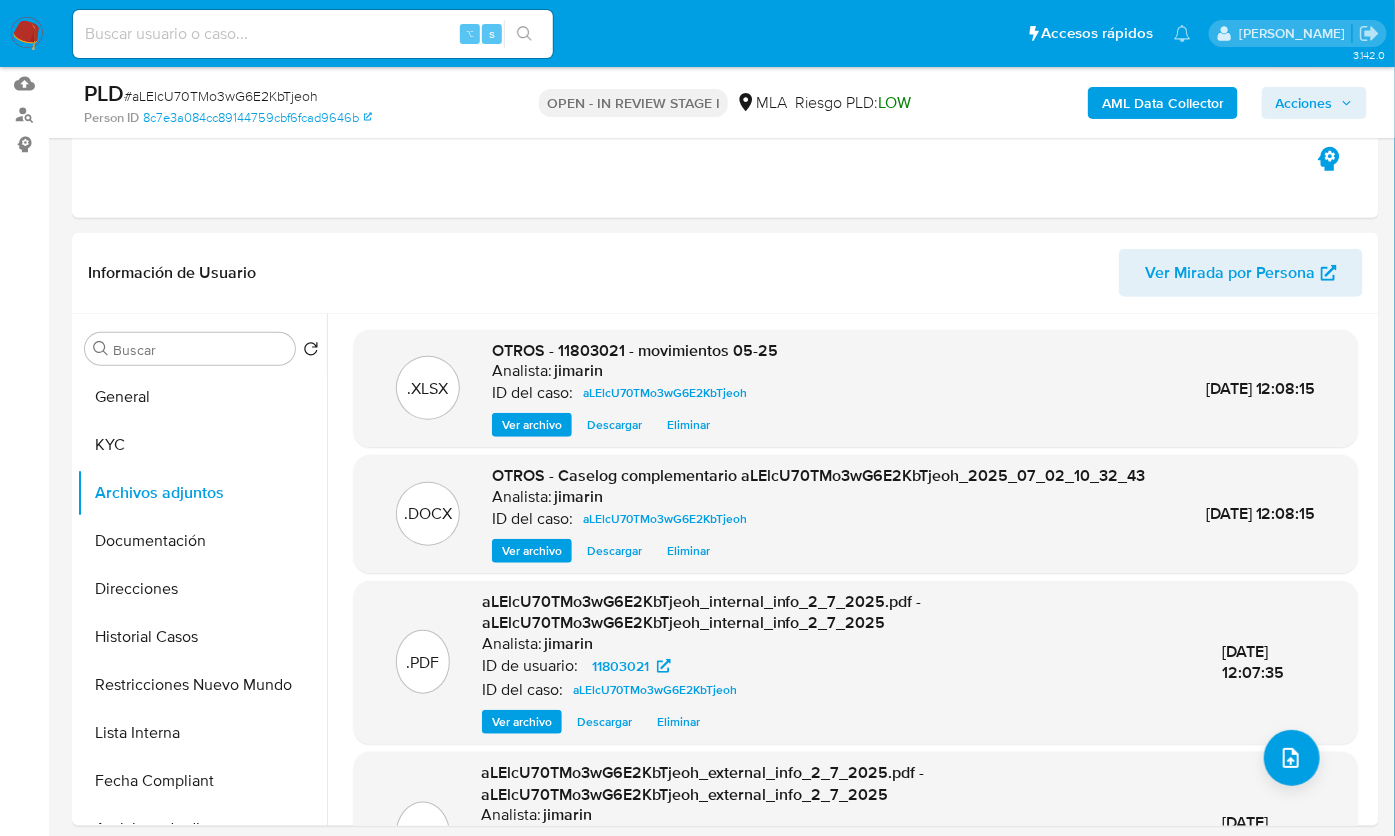 click 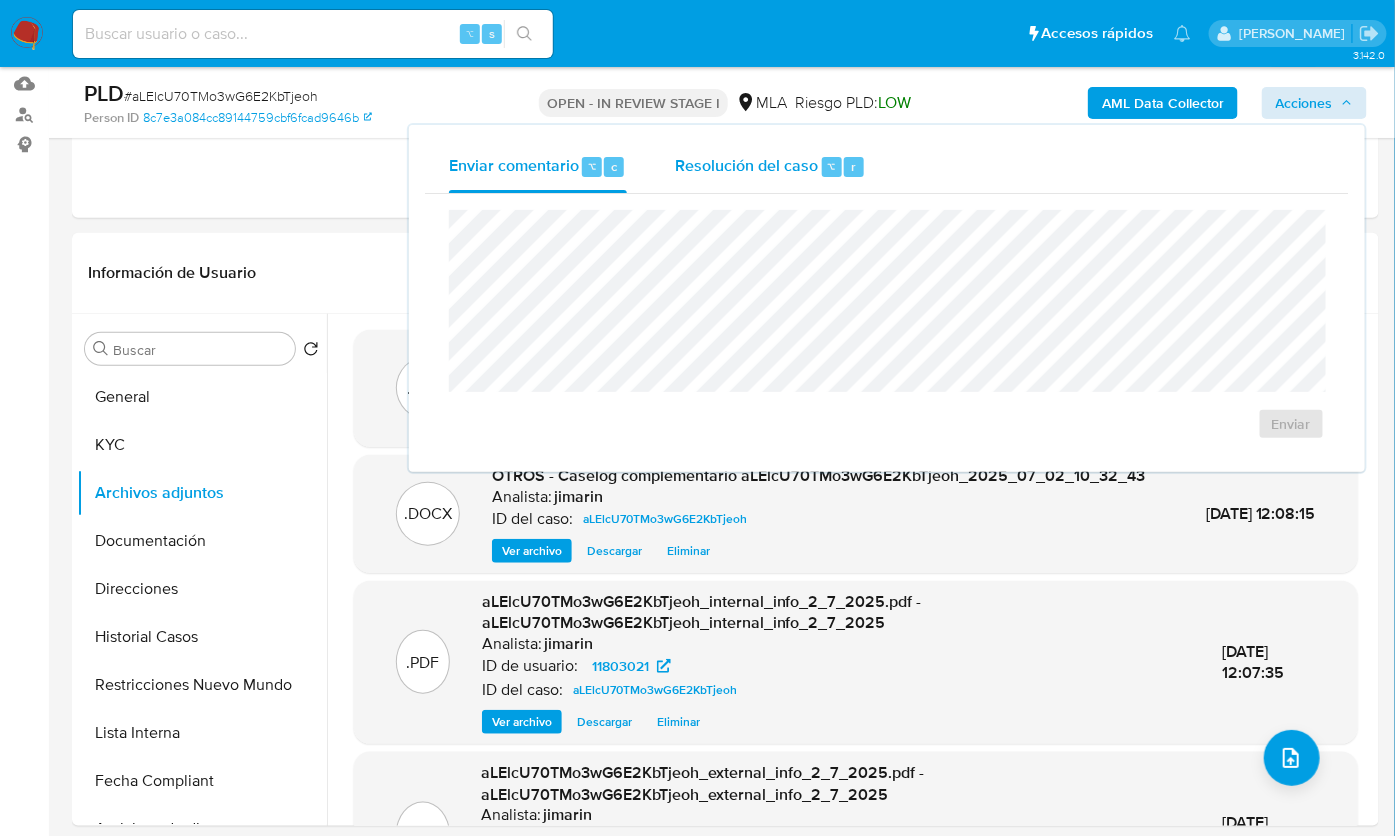 click on "Resolución del caso ⌥ r" at bounding box center [770, 167] 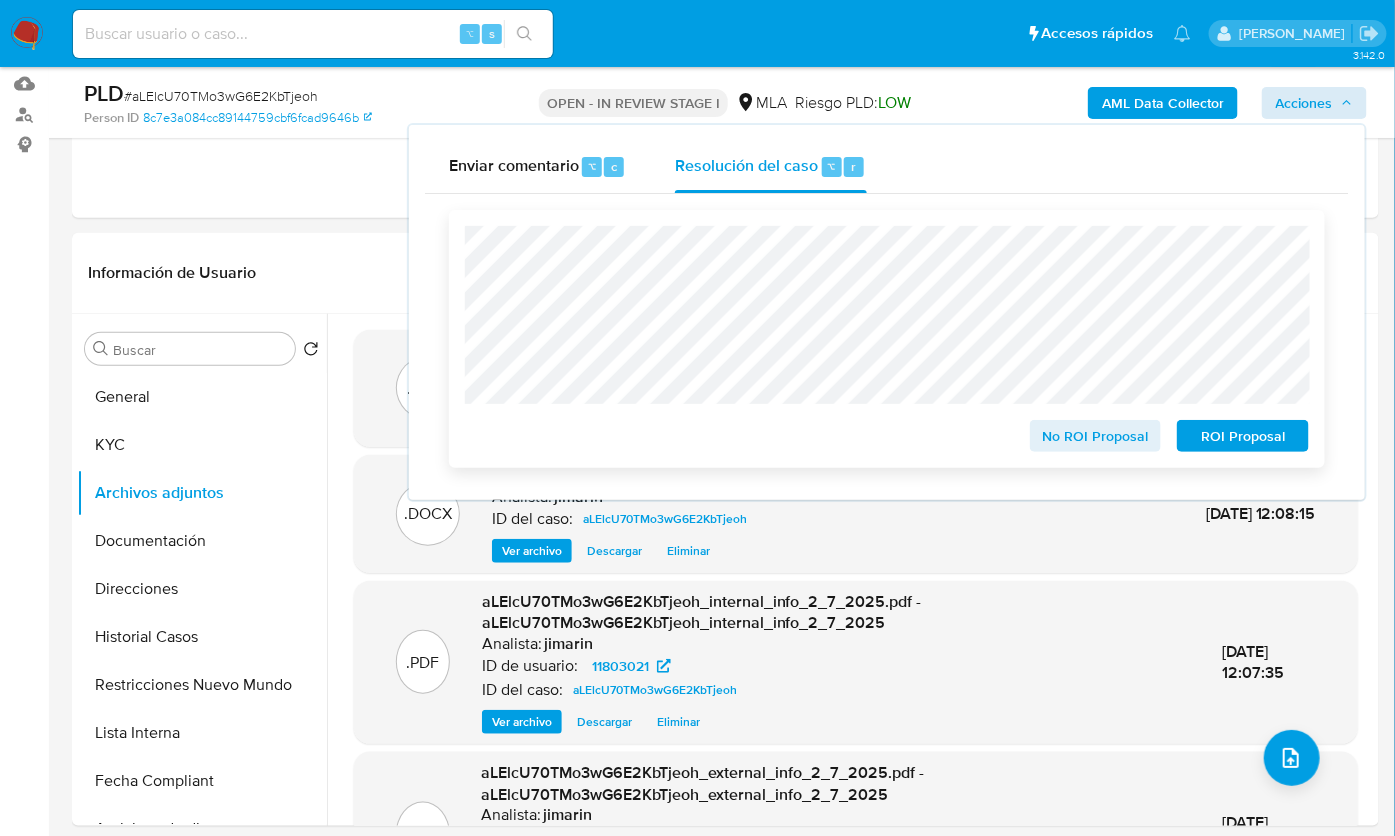 click on "No ROI Proposal" at bounding box center (1096, 436) 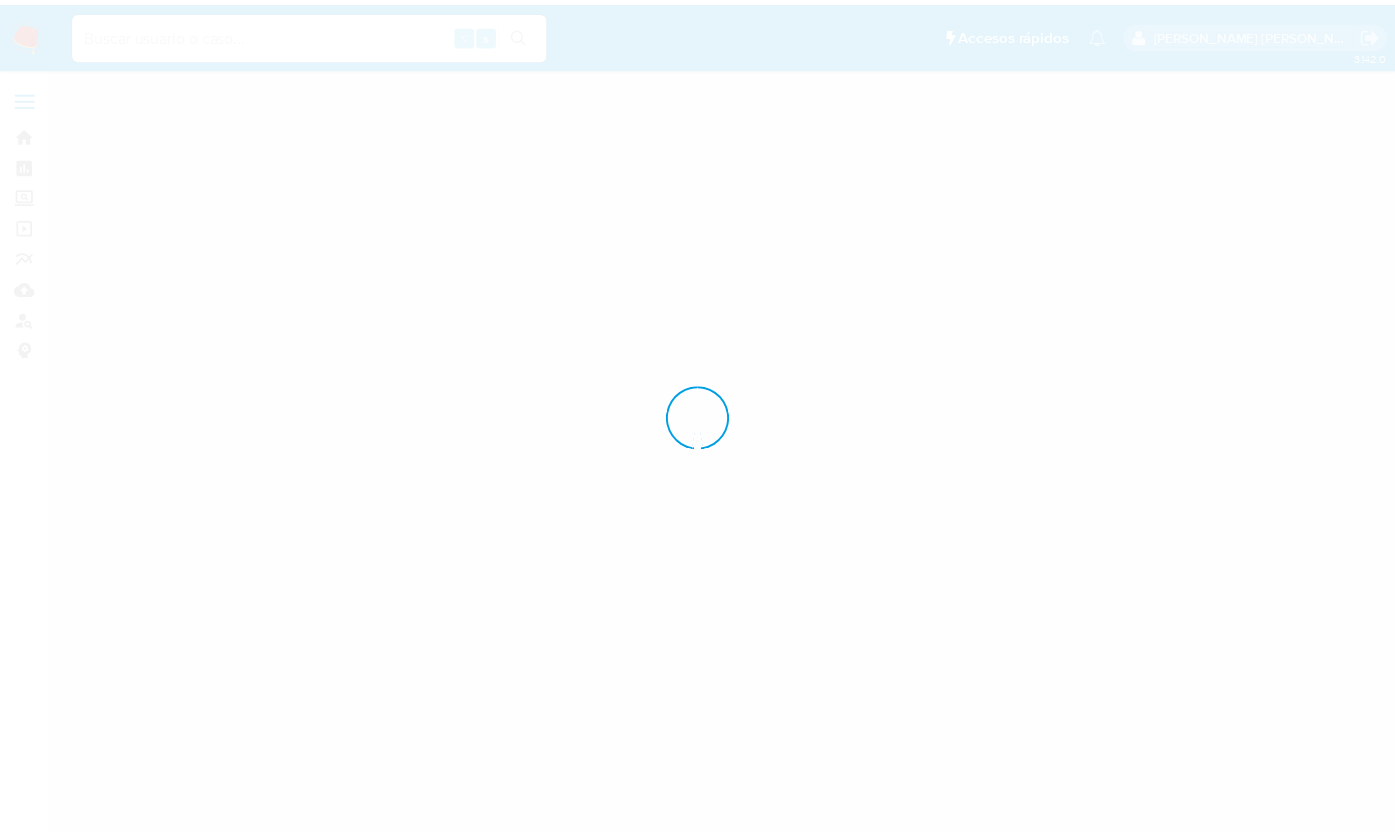 scroll, scrollTop: 0, scrollLeft: 0, axis: both 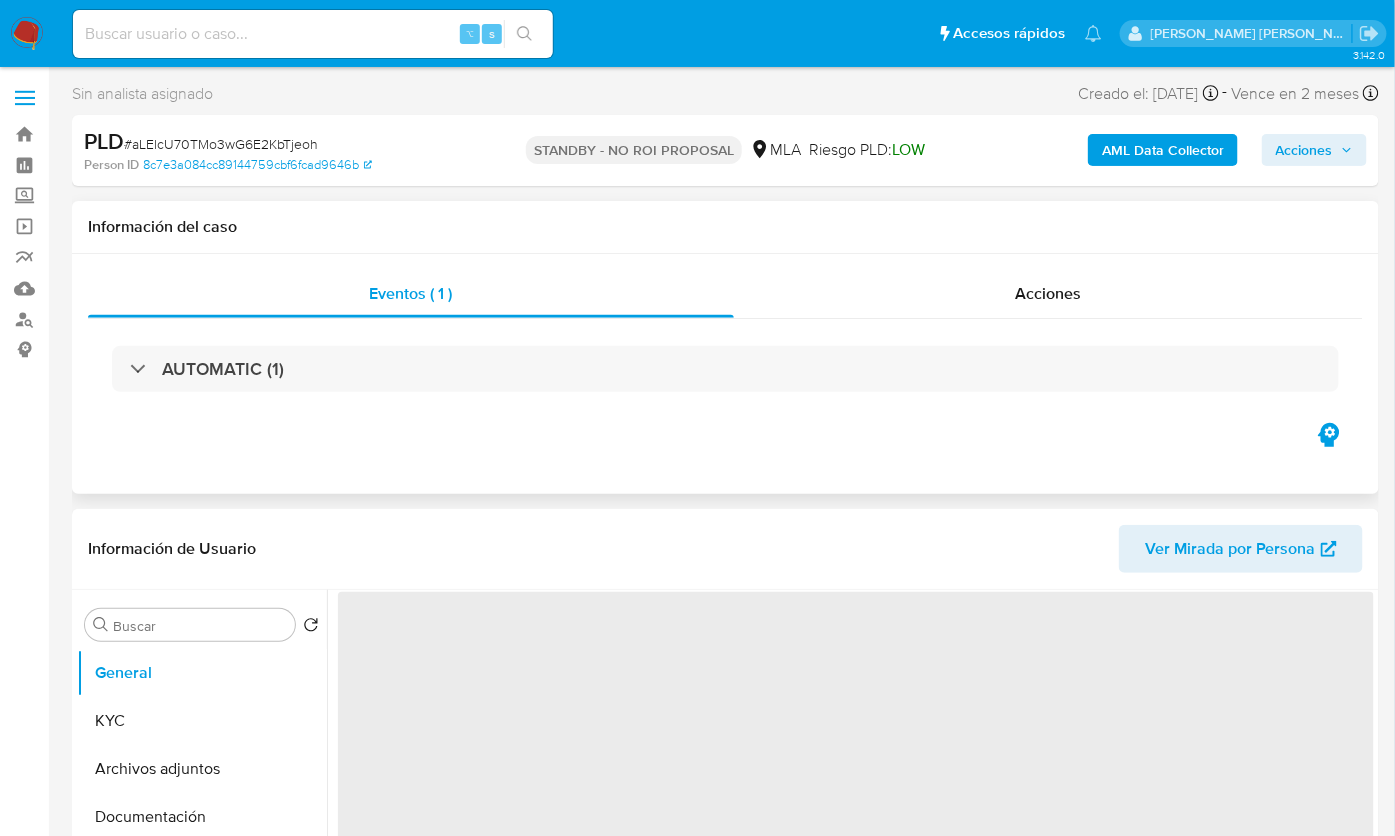 click on "Información del caso" at bounding box center (725, 227) 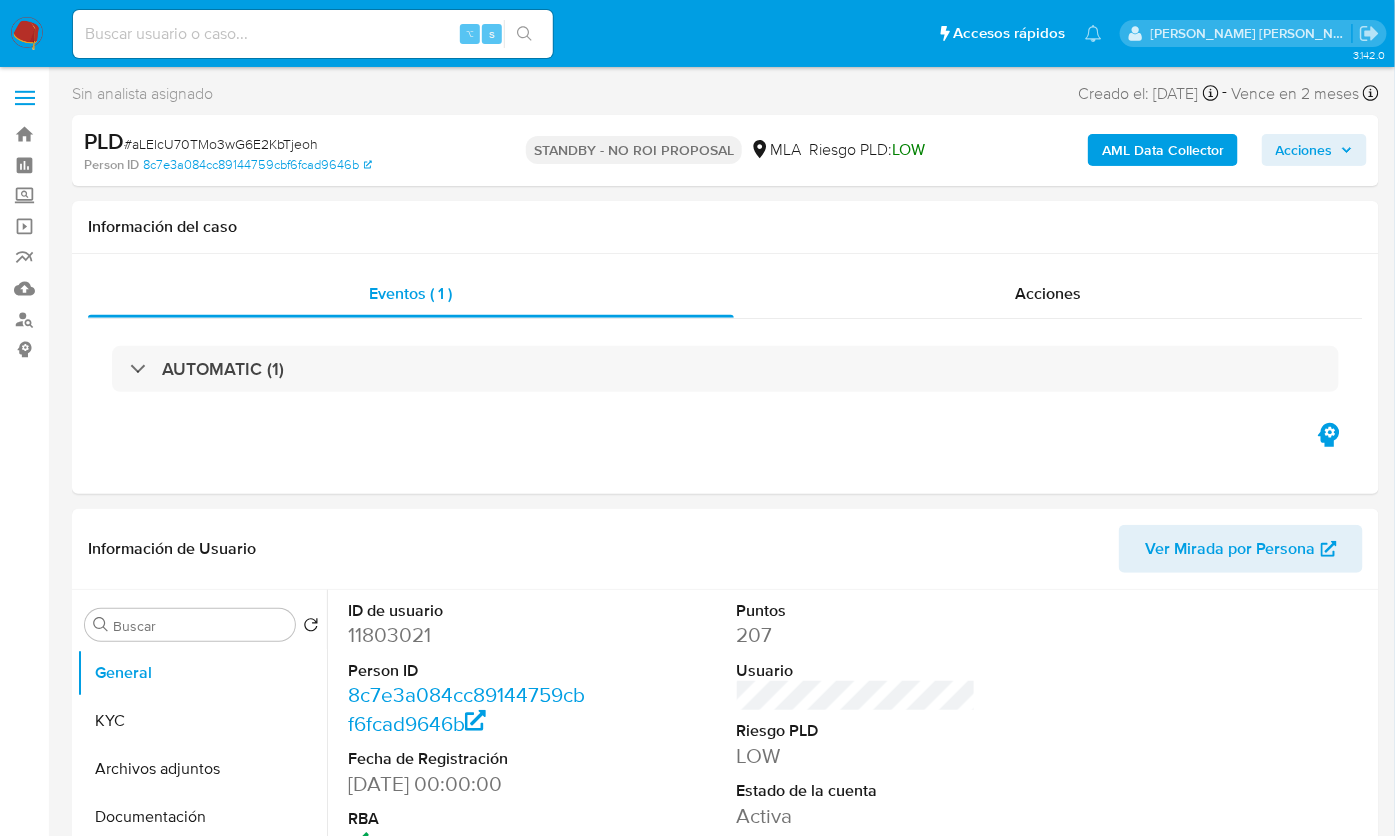select on "10" 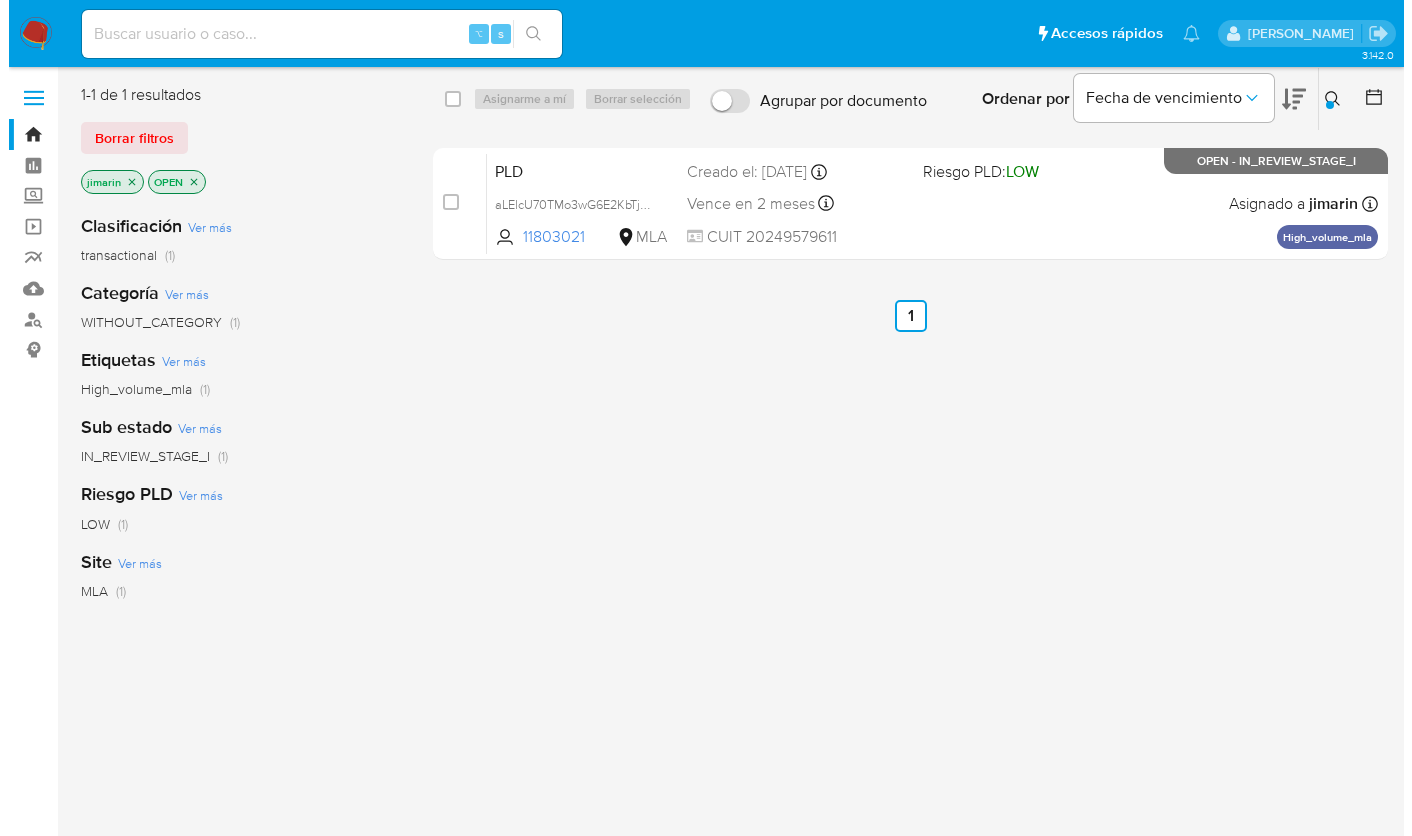 scroll, scrollTop: 0, scrollLeft: 0, axis: both 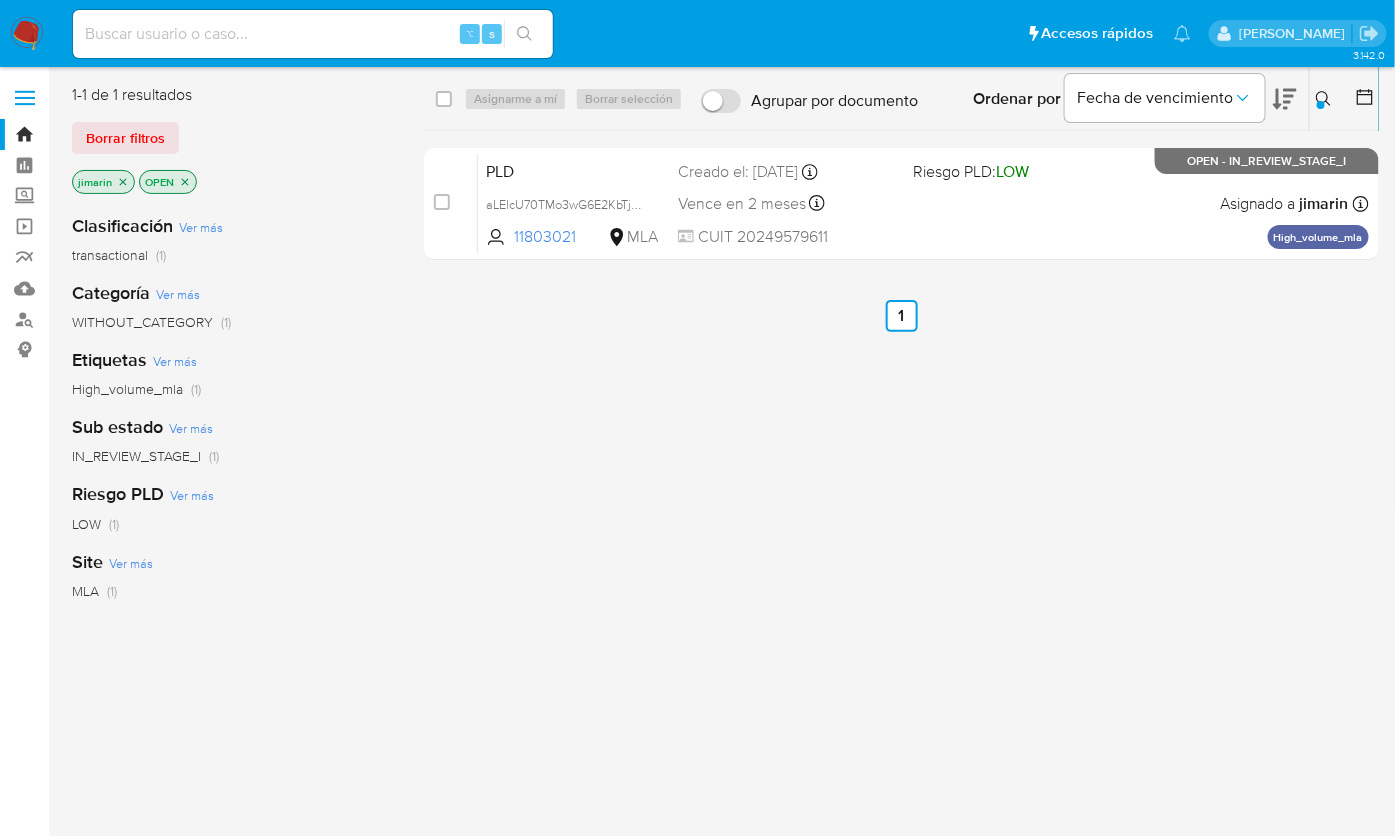 click at bounding box center [1326, 99] 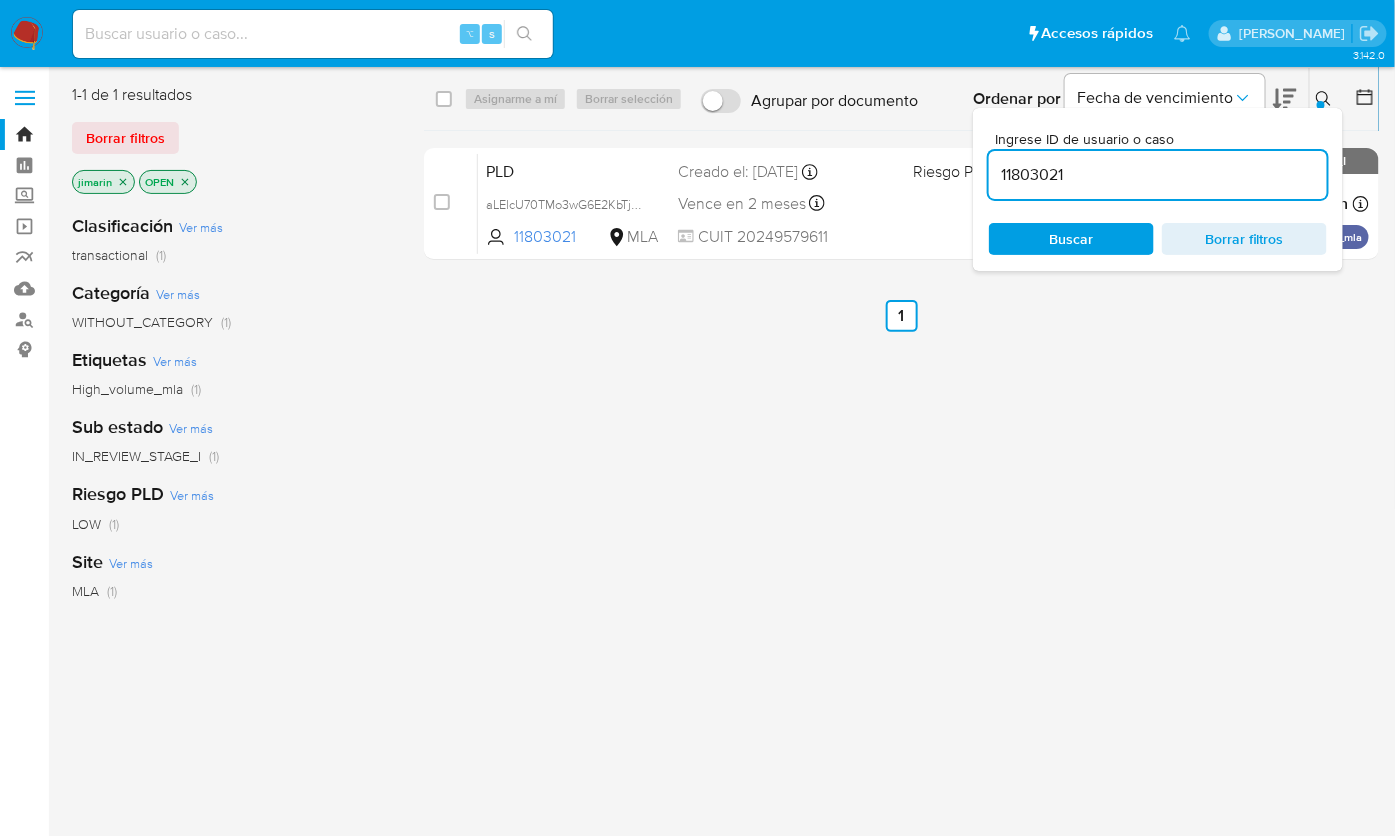 click on "11803021" at bounding box center [1158, 175] 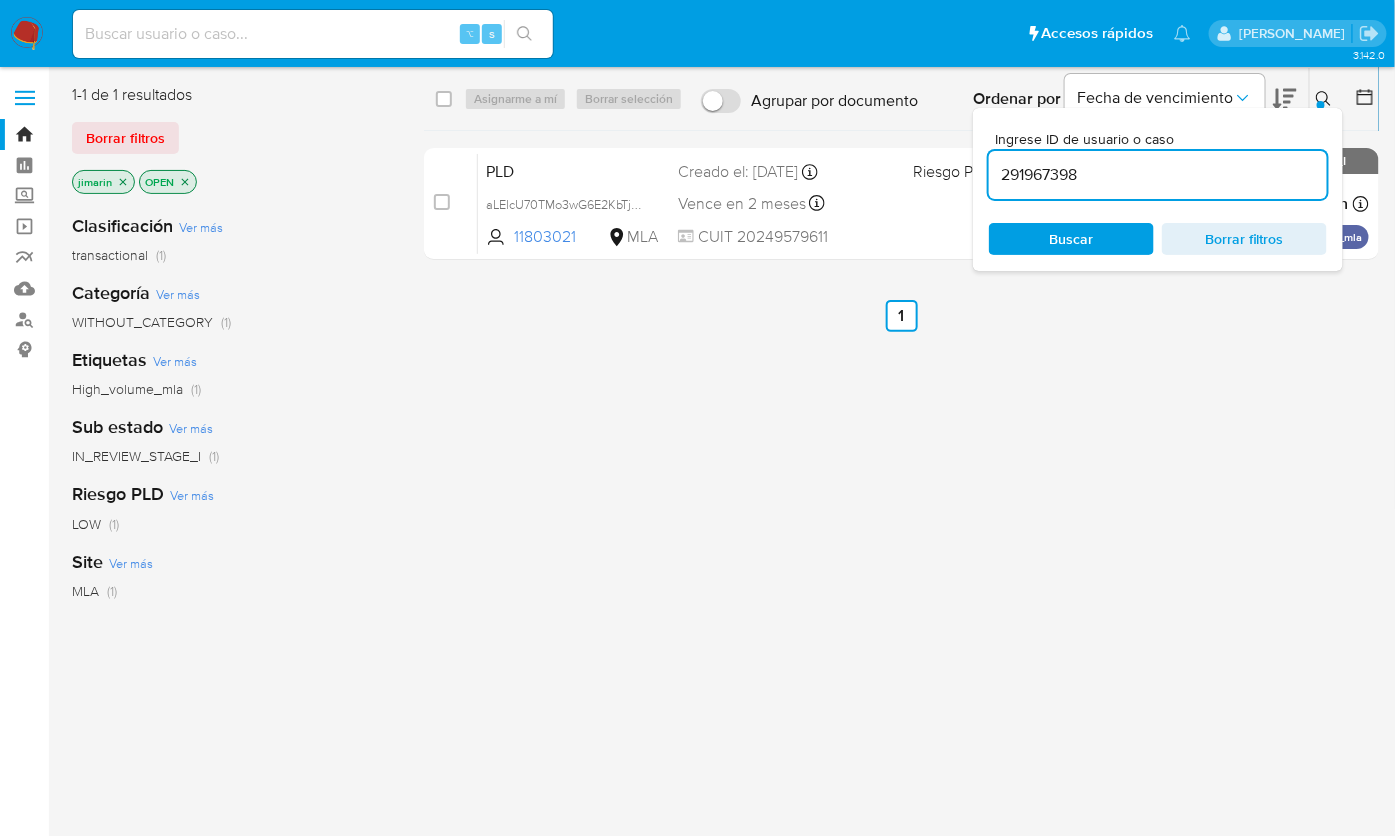 type on "291967398" 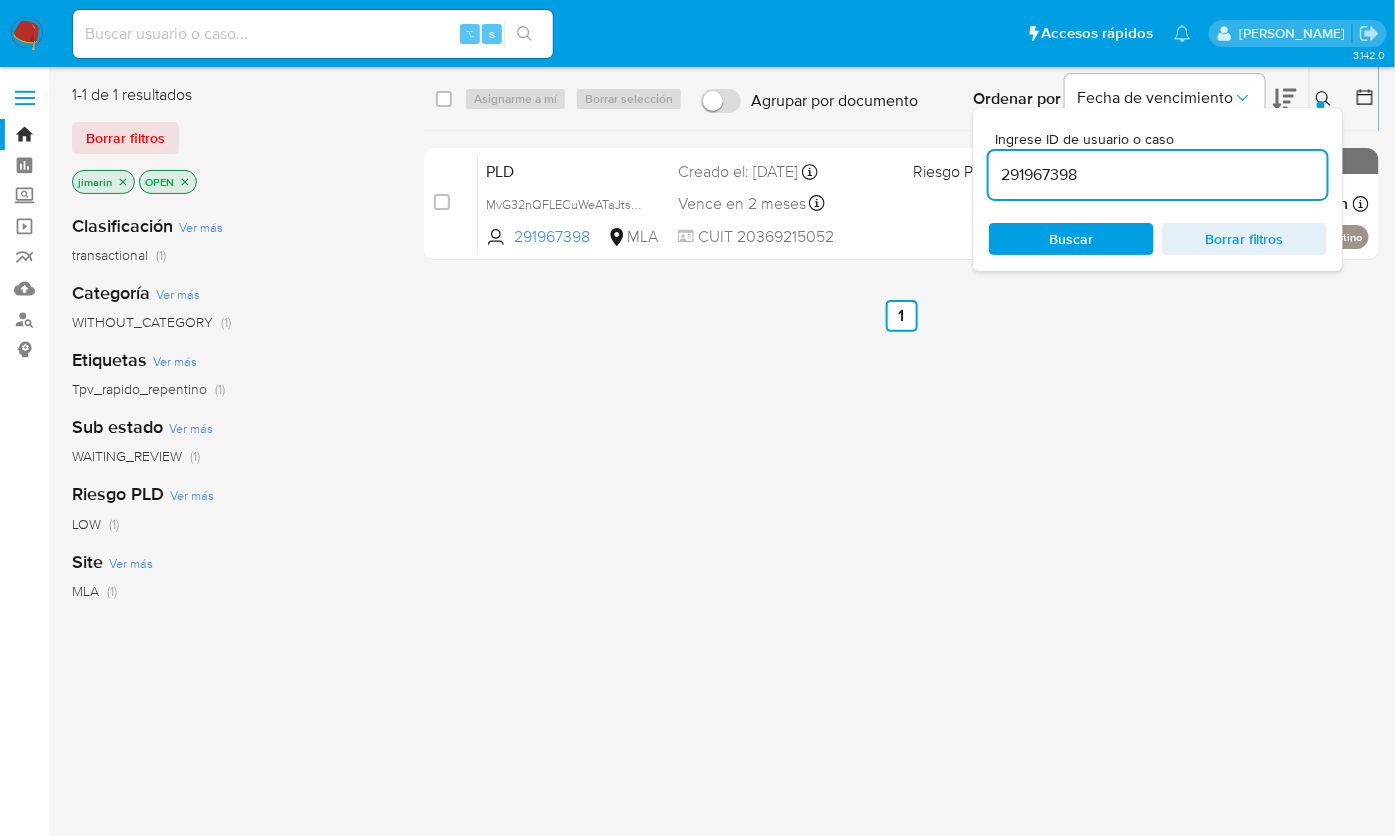 click 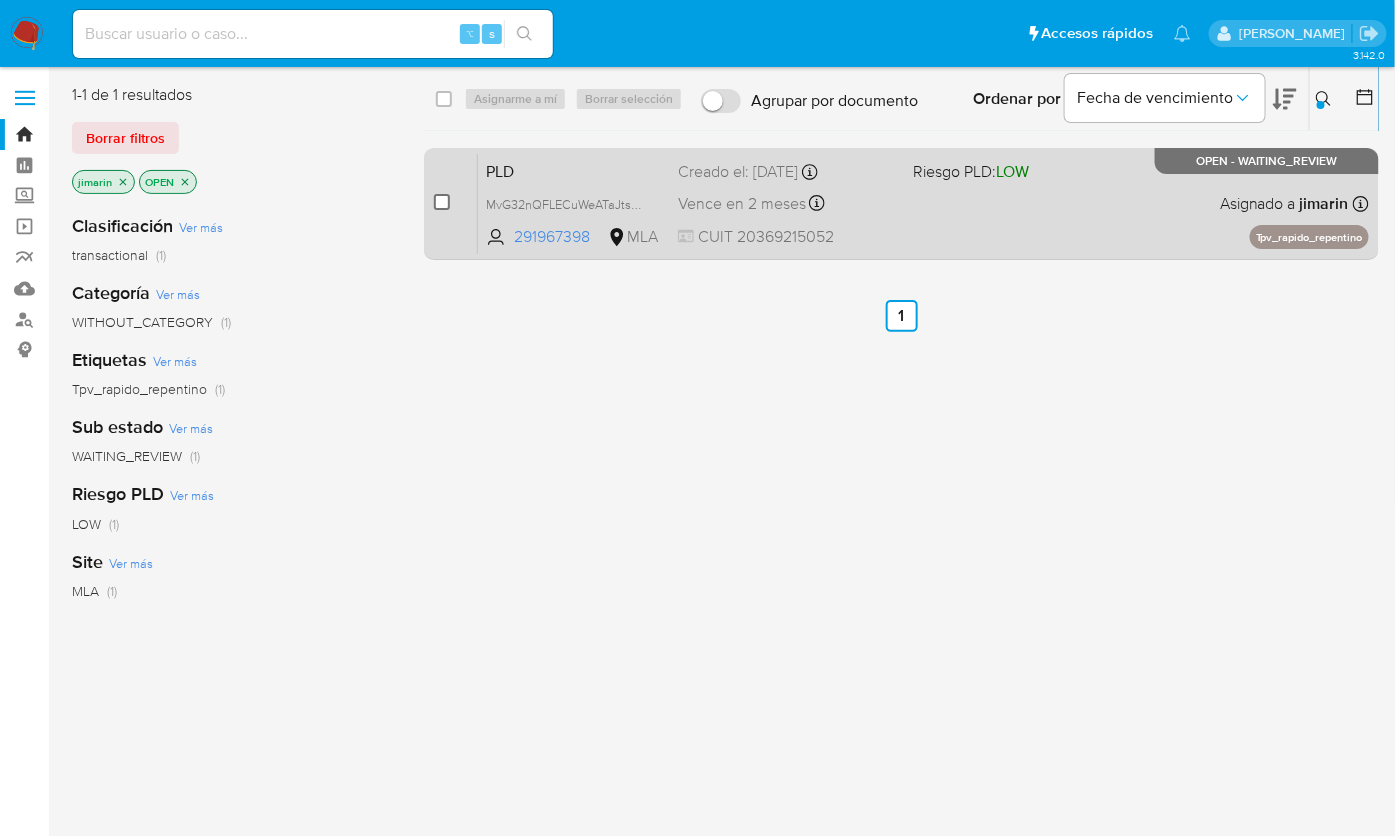click at bounding box center (442, 202) 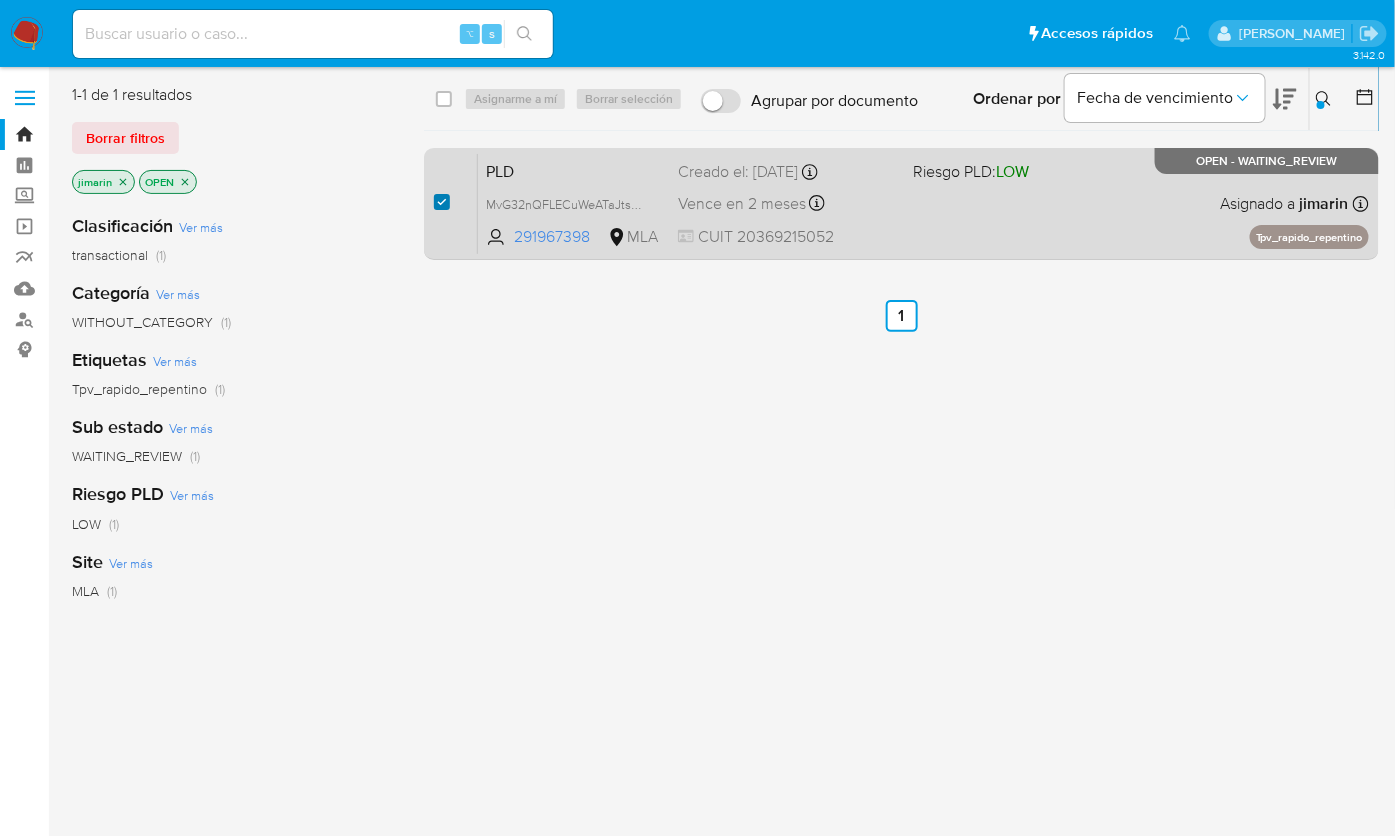 checkbox on "true" 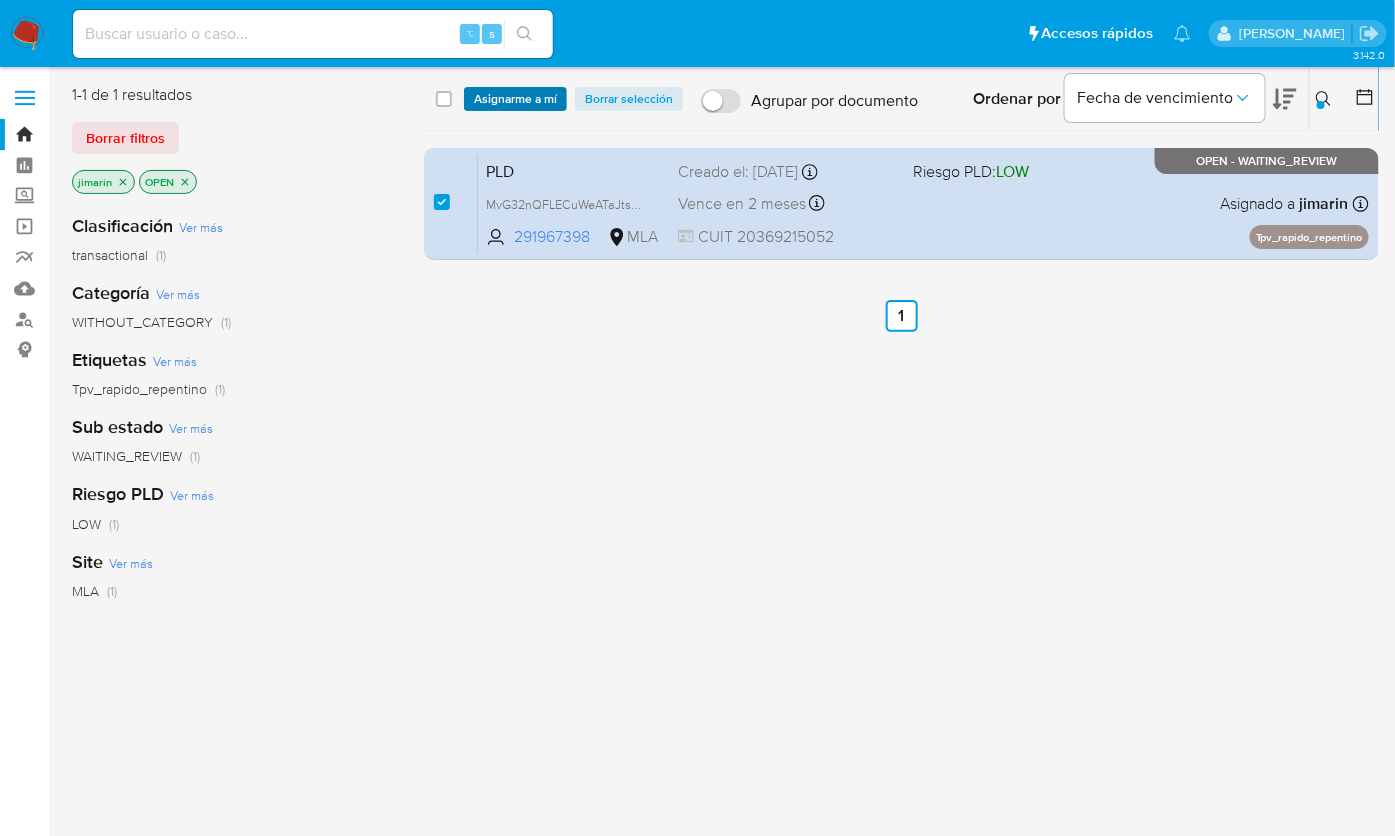 click on "Asignarme a mí" at bounding box center (515, 99) 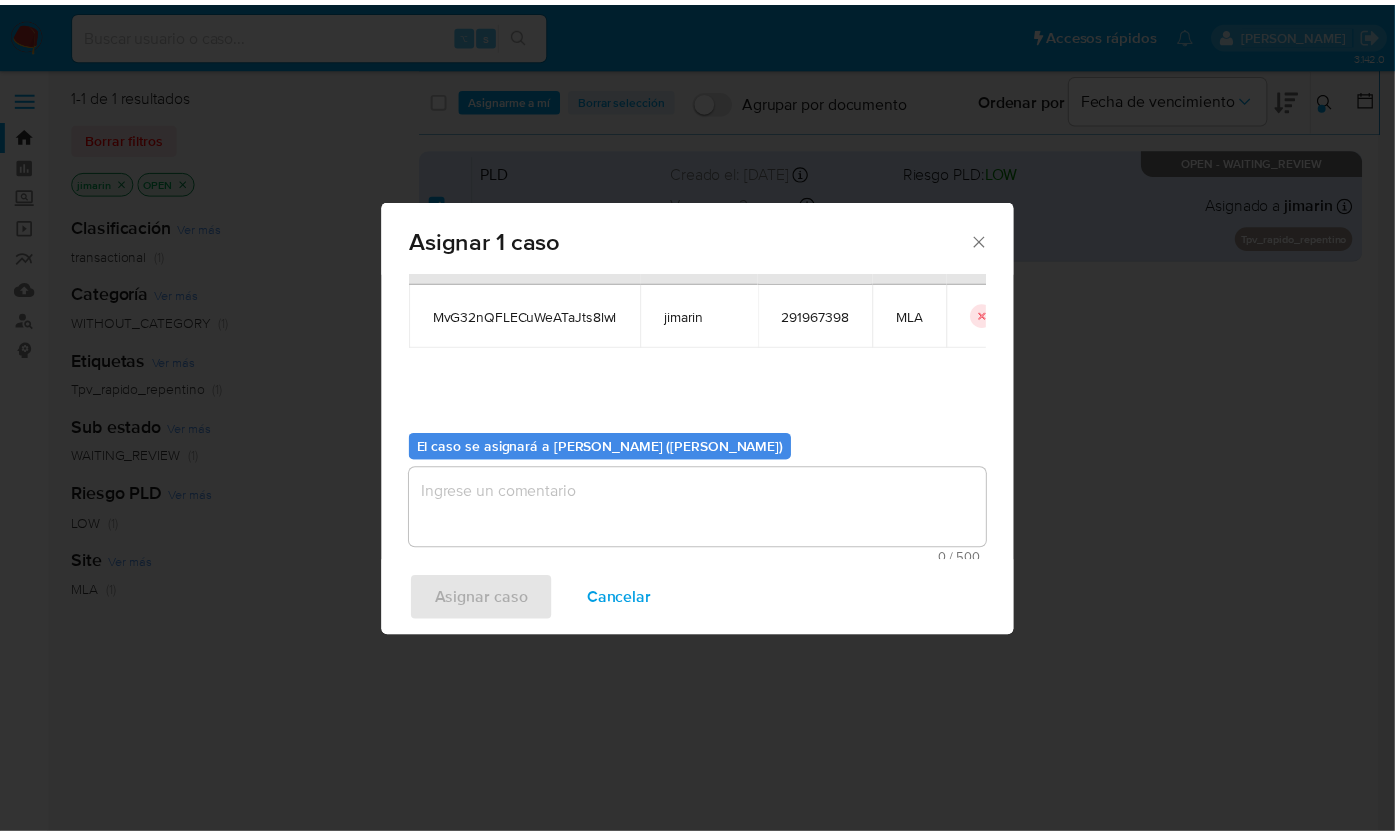 scroll, scrollTop: 102, scrollLeft: 0, axis: vertical 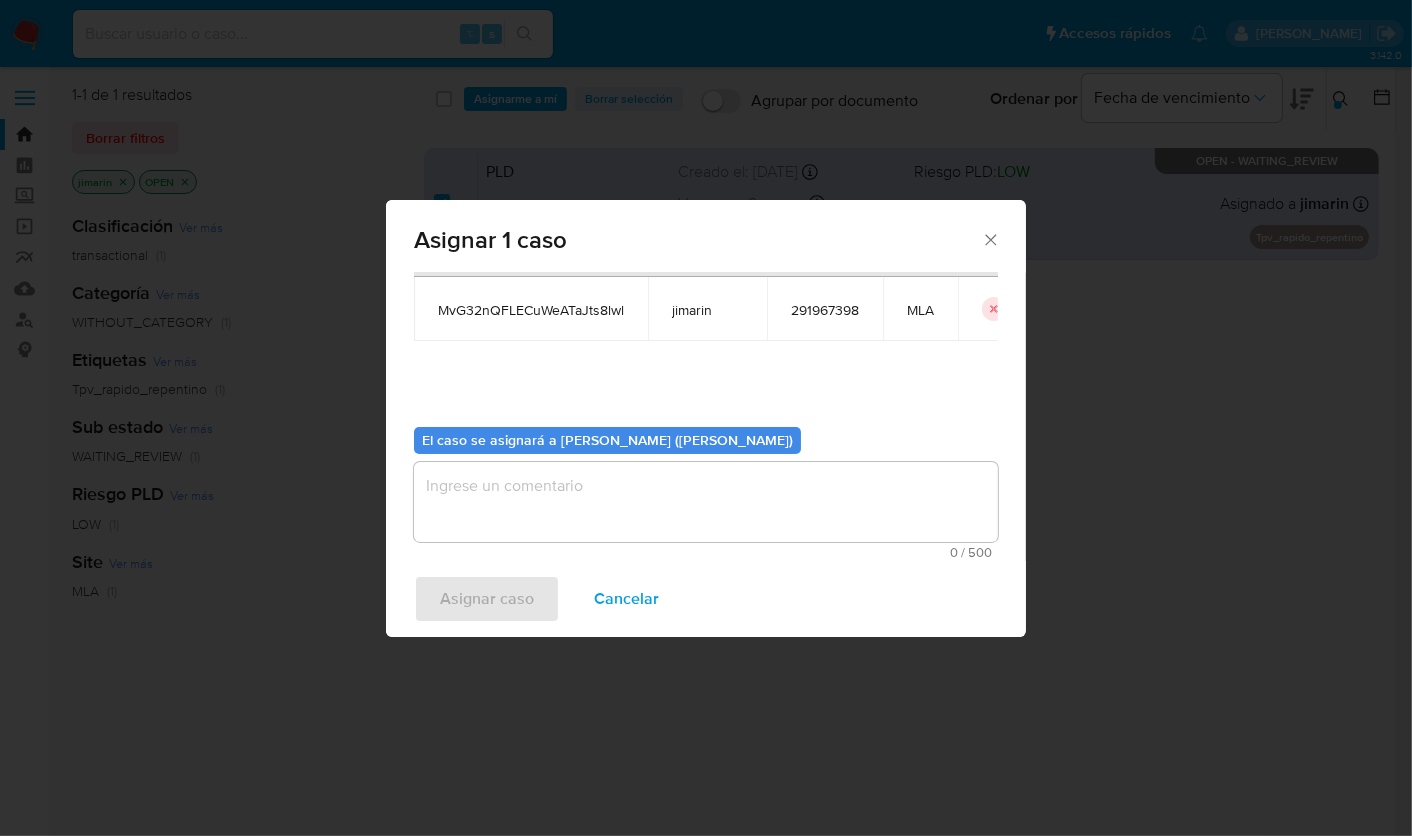 click at bounding box center [706, 502] 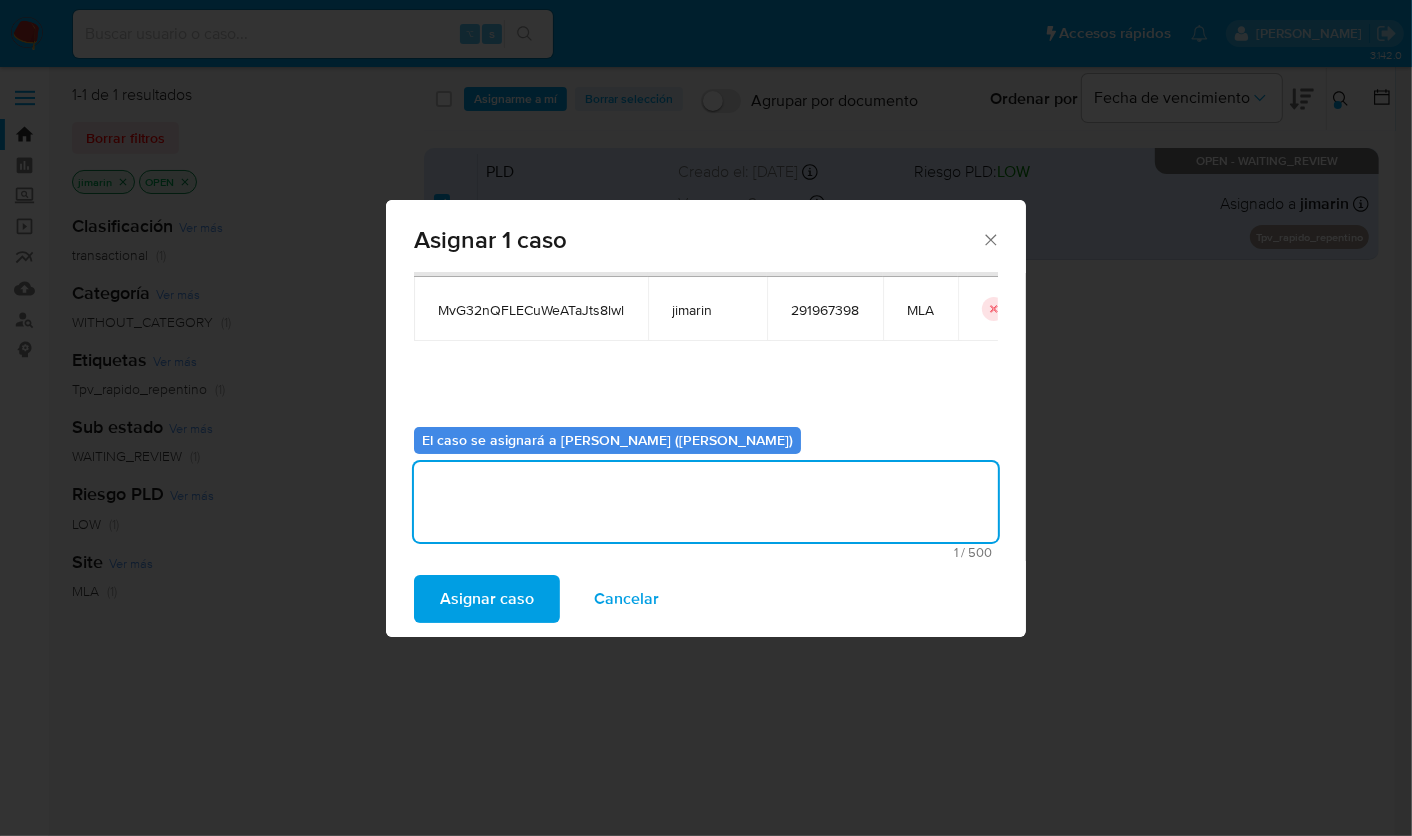 click on "Asignar caso" at bounding box center (487, 599) 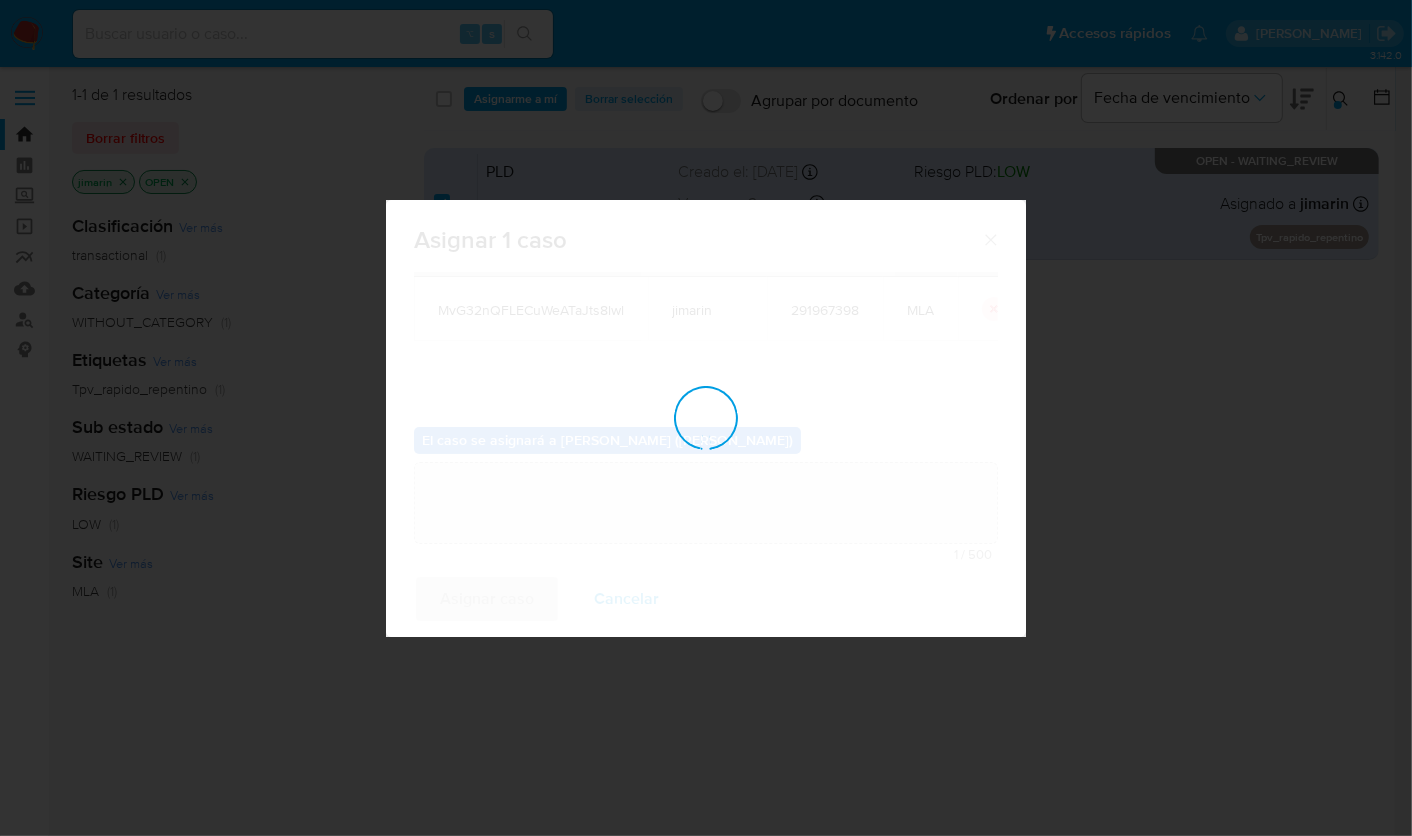 type 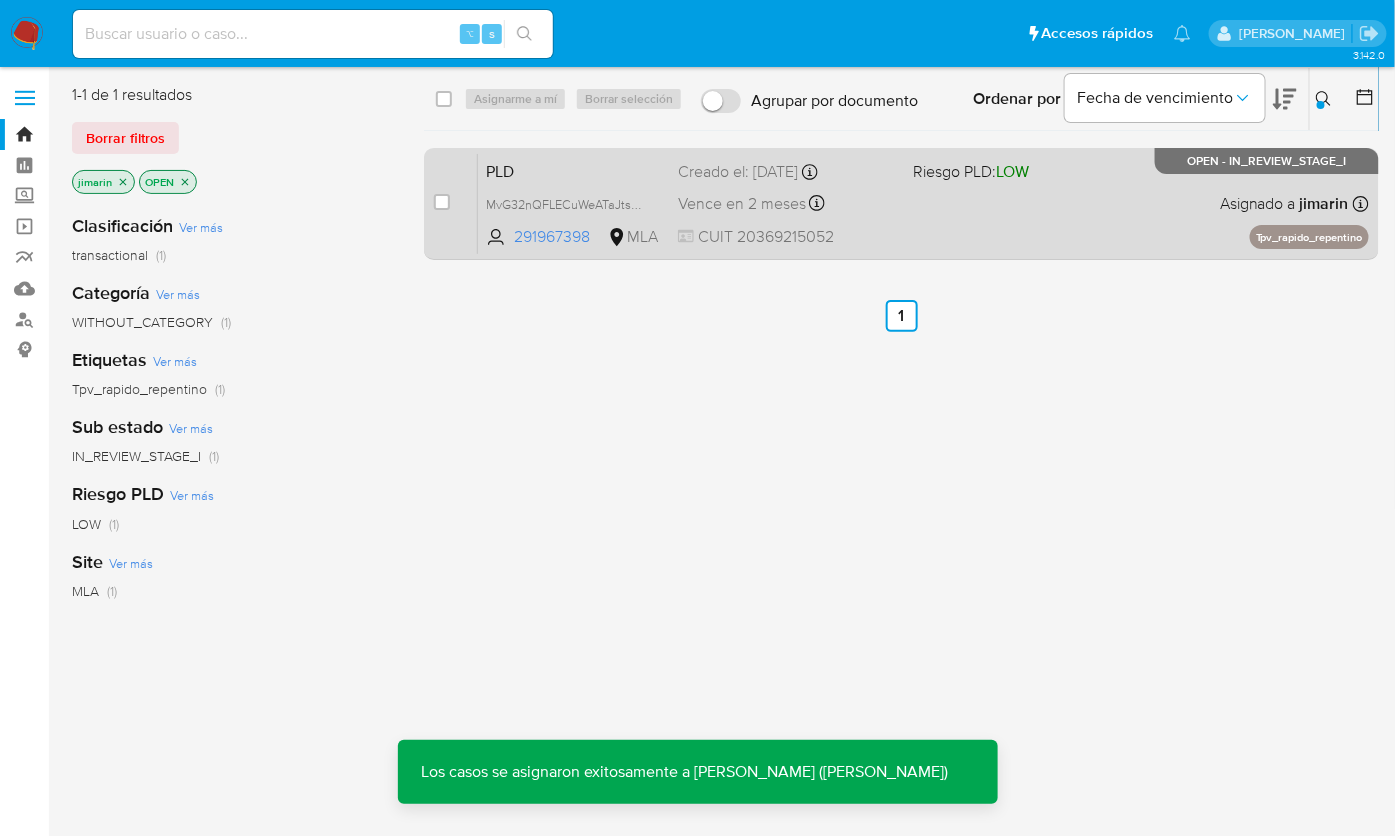 click on "PLD MvG32nQFLECuWeATaJts8lwl 291967398 MLA Riesgo PLD:  LOW Creado el: [DATE]   Creado el: [DATE] 03:29:41 Vence en 2 meses   Vence el [DATE] 03:29:41 CUIT   20369215052 Asignado a   jimarin   Asignado el: [DATE] 14:20:28 Tpv_rapido_repentino OPEN - IN_REVIEW_STAGE_I" at bounding box center (923, 203) 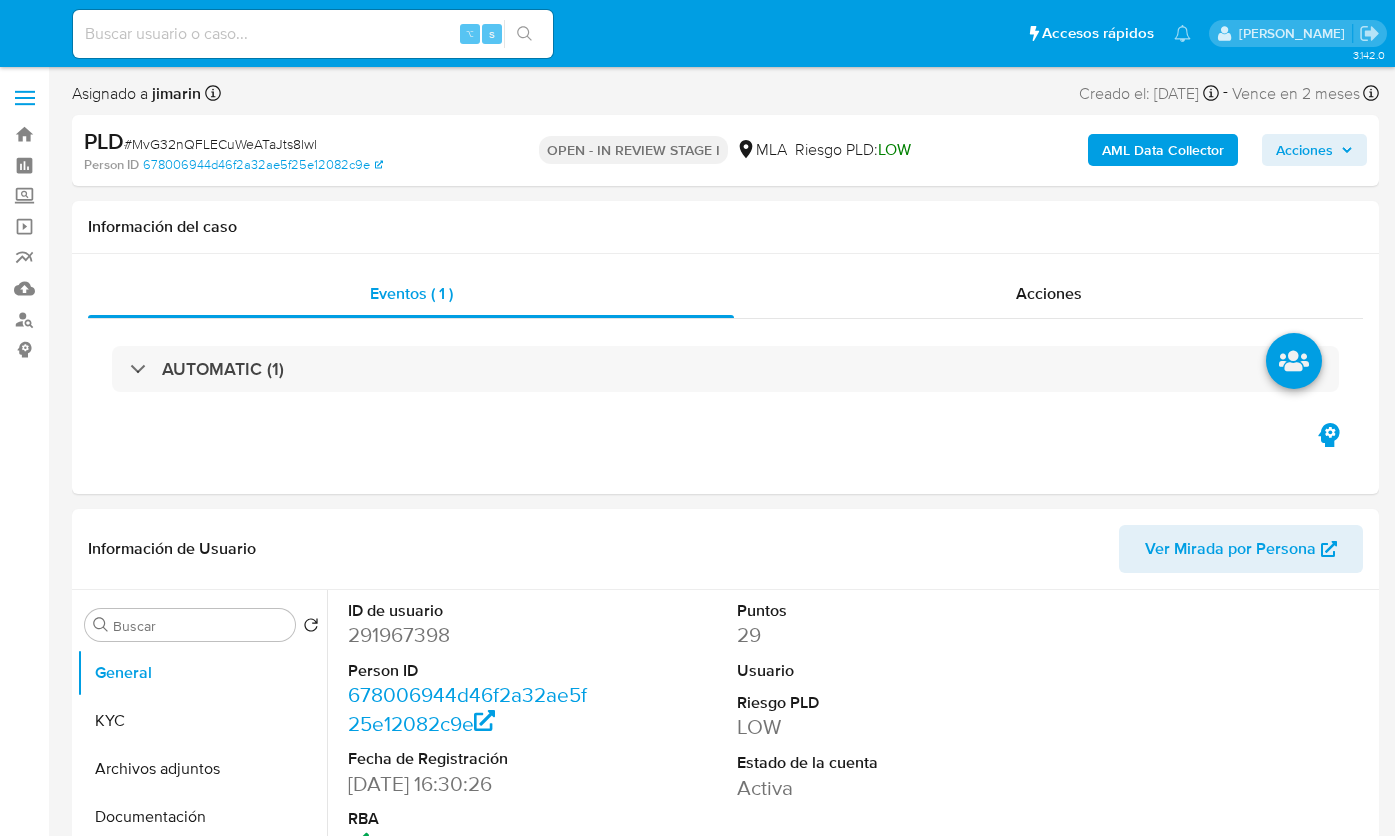 select on "10" 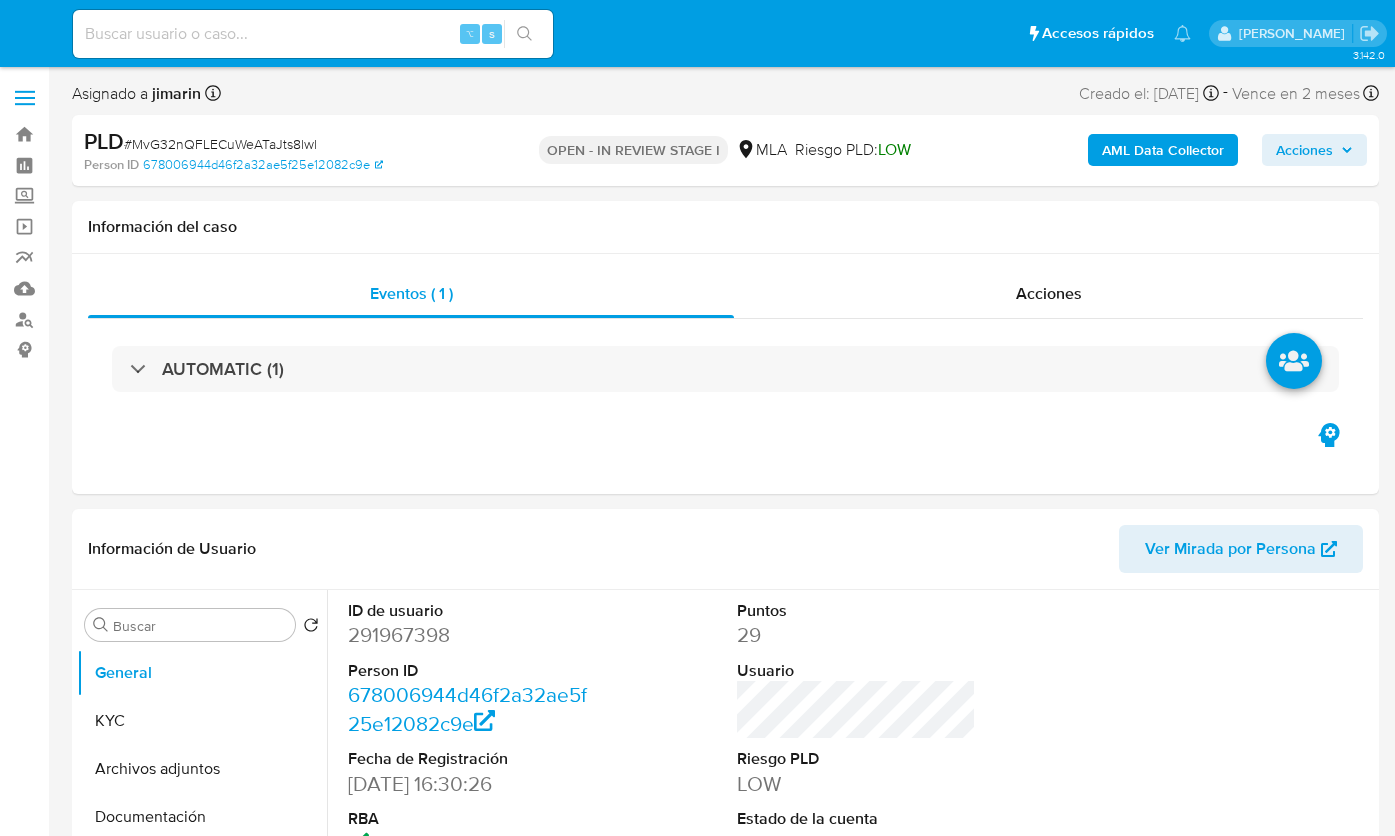scroll, scrollTop: 0, scrollLeft: 0, axis: both 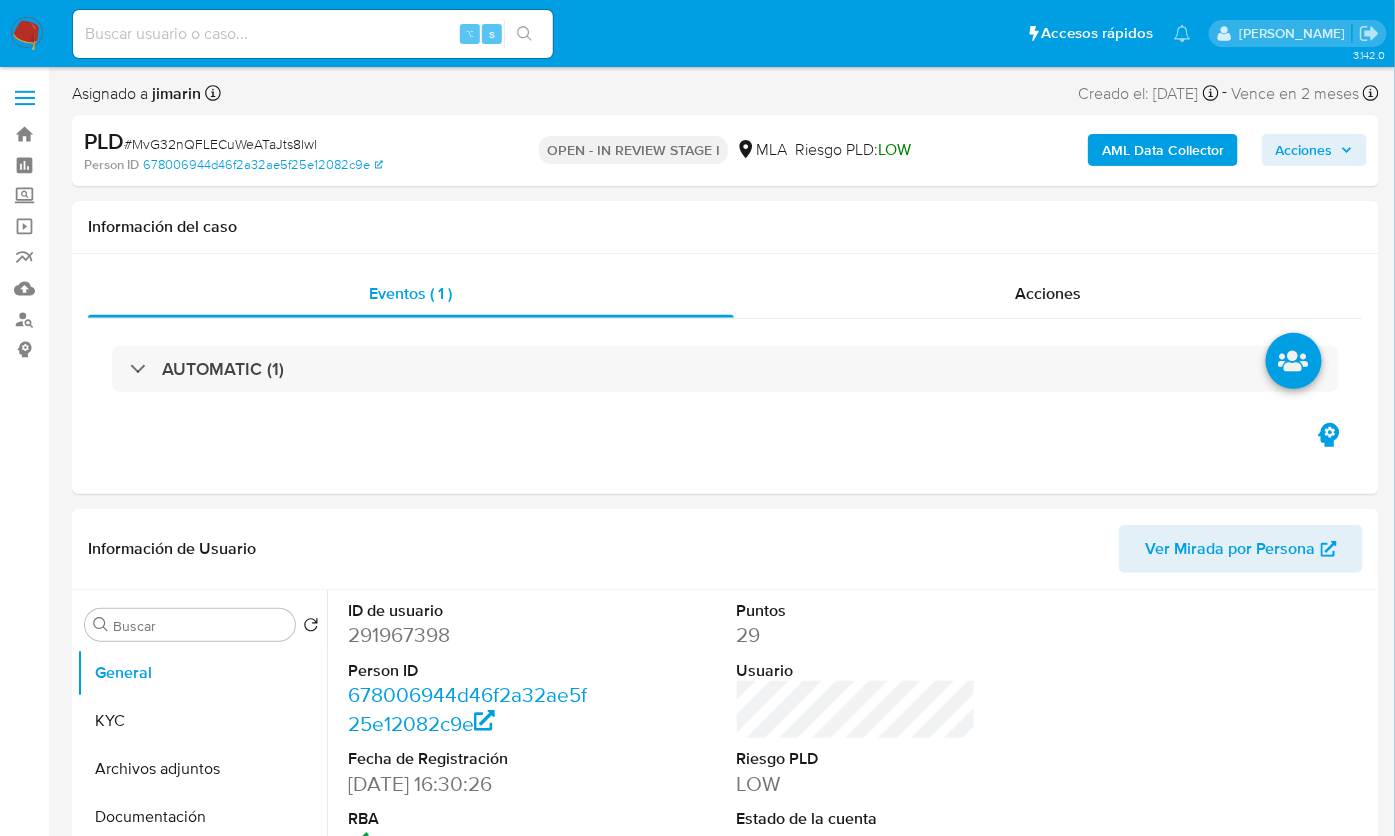 click on "# MvG32nQFLECuWeATaJts8lwl" at bounding box center (220, 144) 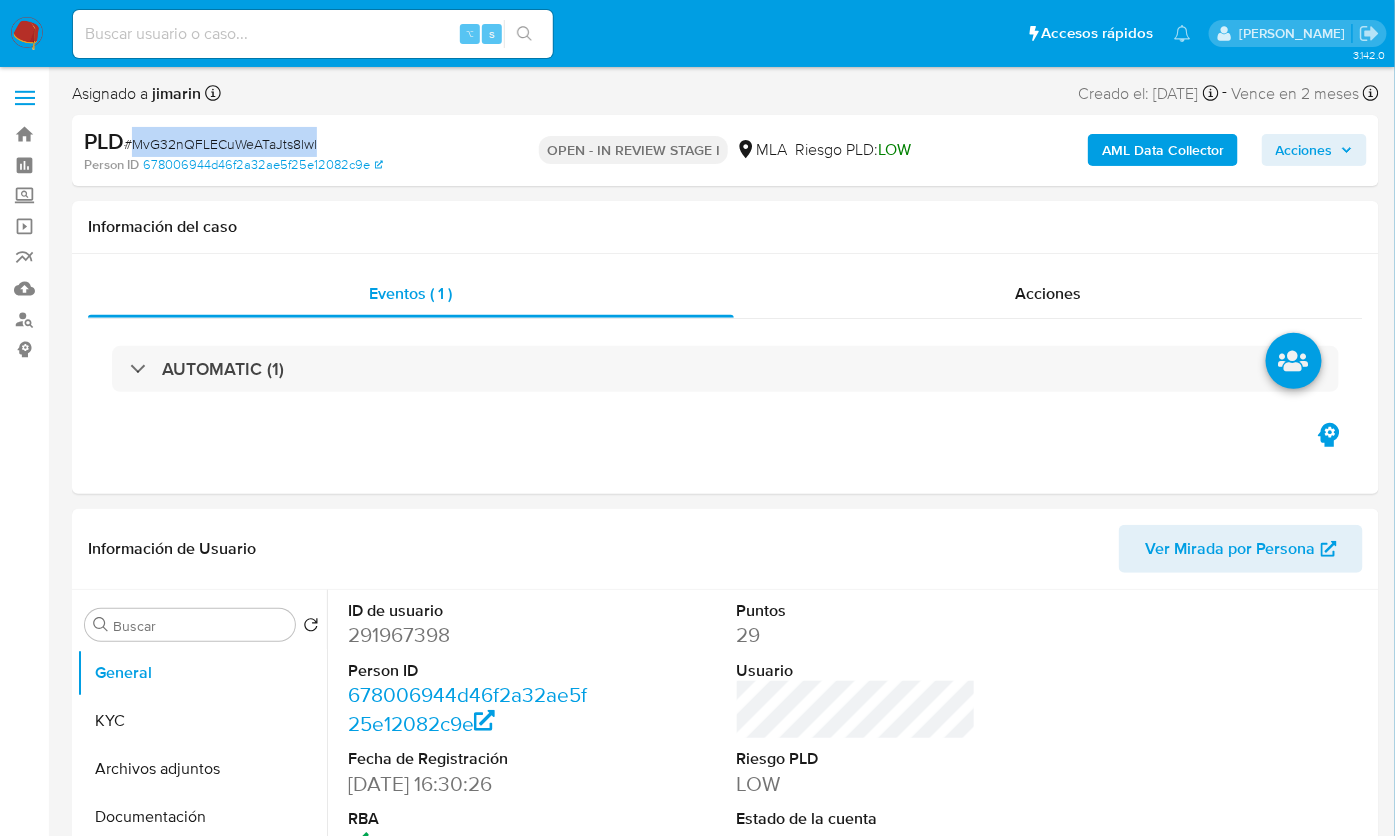 click on "# MvG32nQFLECuWeATaJts8lwl" at bounding box center [220, 144] 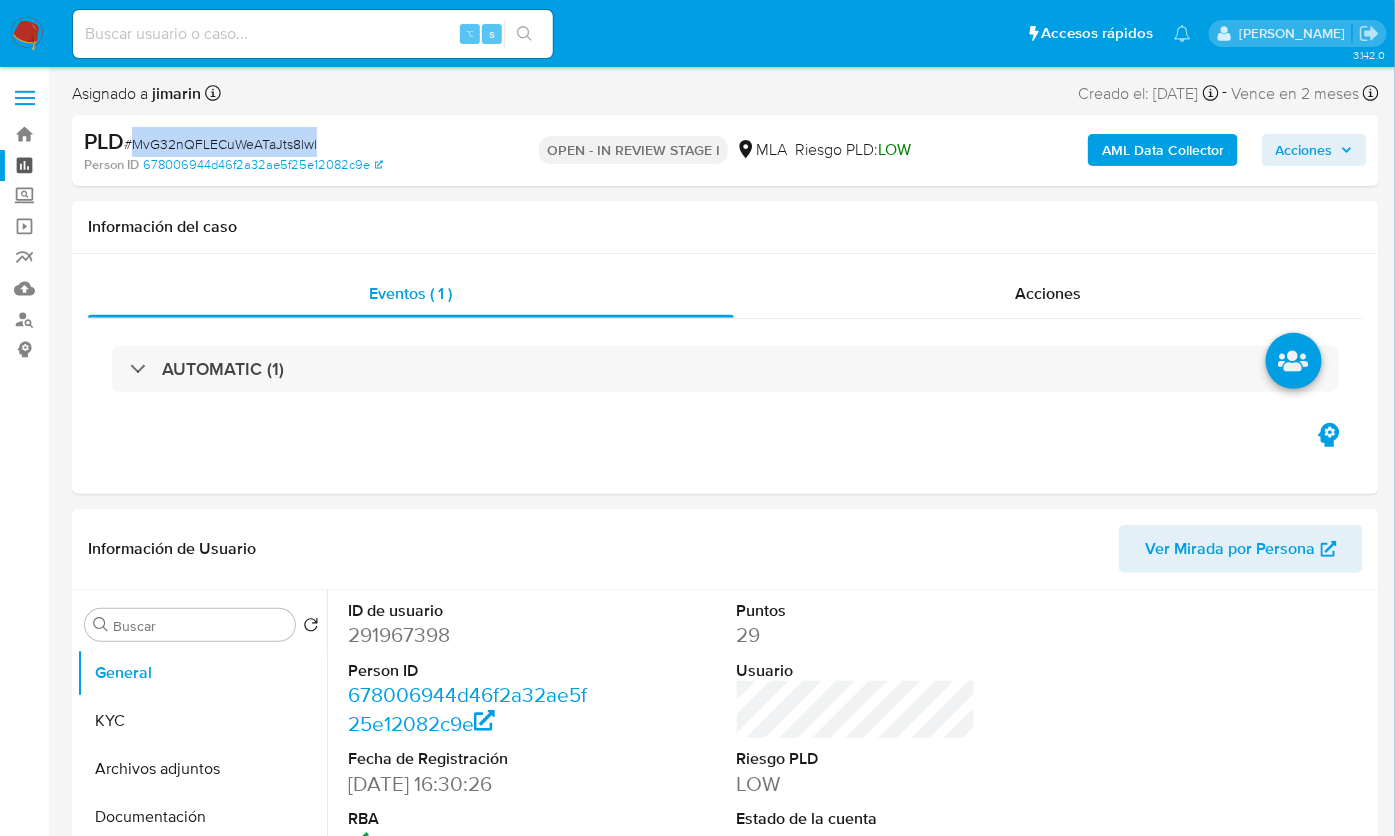 copy on "MvG32nQFLECuWeATaJts8lwl" 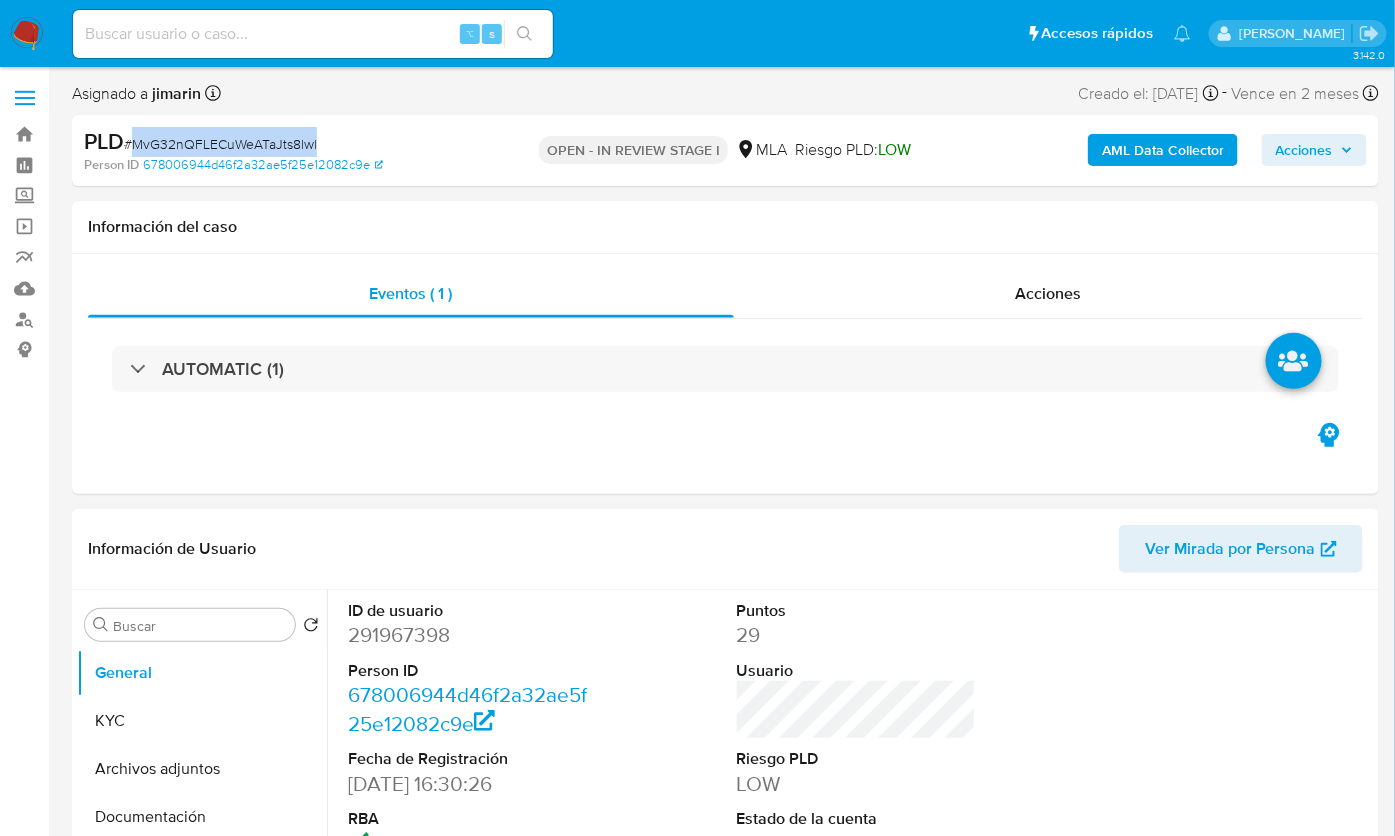 click on "291967398" at bounding box center [467, 635] 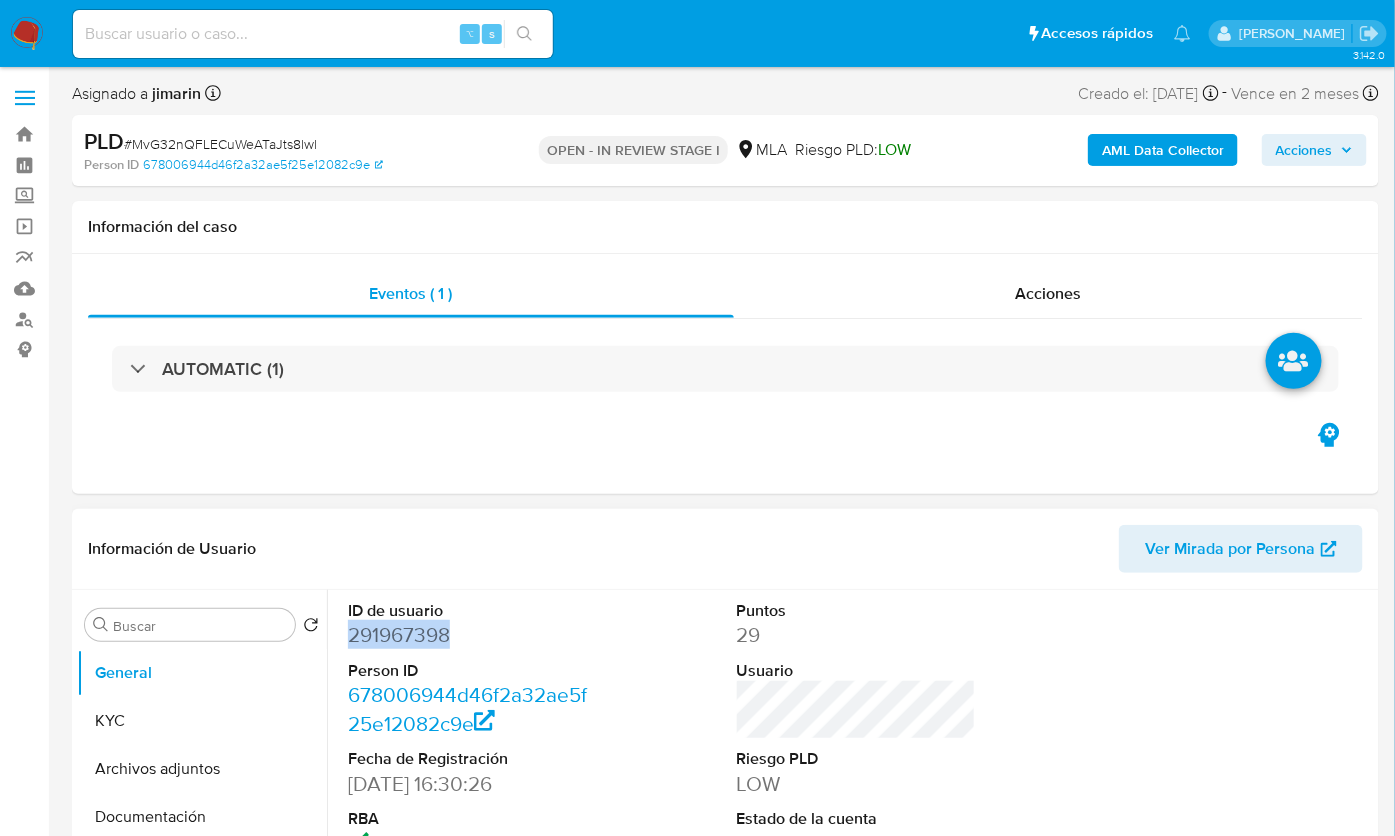 click on "291967398" at bounding box center (467, 635) 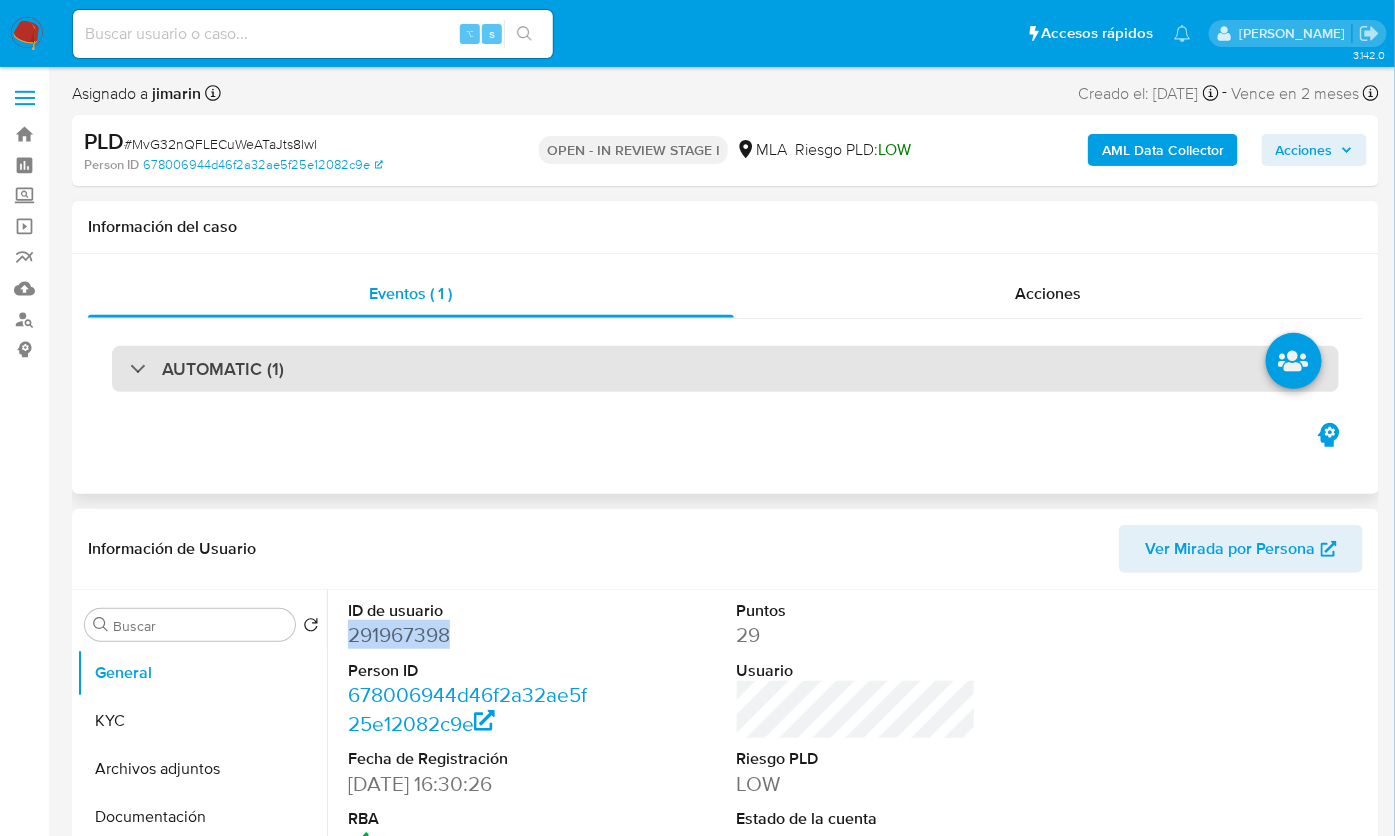 copy on "291967398" 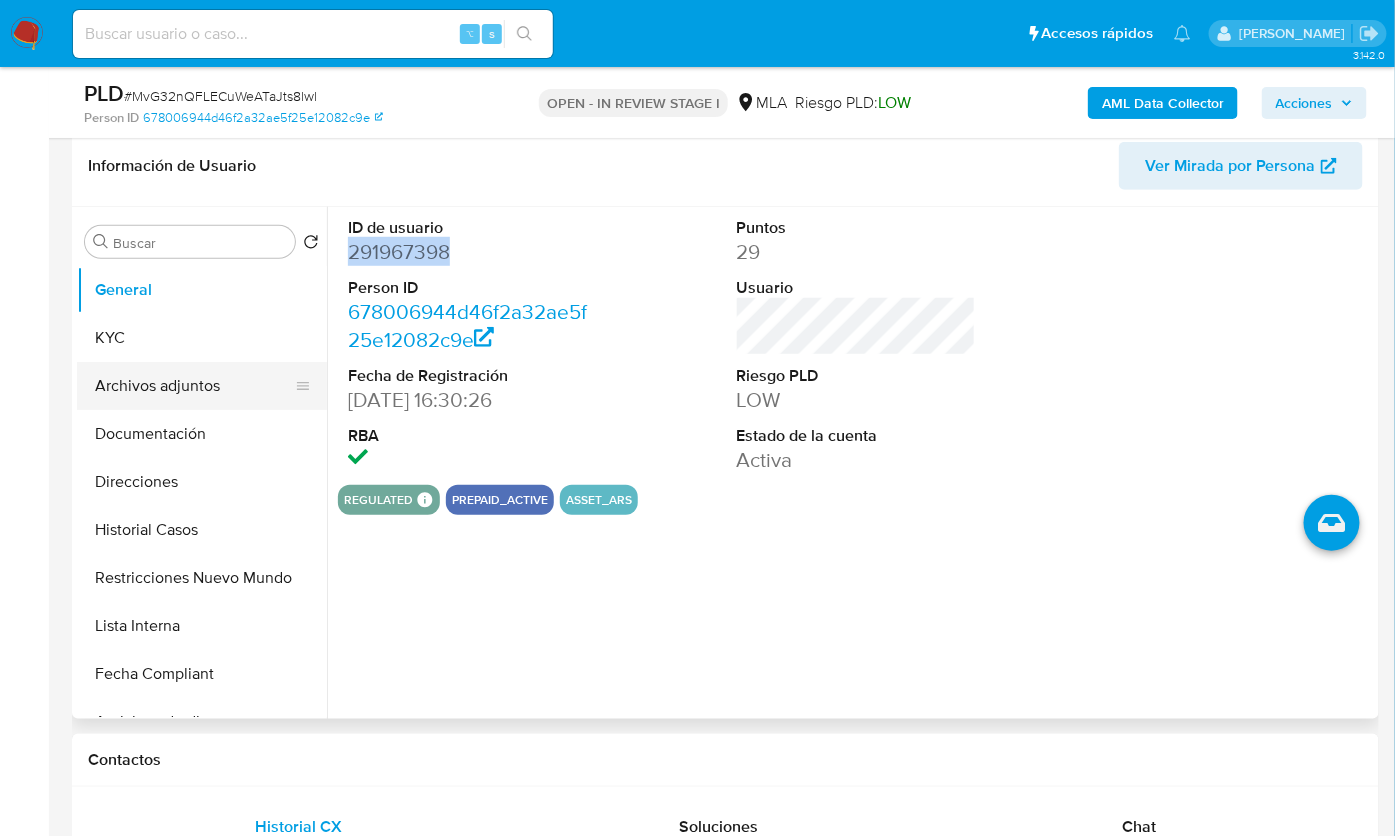 scroll, scrollTop: 317, scrollLeft: 0, axis: vertical 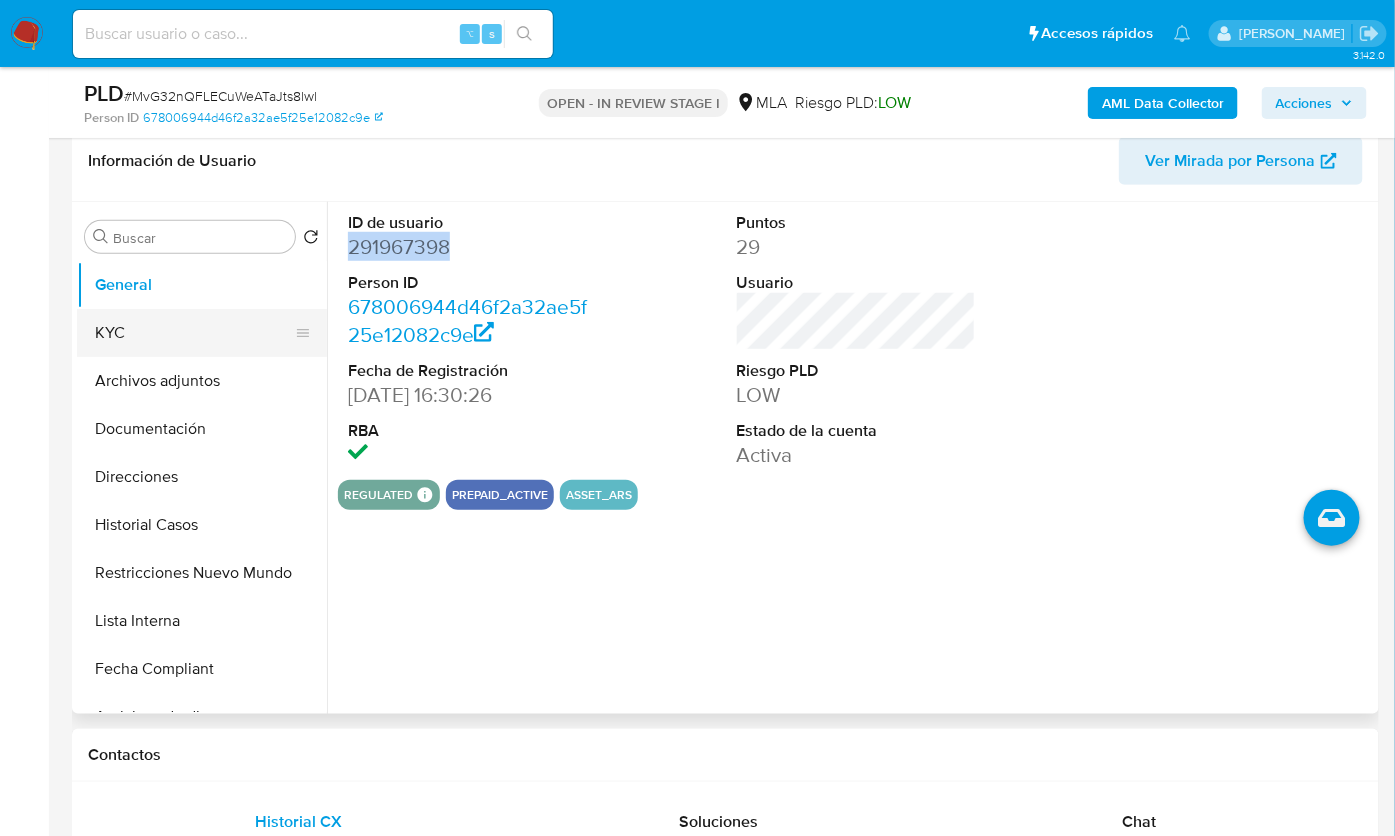 click on "KYC" at bounding box center [194, 333] 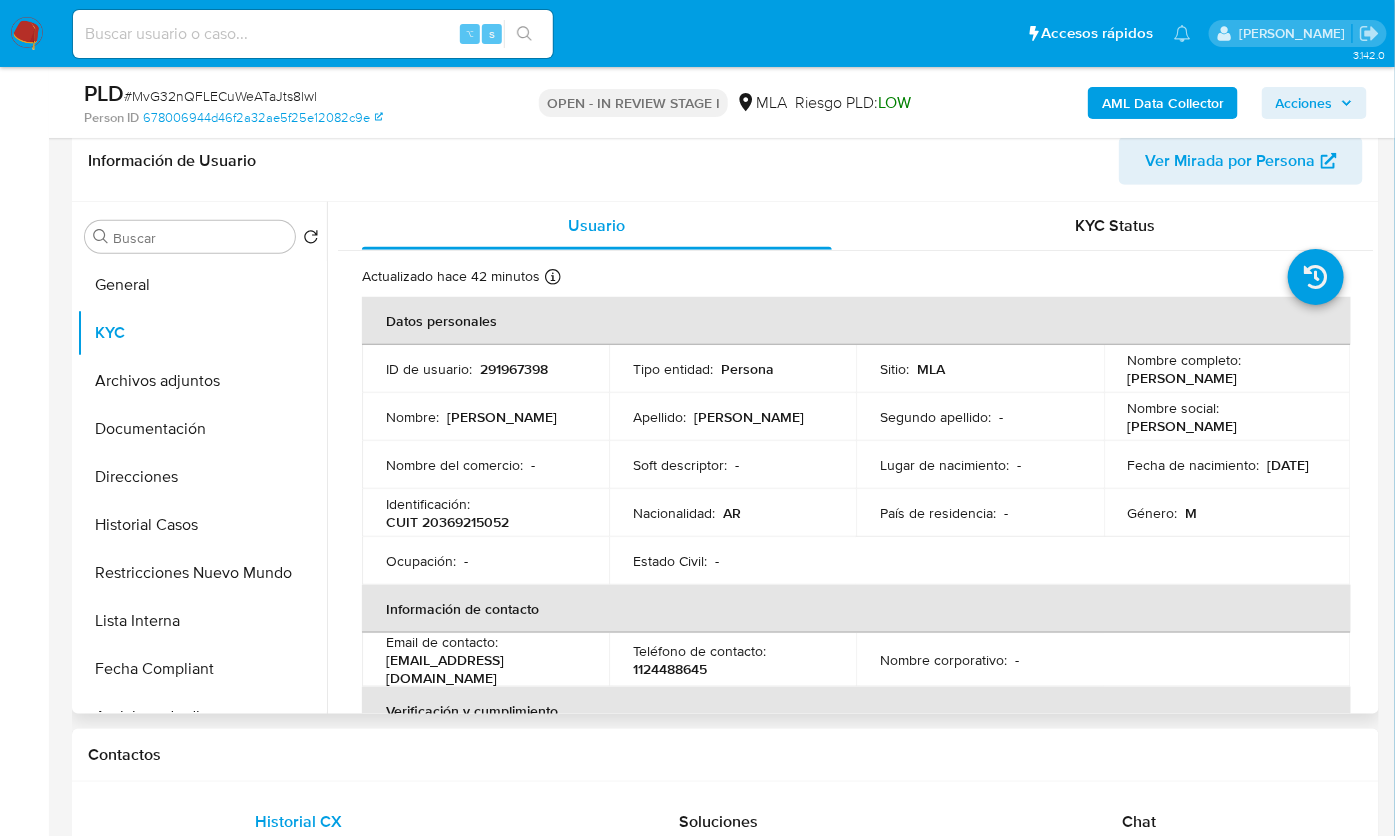 click on "CUIT 20369215052" at bounding box center (447, 522) 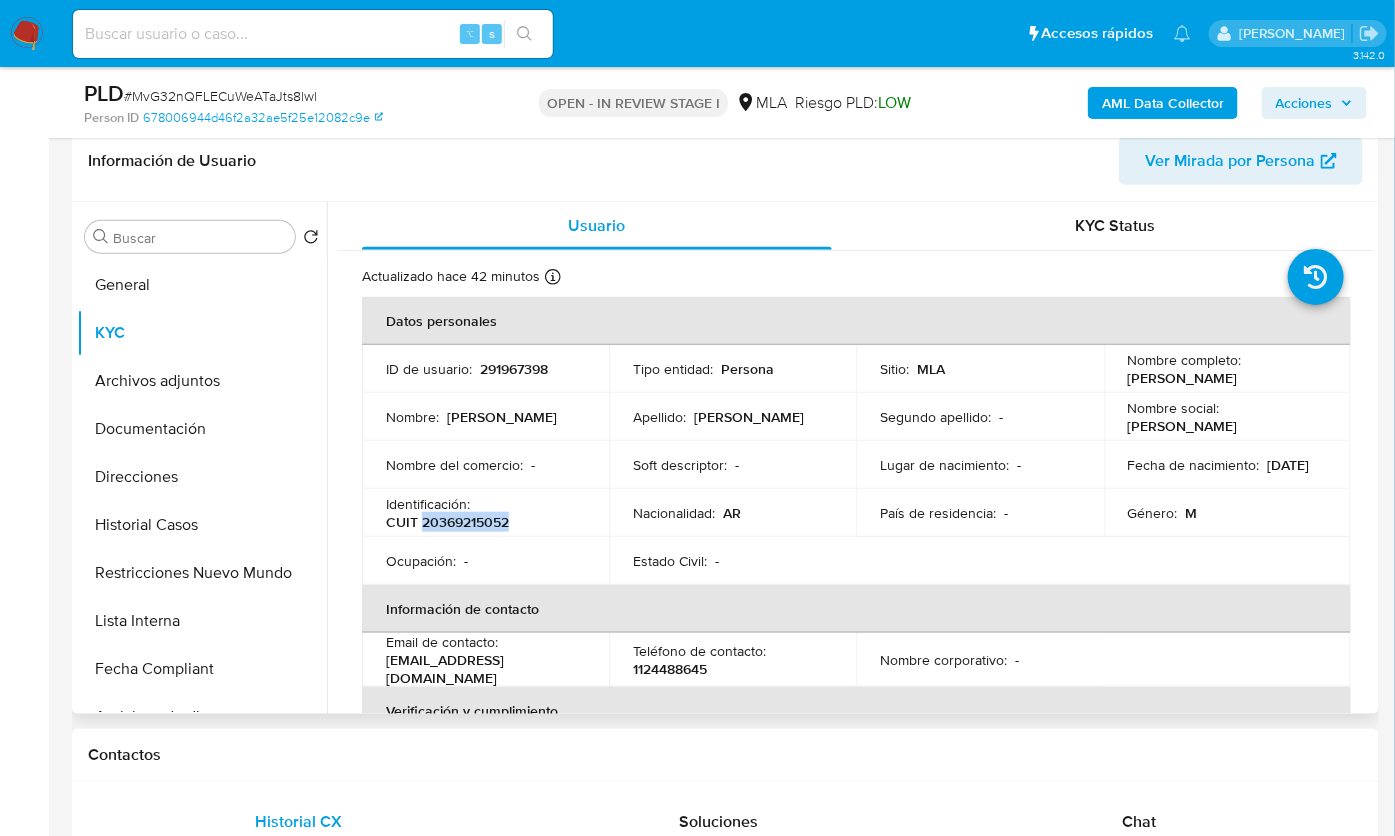 click on "CUIT 20369215052" at bounding box center [447, 522] 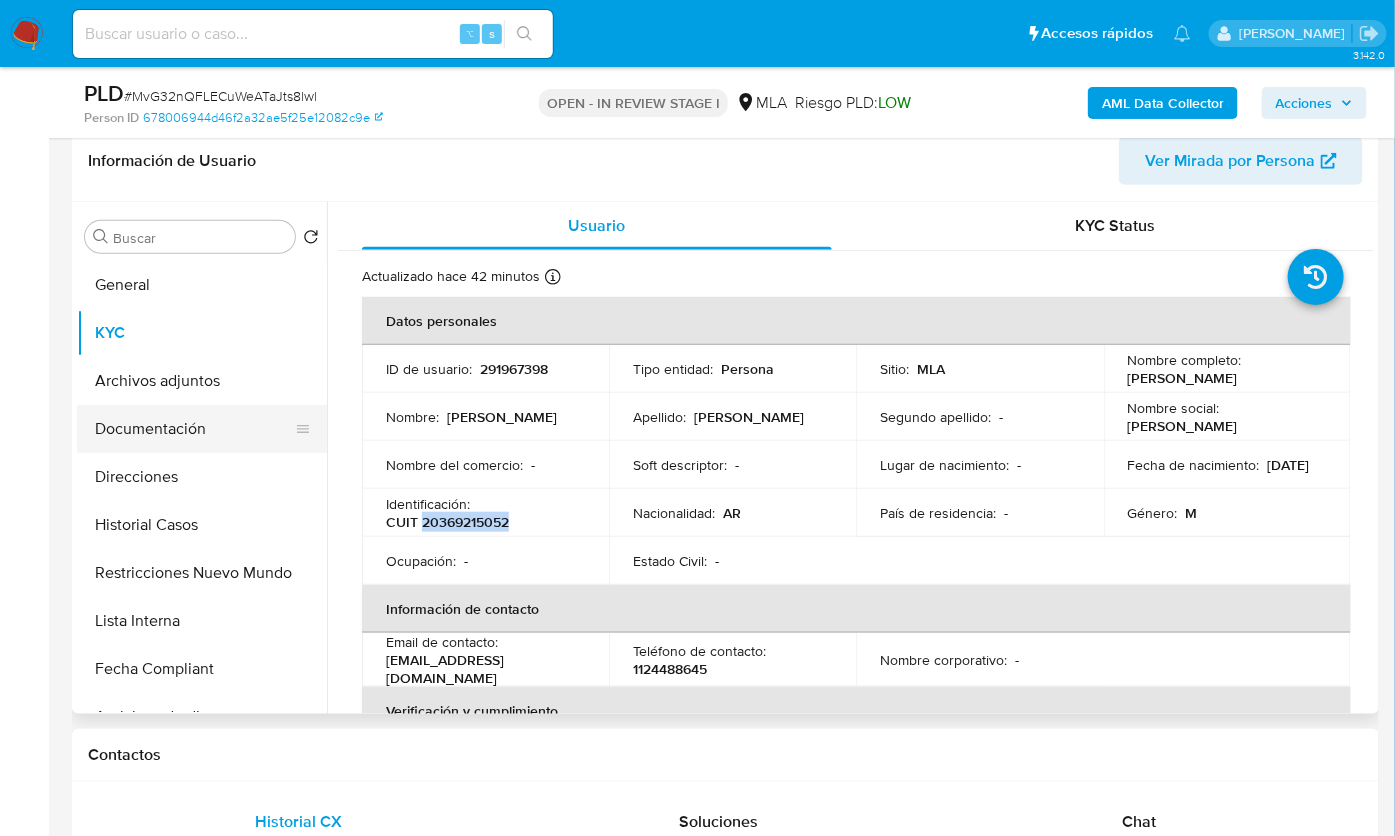 copy on "20369215052" 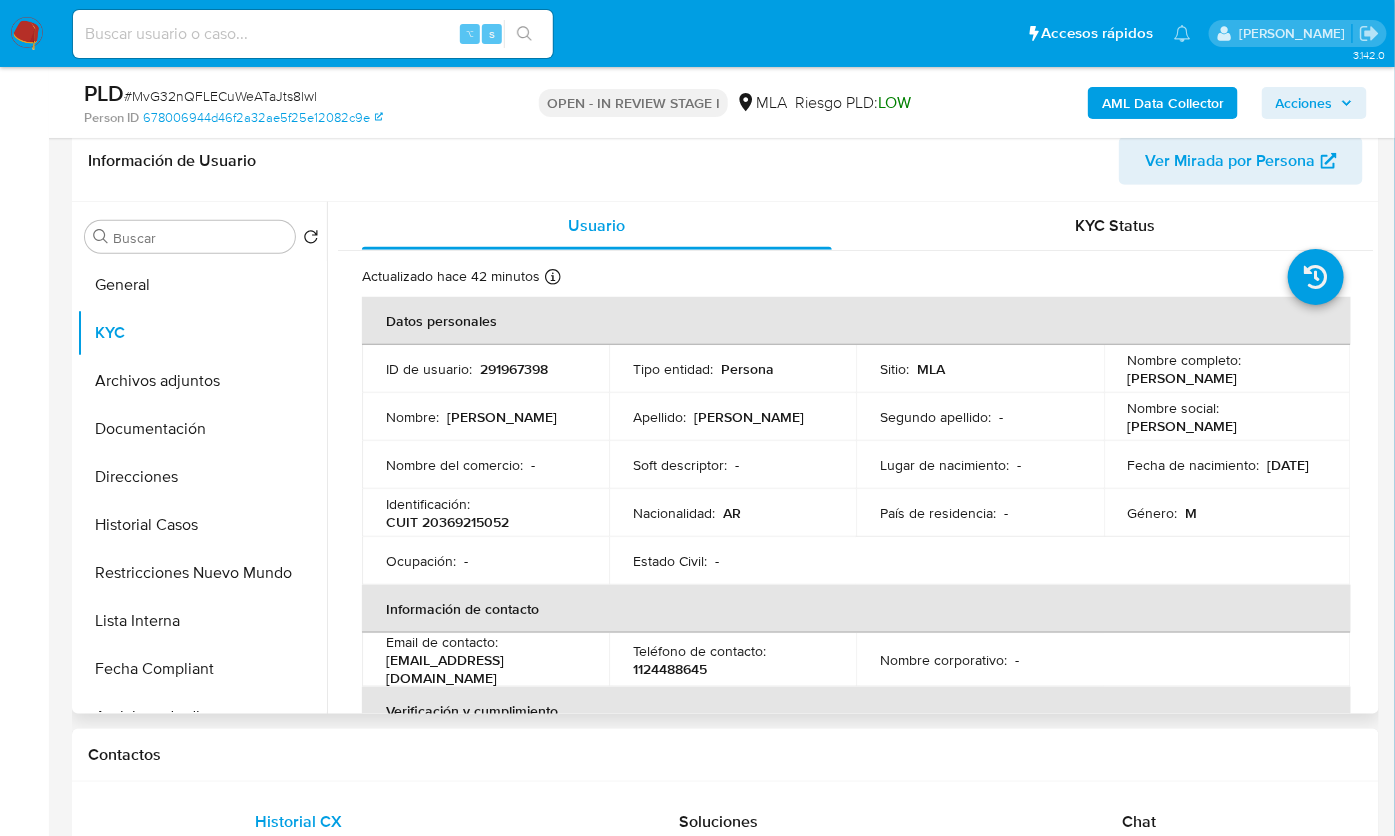 click on "291967398" at bounding box center (514, 369) 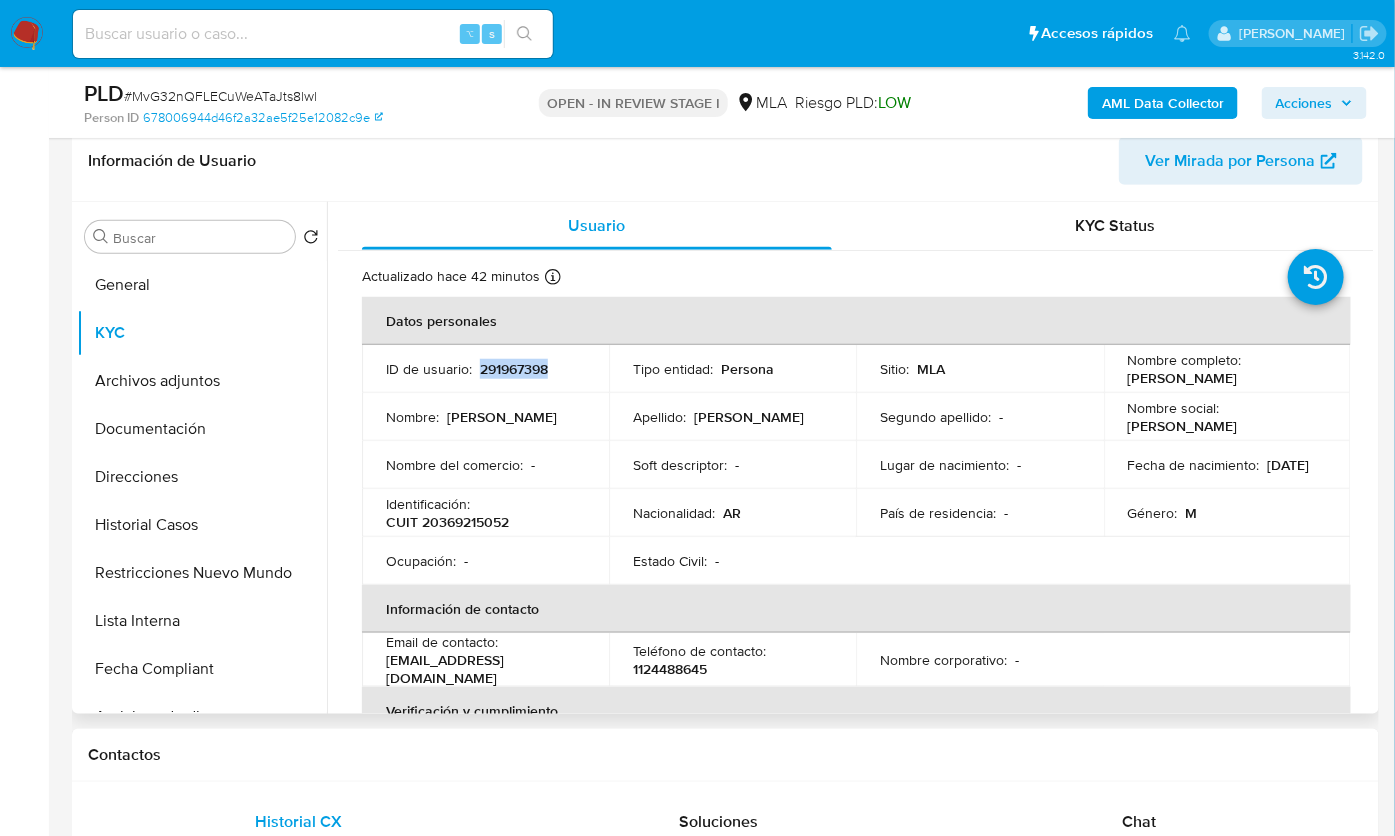 click on "291967398" at bounding box center [514, 369] 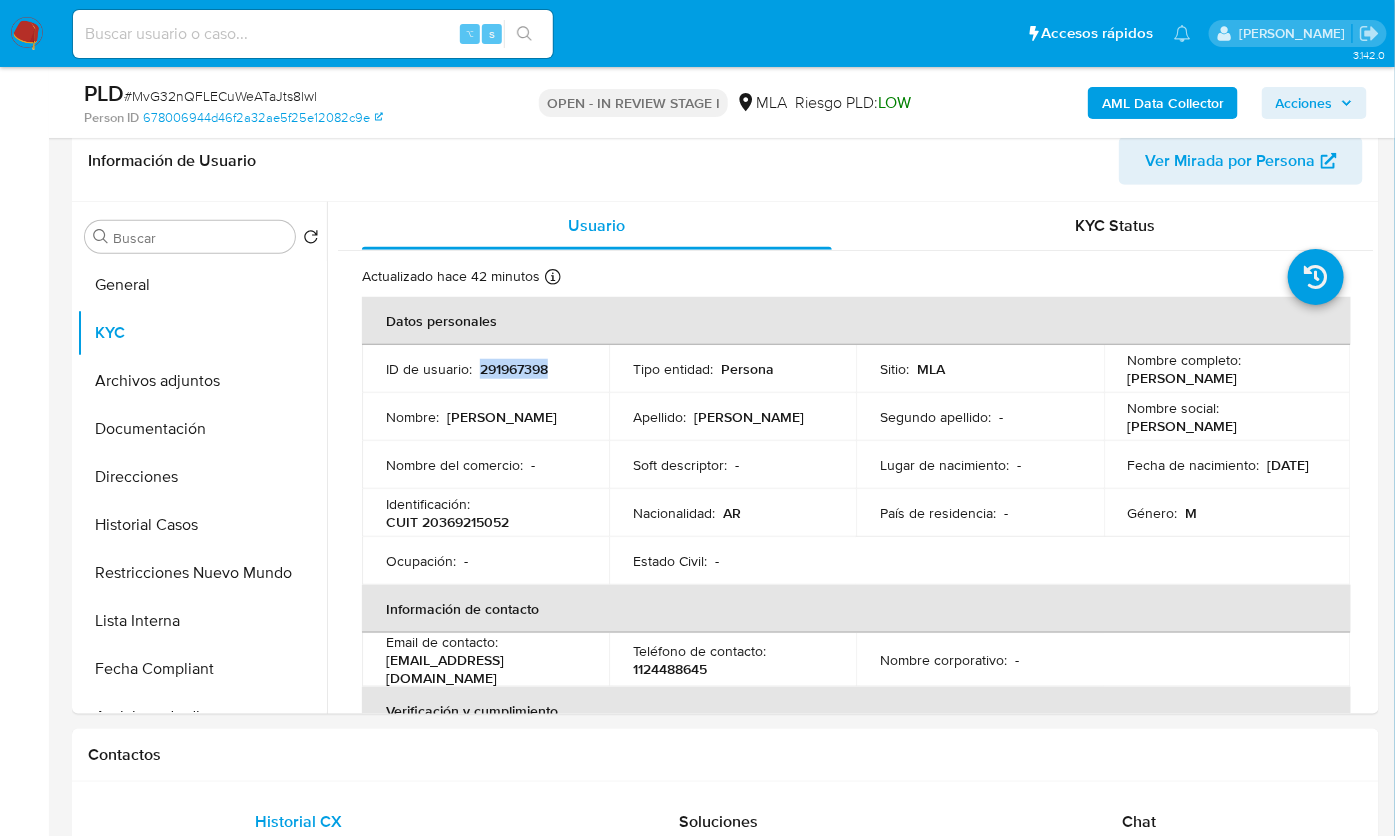 copy on "291967398" 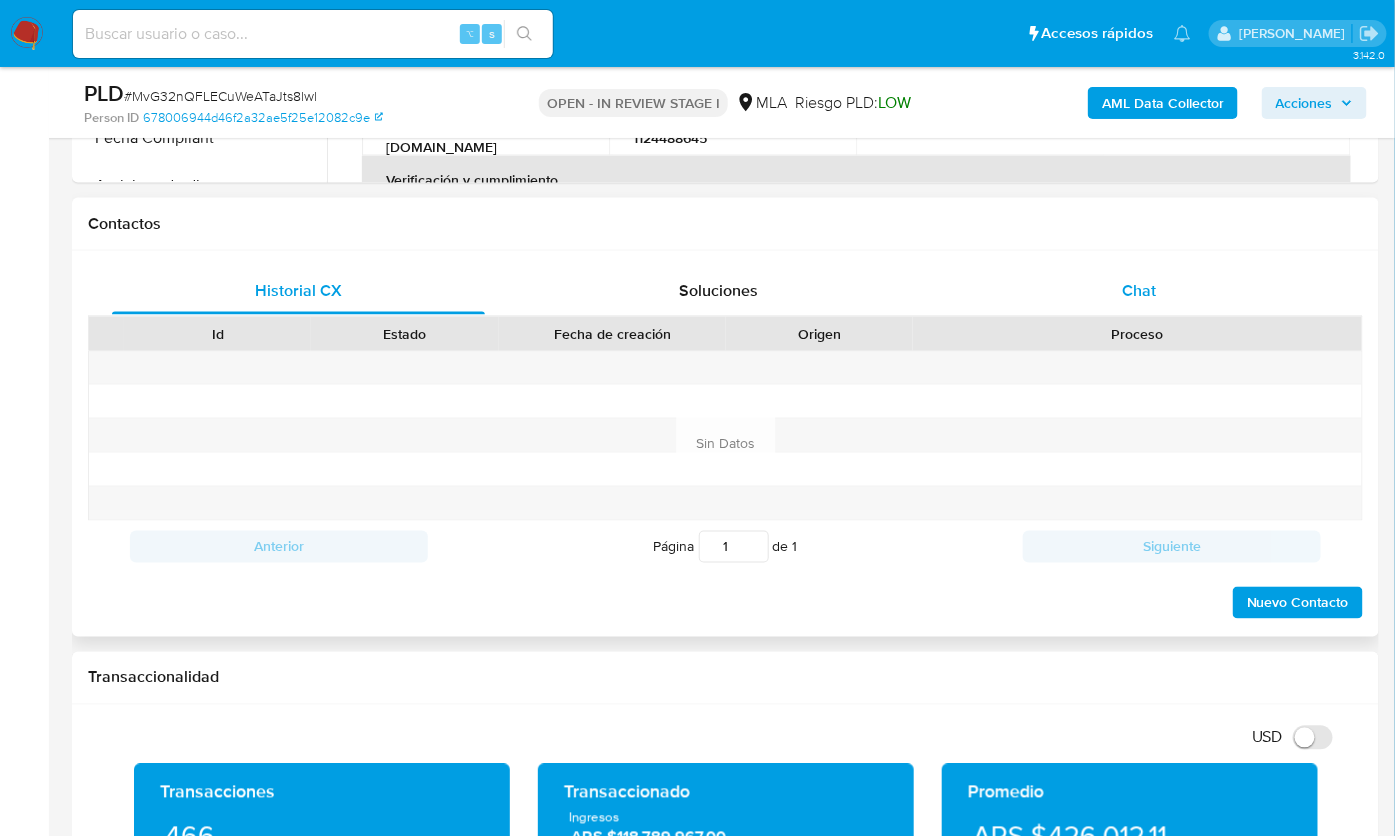 click on "Chat" at bounding box center [1140, 290] 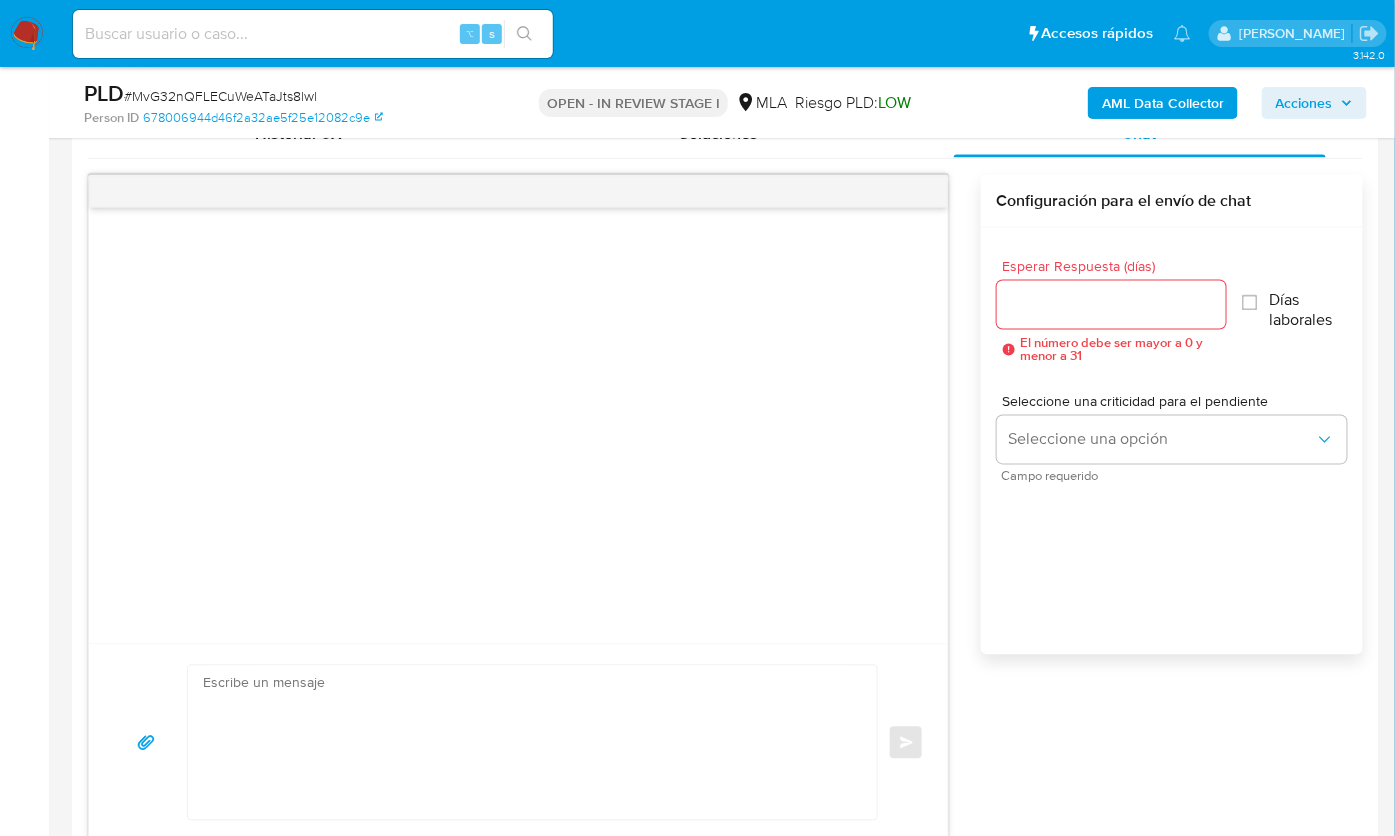 scroll, scrollTop: 1010, scrollLeft: 0, axis: vertical 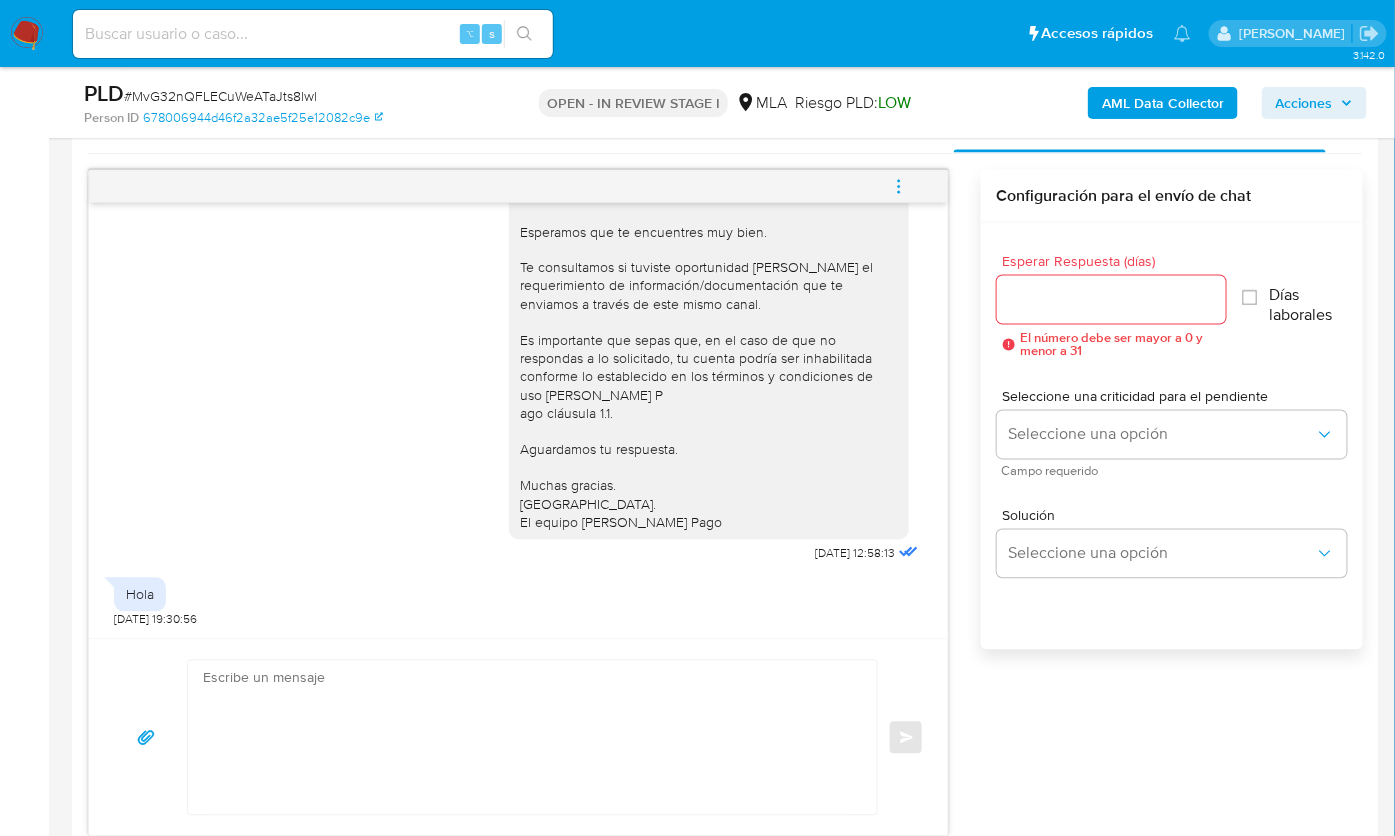 click at bounding box center [527, 738] 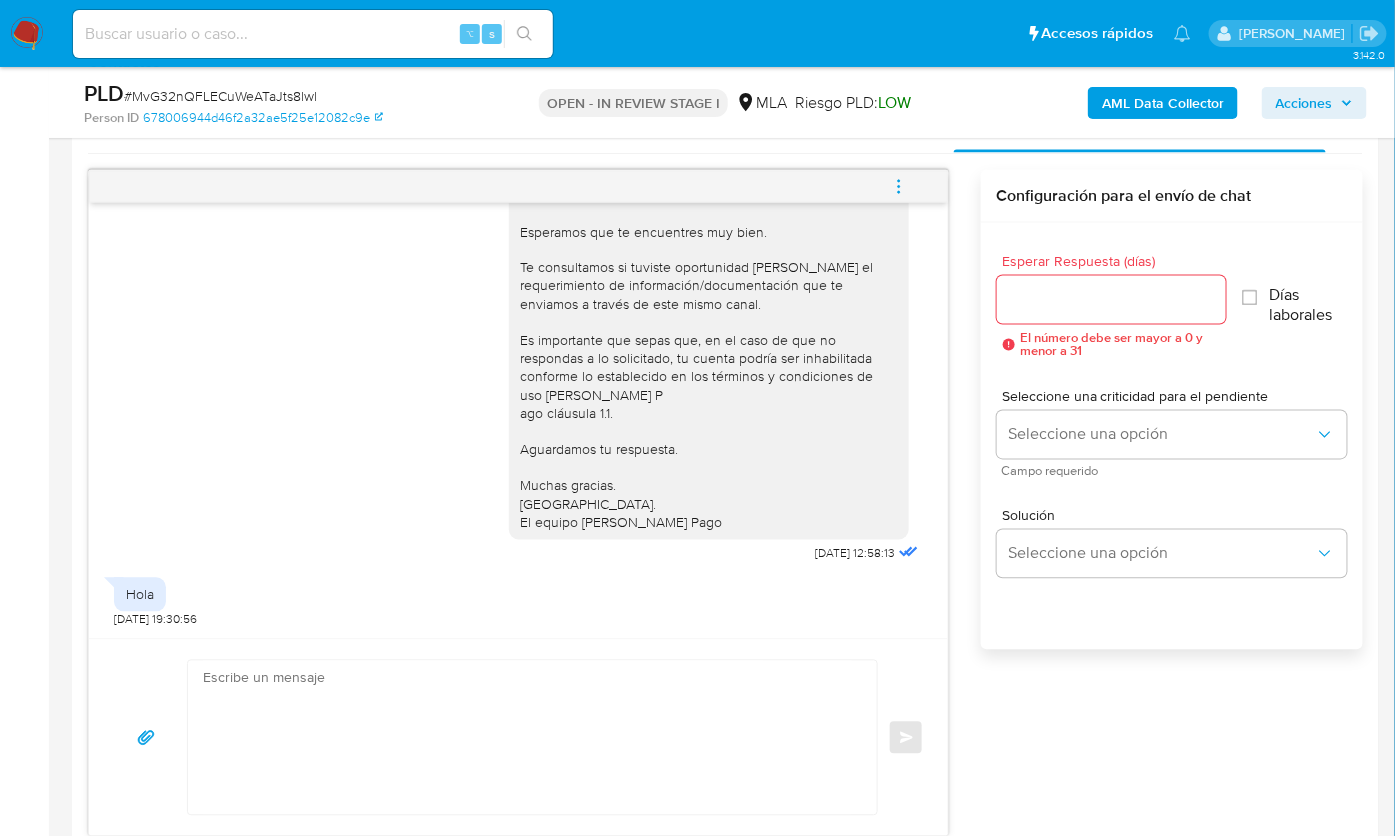 scroll, scrollTop: 402, scrollLeft: 0, axis: vertical 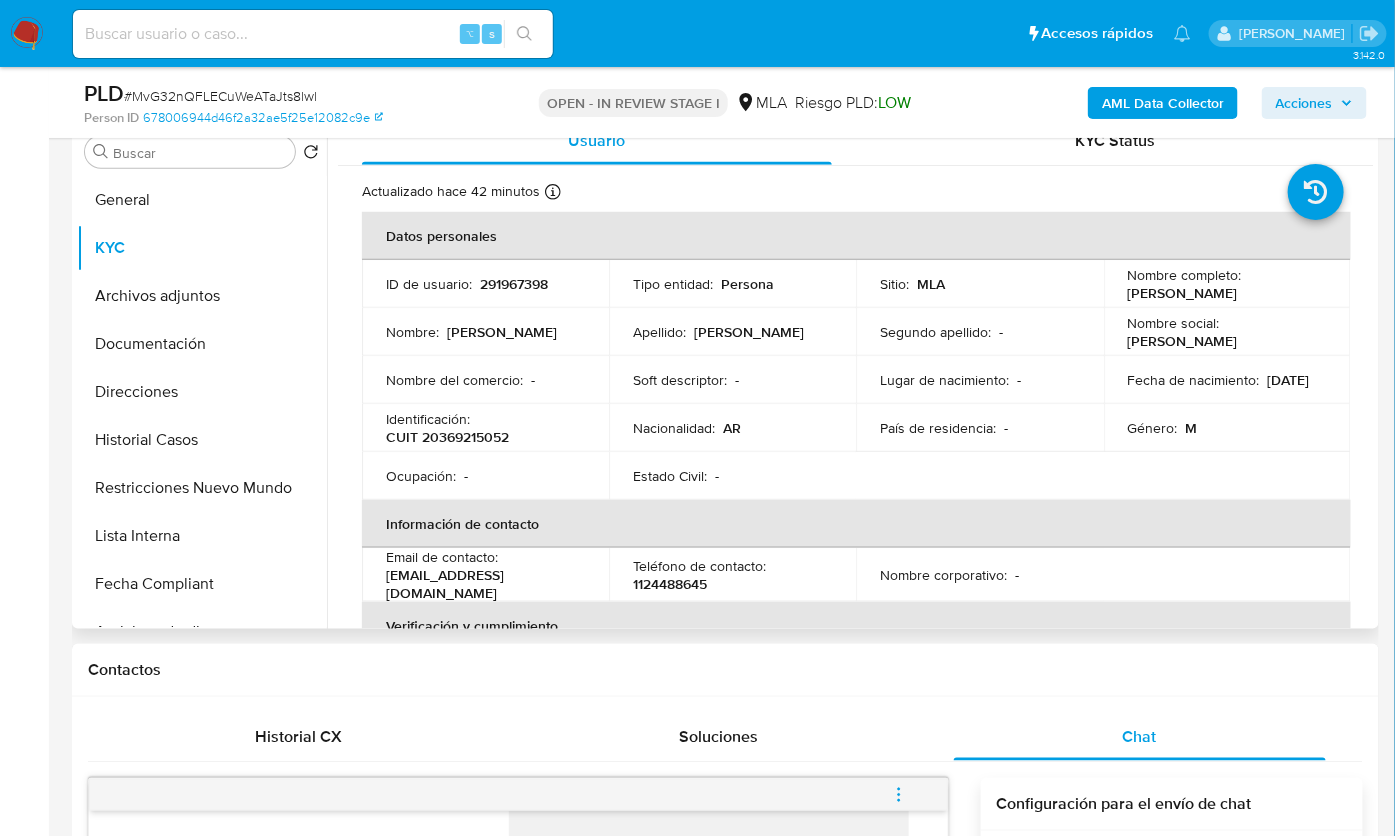 click on "CUIT 20369215052" at bounding box center (447, 437) 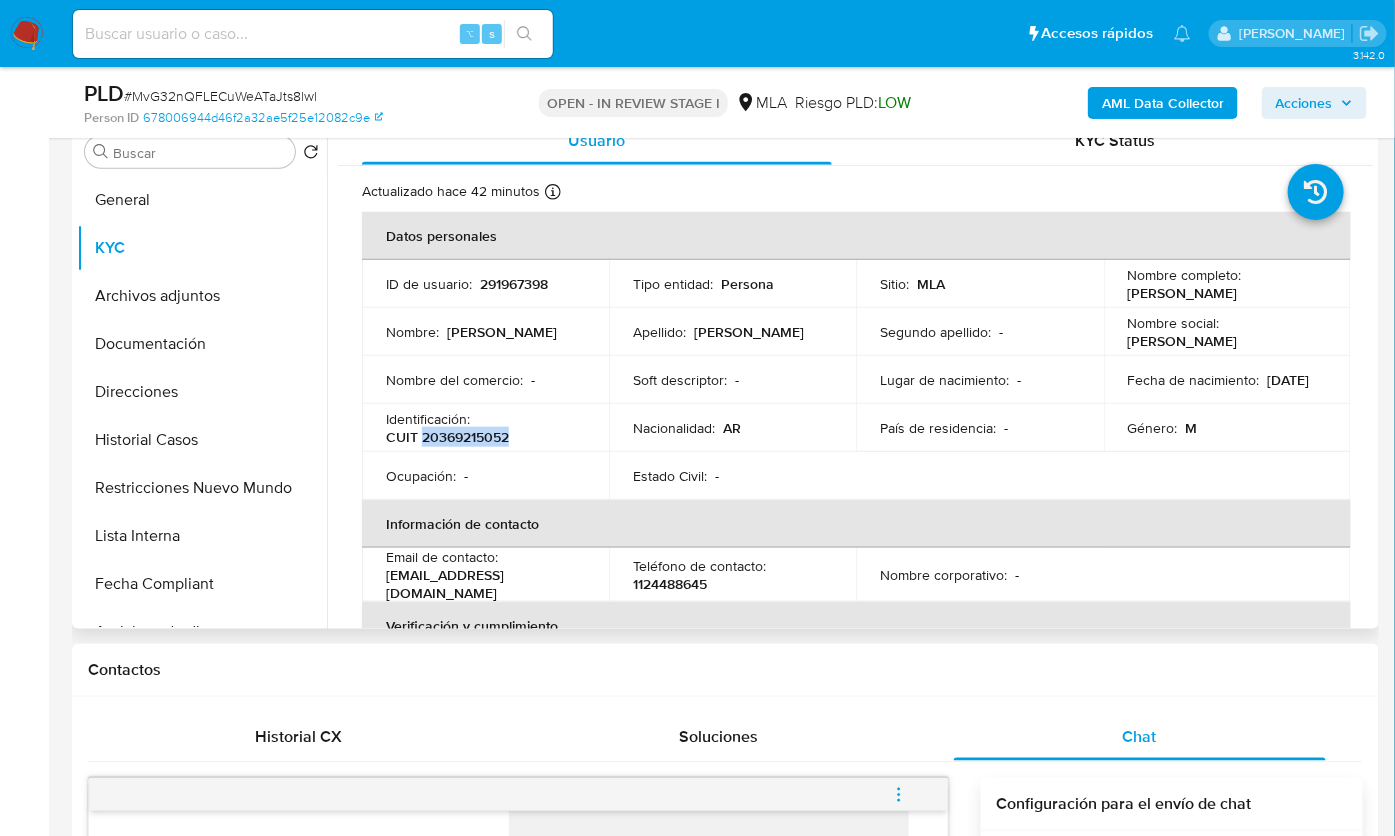 click on "CUIT 20369215052" at bounding box center [447, 437] 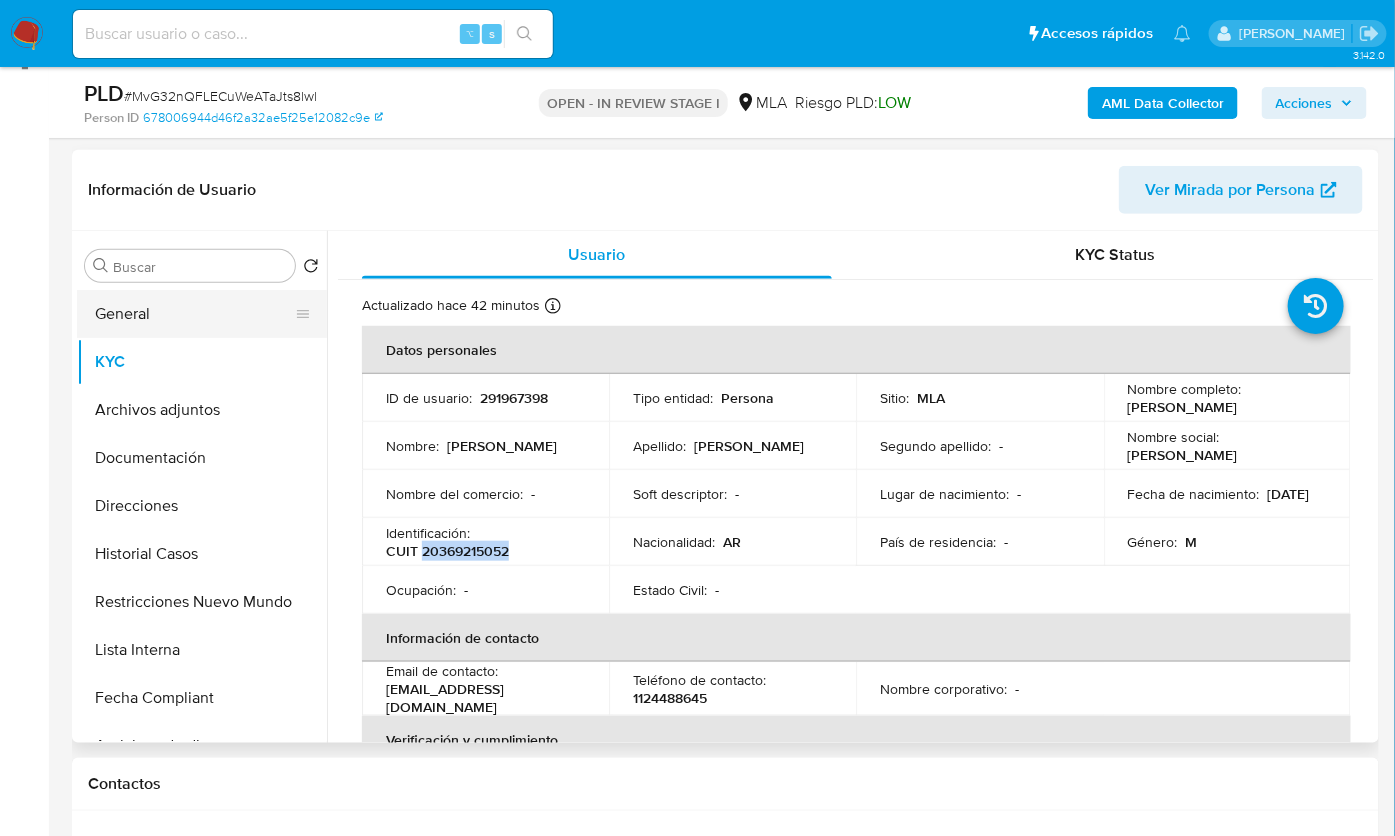 scroll, scrollTop: 273, scrollLeft: 0, axis: vertical 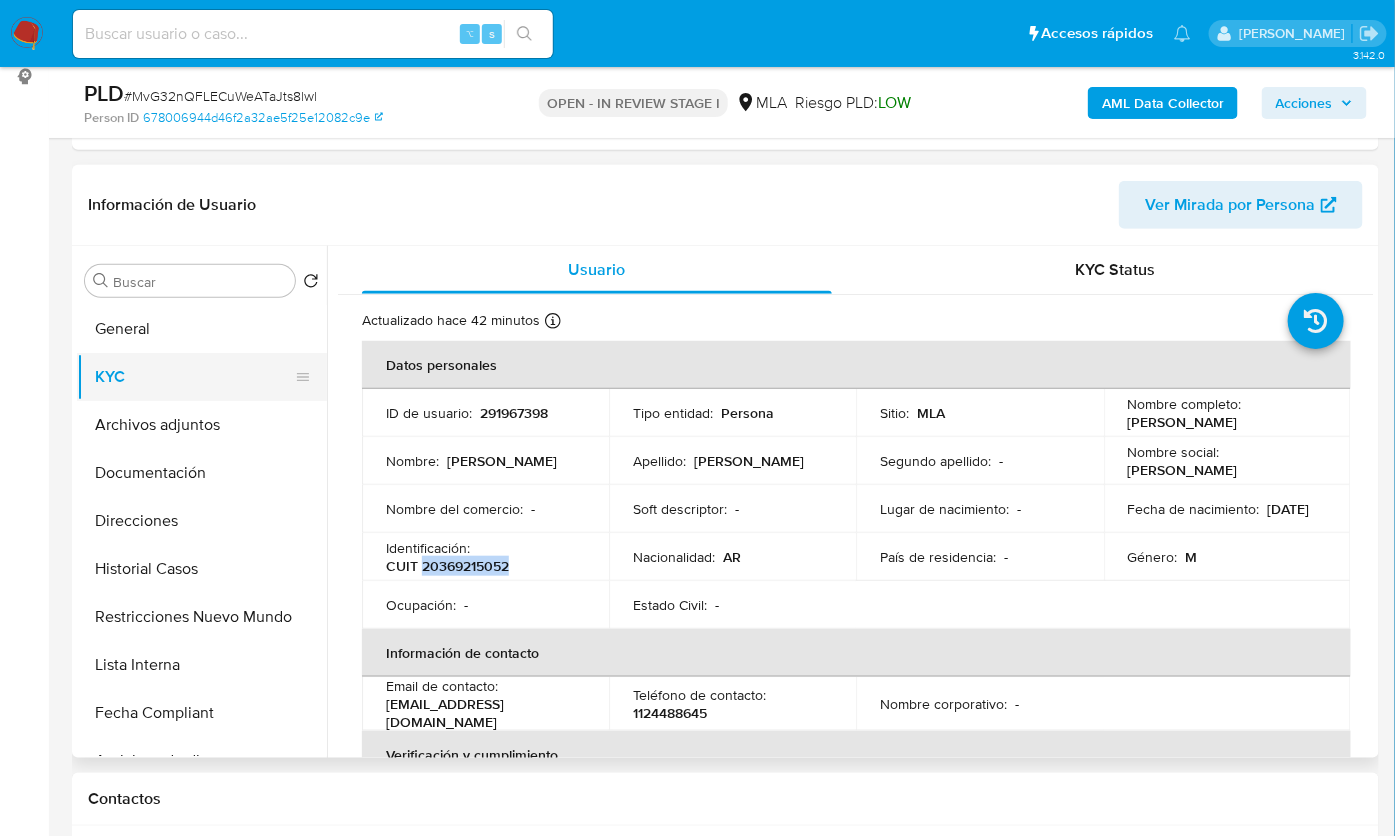 click on "KYC" at bounding box center (194, 377) 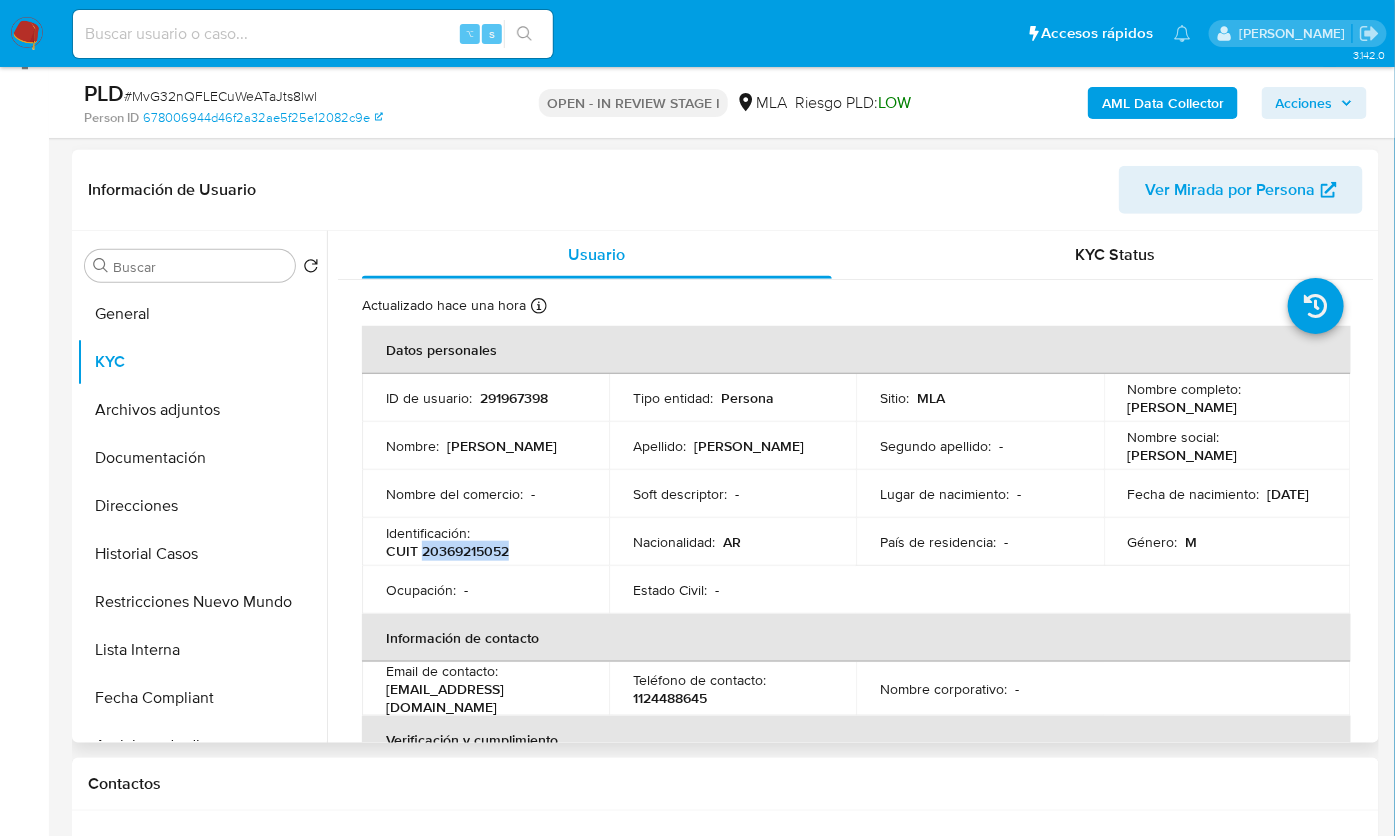 scroll, scrollTop: 395, scrollLeft: 0, axis: vertical 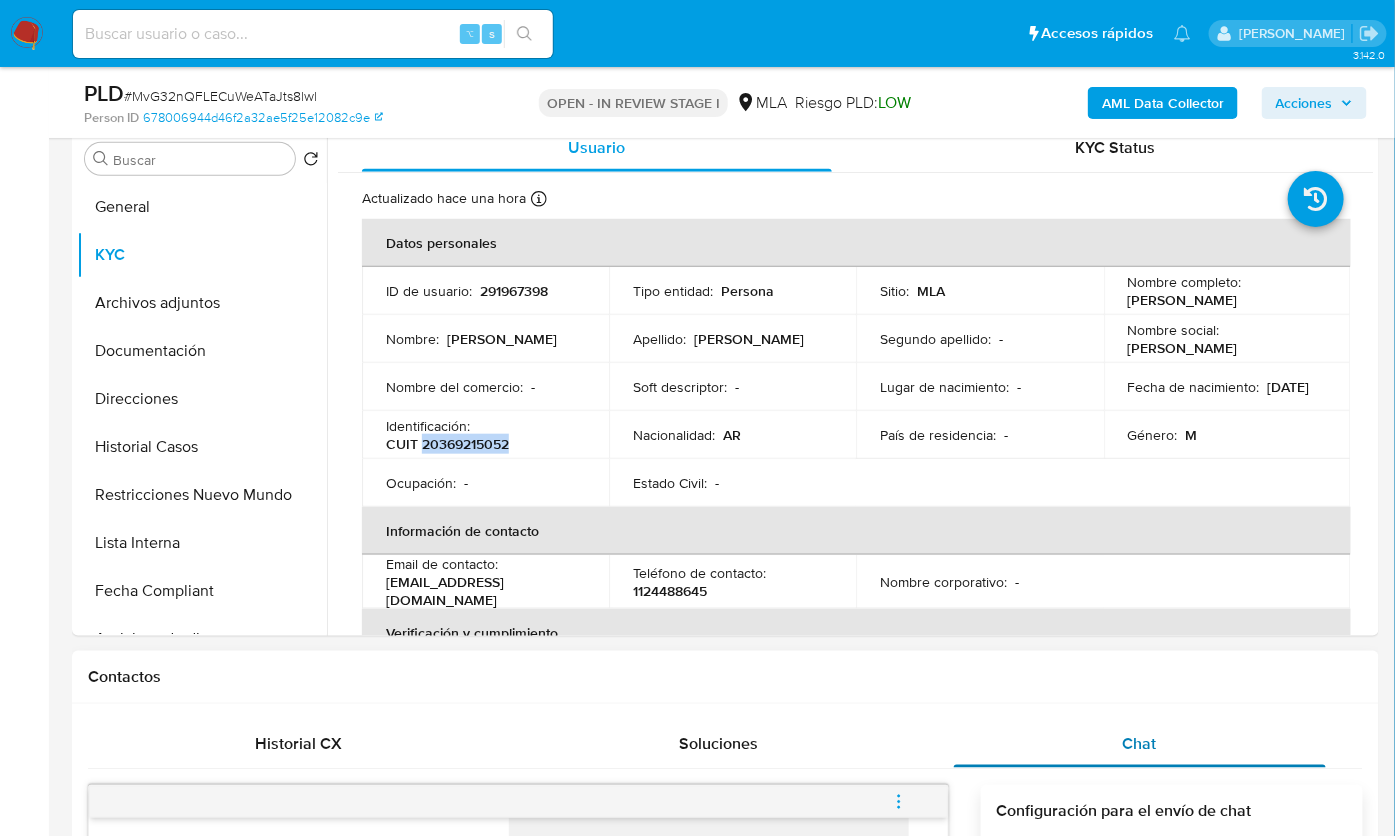 click on "Chat" at bounding box center (1140, 743) 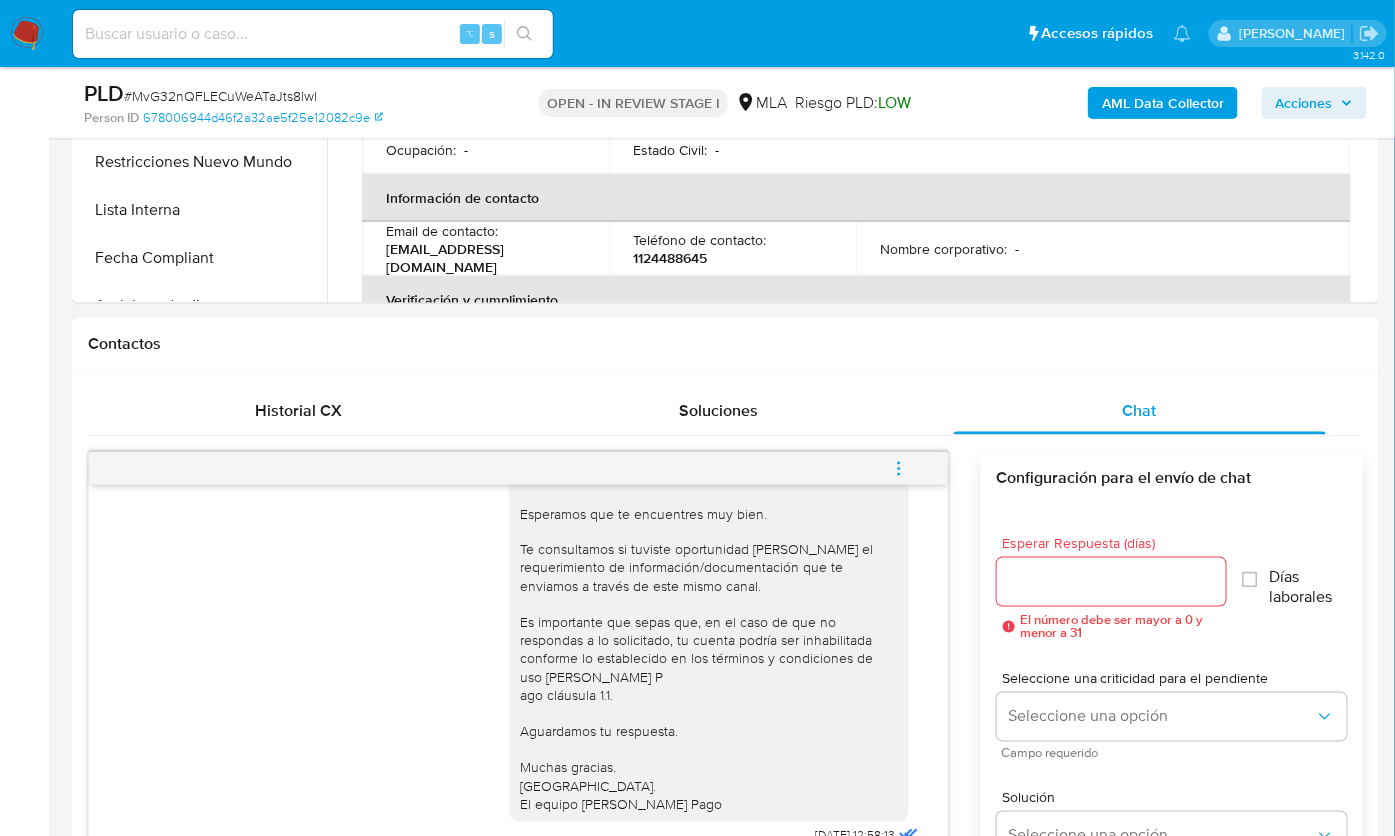 scroll, scrollTop: 1036, scrollLeft: 0, axis: vertical 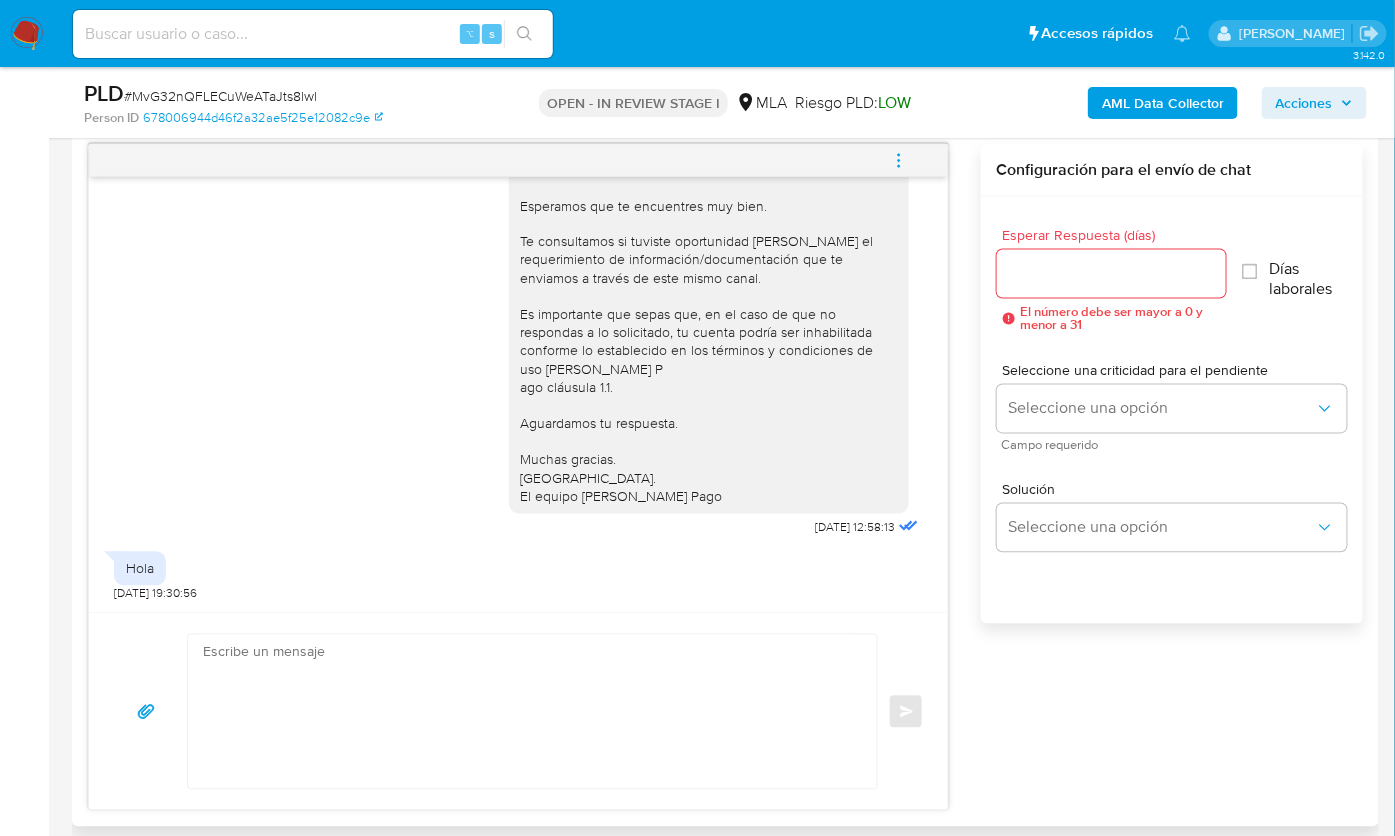 click on "[DATE] 18:13:08 Hola,
Esperamos que te encuentres muy bien.
Te consultamos si tuviste oportunidad [PERSON_NAME] el requerimiento de información/documentación que te enviamos a través de este mismo canal.
Es importante que sepas que, en el caso de que no respondas a lo solicitado, tu cuenta podría ser inhabilitada conforme lo establecido en los términos y condiciones de uso [PERSON_NAME] P
ago cláusula 1.1.
Aguardamos tu respuesta.
Muchas gracias.
[GEOGRAPHIC_DATA].
El equipo [PERSON_NAME] Pago
[DATE] 12:58:13 Hola  [DATE] 19:30:56 Enviar Configuración para el envío de chat Esperar Respuesta (días) El número debe ser mayor a 0 y menor a 31 Días laborales Seleccione una criticidad para el pendiente Seleccione una opción Campo requerido Solución Seleccione una opción" at bounding box center (725, 477) 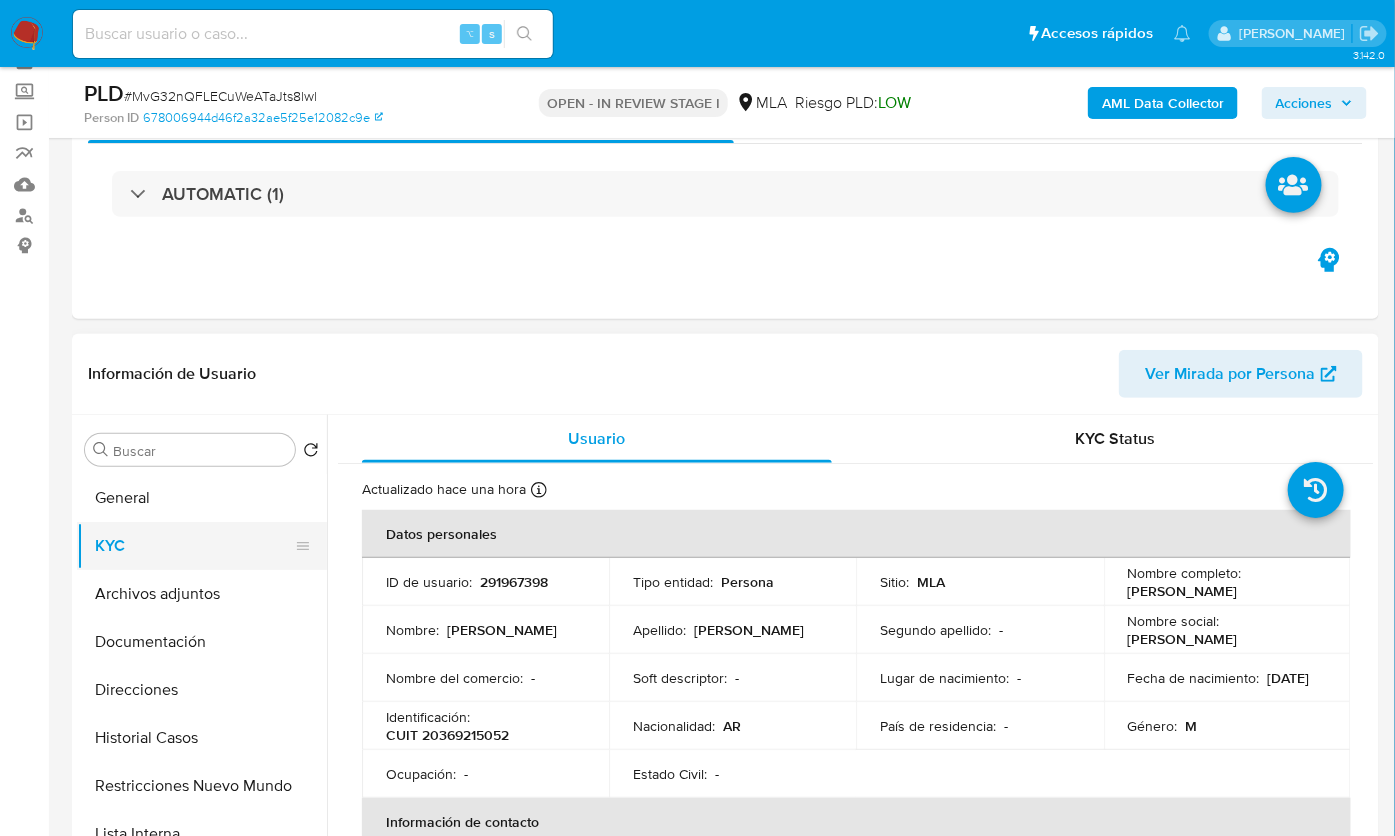 scroll, scrollTop: 157, scrollLeft: 0, axis: vertical 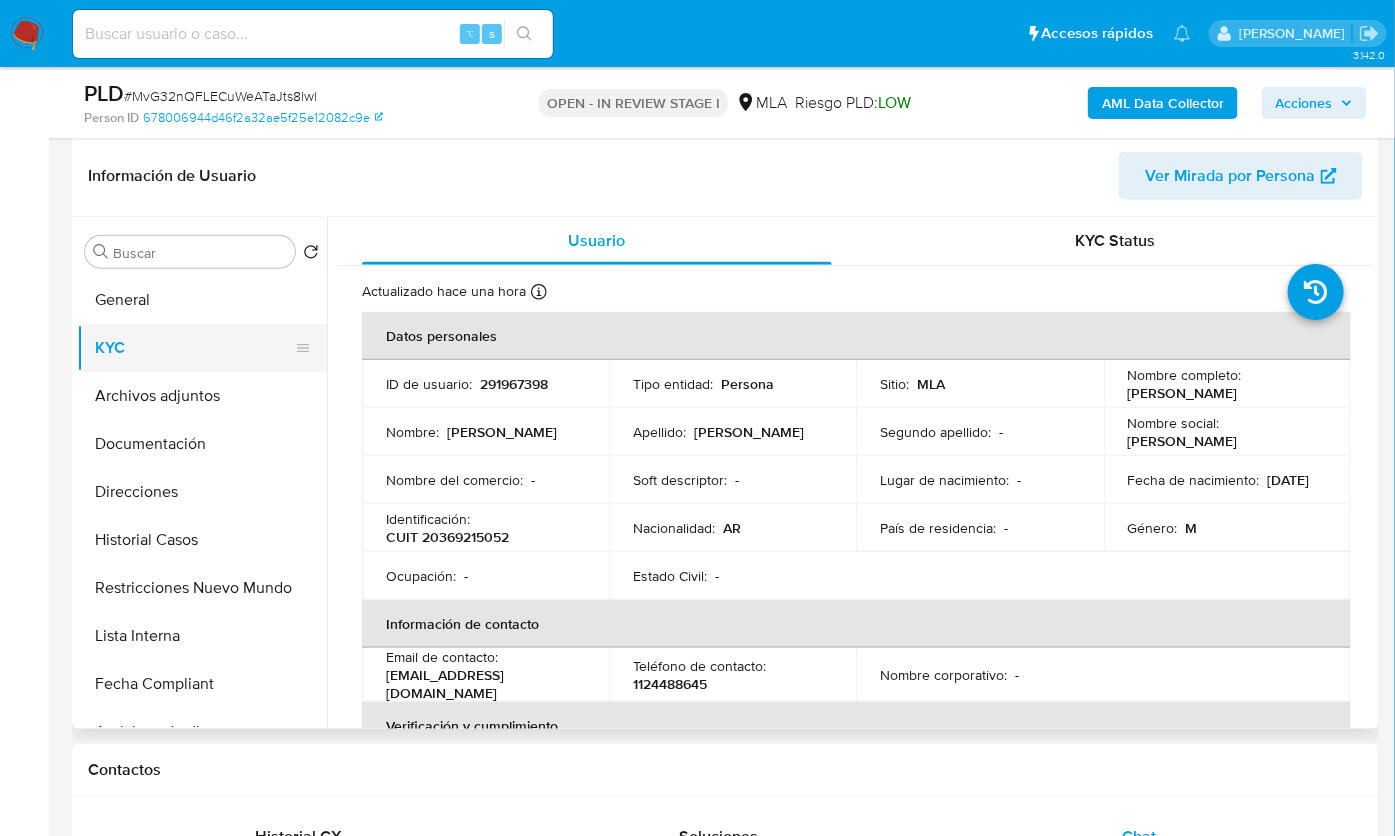 click on "KYC" at bounding box center (194, 348) 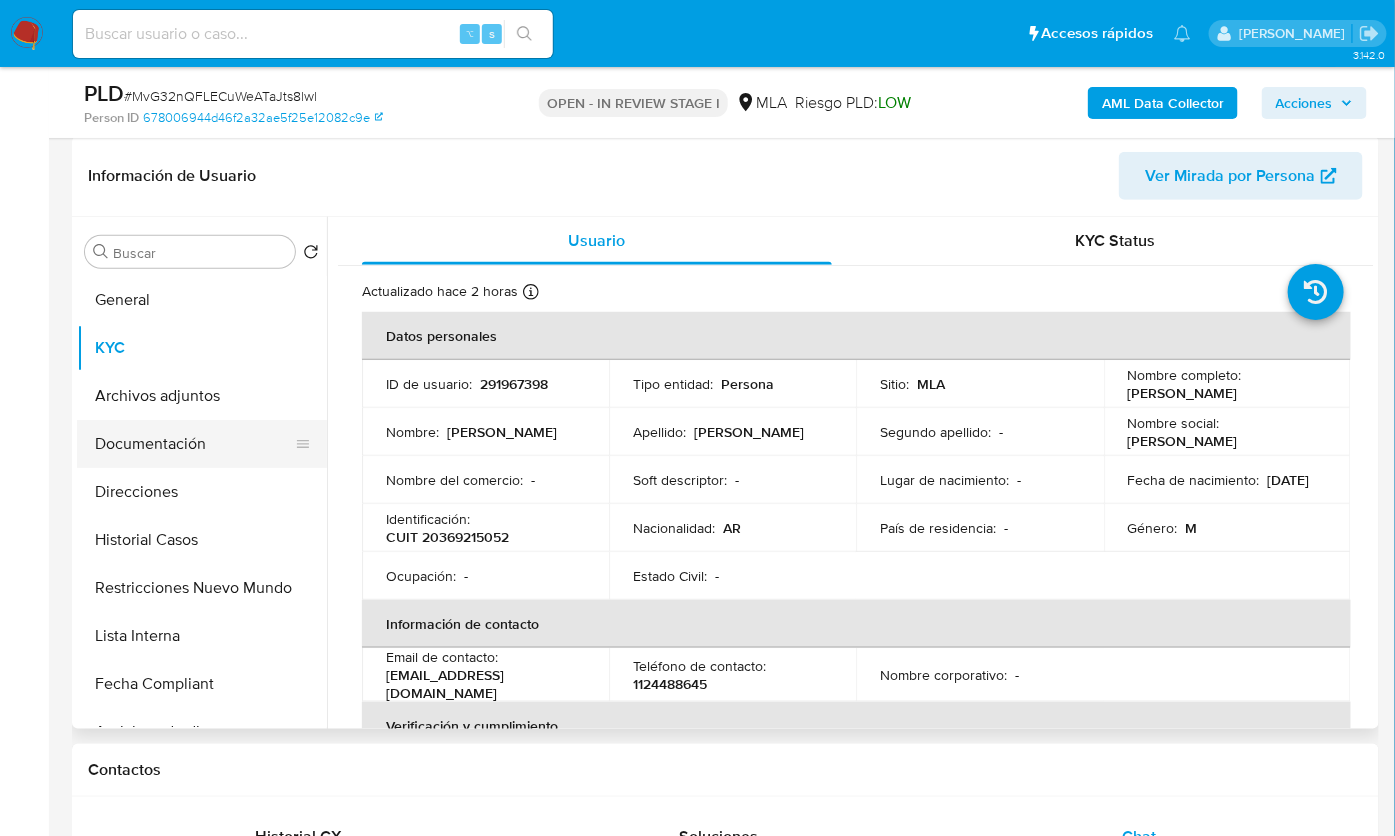 click on "Documentación" at bounding box center (194, 444) 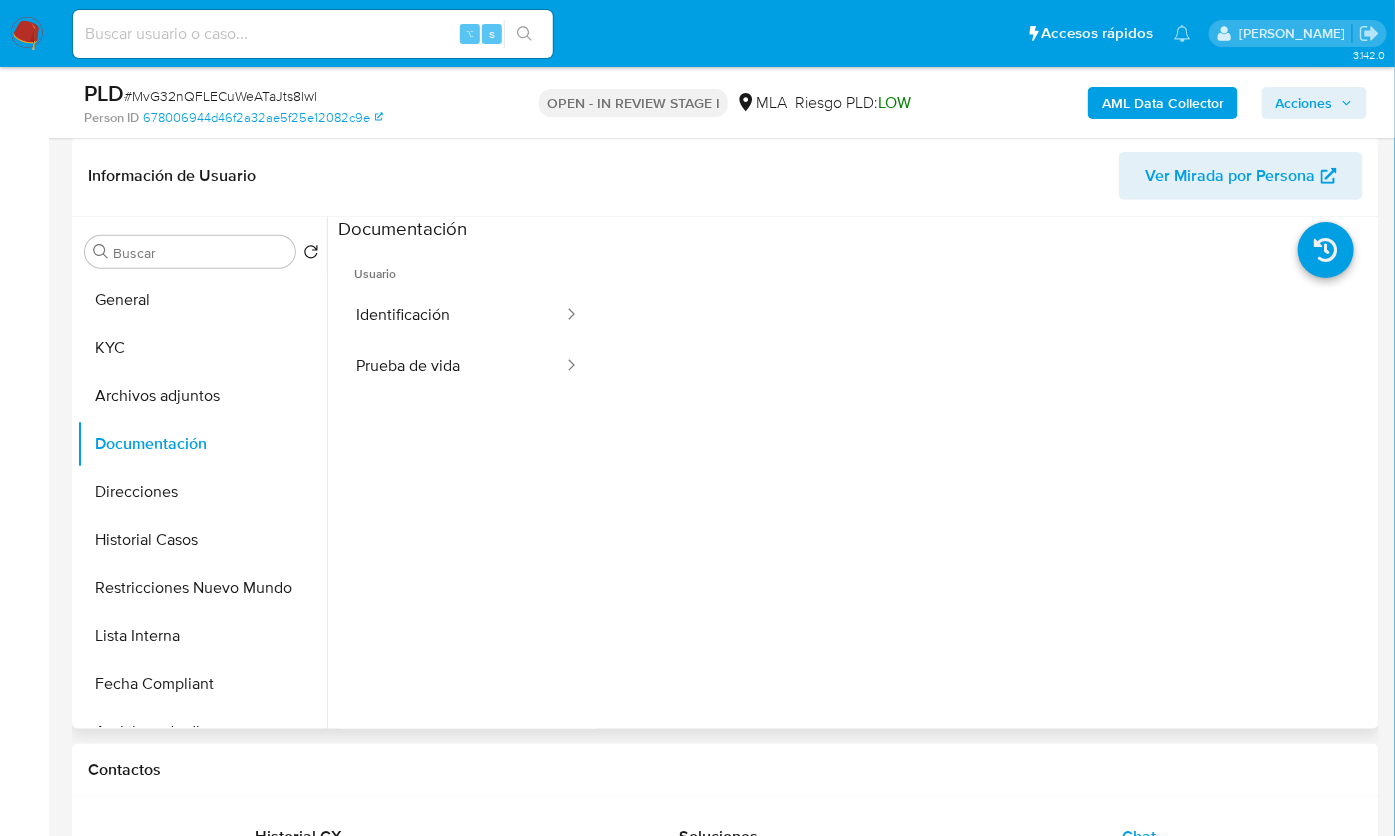 click on "Información de Usuario Ver Mirada por Persona" at bounding box center (725, 176) 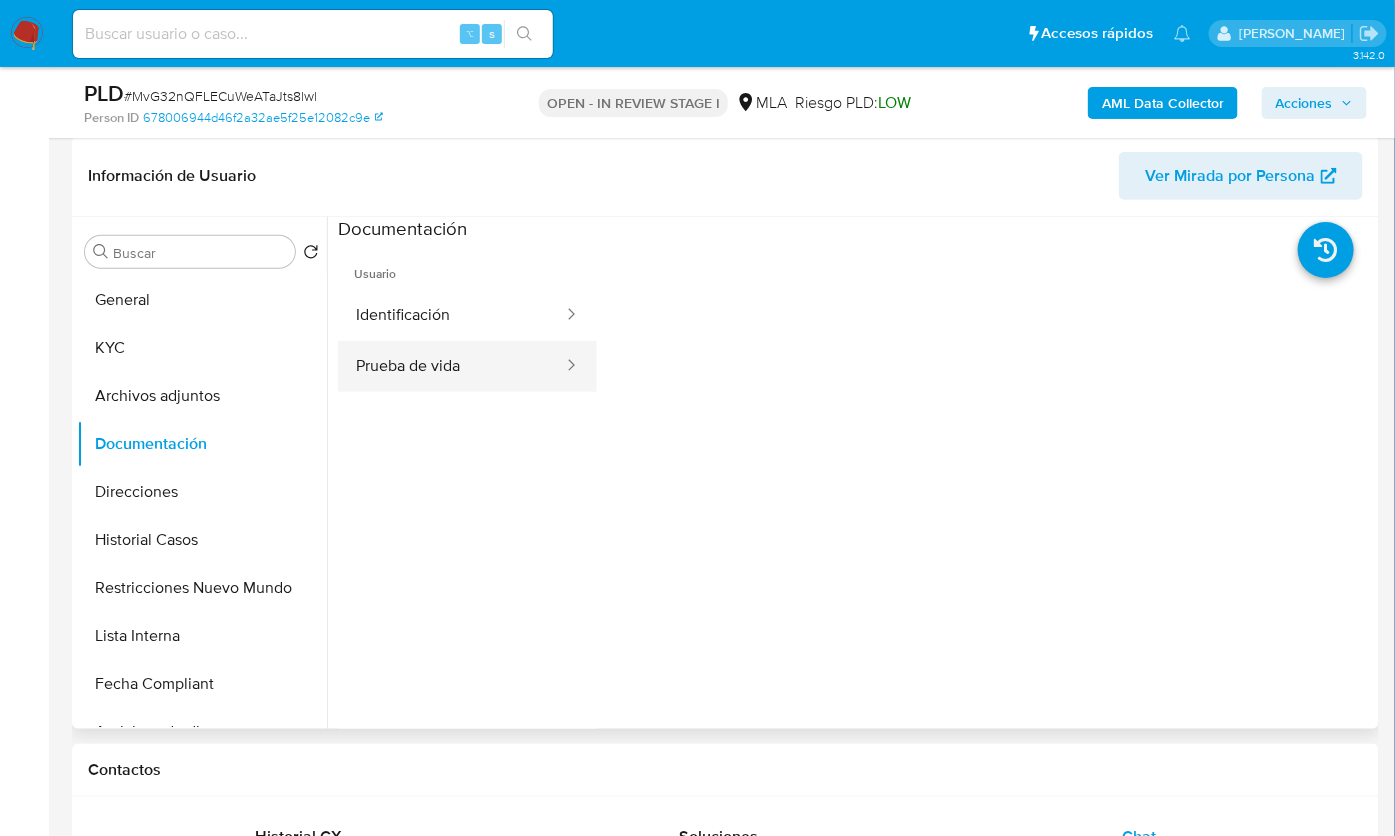 click on "Prueba de vida" at bounding box center (451, 366) 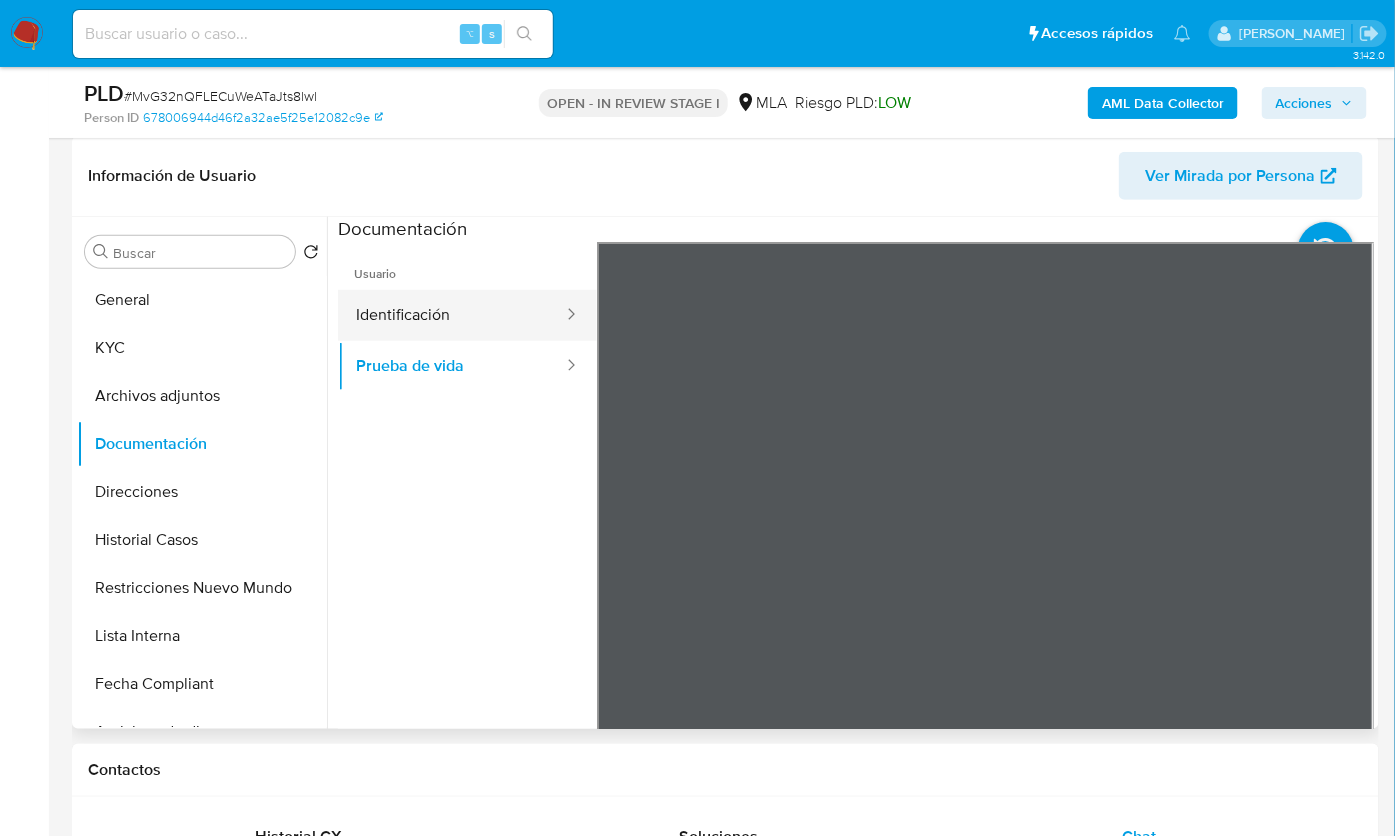click on "Identificación" at bounding box center (451, 315) 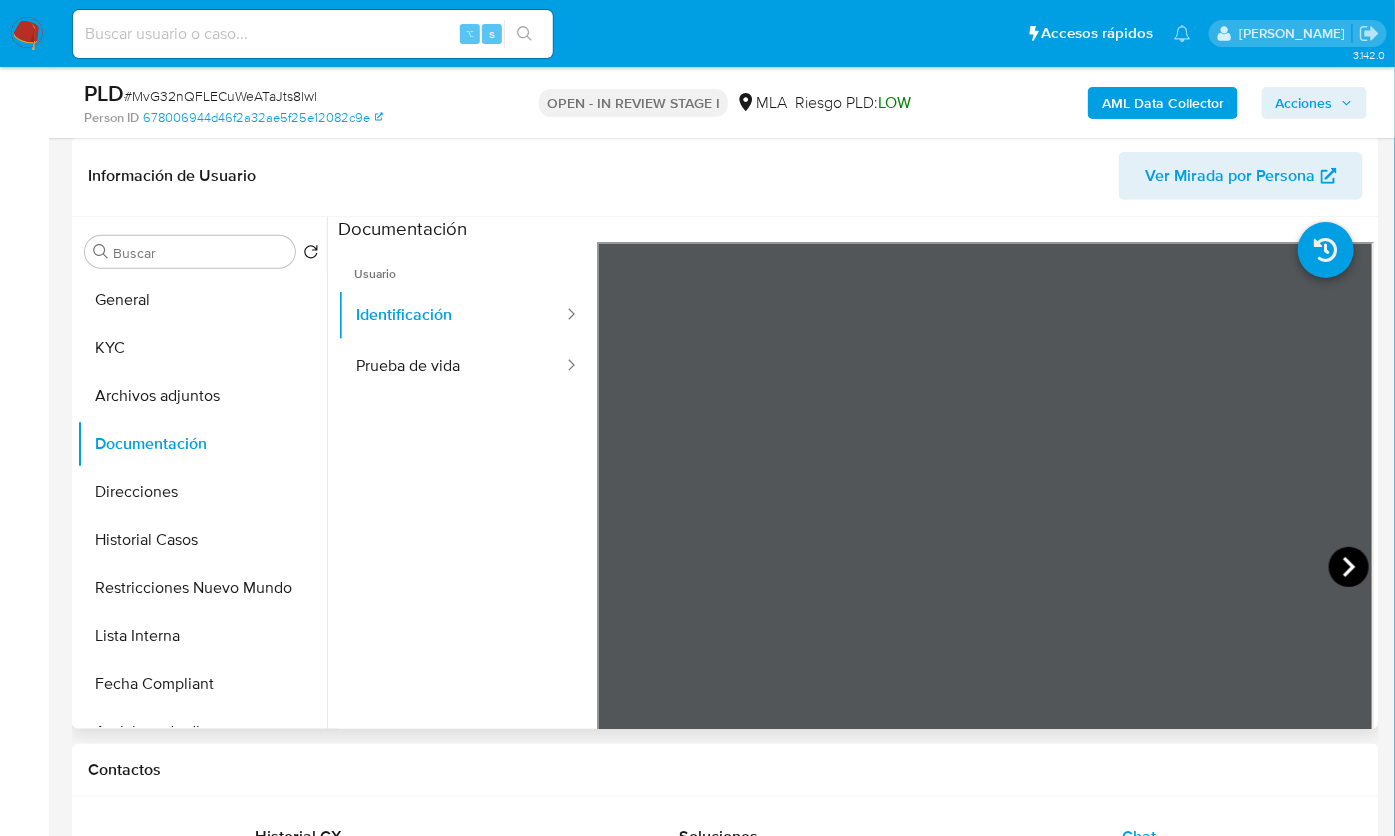 click 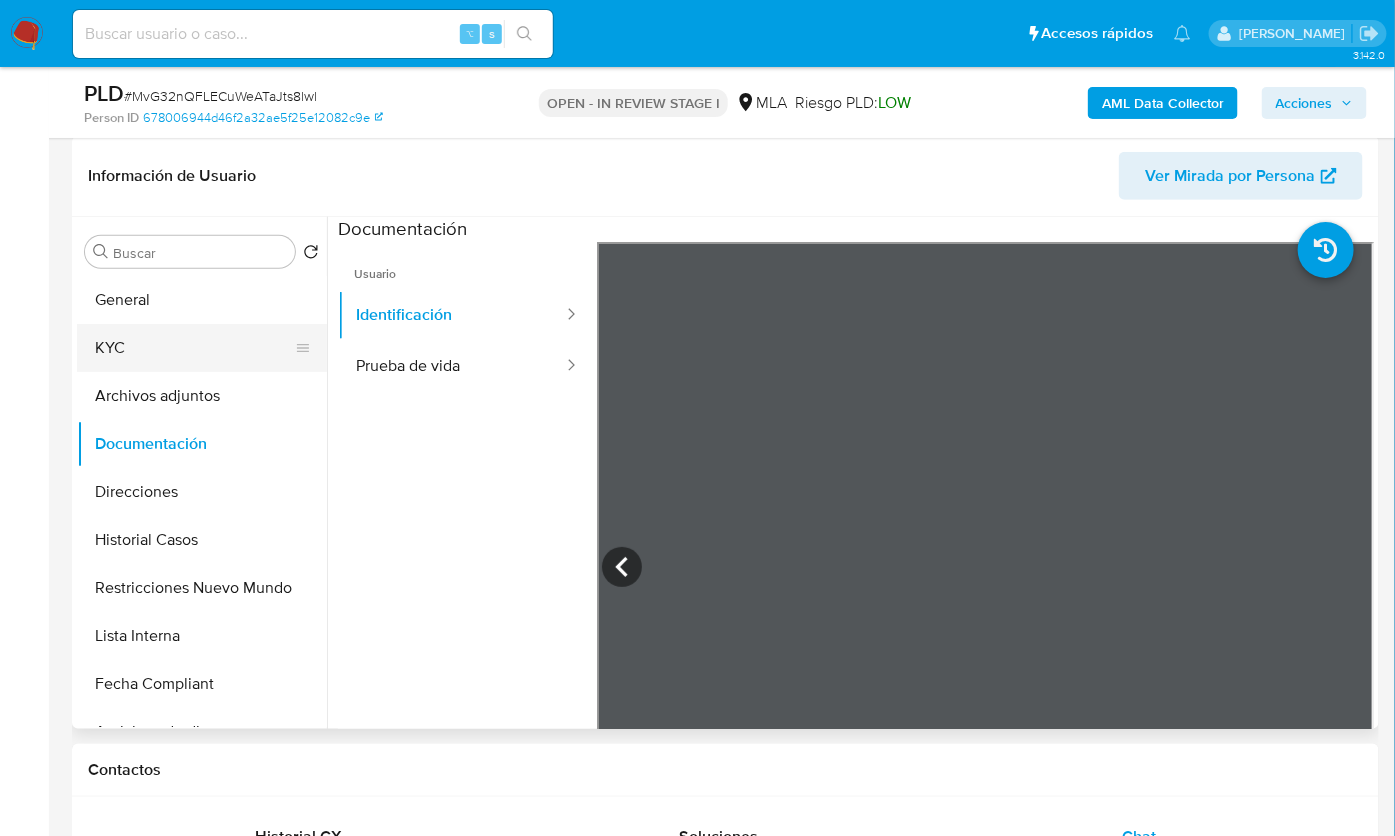 click on "KYC" at bounding box center (194, 348) 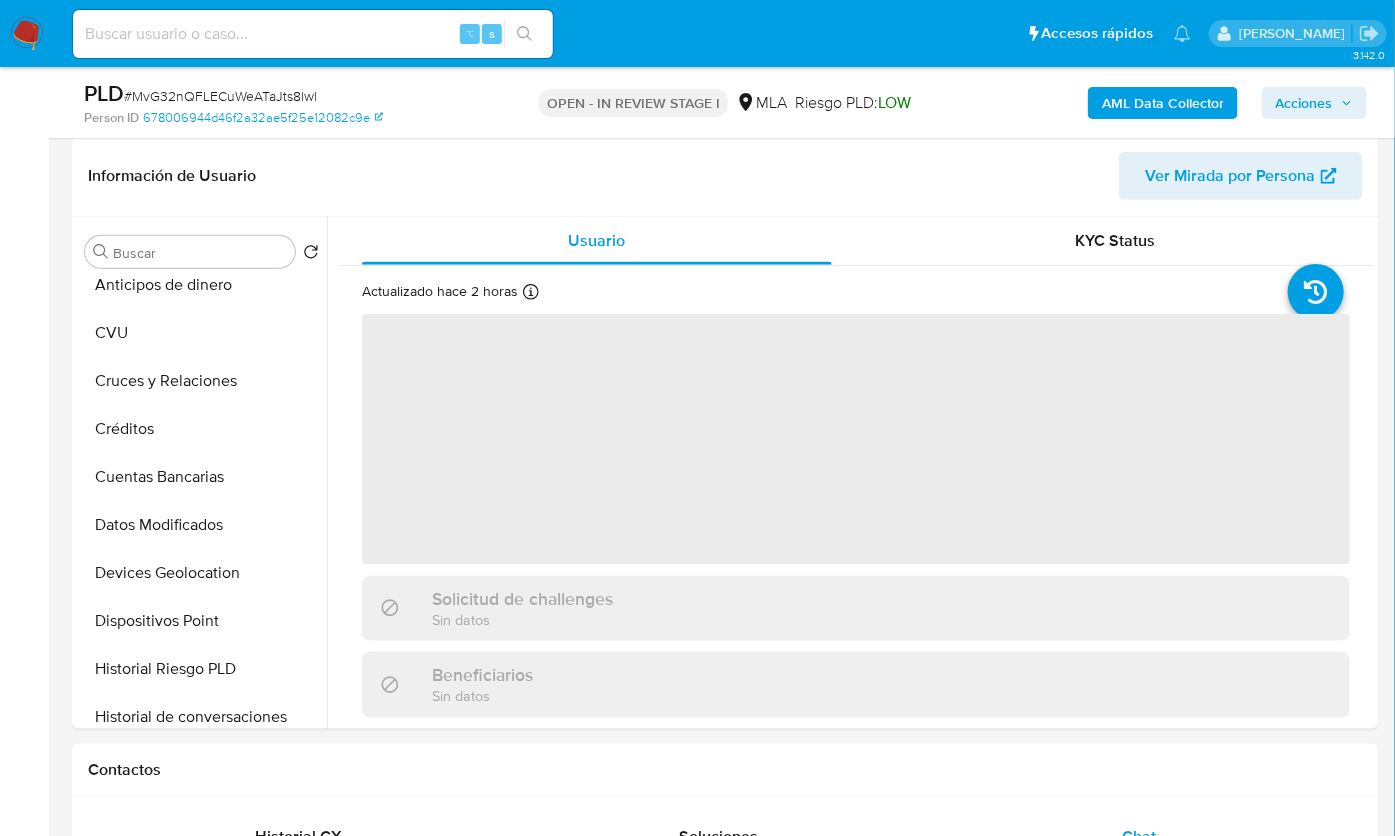 scroll, scrollTop: 498, scrollLeft: 0, axis: vertical 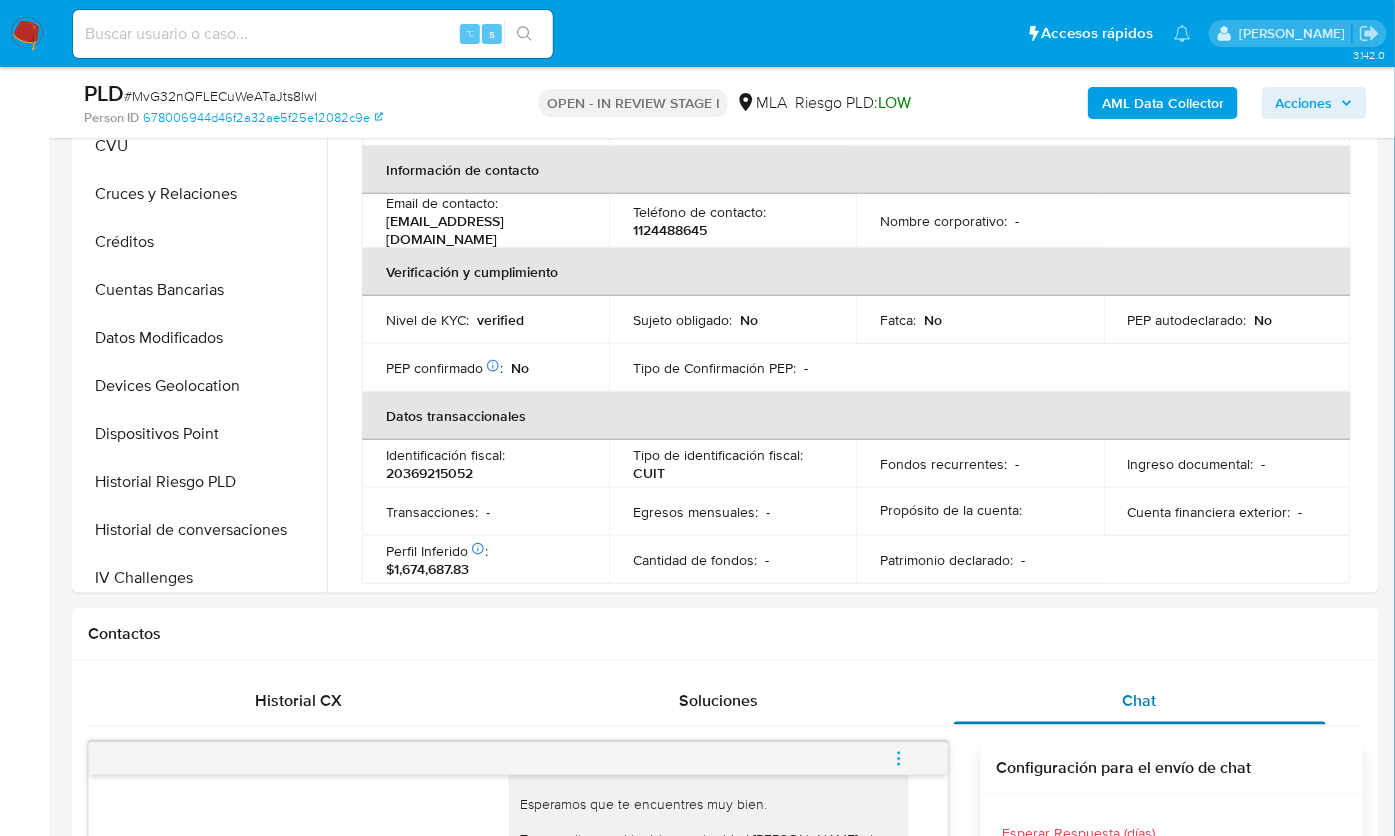 click on "Chat" at bounding box center [1140, 701] 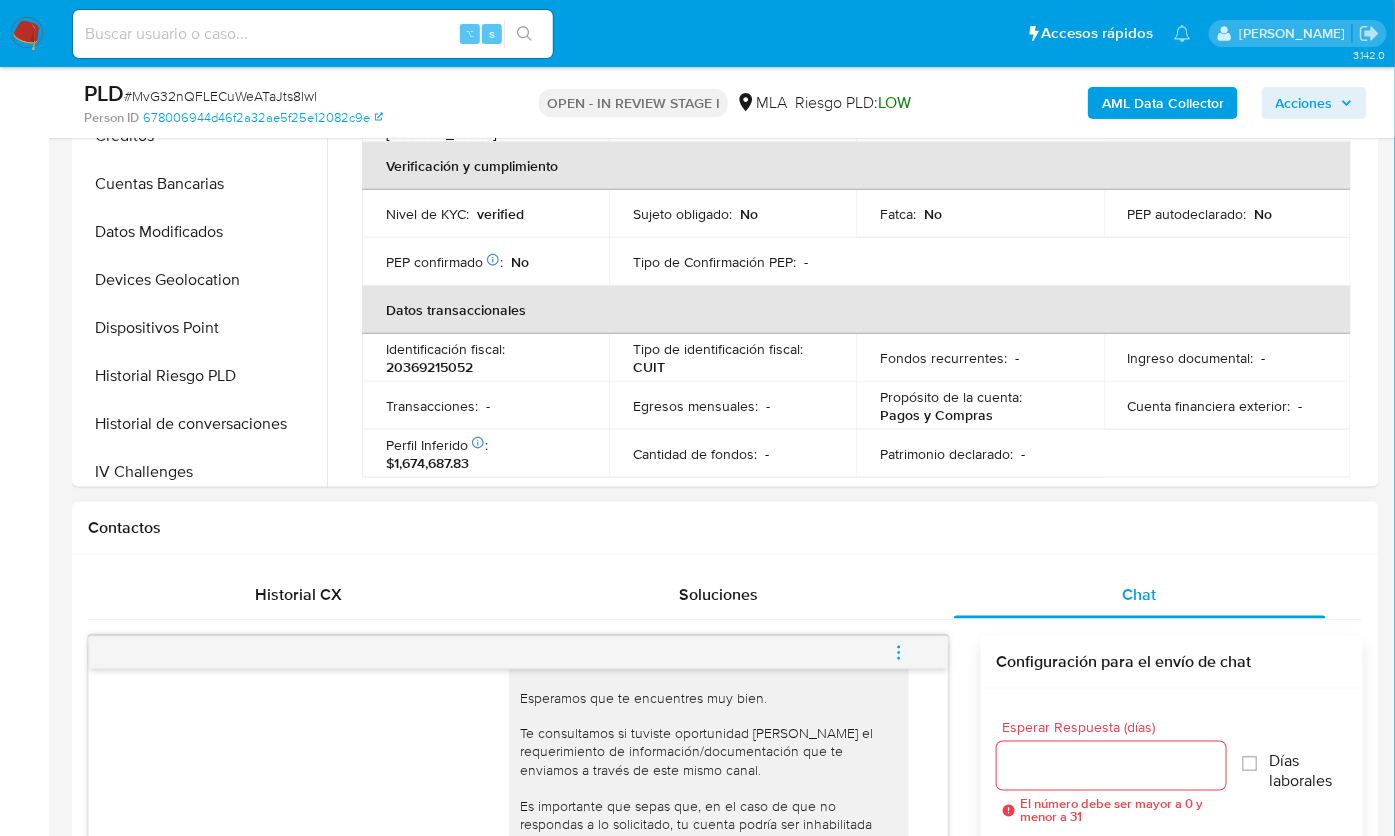scroll, scrollTop: 186, scrollLeft: 0, axis: vertical 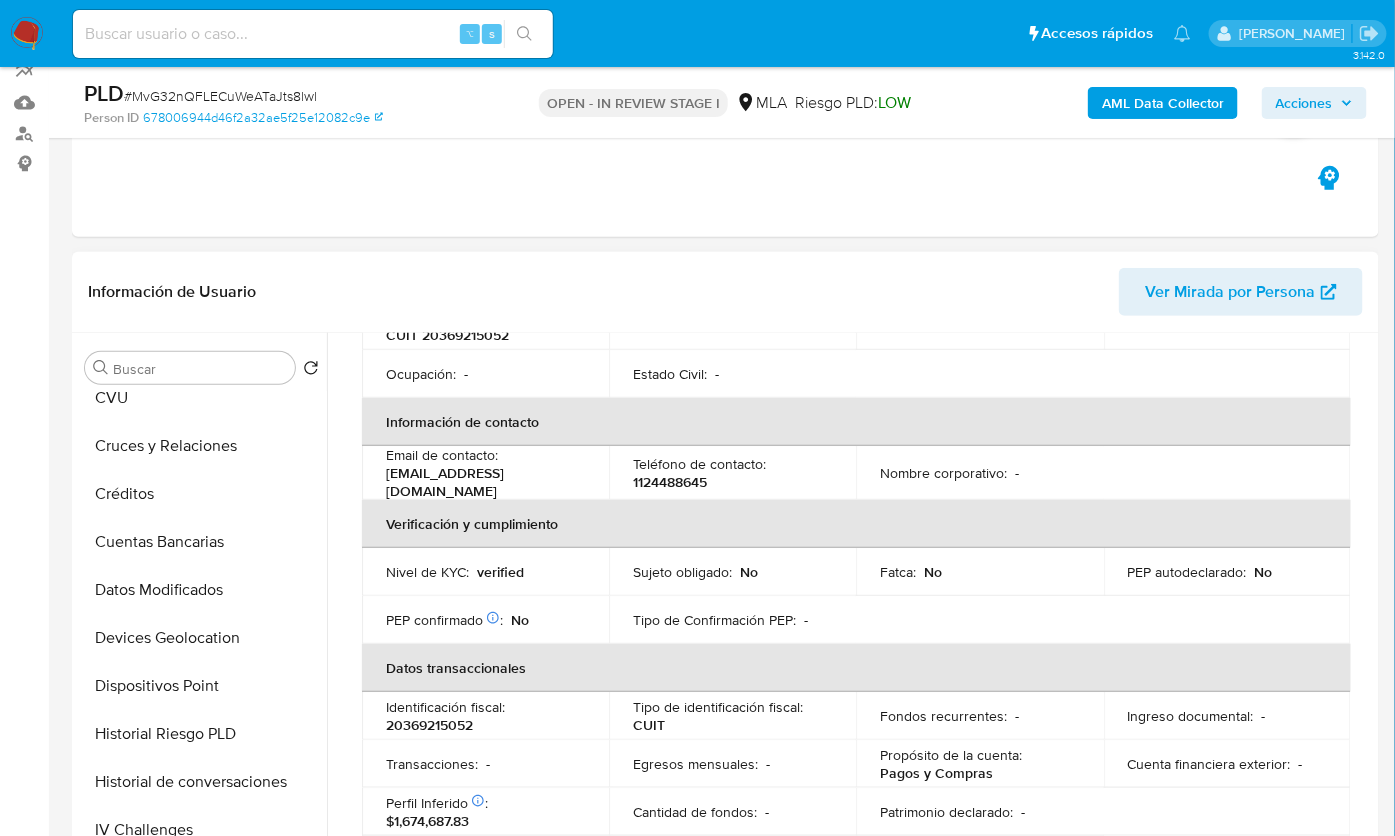 click on "20369215052" at bounding box center (429, 725) 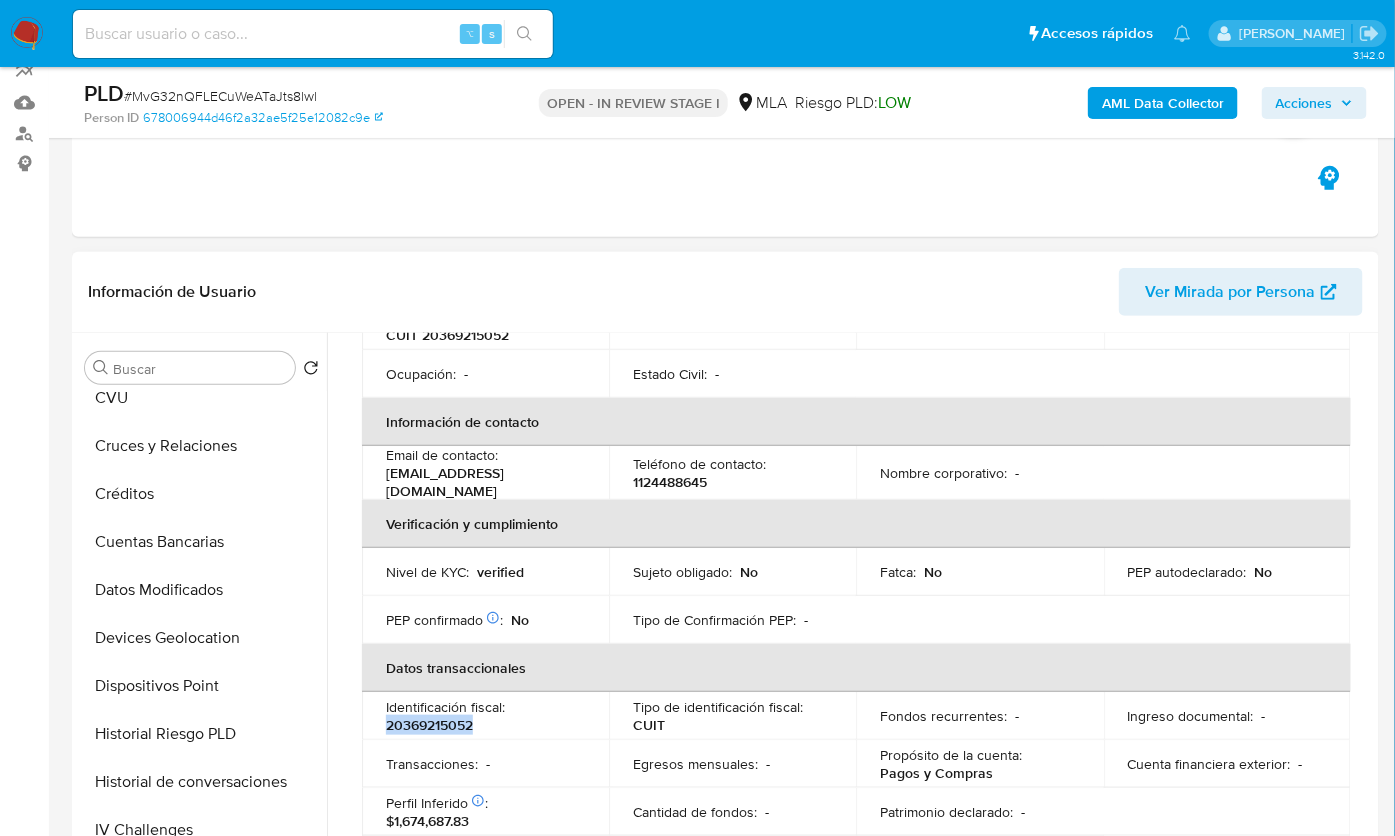 click on "20369215052" at bounding box center [429, 725] 